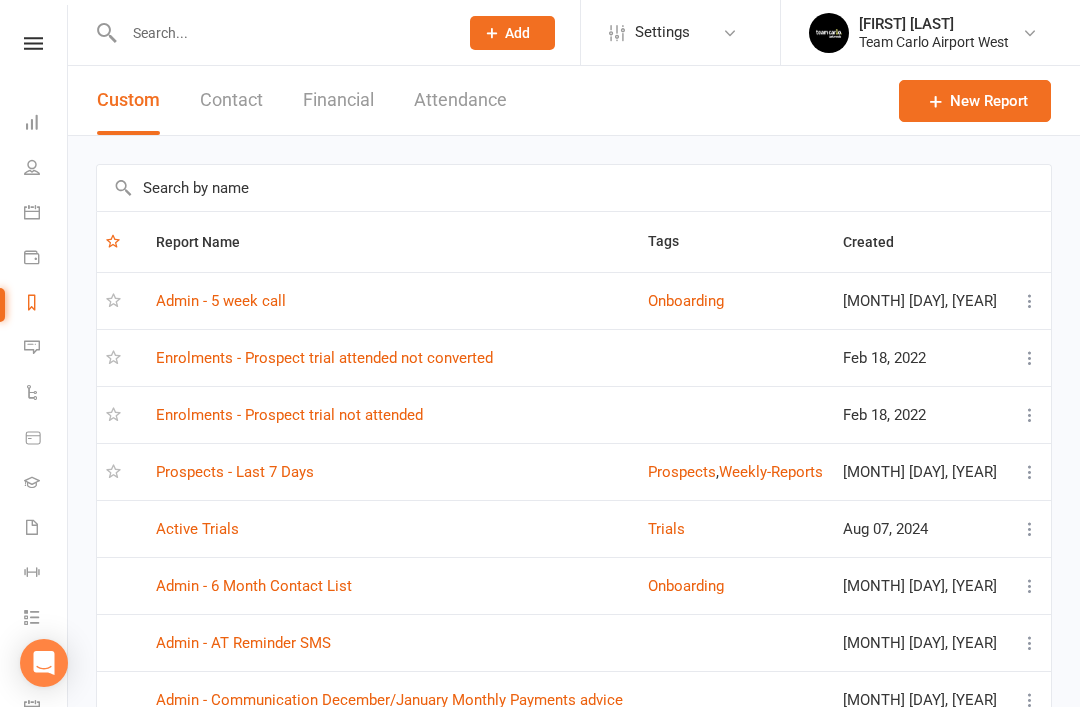 scroll, scrollTop: 0, scrollLeft: 0, axis: both 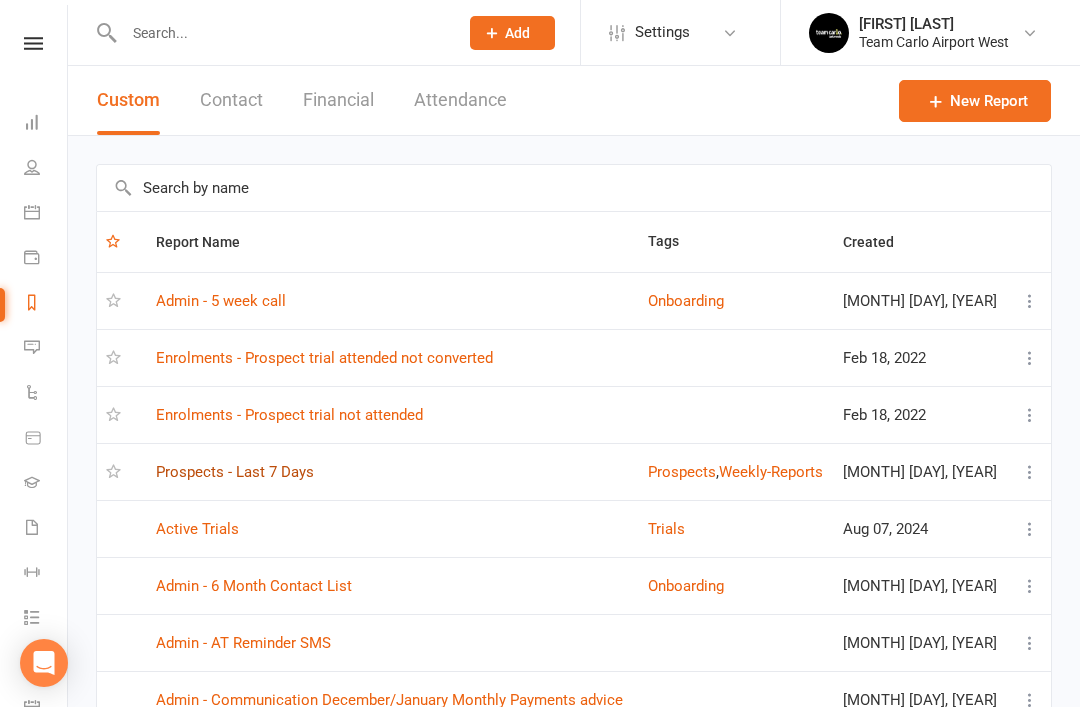 click on "Prospects - Last 7 Days" at bounding box center [235, 472] 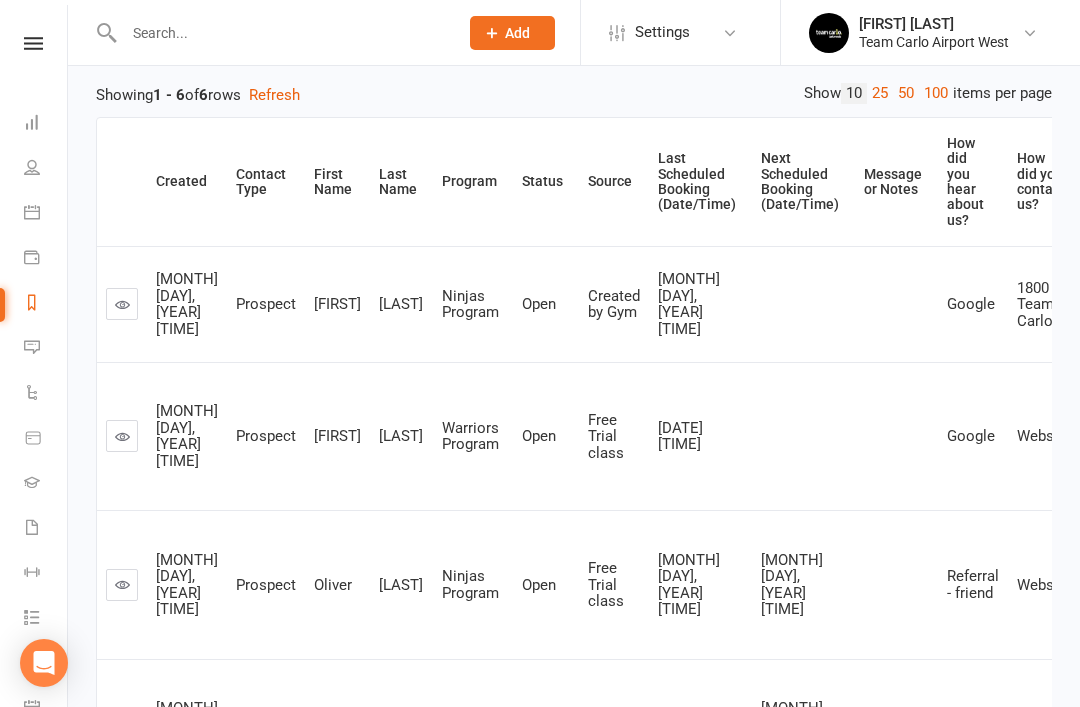 scroll, scrollTop: 213, scrollLeft: 0, axis: vertical 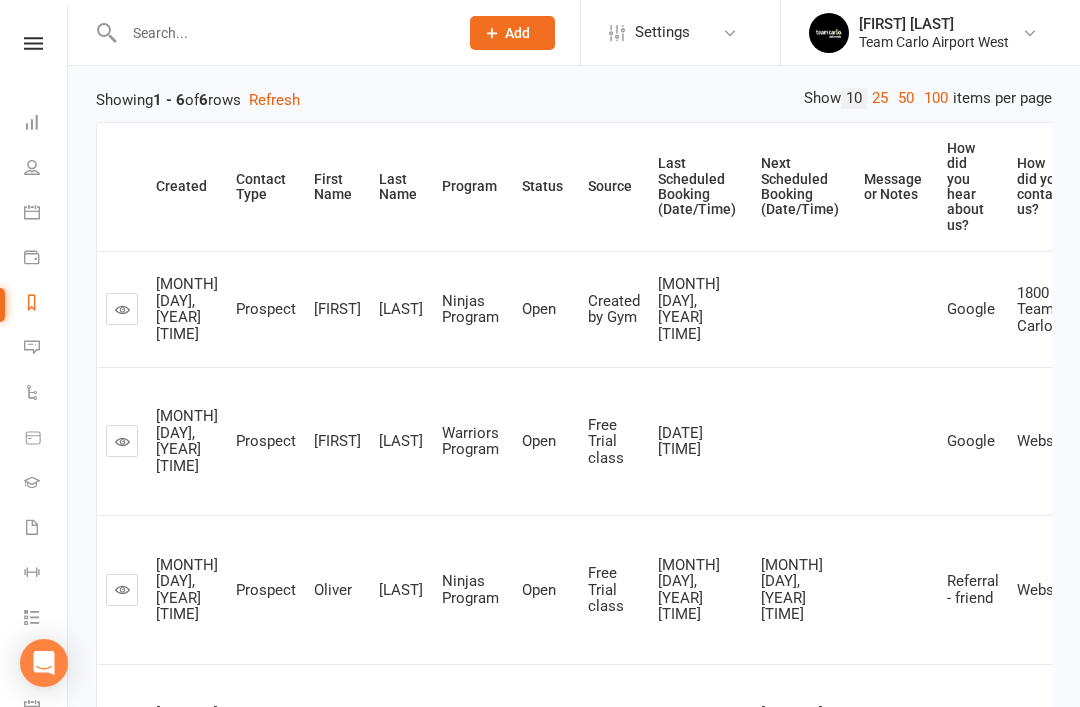 click at bounding box center [122, 309] 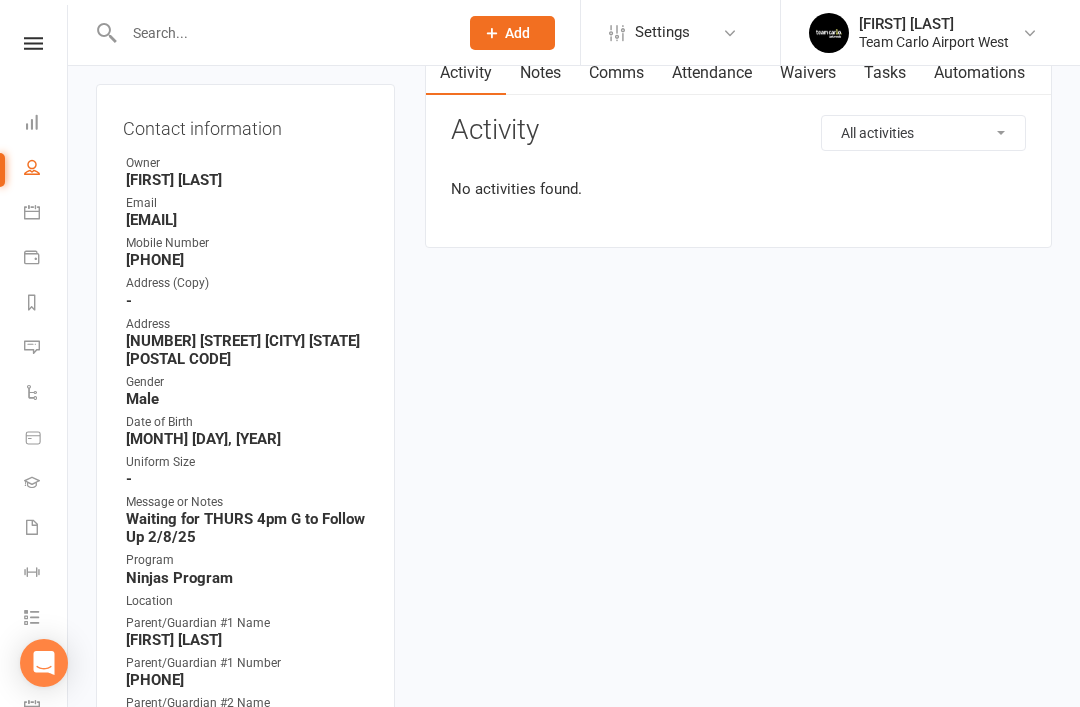 scroll, scrollTop: 0, scrollLeft: 0, axis: both 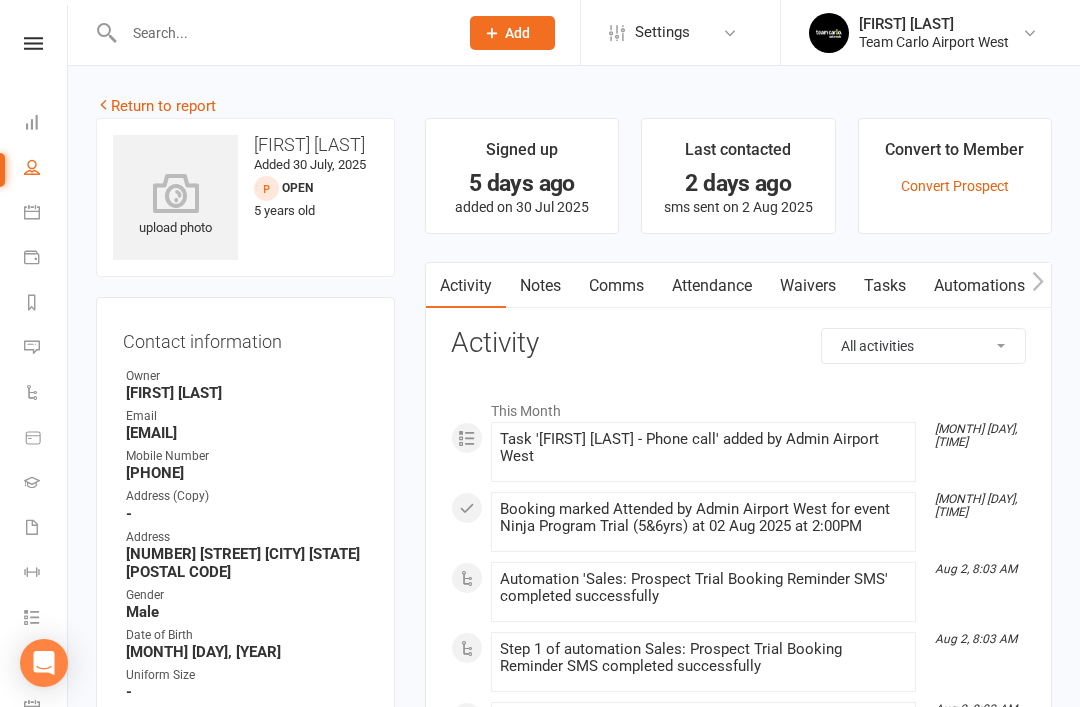 click on "Tasks" at bounding box center [885, 286] 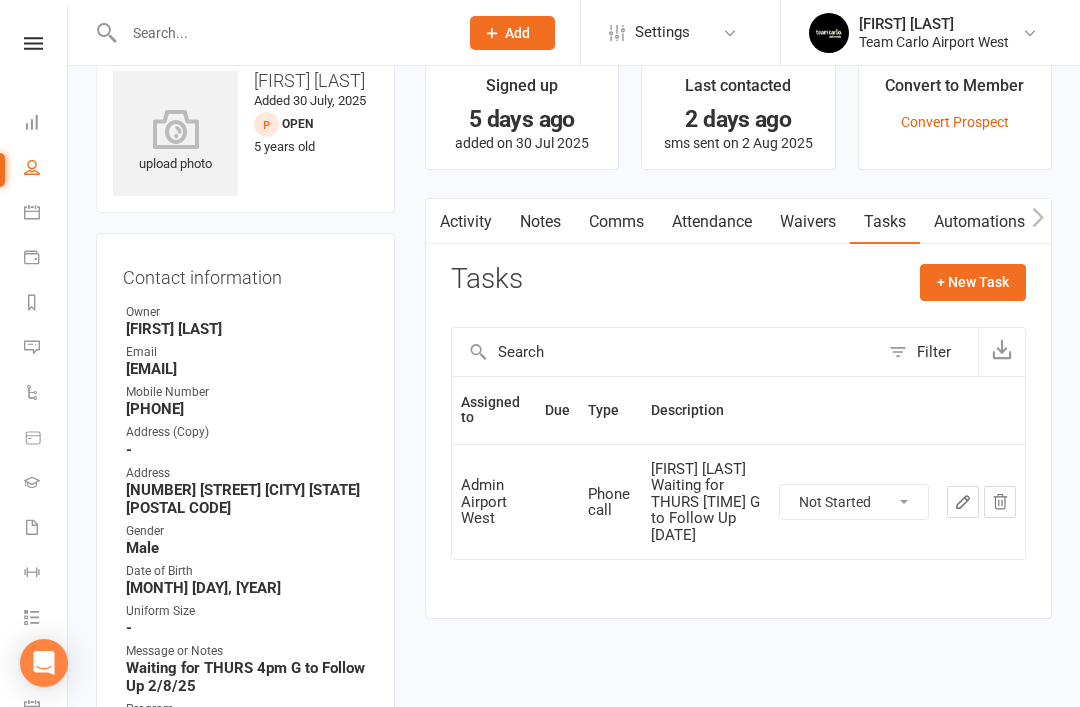 scroll, scrollTop: 0, scrollLeft: 0, axis: both 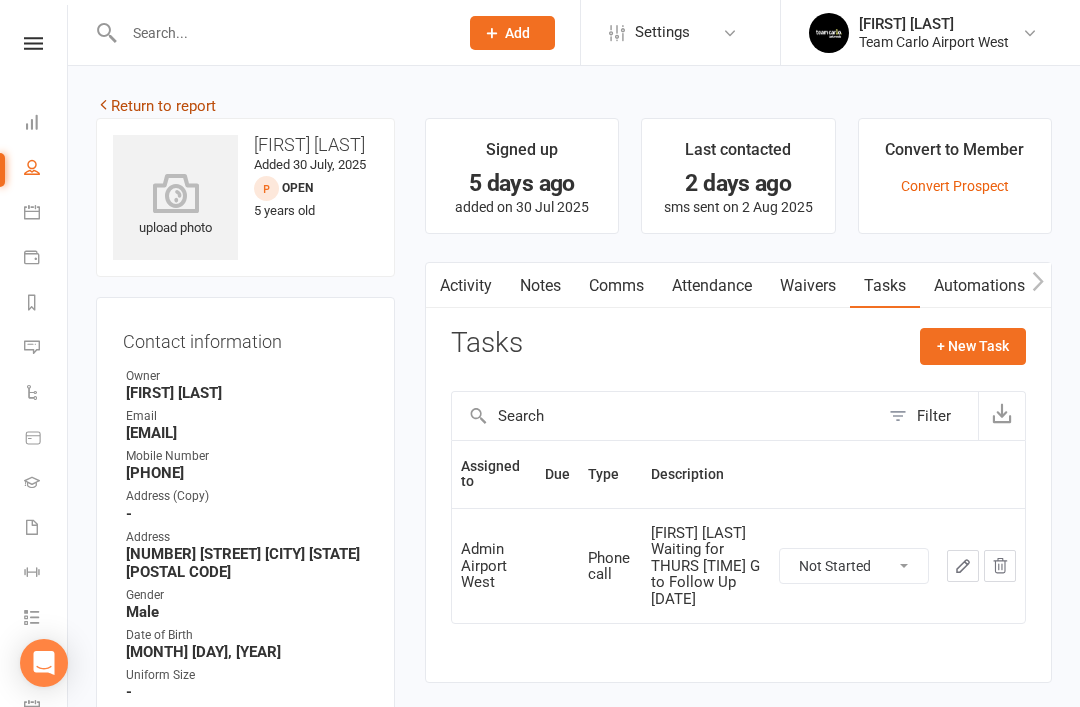 click on "Return to report" at bounding box center (156, 106) 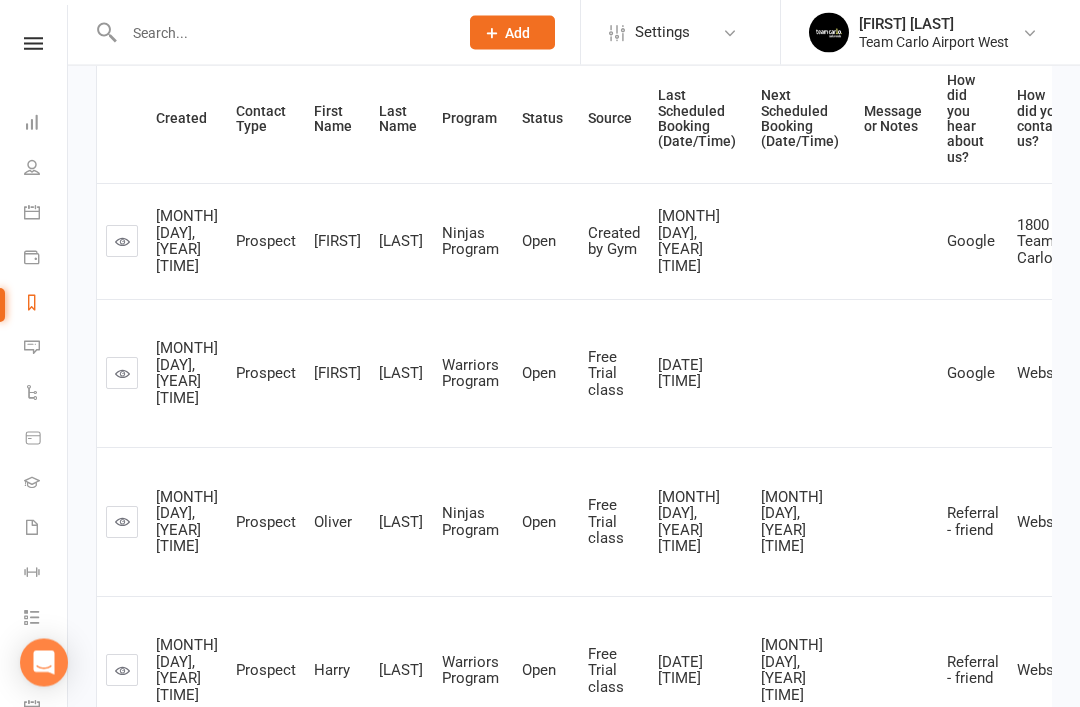 scroll, scrollTop: 314, scrollLeft: 0, axis: vertical 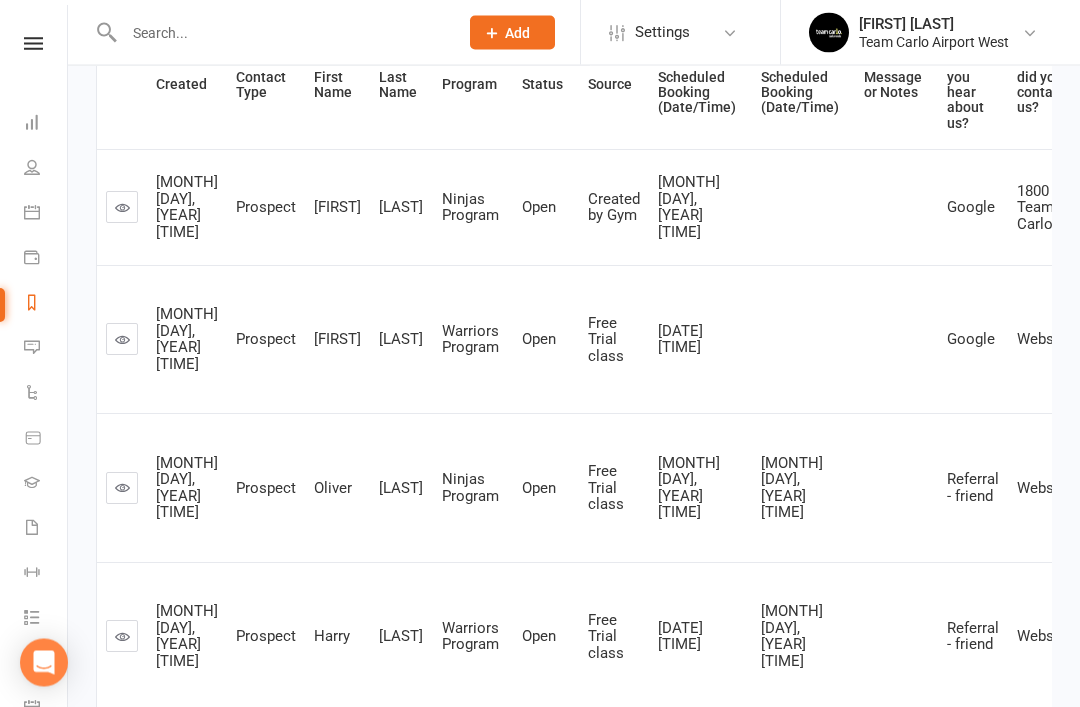 click at bounding box center [122, 340] 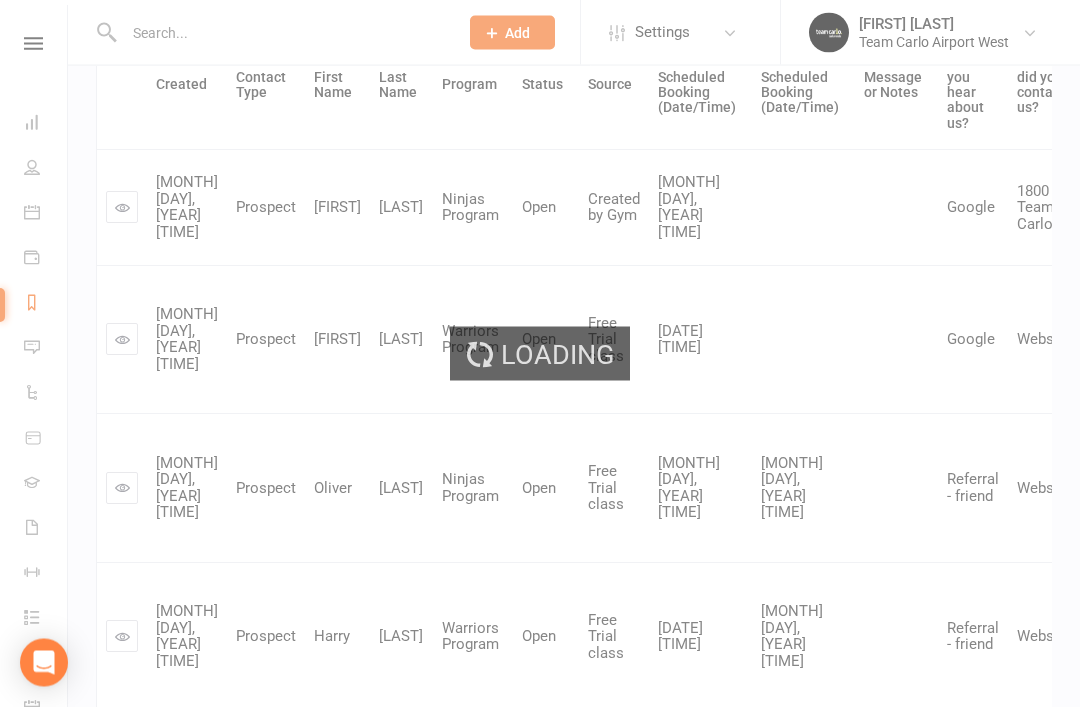 scroll, scrollTop: 315, scrollLeft: 0, axis: vertical 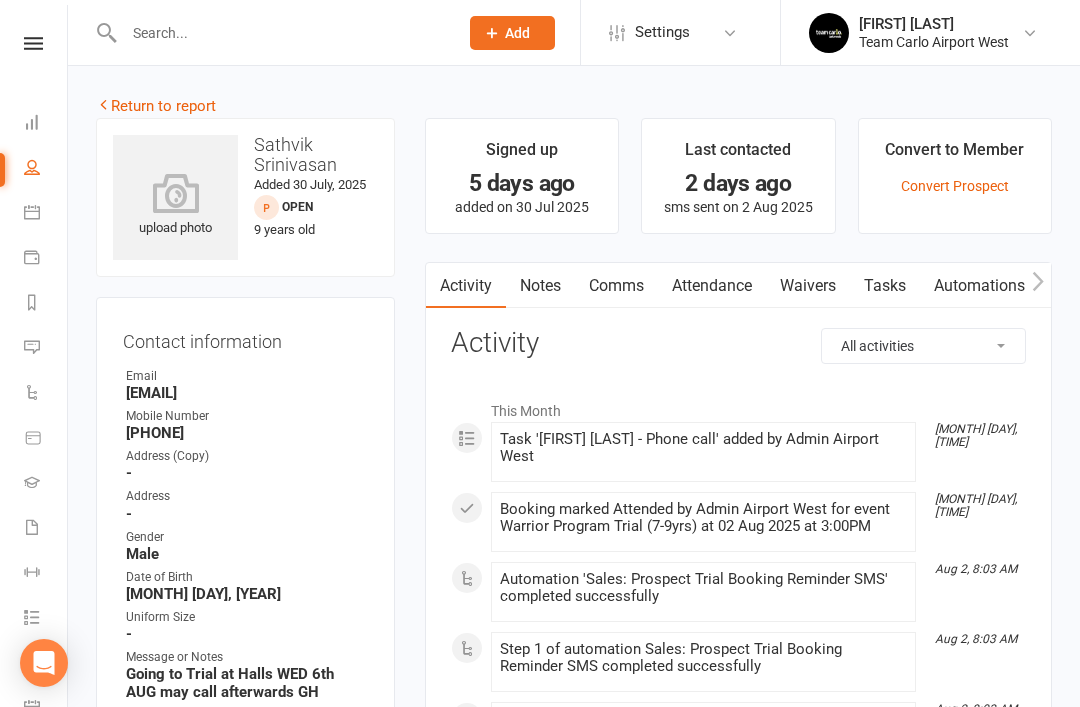 click on "Tasks" at bounding box center [885, 286] 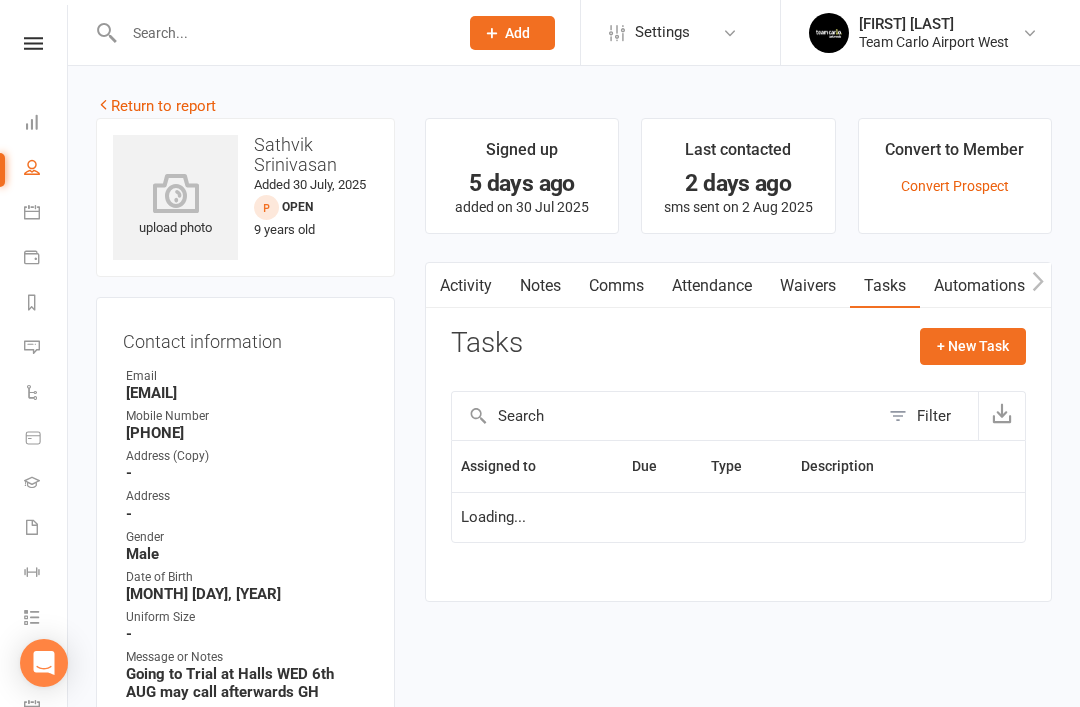 scroll, scrollTop: 64, scrollLeft: 0, axis: vertical 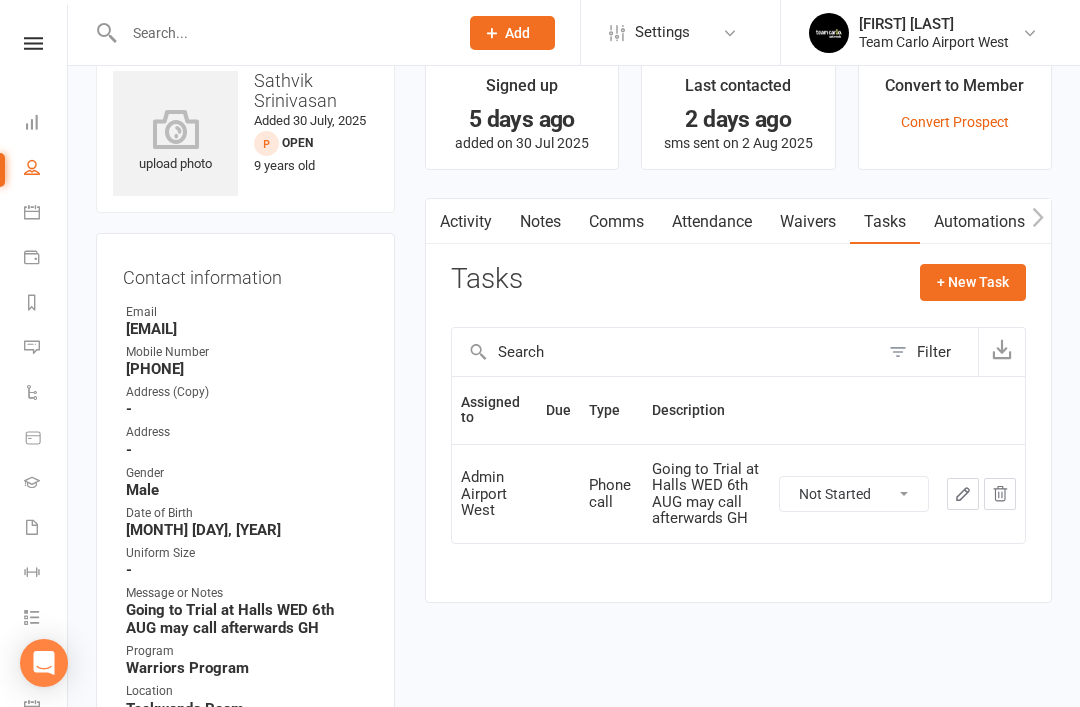 click on "Activity" at bounding box center [466, 222] 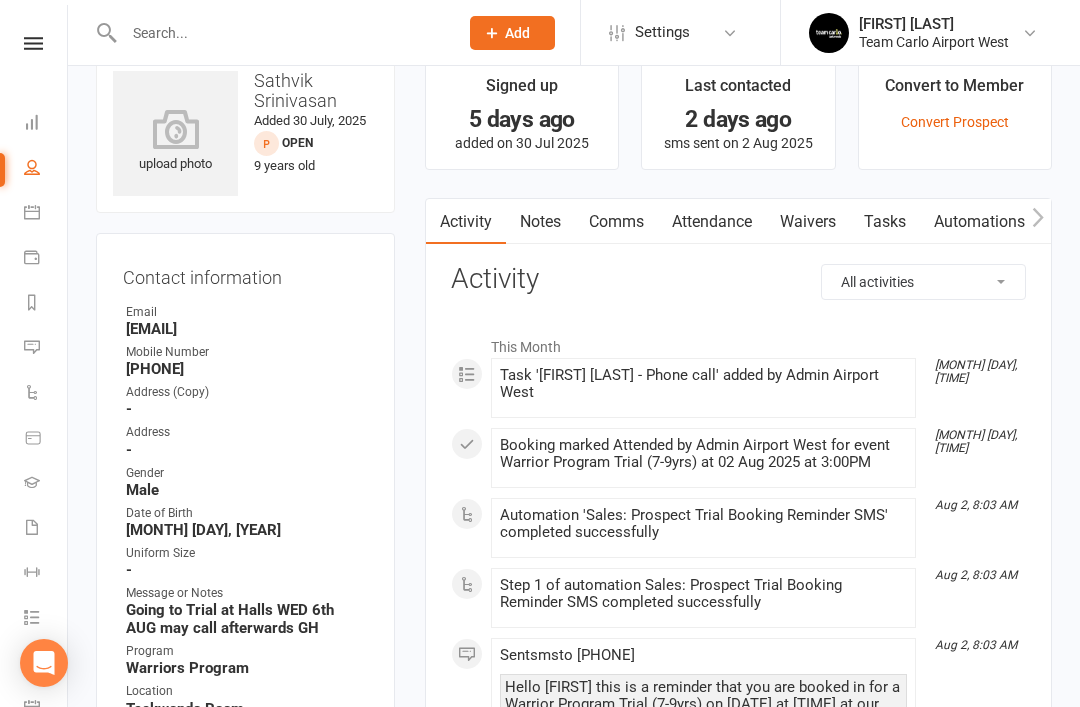 scroll, scrollTop: 0, scrollLeft: 0, axis: both 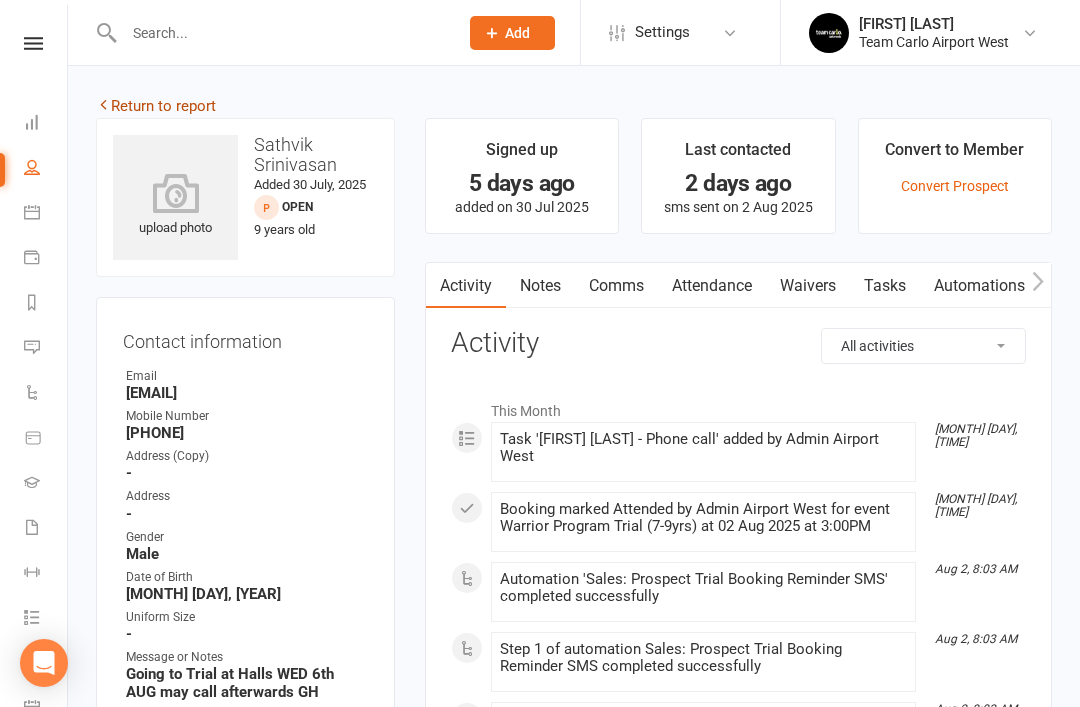 click on "Return to report" at bounding box center (156, 106) 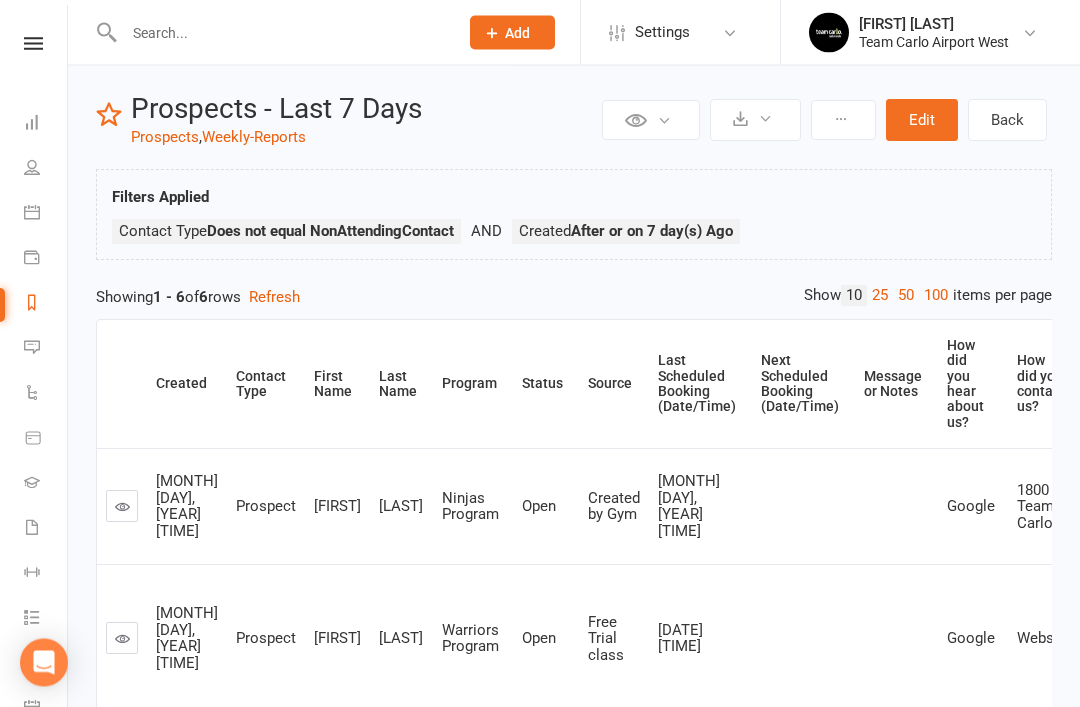 scroll, scrollTop: 0, scrollLeft: 0, axis: both 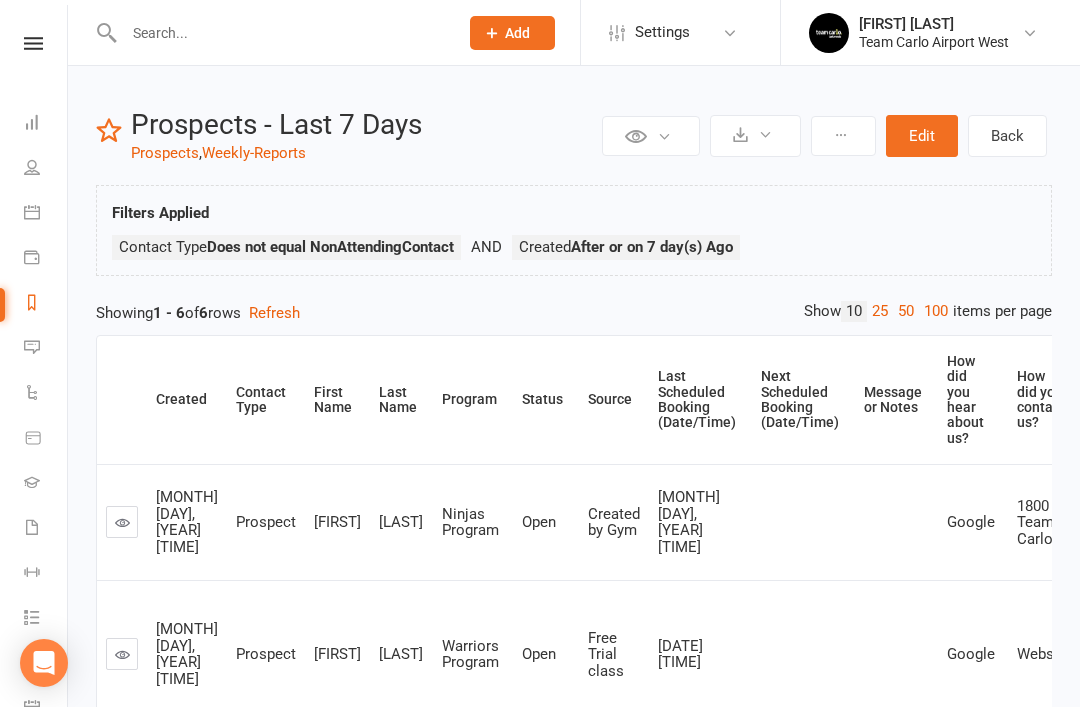 click on "Reports" at bounding box center (46, 304) 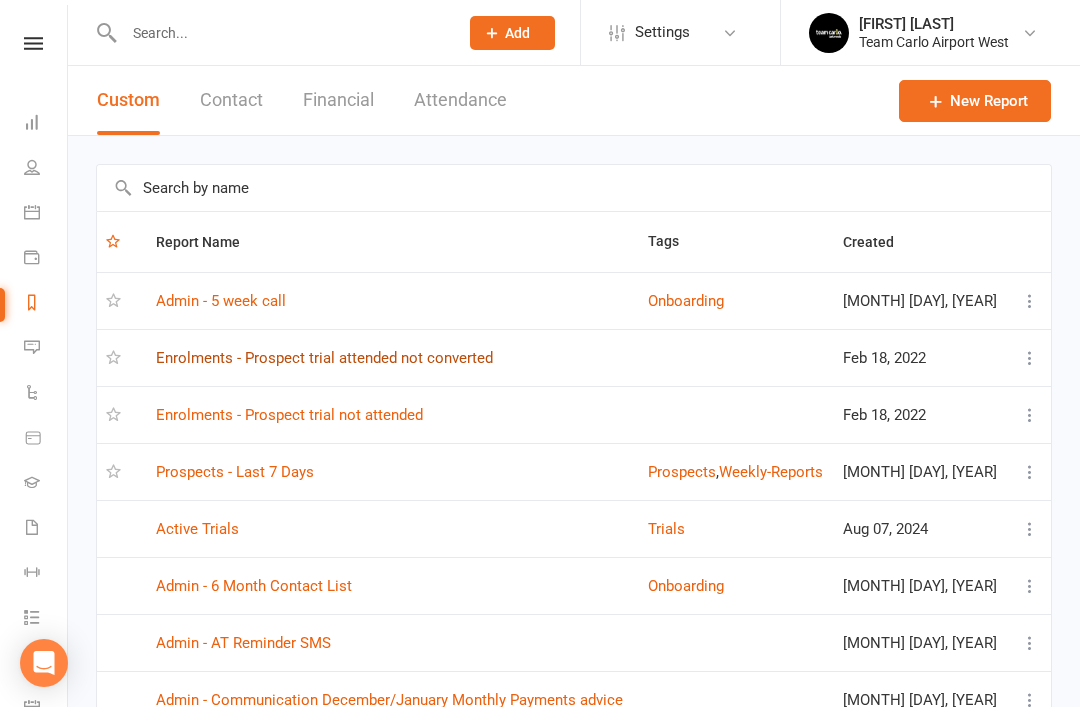 click on "Enrolments - Prospect trial attended not converted" at bounding box center (324, 358) 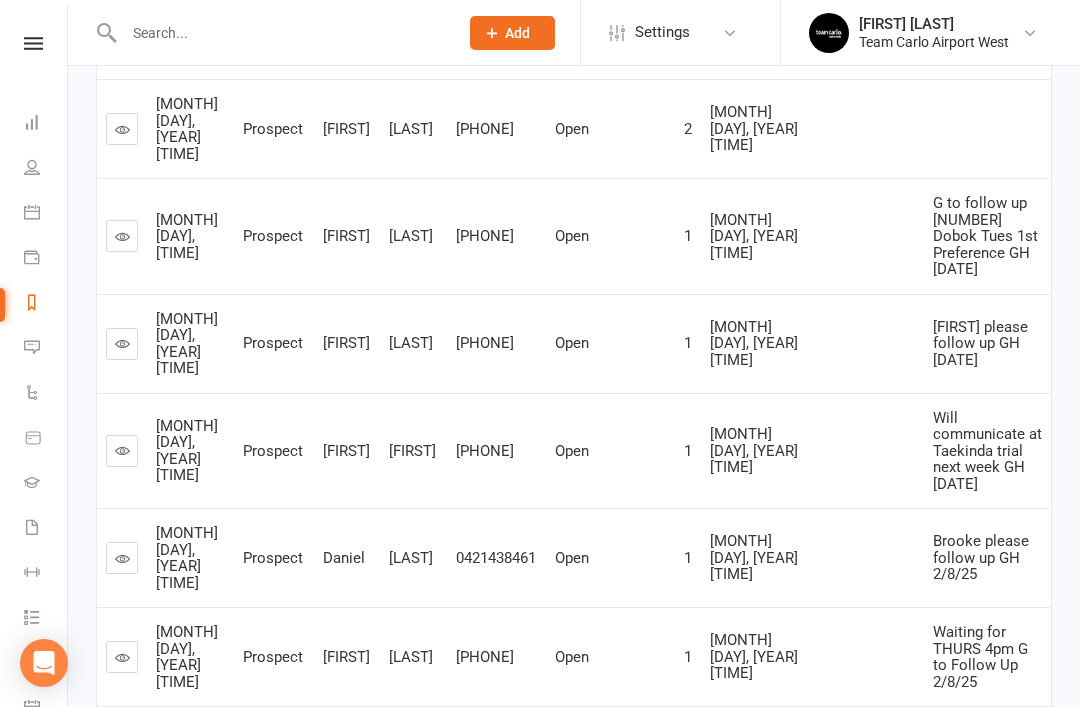 scroll, scrollTop: 576, scrollLeft: 0, axis: vertical 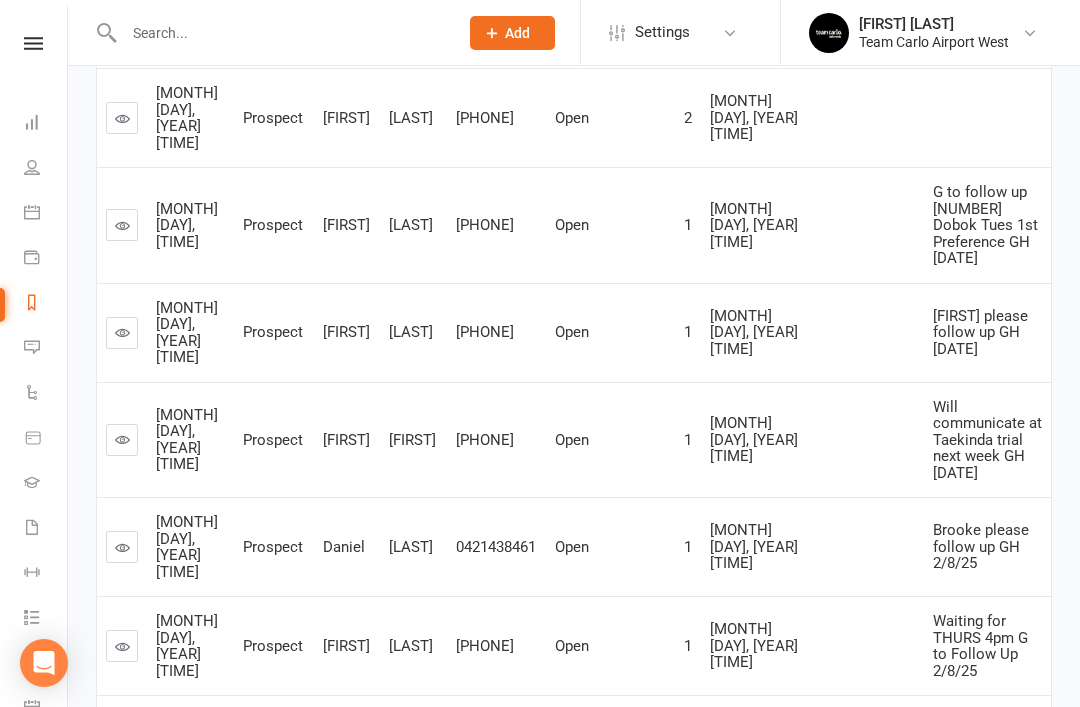 click at bounding box center [122, 332] 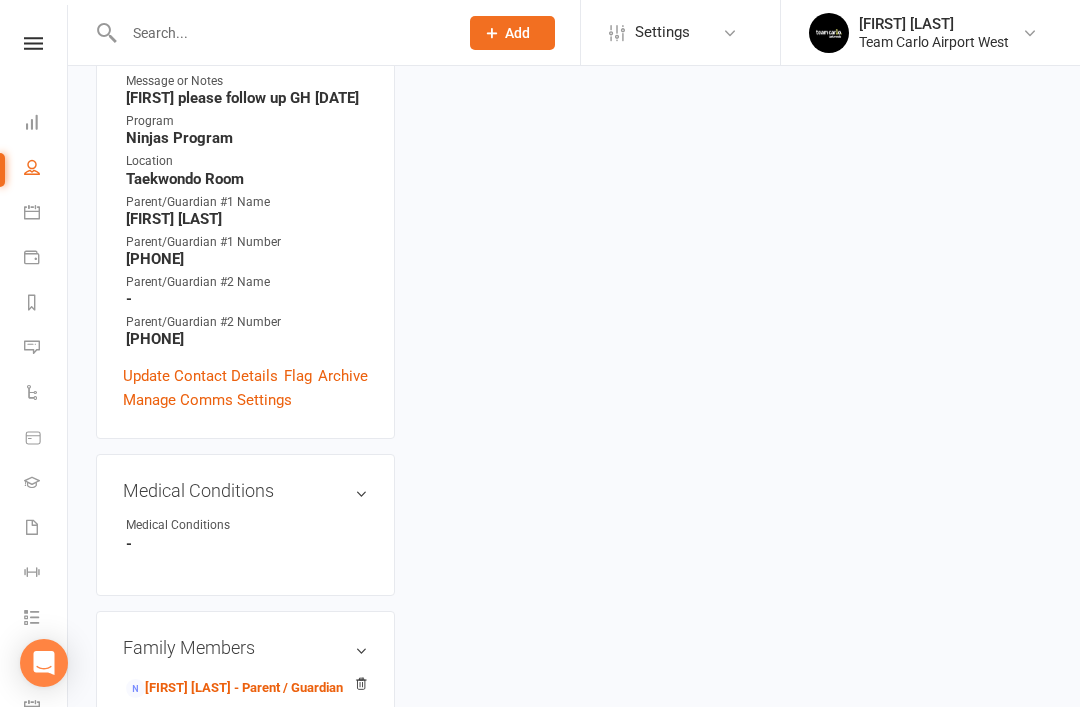 scroll, scrollTop: 0, scrollLeft: 0, axis: both 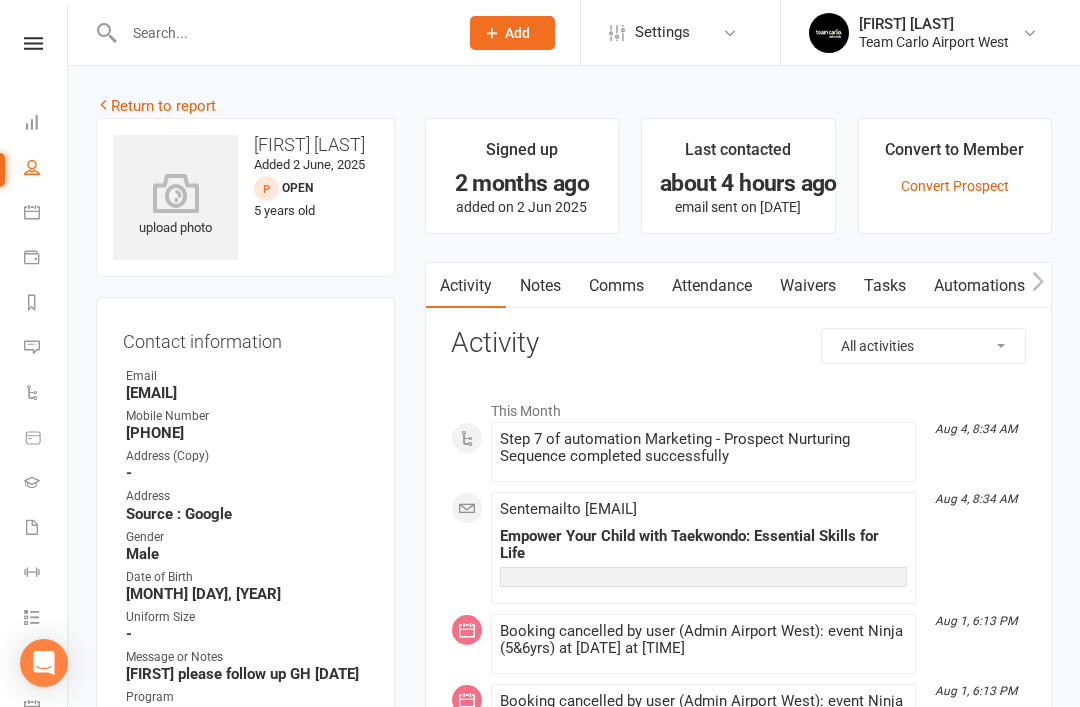 click on "Notes" at bounding box center [540, 286] 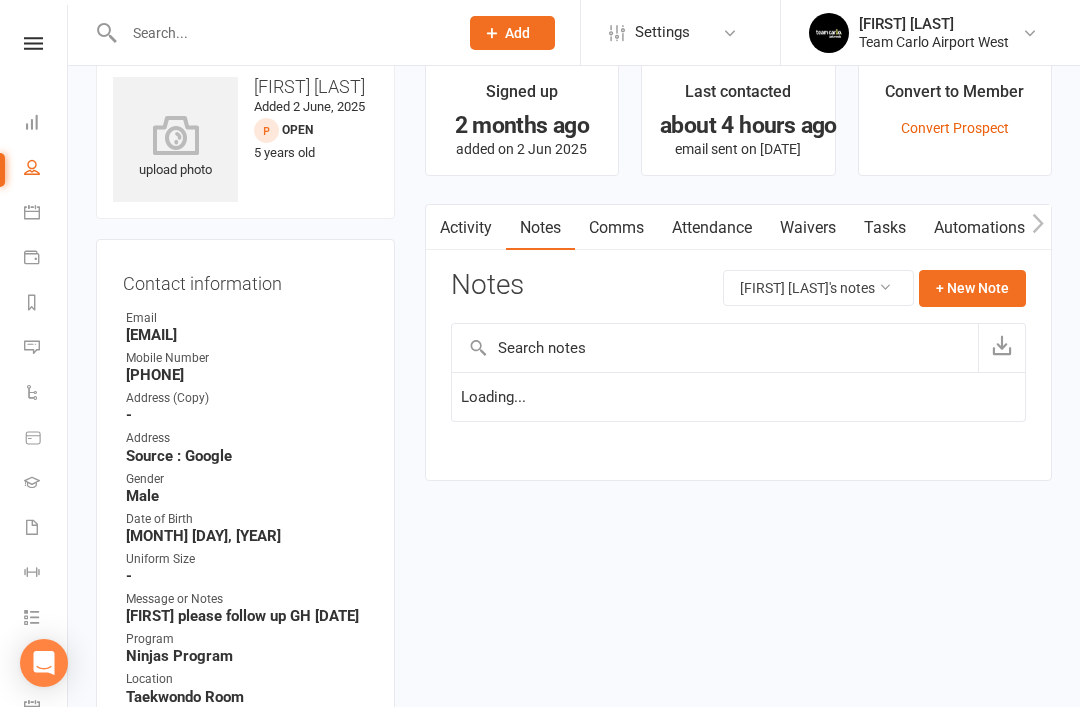 scroll, scrollTop: 64, scrollLeft: 0, axis: vertical 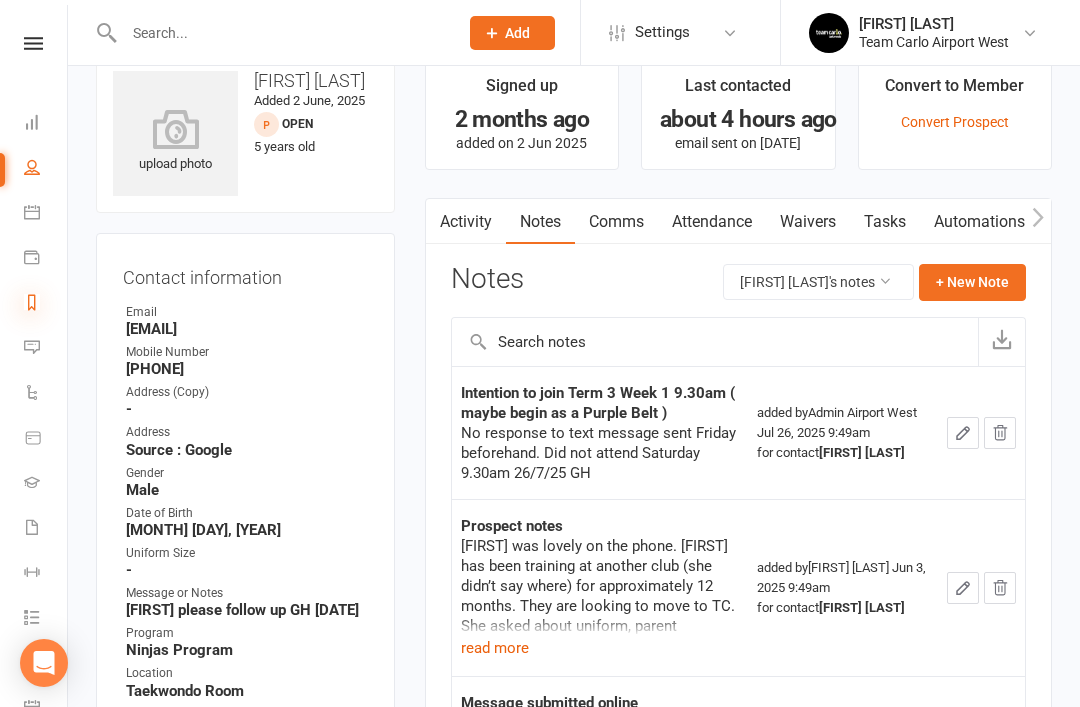click at bounding box center (32, 302) 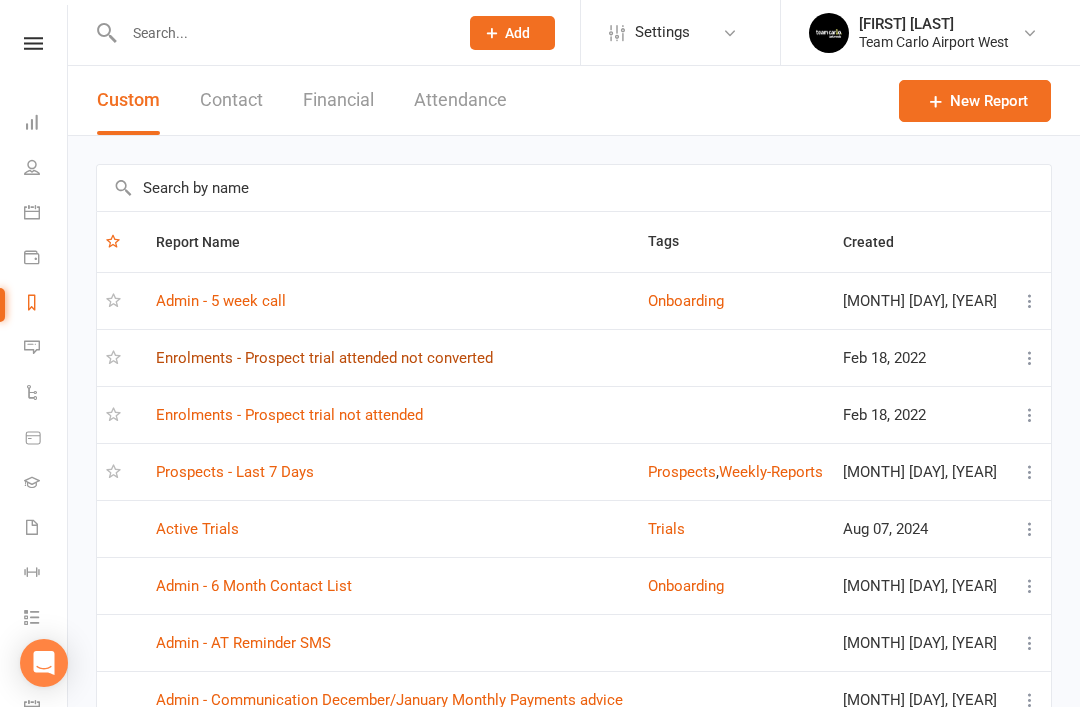 click on "Enrolments - Prospect trial attended not converted" at bounding box center (324, 358) 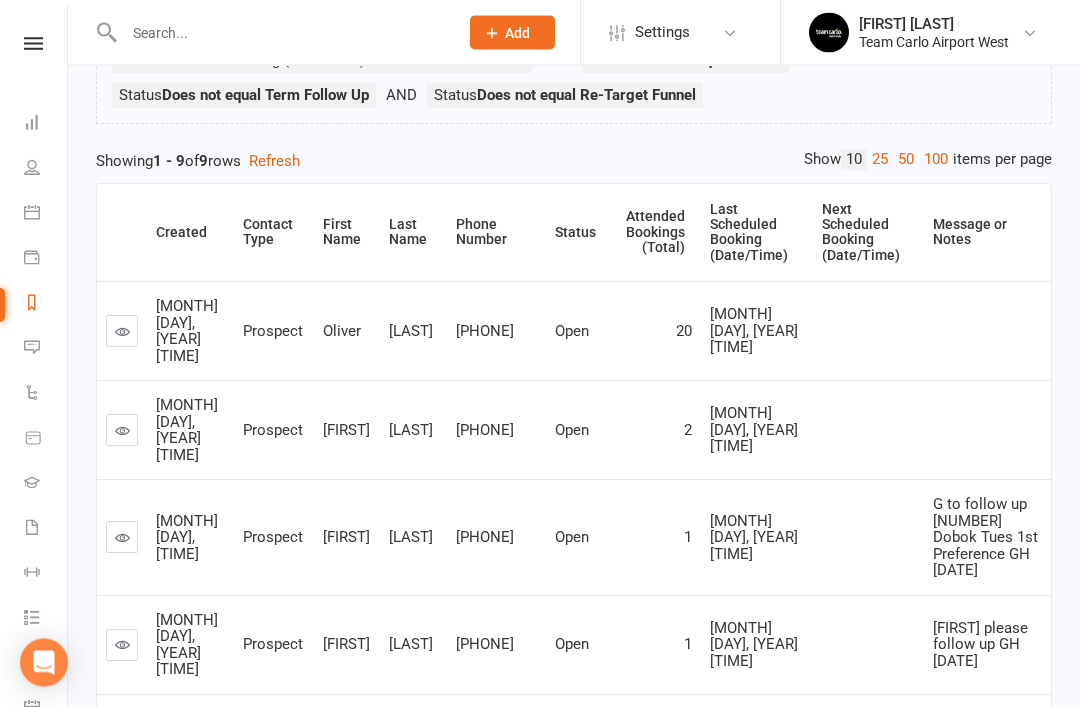 scroll, scrollTop: 267, scrollLeft: 0, axis: vertical 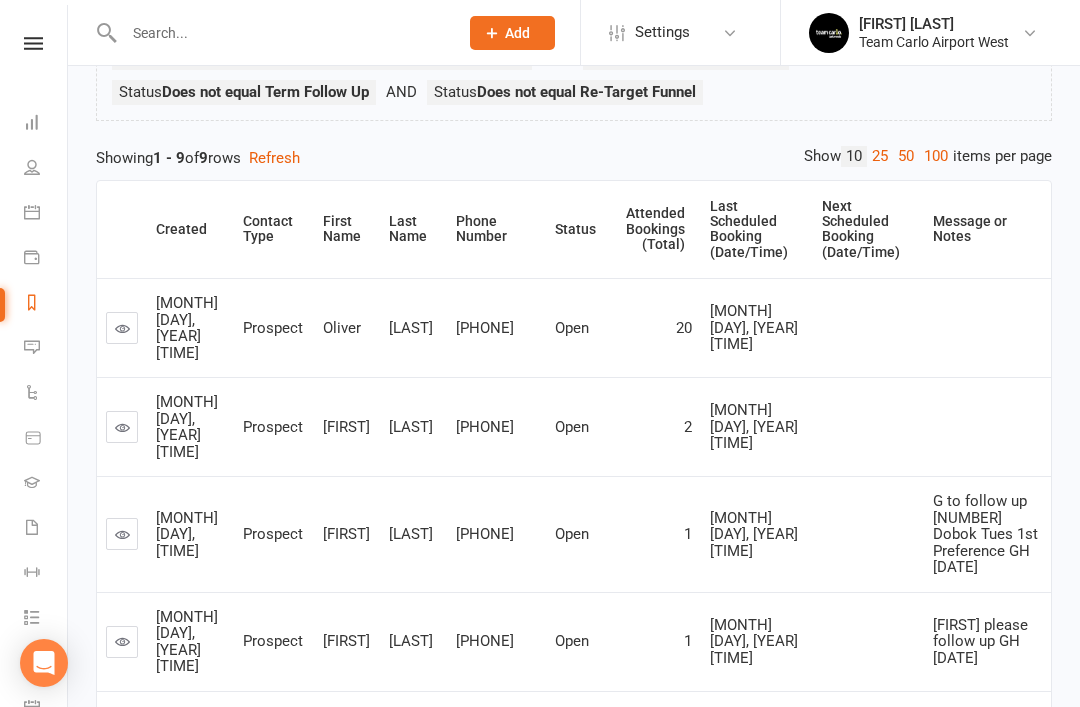click at bounding box center (122, 427) 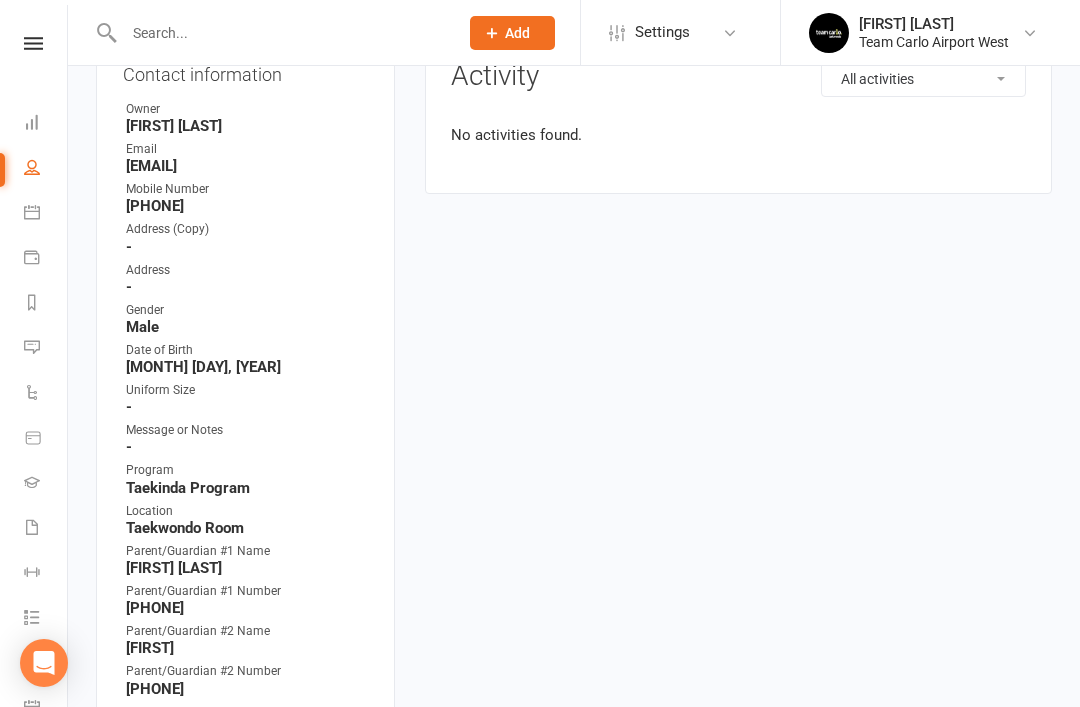 scroll, scrollTop: 0, scrollLeft: 0, axis: both 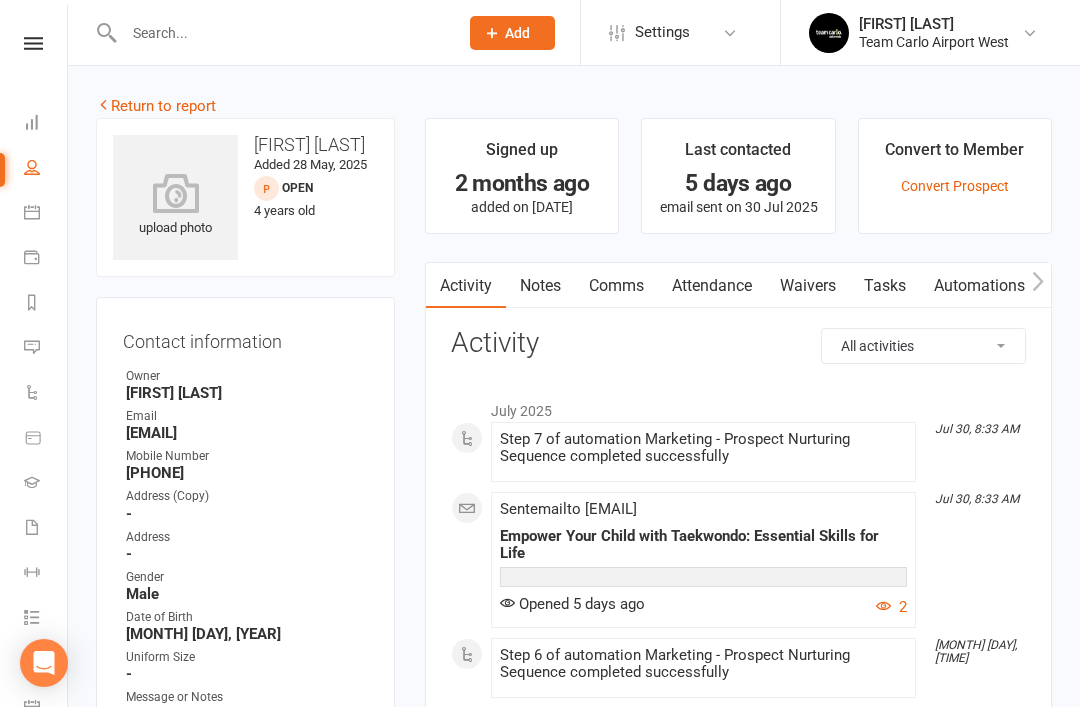 click on "Notes" at bounding box center (540, 286) 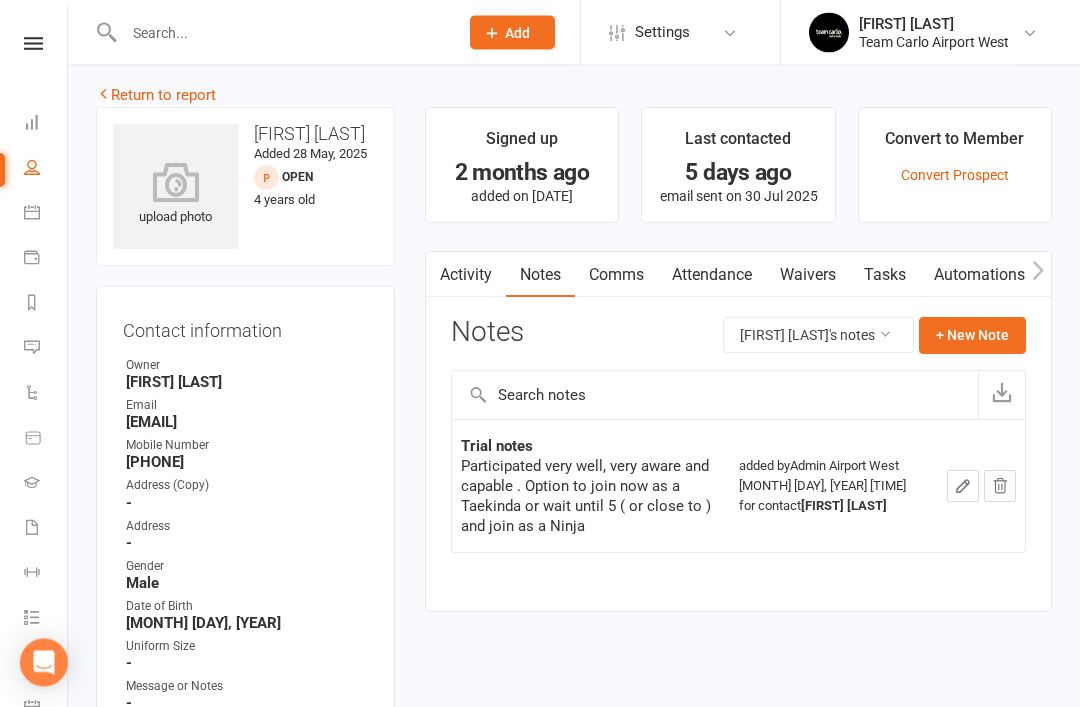 scroll, scrollTop: 9, scrollLeft: 0, axis: vertical 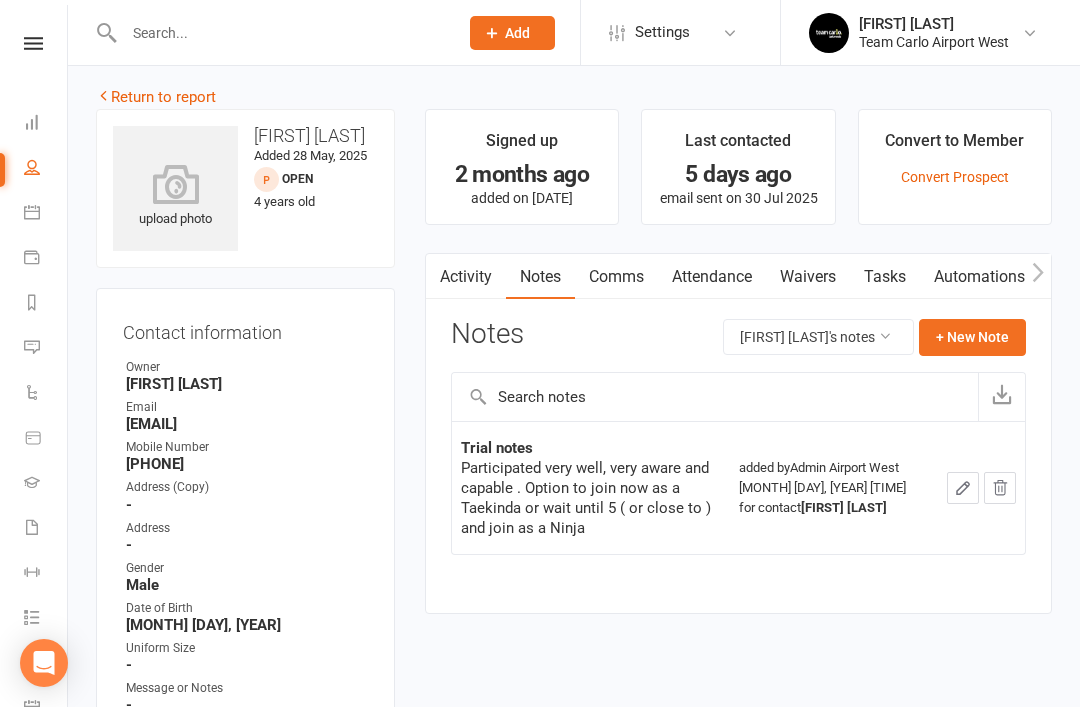 click on "Activity" at bounding box center (466, 277) 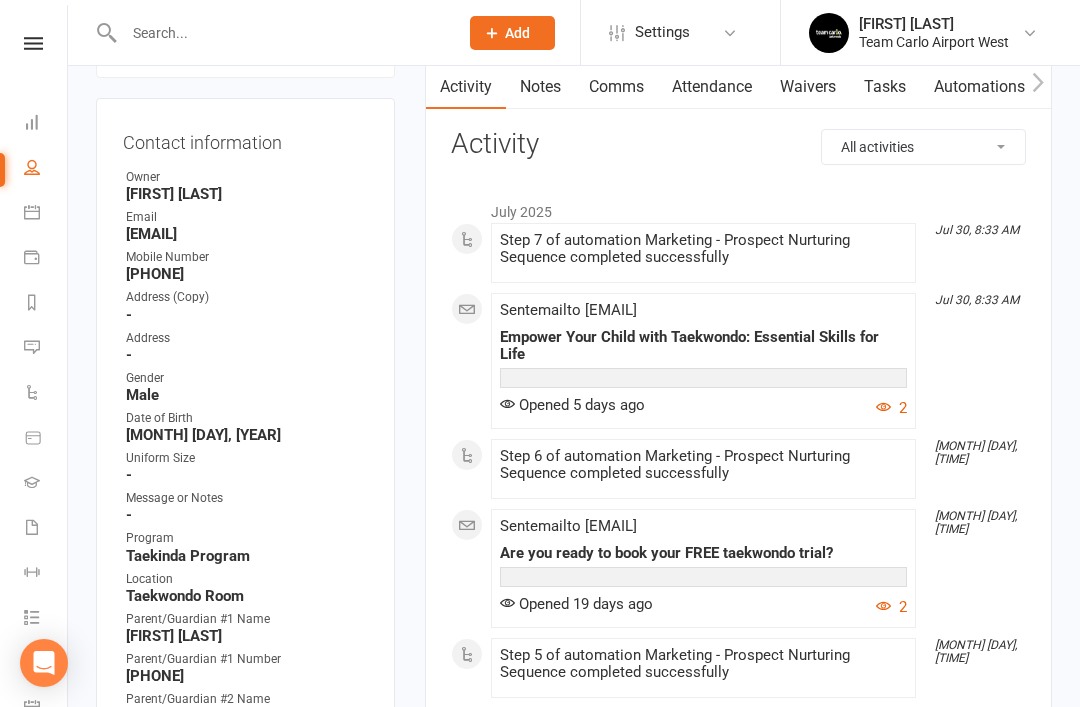 scroll, scrollTop: 0, scrollLeft: 0, axis: both 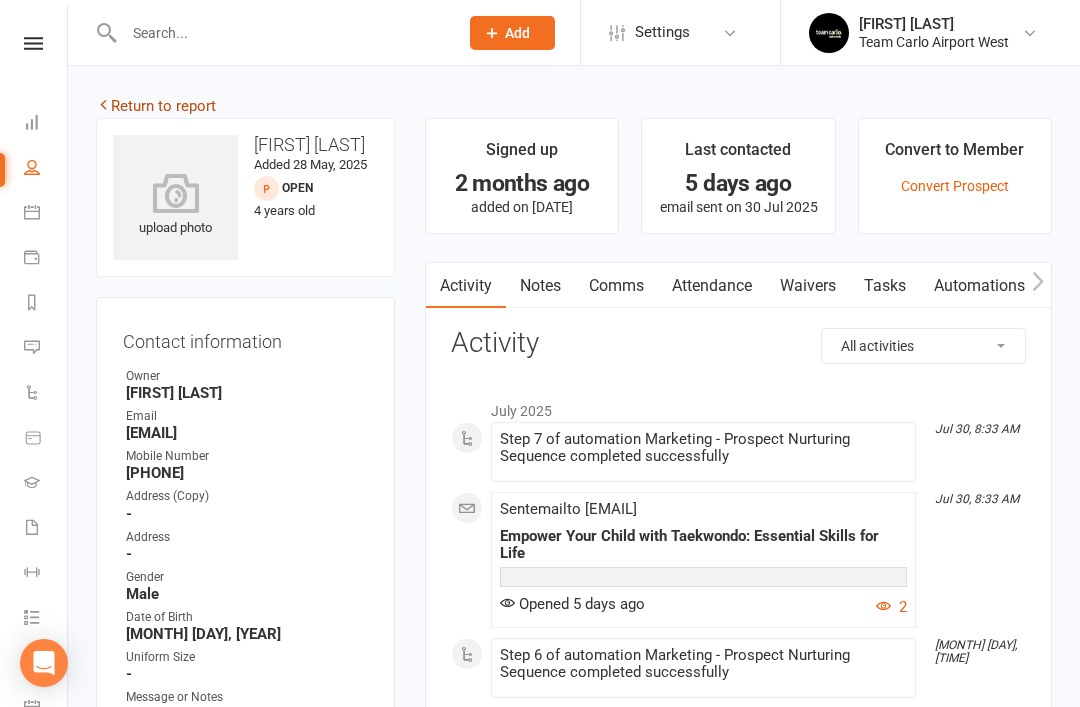 click on "Return to report" at bounding box center [156, 106] 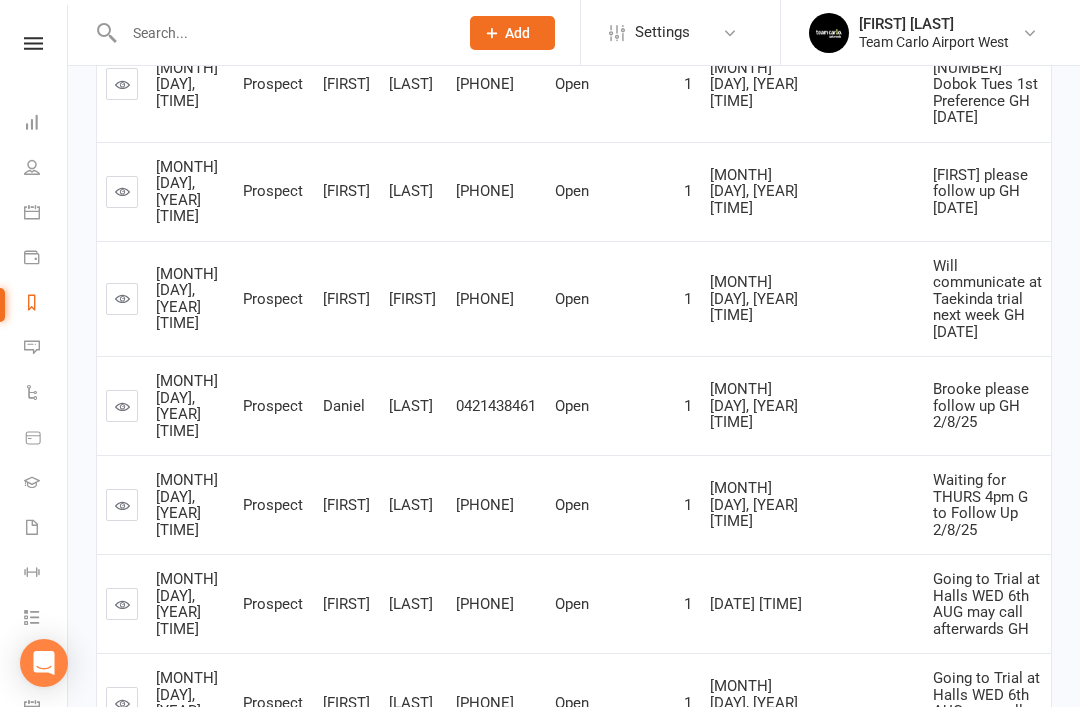 scroll, scrollTop: 720, scrollLeft: 0, axis: vertical 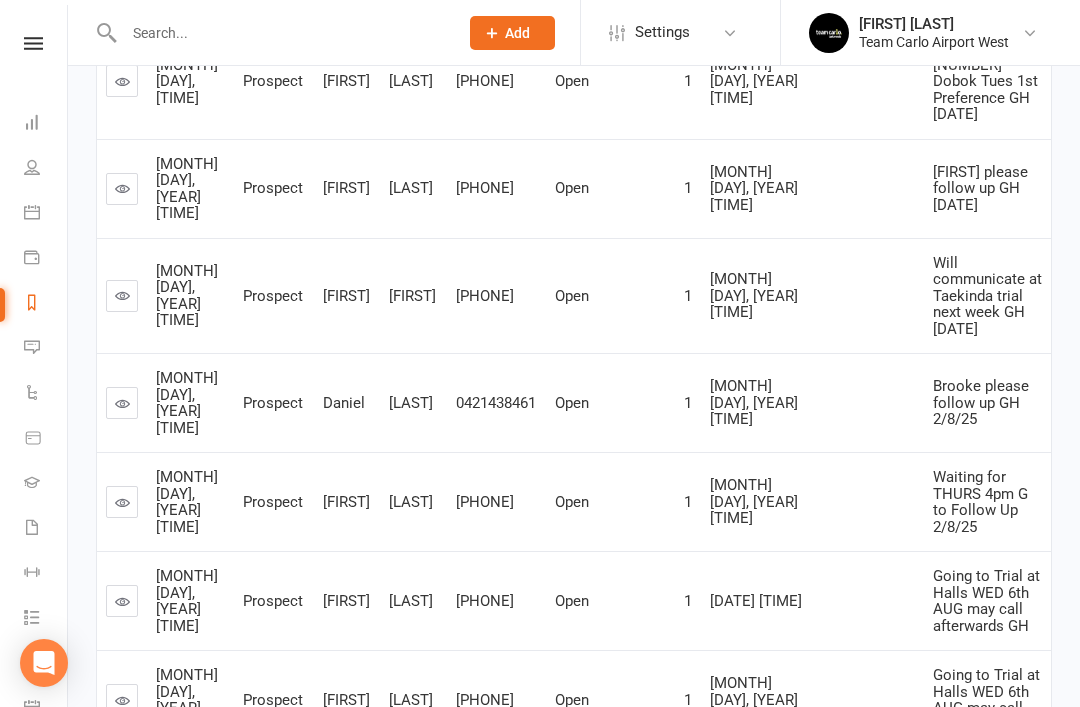 click at bounding box center (122, 403) 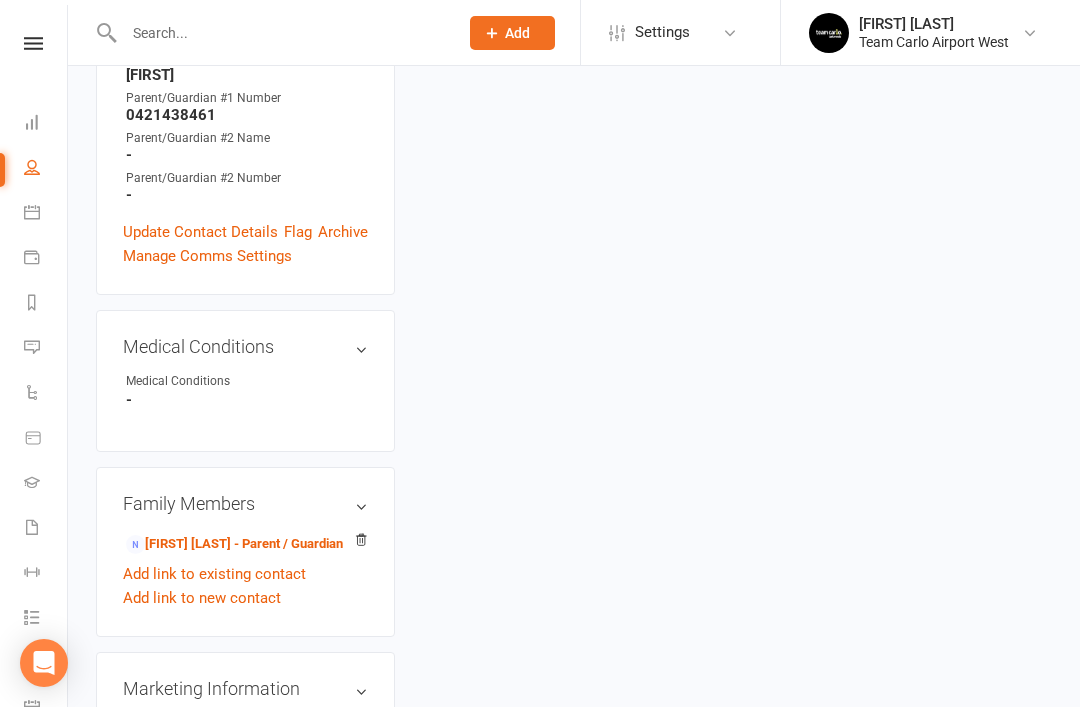 scroll, scrollTop: 0, scrollLeft: 0, axis: both 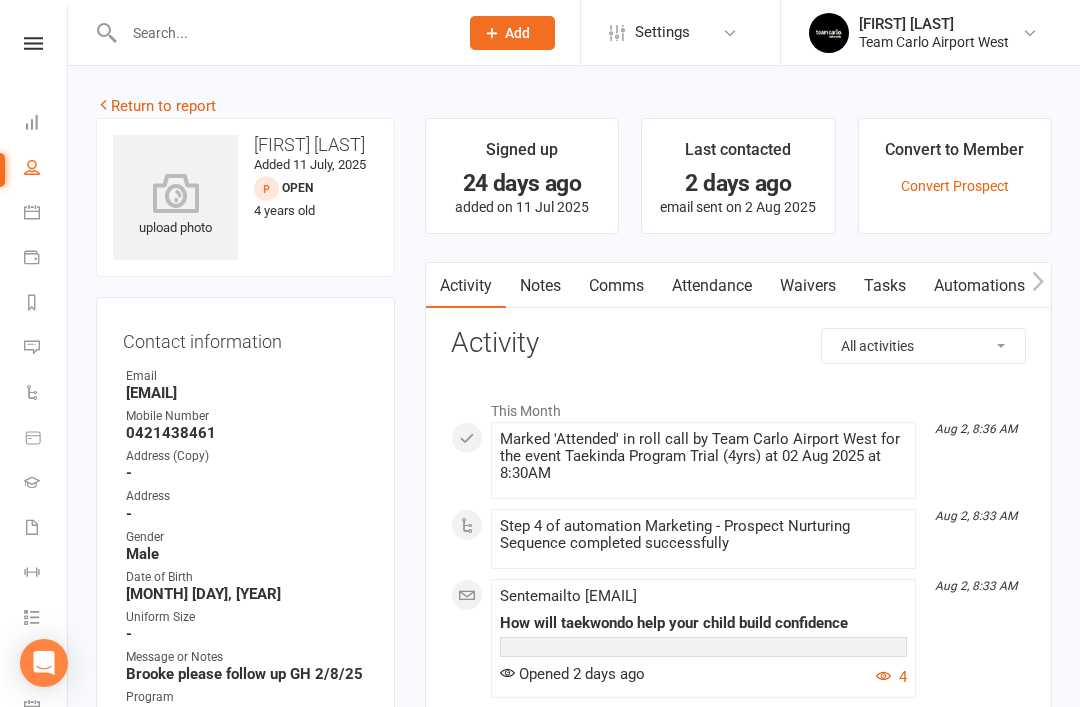 click on "Notes" at bounding box center [540, 286] 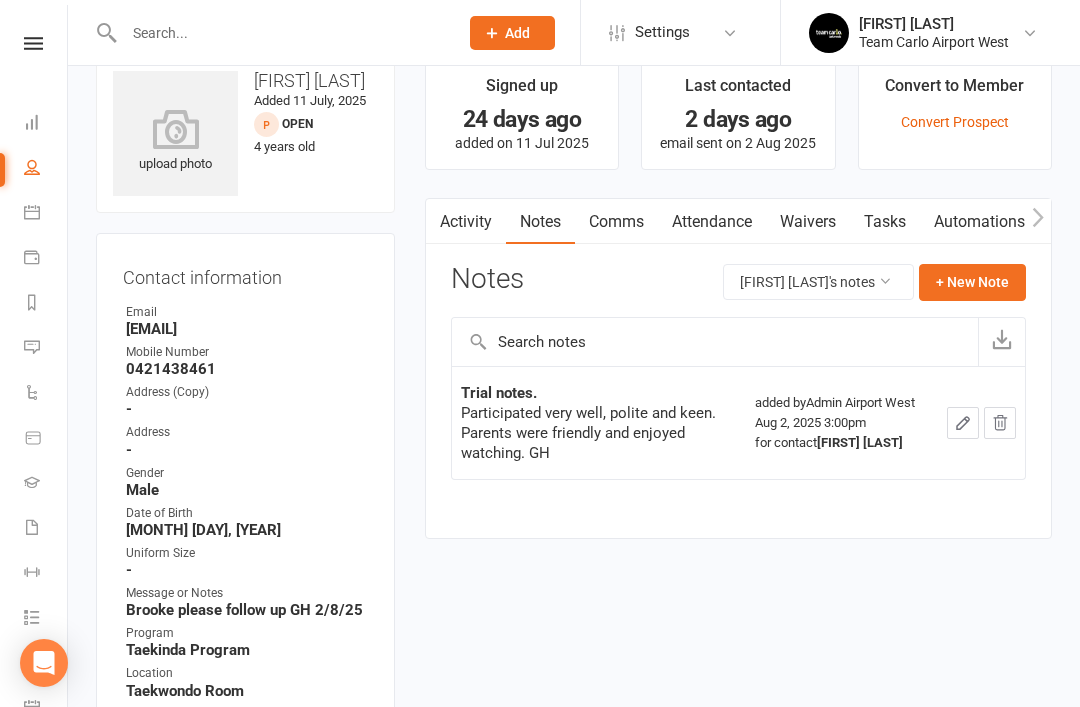 scroll, scrollTop: 0, scrollLeft: 0, axis: both 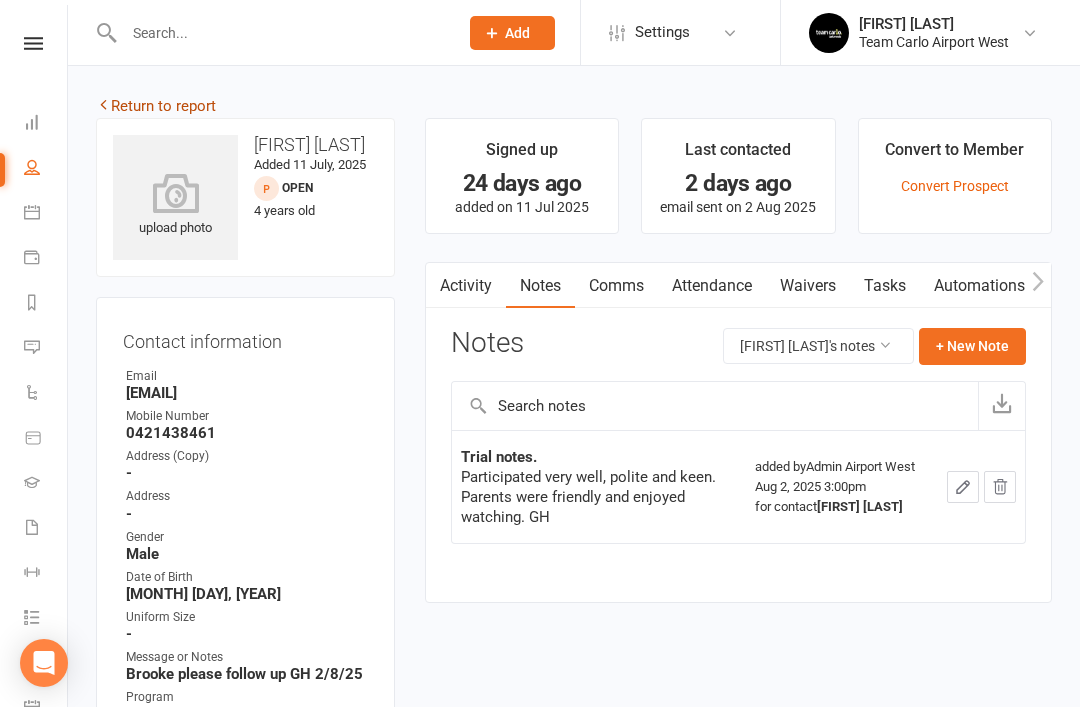 click on "Return to report" at bounding box center [156, 106] 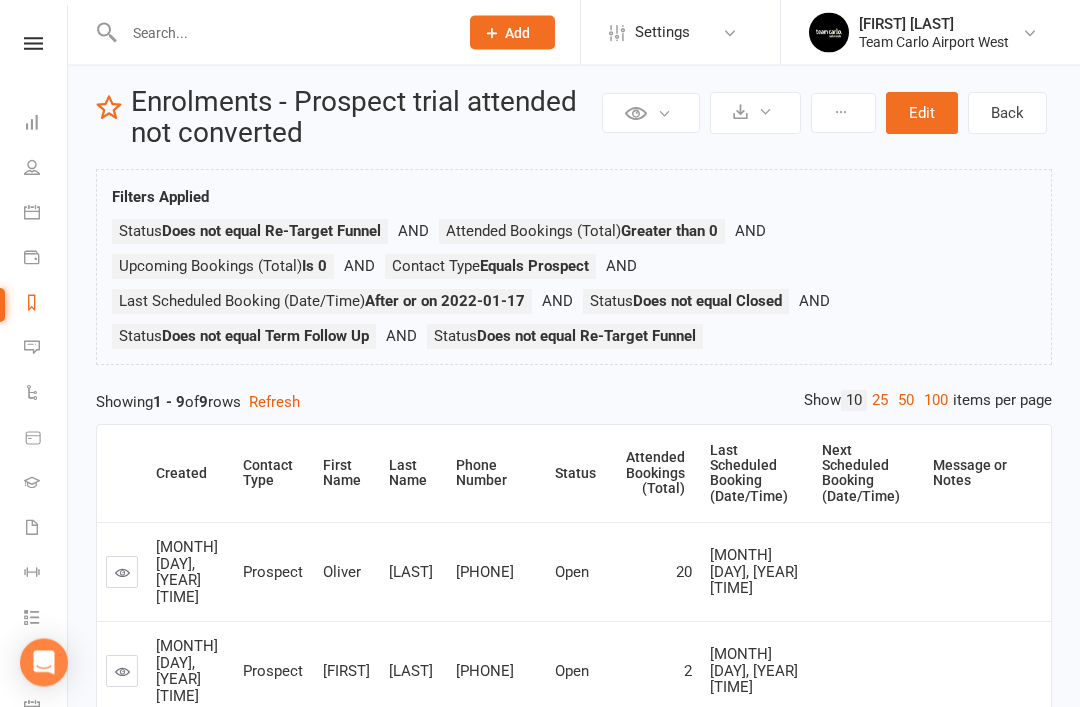 scroll, scrollTop: 0, scrollLeft: 0, axis: both 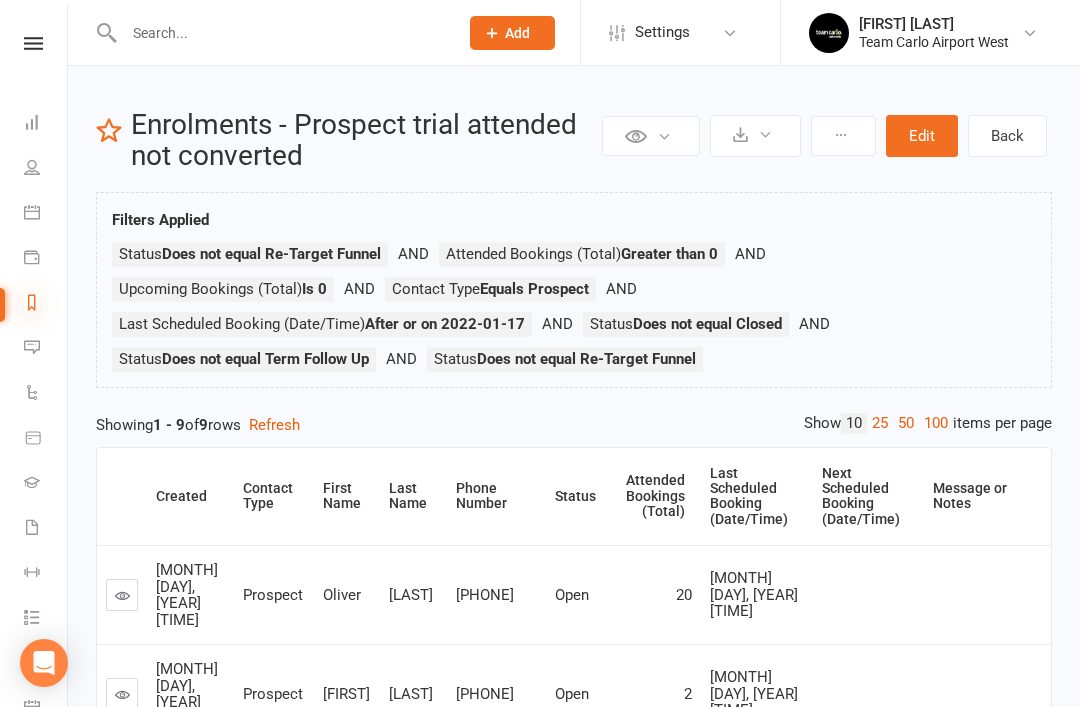 click at bounding box center (32, 302) 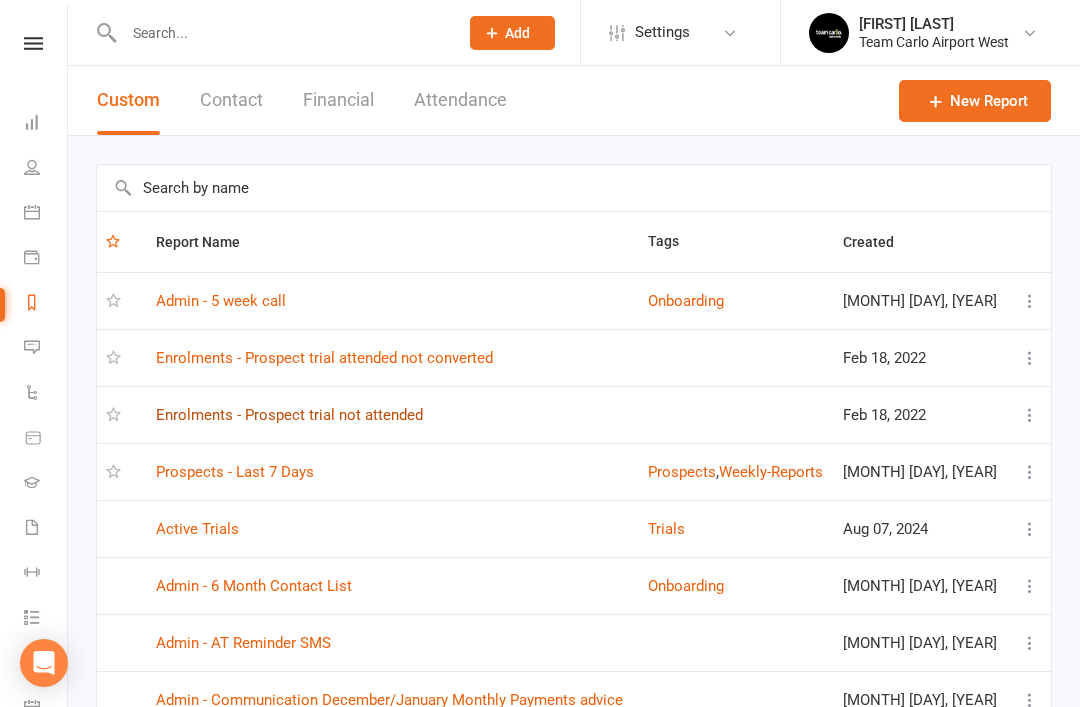 click on "Enrolments - Prospect trial not attended" at bounding box center (289, 415) 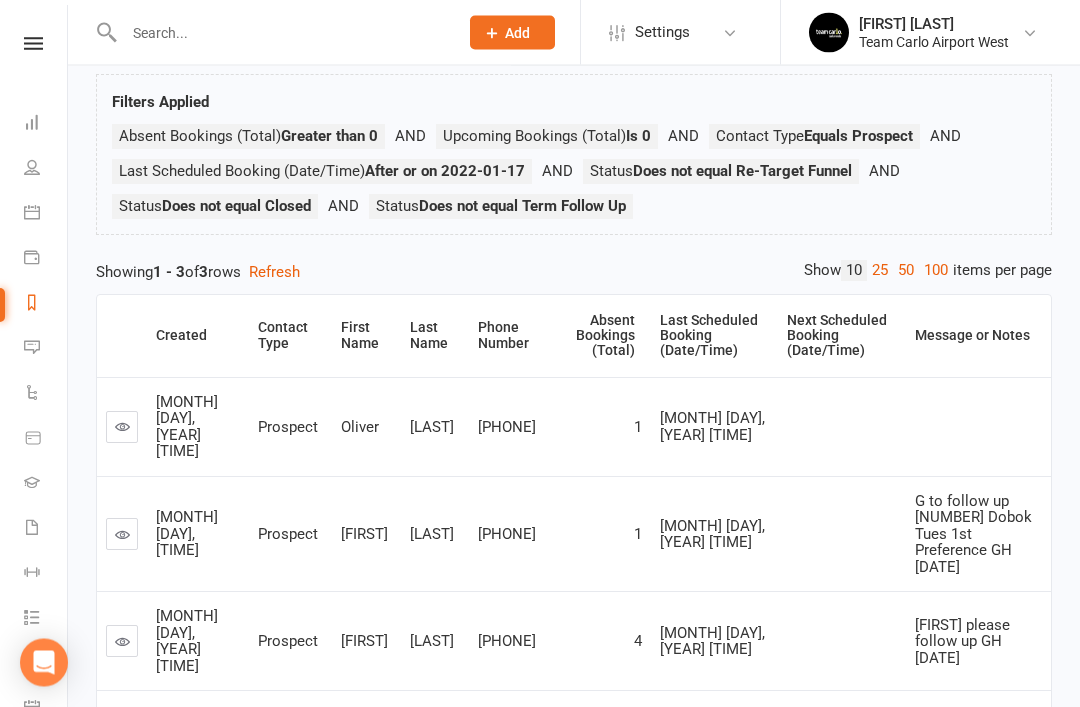 scroll, scrollTop: 141, scrollLeft: 0, axis: vertical 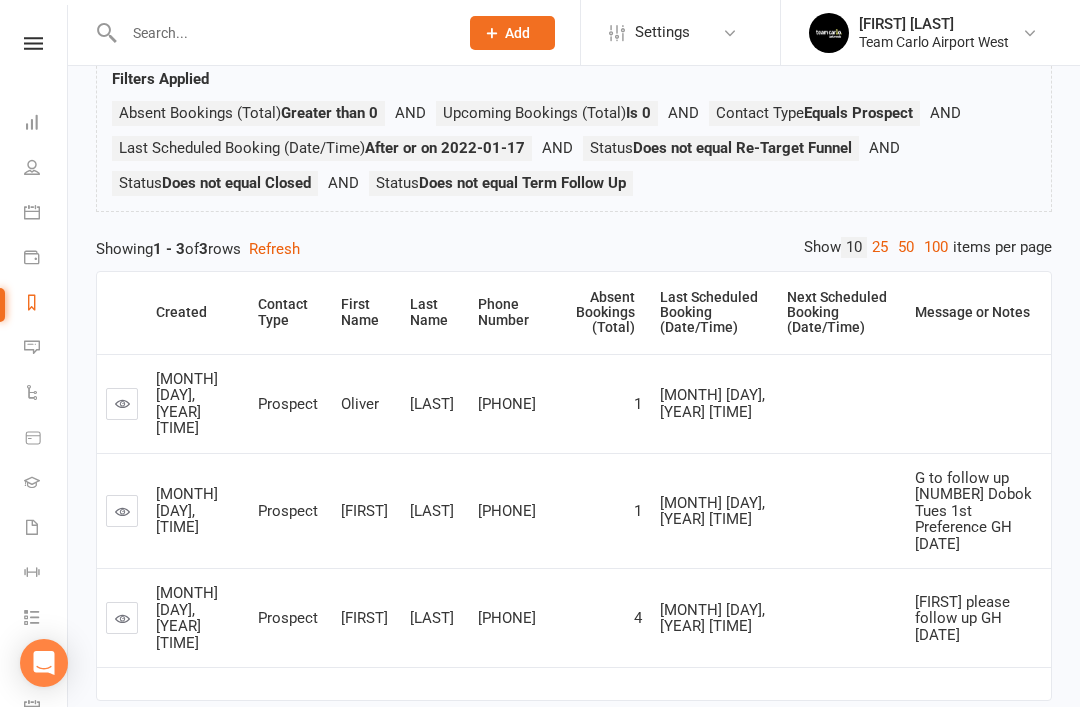 click at bounding box center [122, 618] 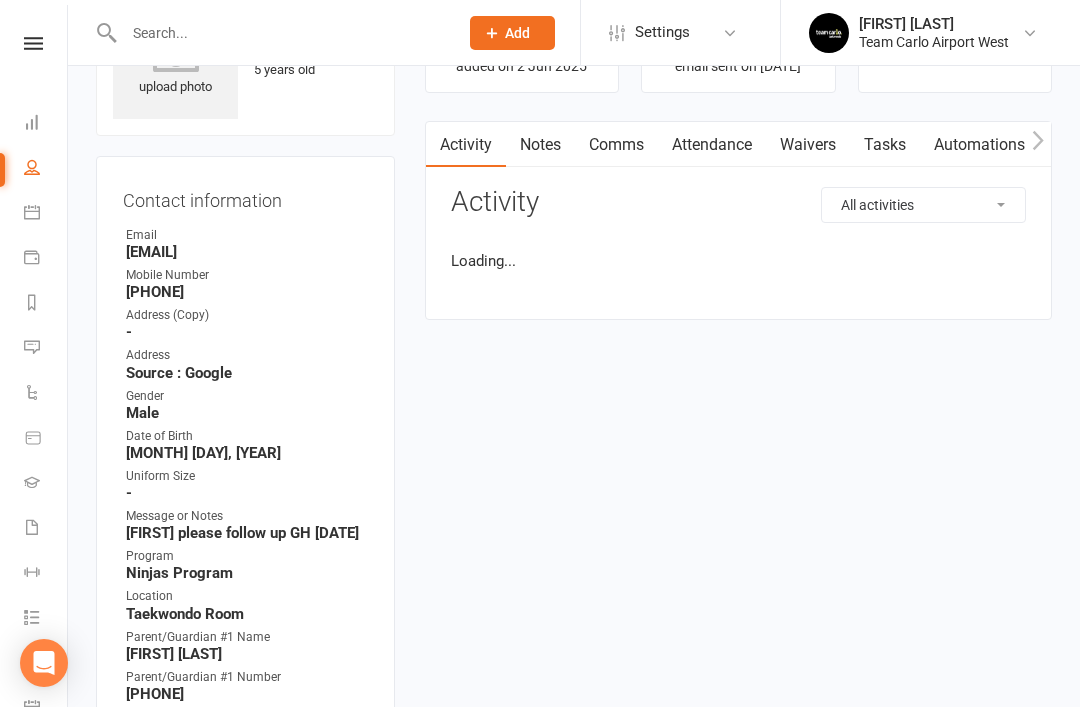 scroll, scrollTop: 0, scrollLeft: 0, axis: both 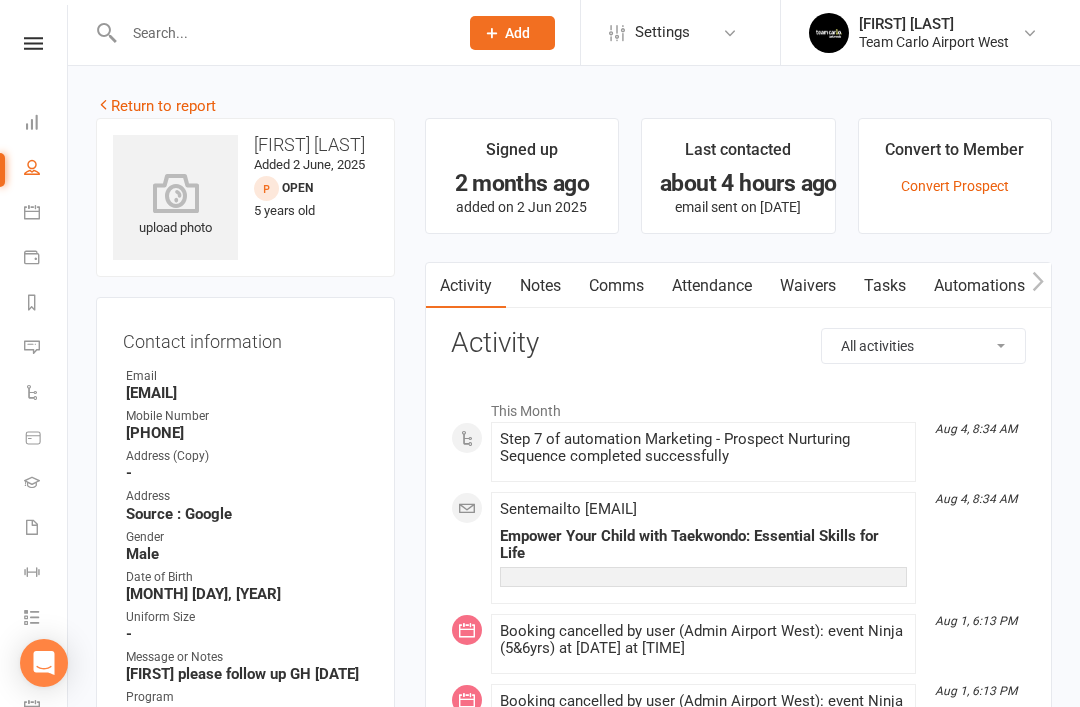 click on "Attendance" at bounding box center [712, 286] 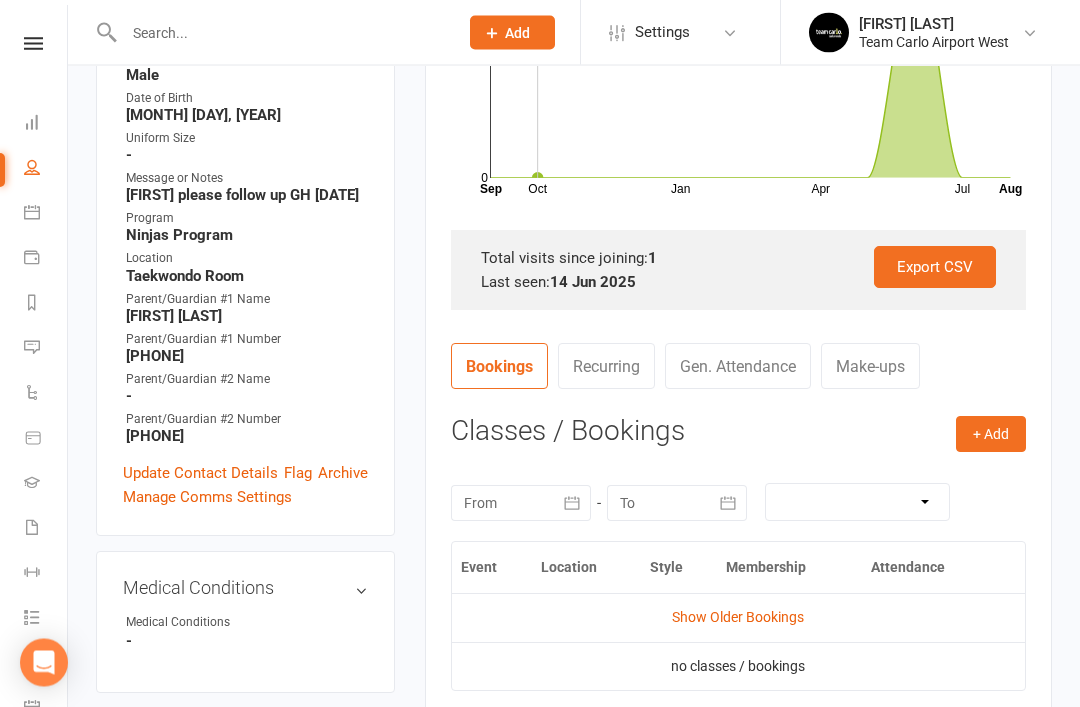 scroll, scrollTop: 479, scrollLeft: 0, axis: vertical 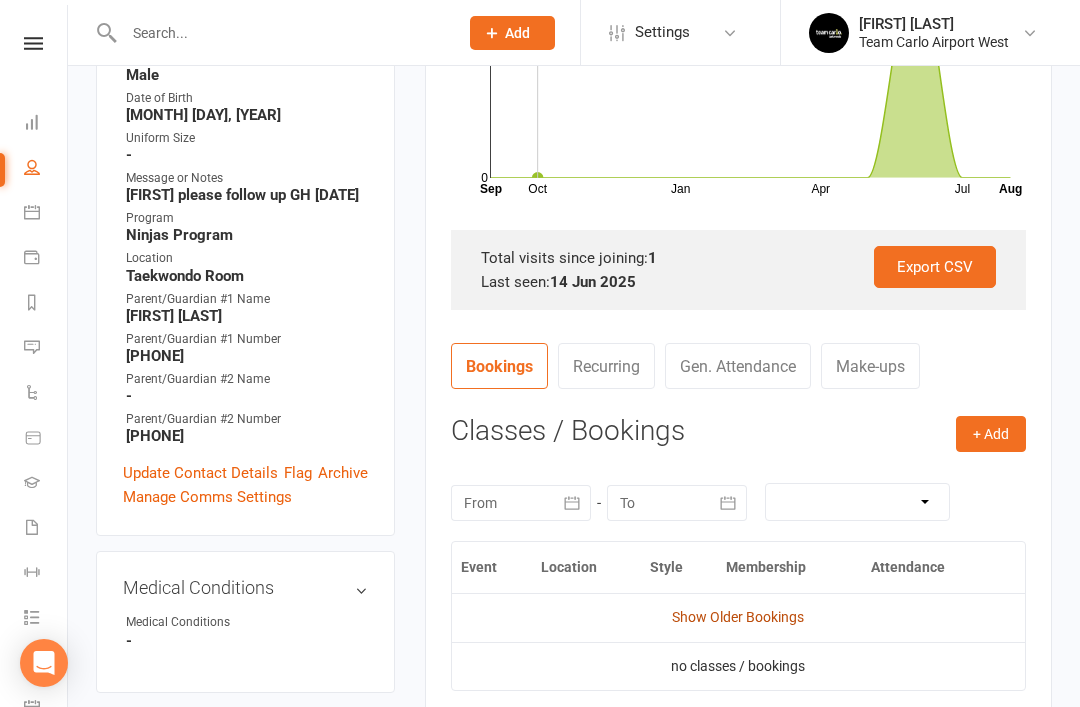 click on "Show Older Bookings" at bounding box center [738, 617] 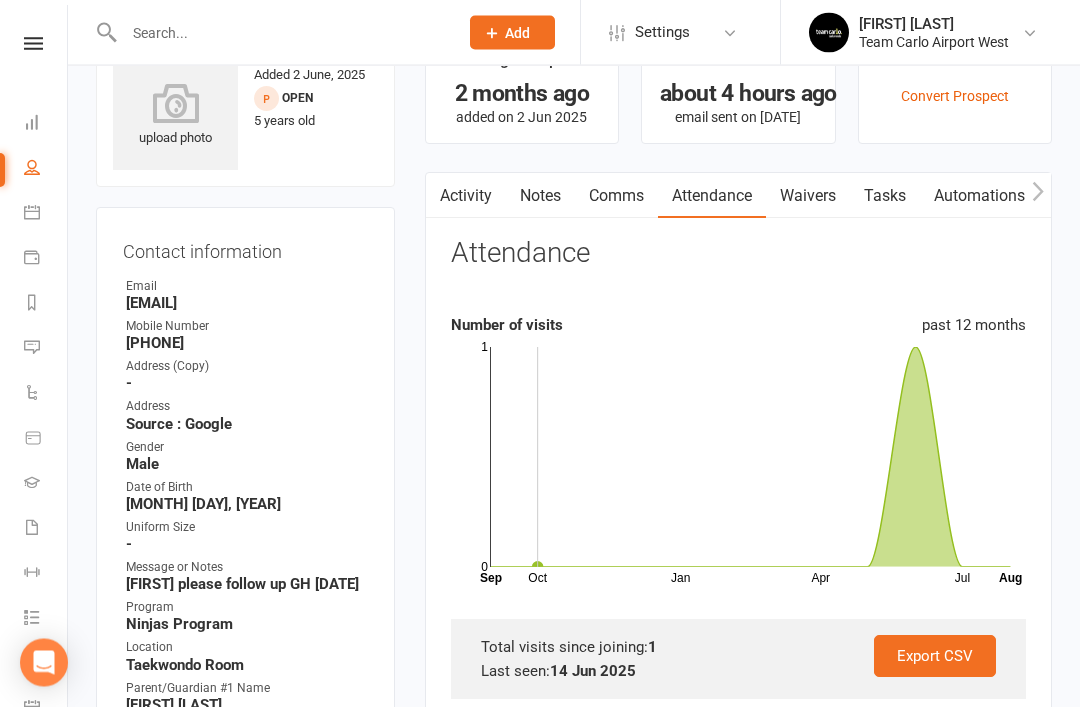 scroll, scrollTop: 0, scrollLeft: 0, axis: both 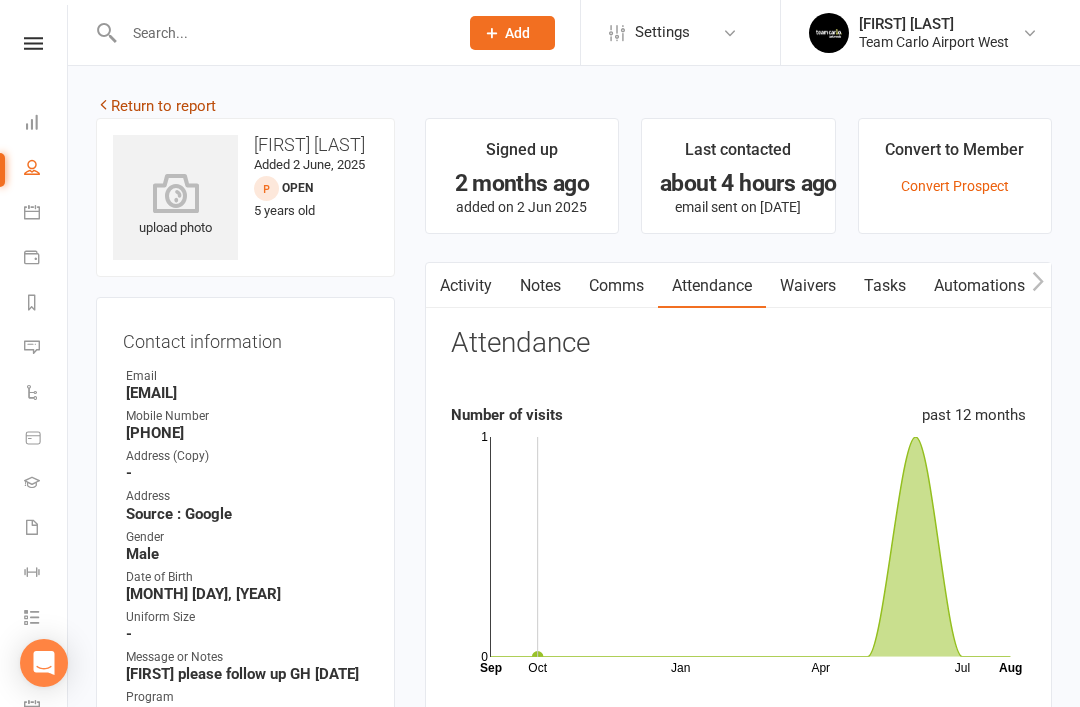 click on "Return to report" at bounding box center (156, 106) 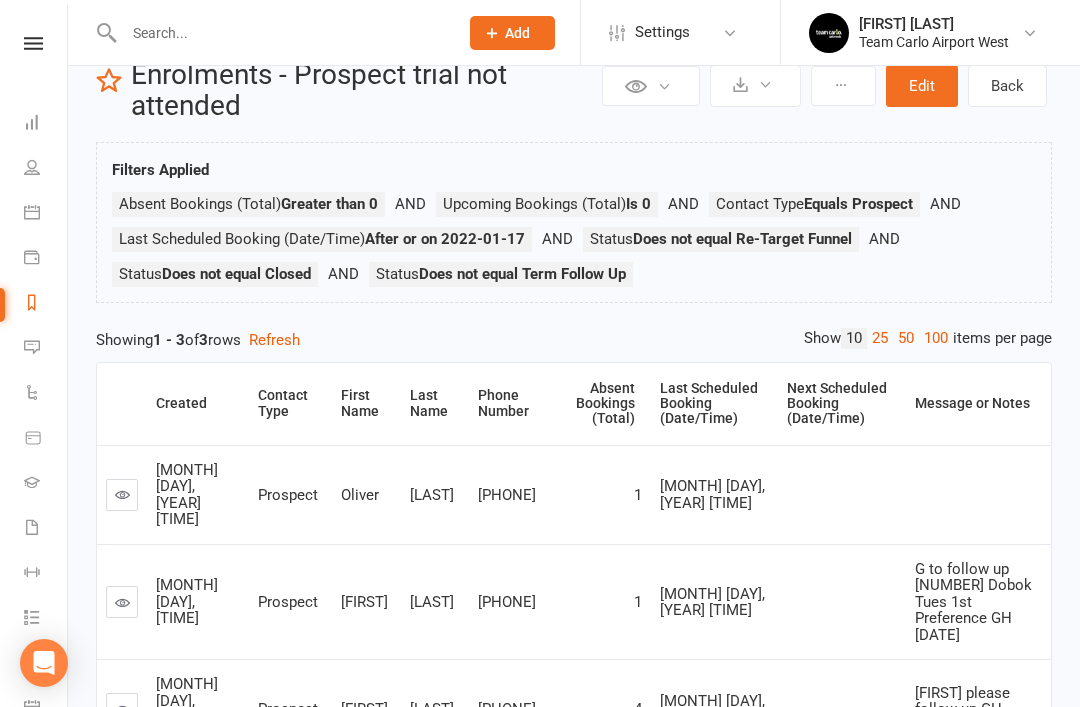 scroll, scrollTop: 0, scrollLeft: 0, axis: both 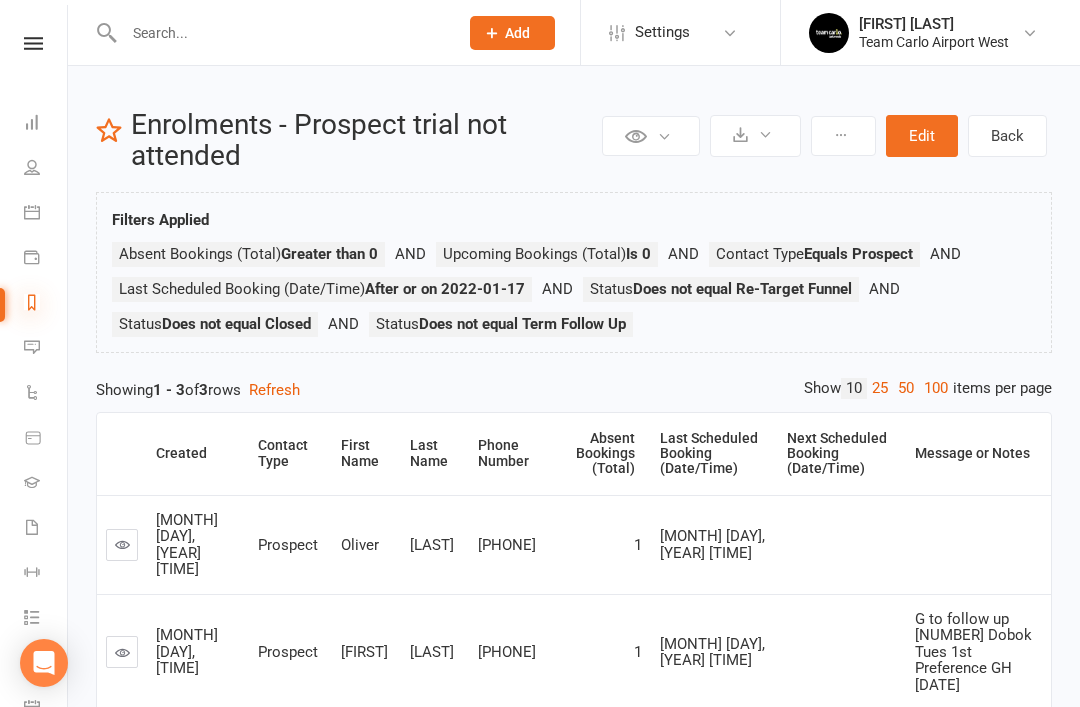 click at bounding box center (32, 302) 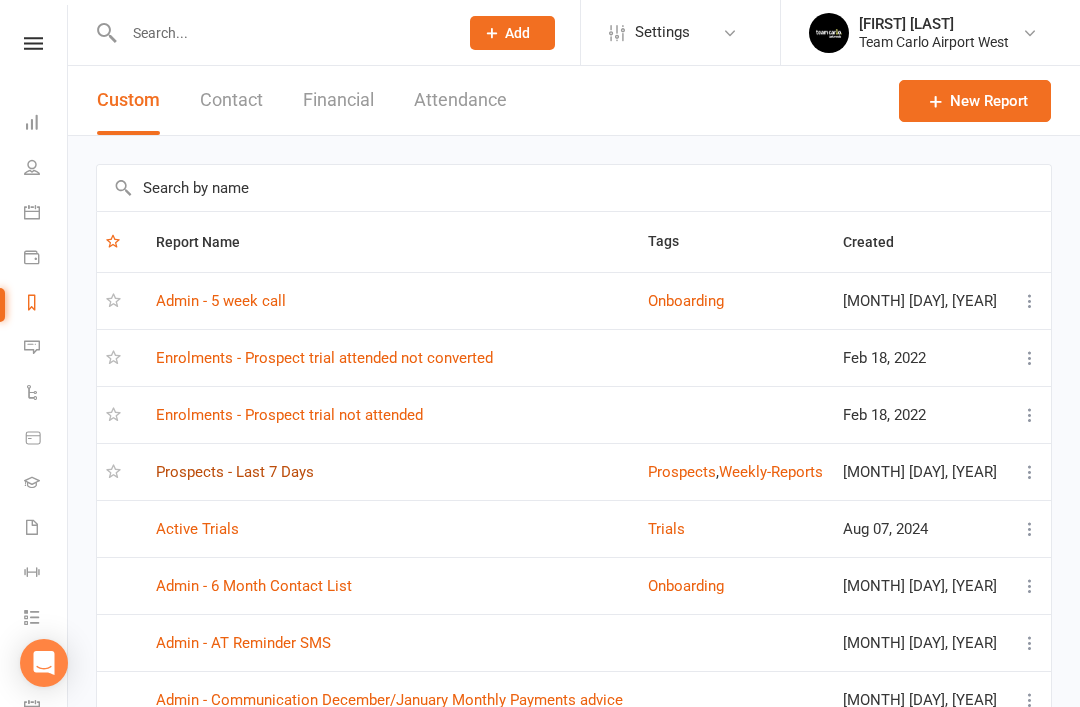 click on "Prospects - Last 7 Days" at bounding box center [235, 472] 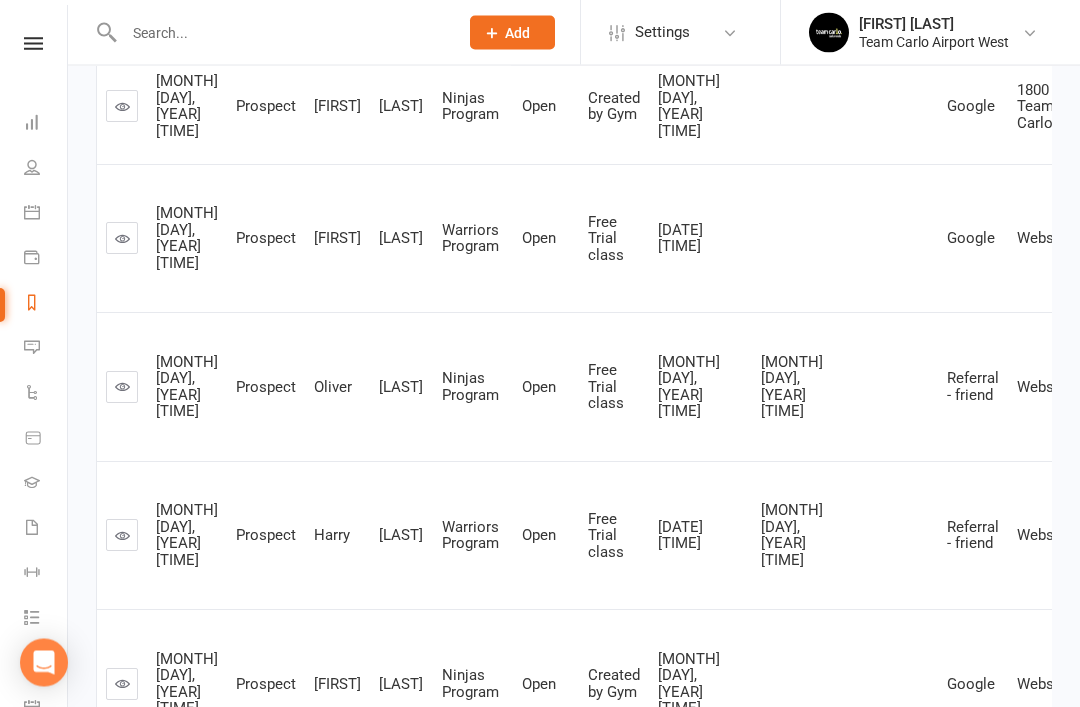 scroll, scrollTop: 414, scrollLeft: 0, axis: vertical 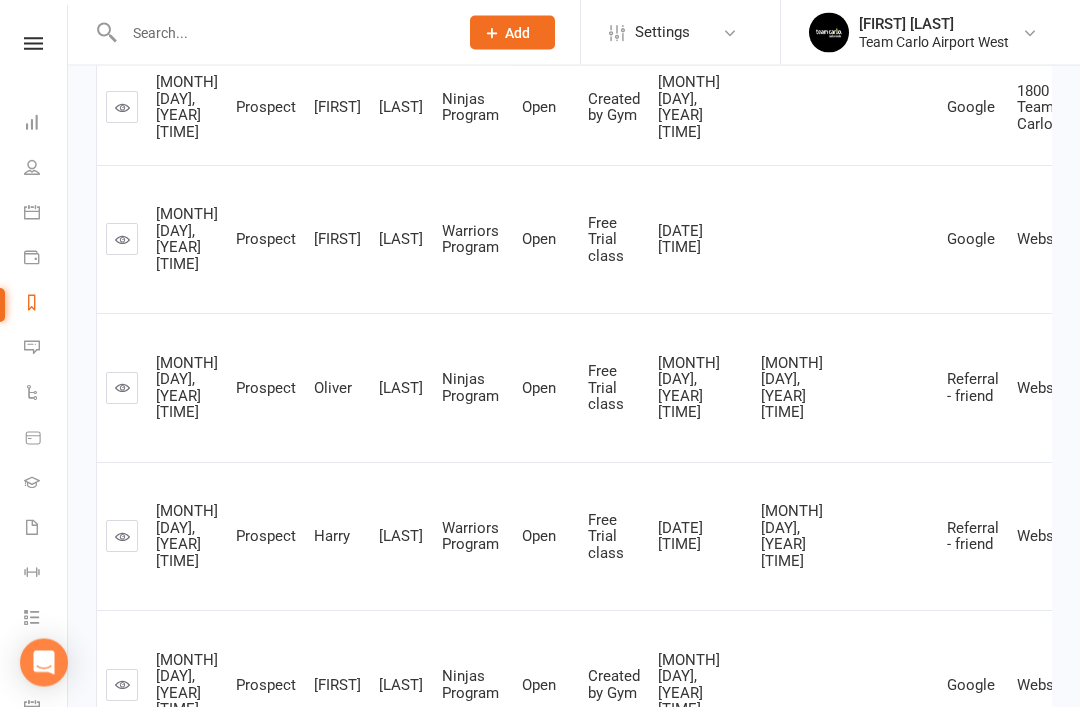 click at bounding box center [122, 537] 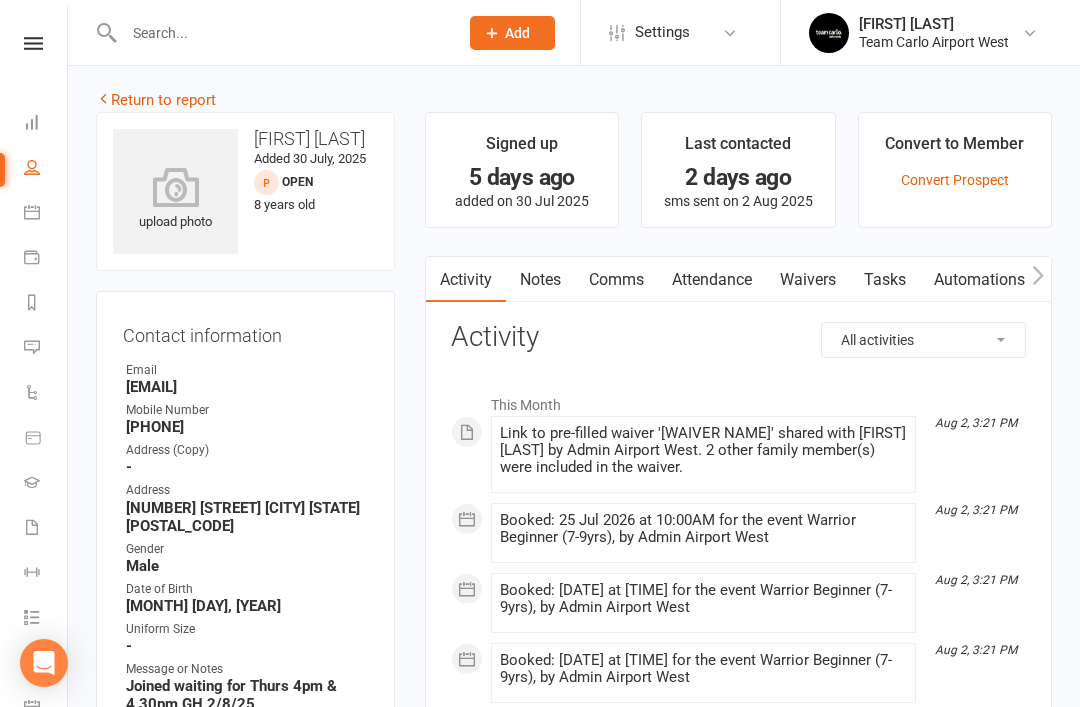 scroll, scrollTop: 0, scrollLeft: 0, axis: both 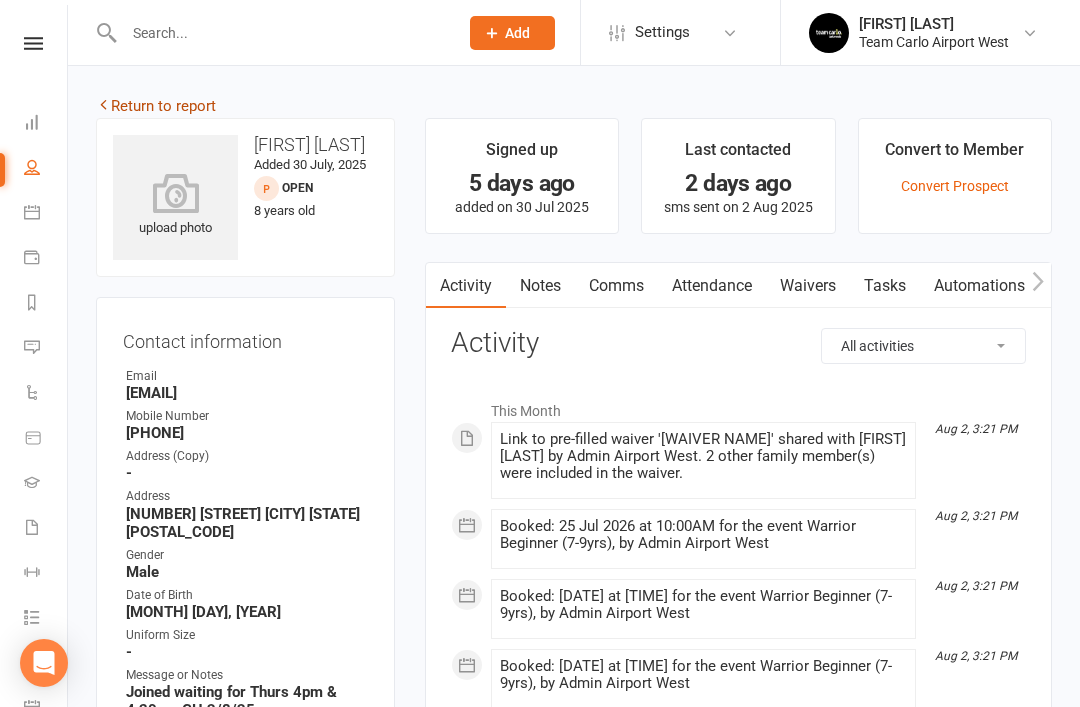 click on "Return to report" at bounding box center (156, 106) 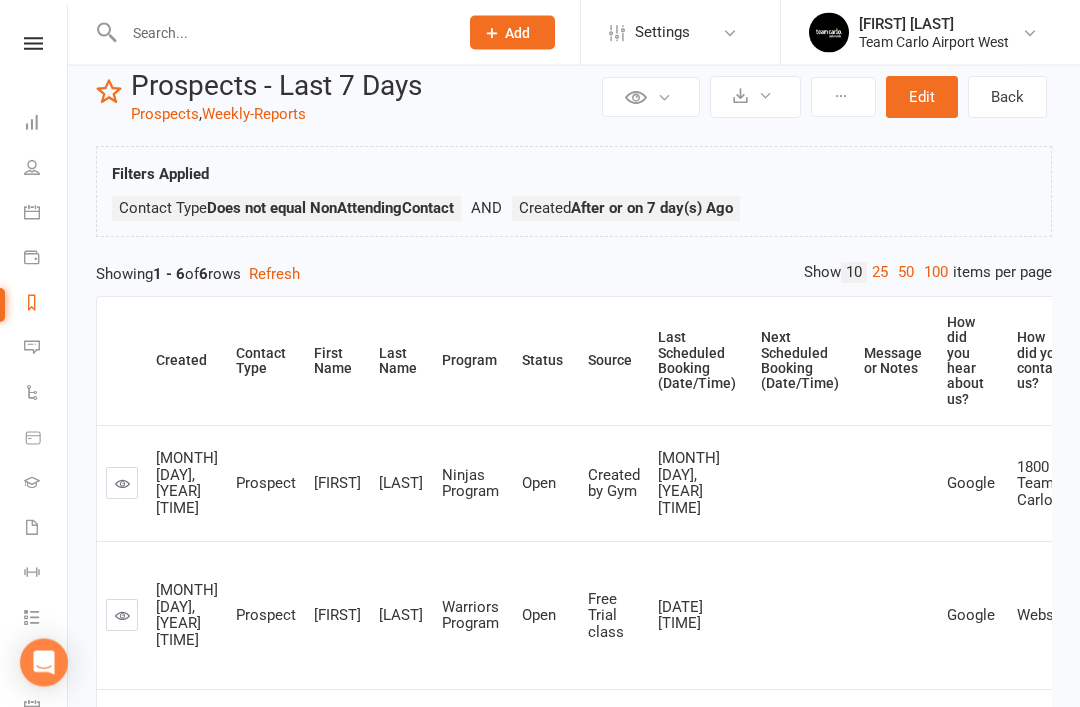 scroll, scrollTop: 0, scrollLeft: 0, axis: both 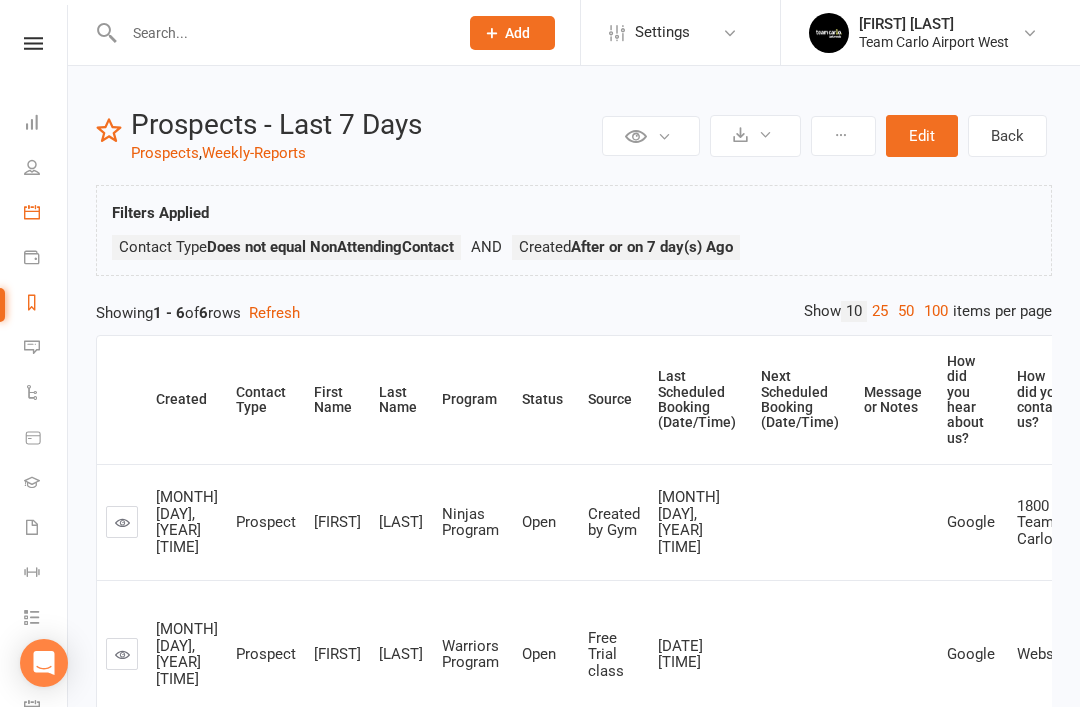 click on "Calendar" at bounding box center (46, 214) 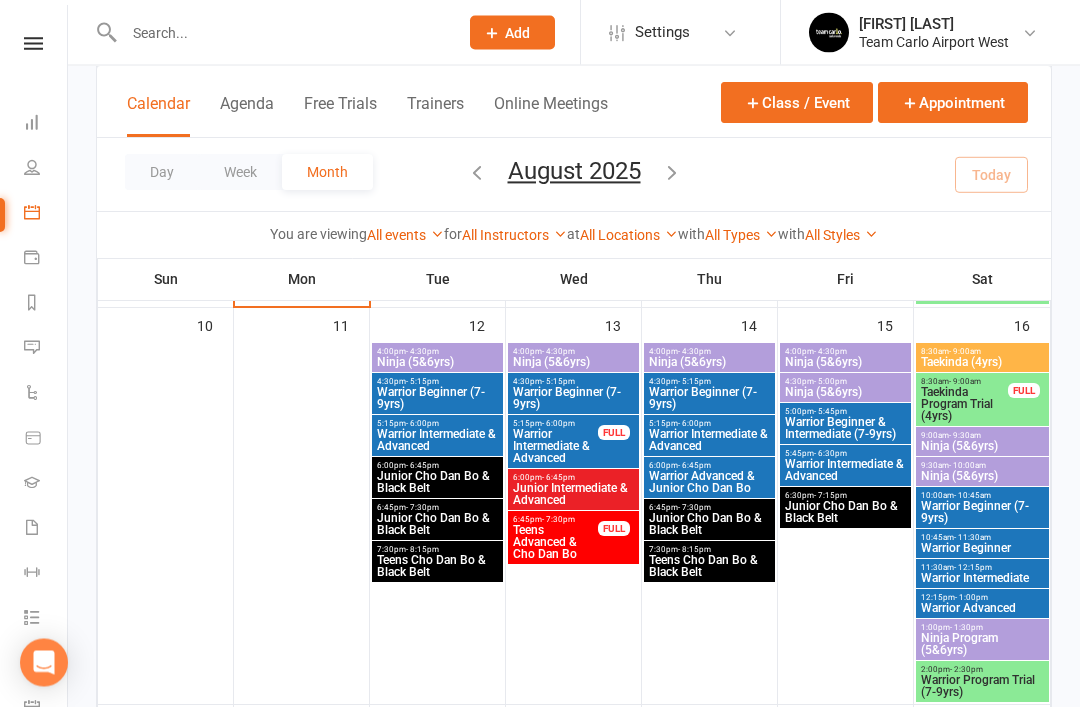 scroll, scrollTop: 951, scrollLeft: 0, axis: vertical 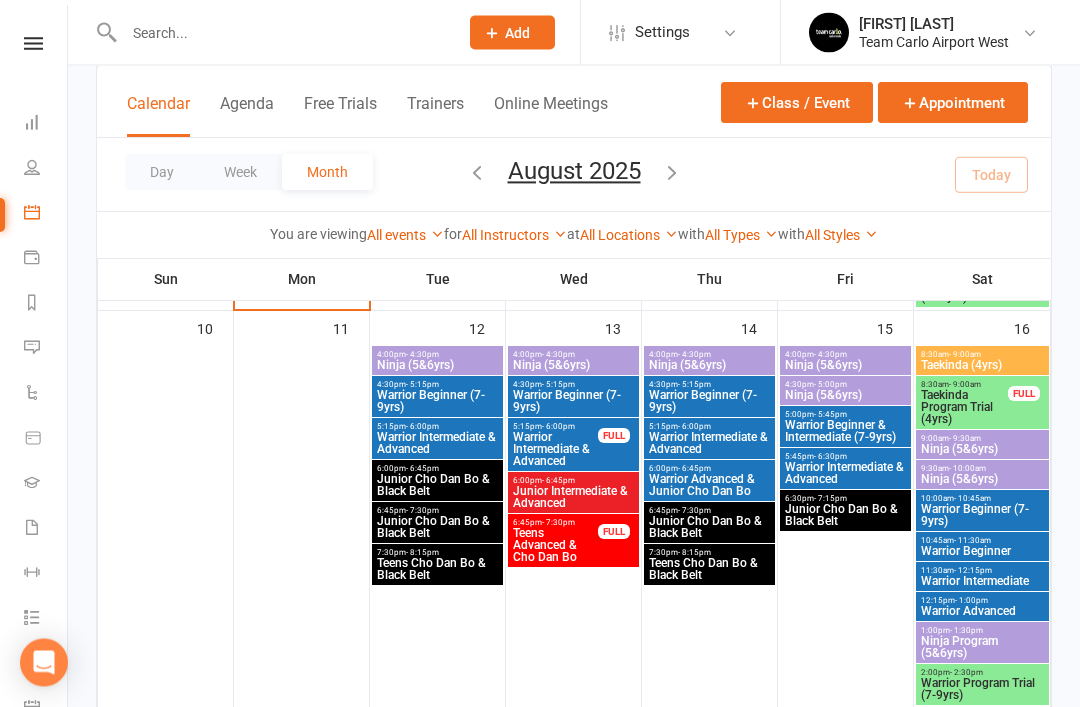 click on "Ninja (5&6yrs)" at bounding box center (437, 366) 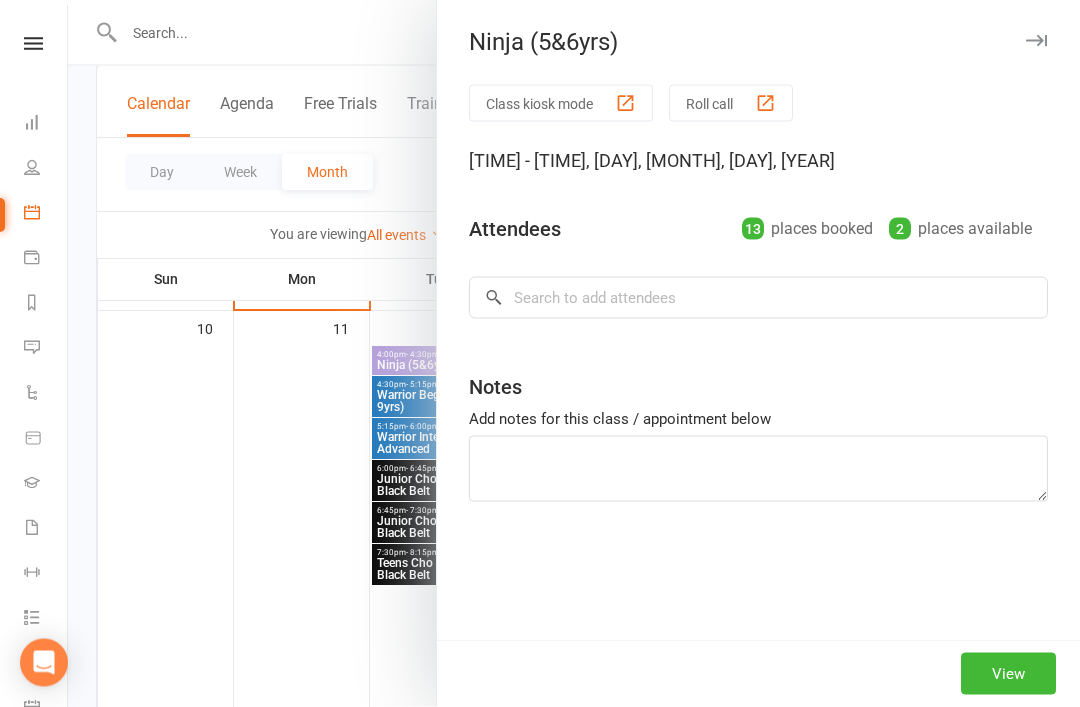 scroll, scrollTop: 952, scrollLeft: 0, axis: vertical 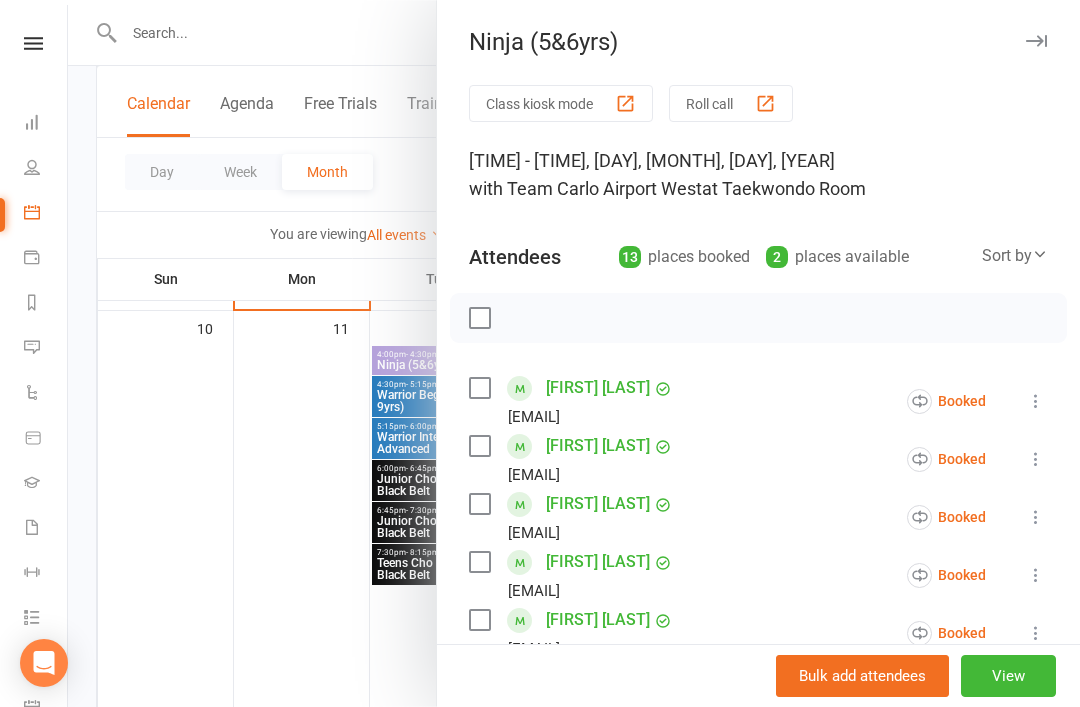 click at bounding box center (1036, 41) 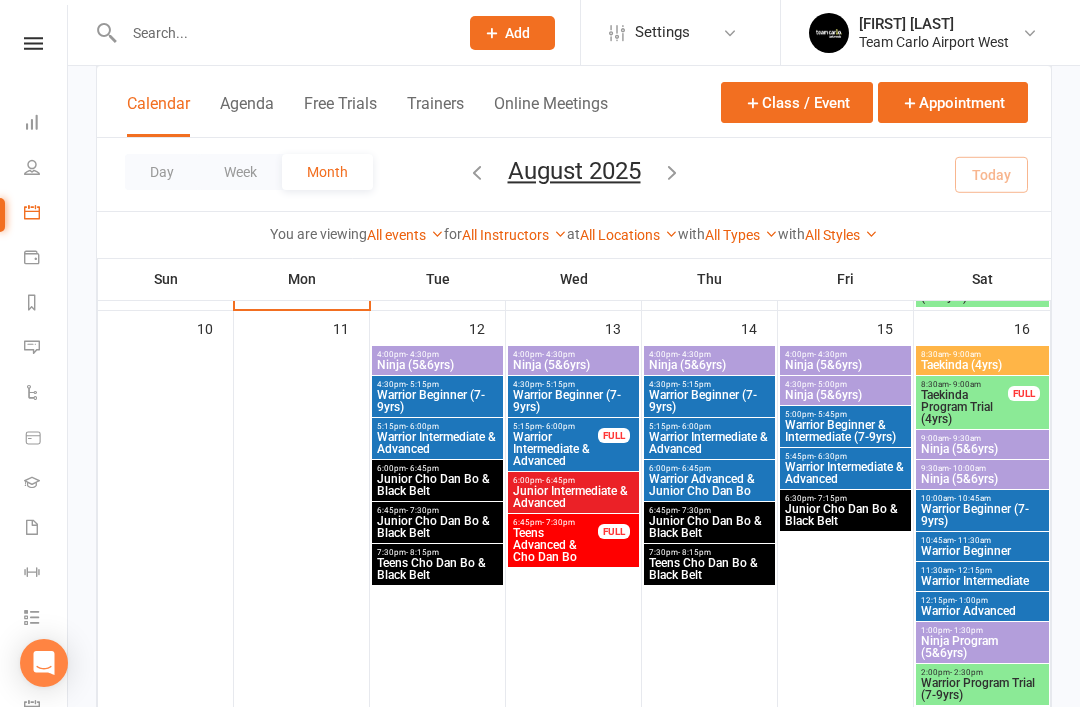 click on "Warrior Beginner (7-9yrs)" at bounding box center (437, 401) 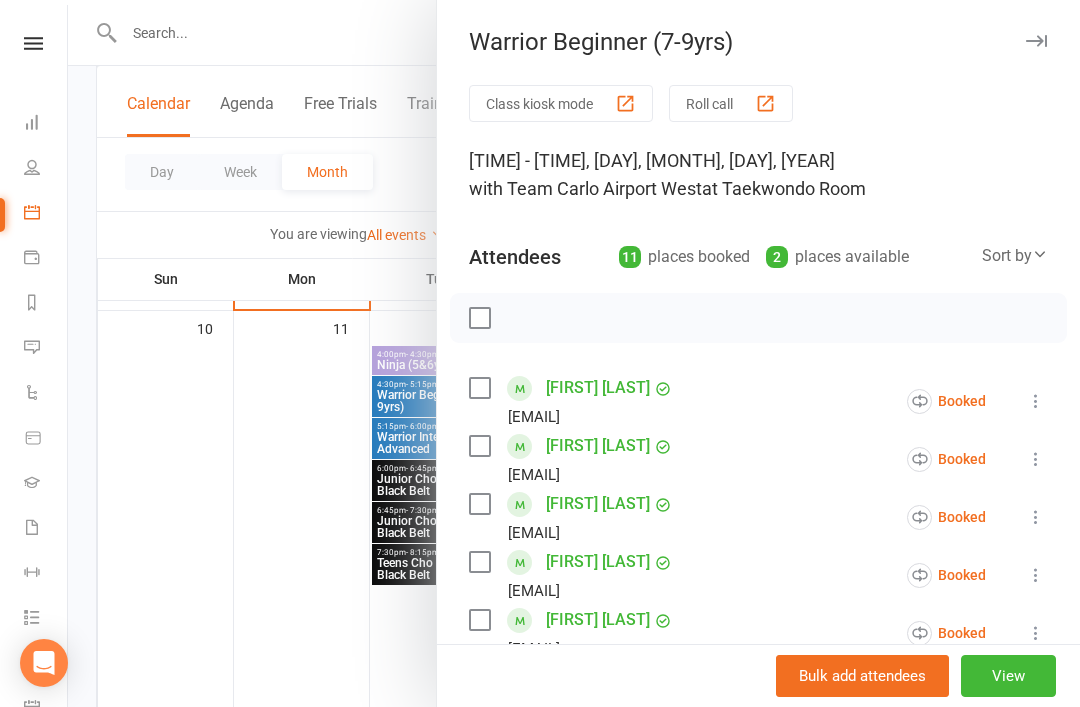 click at bounding box center (1036, 41) 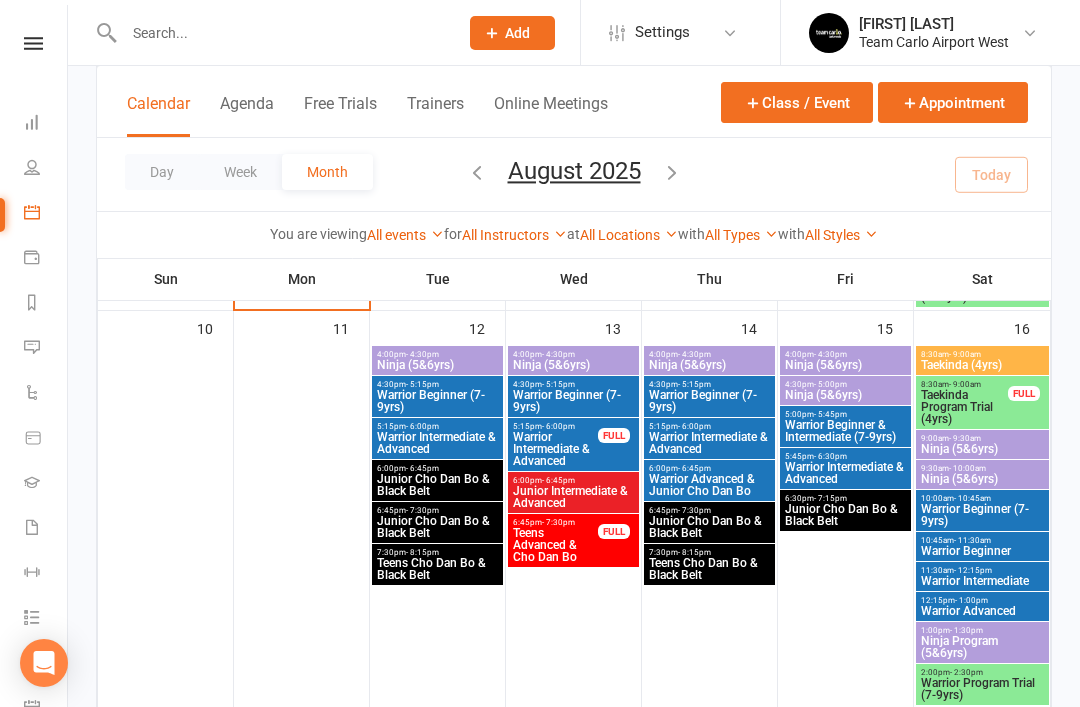 click on "Ninja (5&6yrs)" at bounding box center (573, 365) 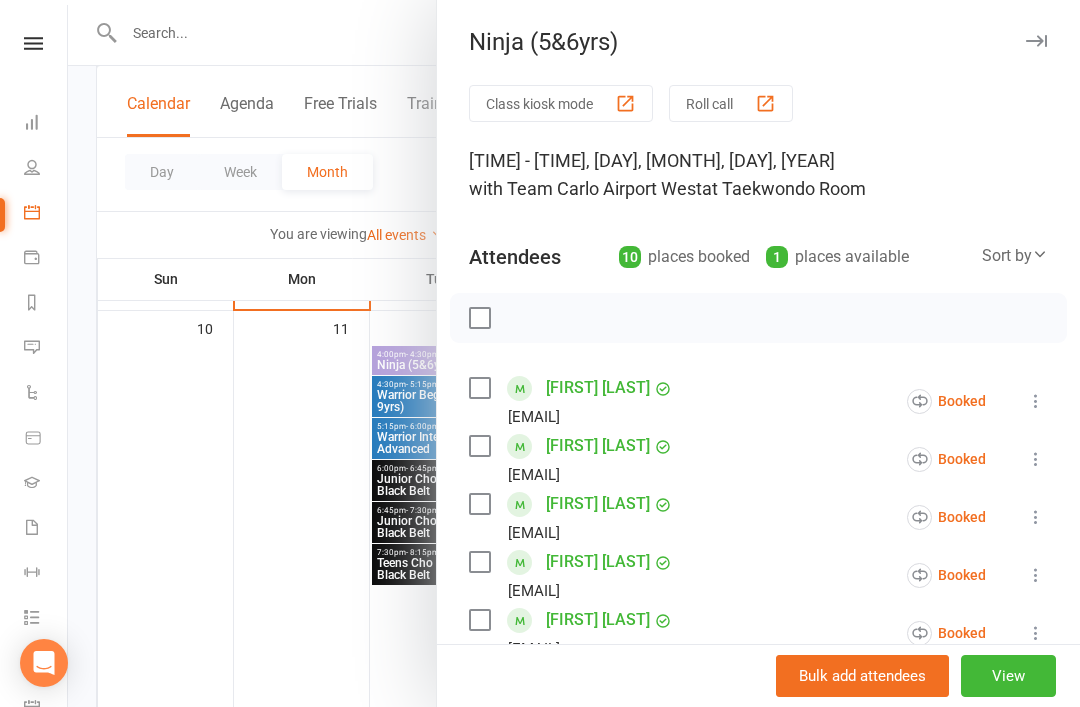 click at bounding box center (1036, 41) 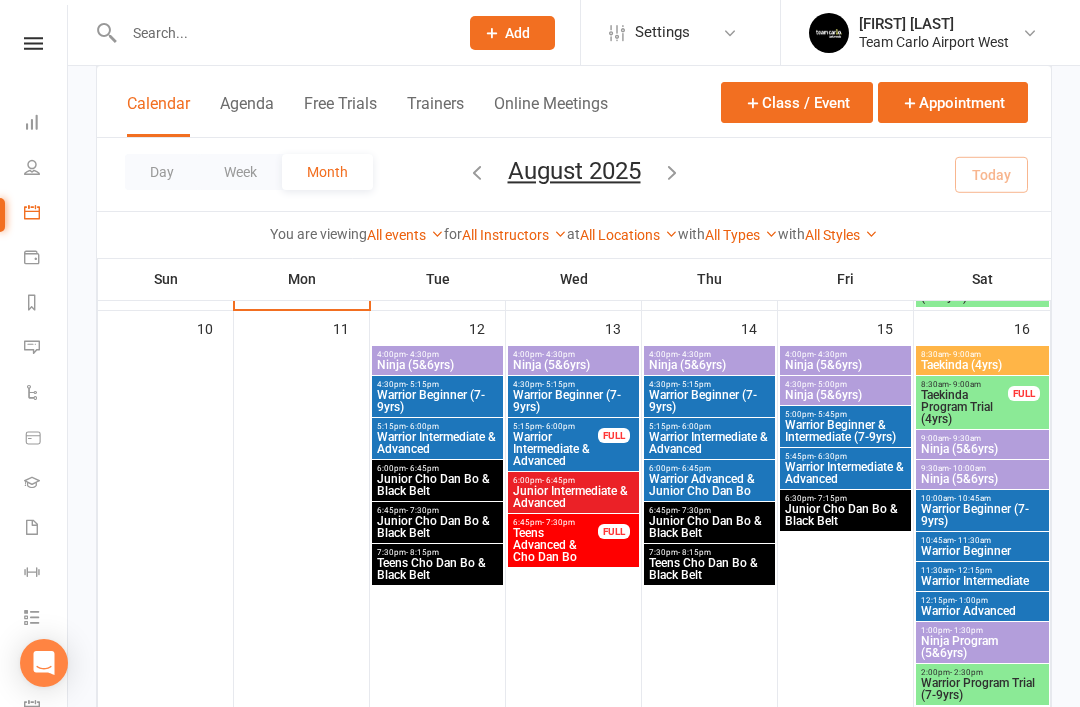 click on "Warrior Beginner (7-9yrs)" at bounding box center [573, 401] 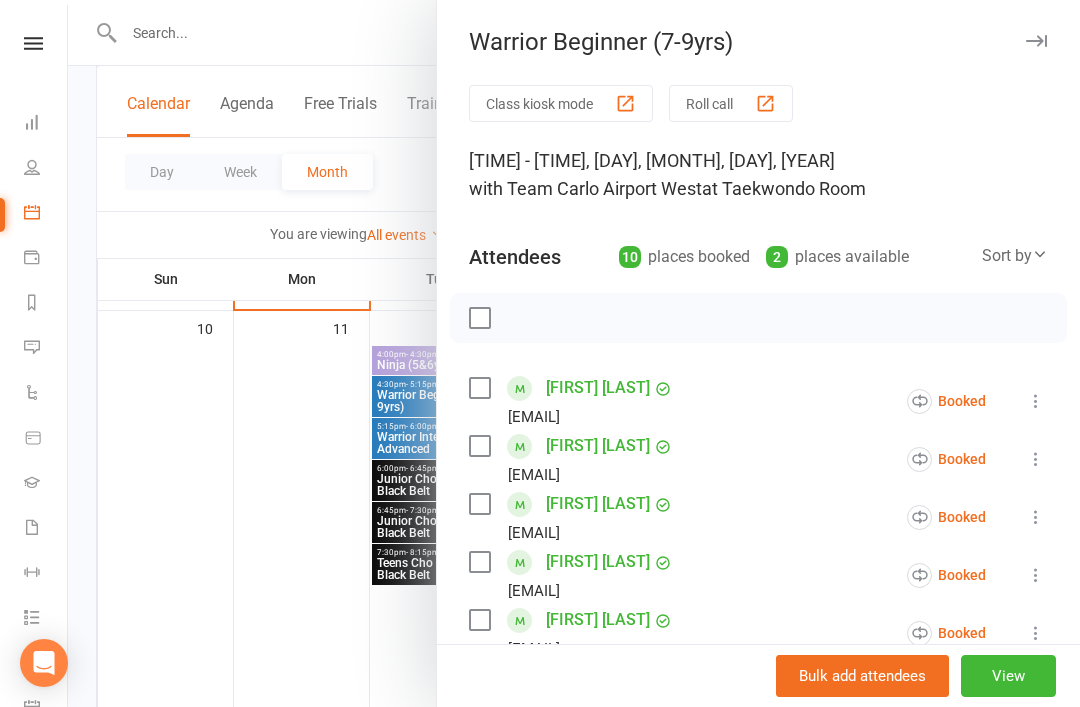 click at bounding box center [1036, 41] 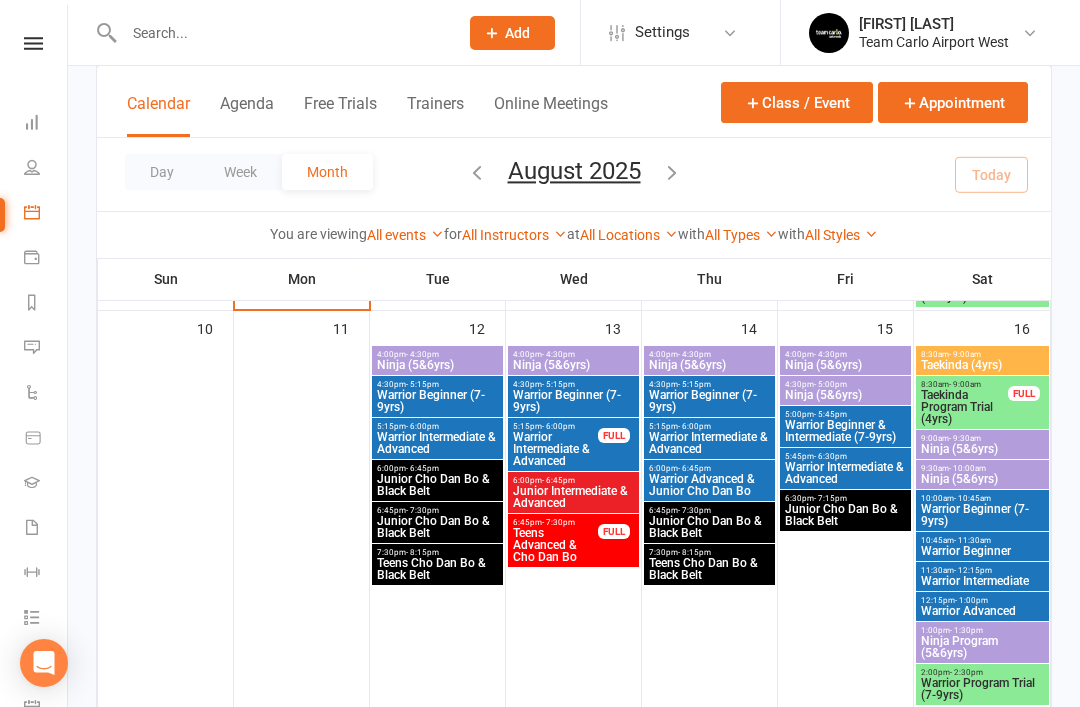 click on "Ninja (5&6yrs)" at bounding box center [709, 365] 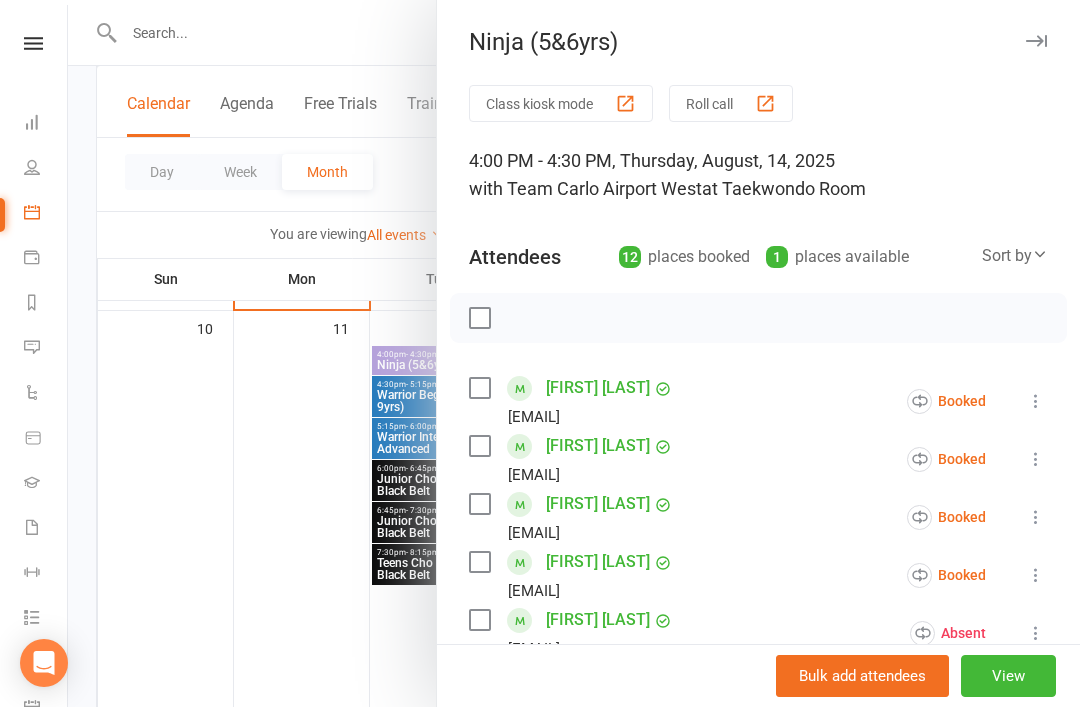 click at bounding box center (1036, 41) 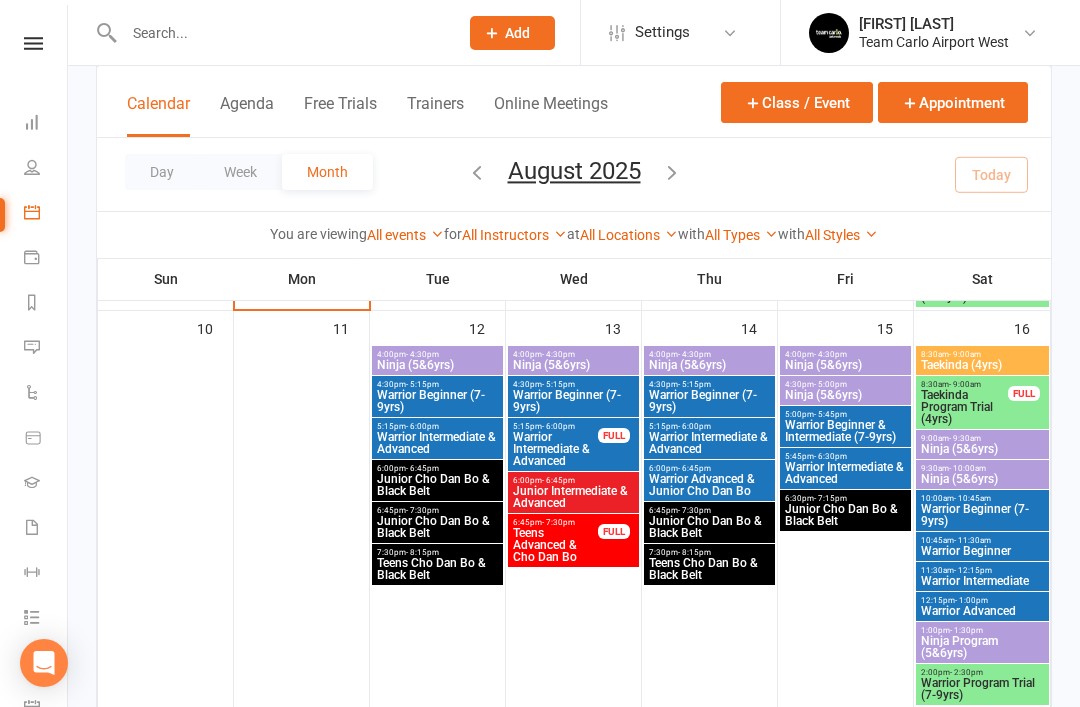 click on "Warrior Beginner (7-9yrs)" at bounding box center (709, 401) 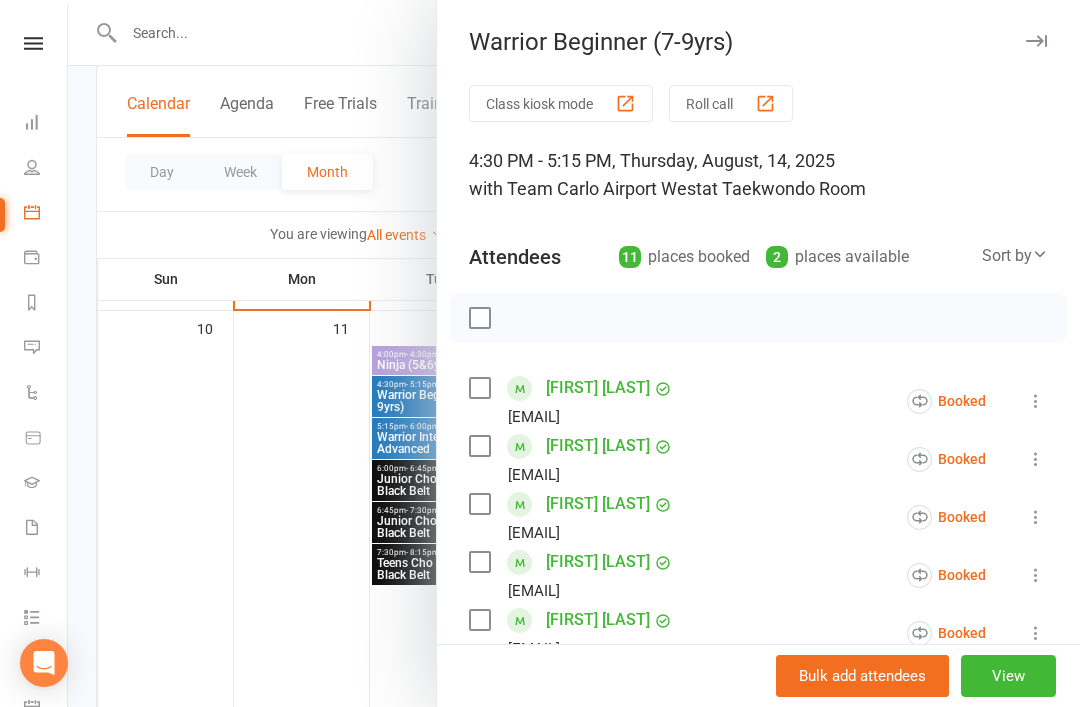 click at bounding box center [1036, 41] 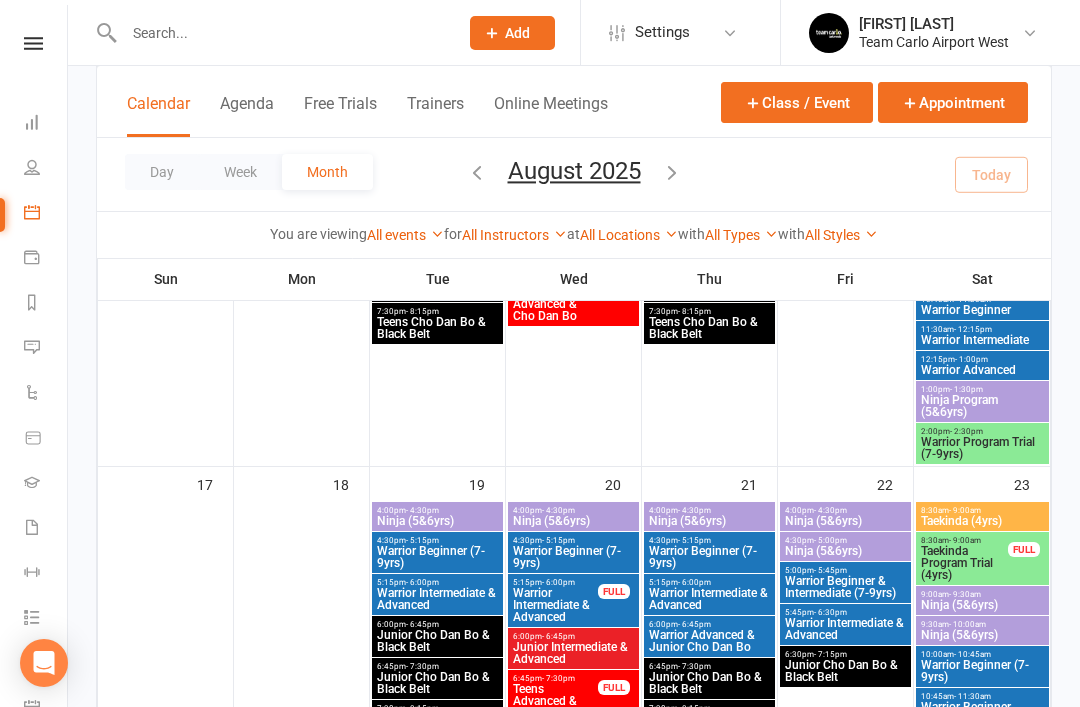 scroll, scrollTop: 1188, scrollLeft: 0, axis: vertical 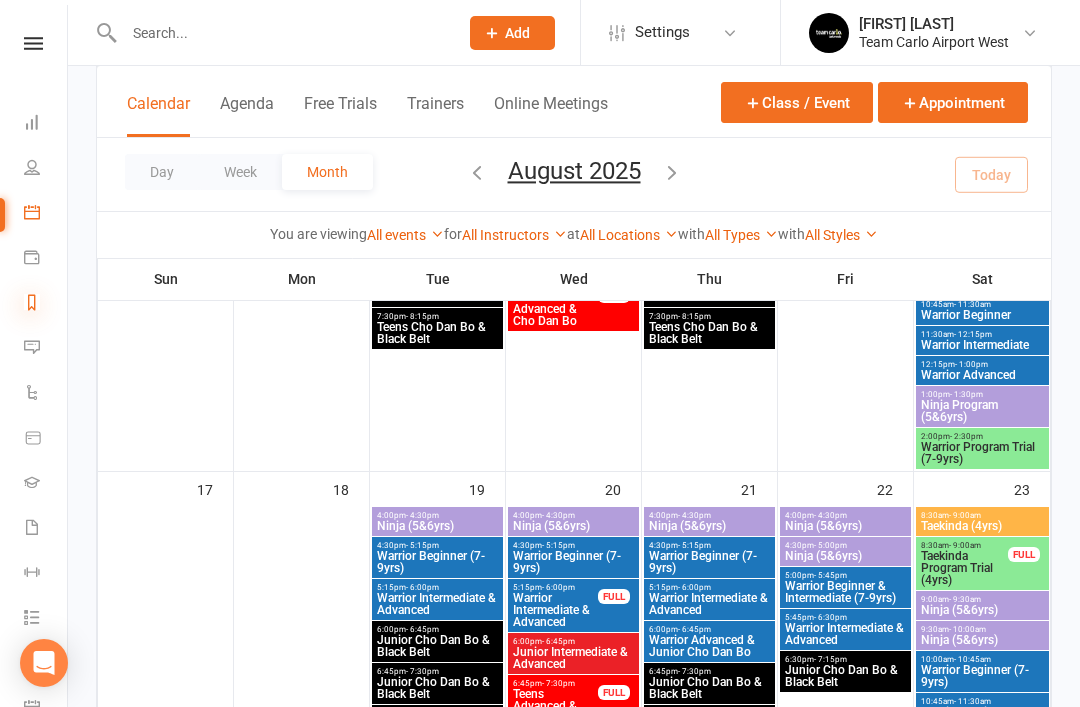 click at bounding box center [32, 302] 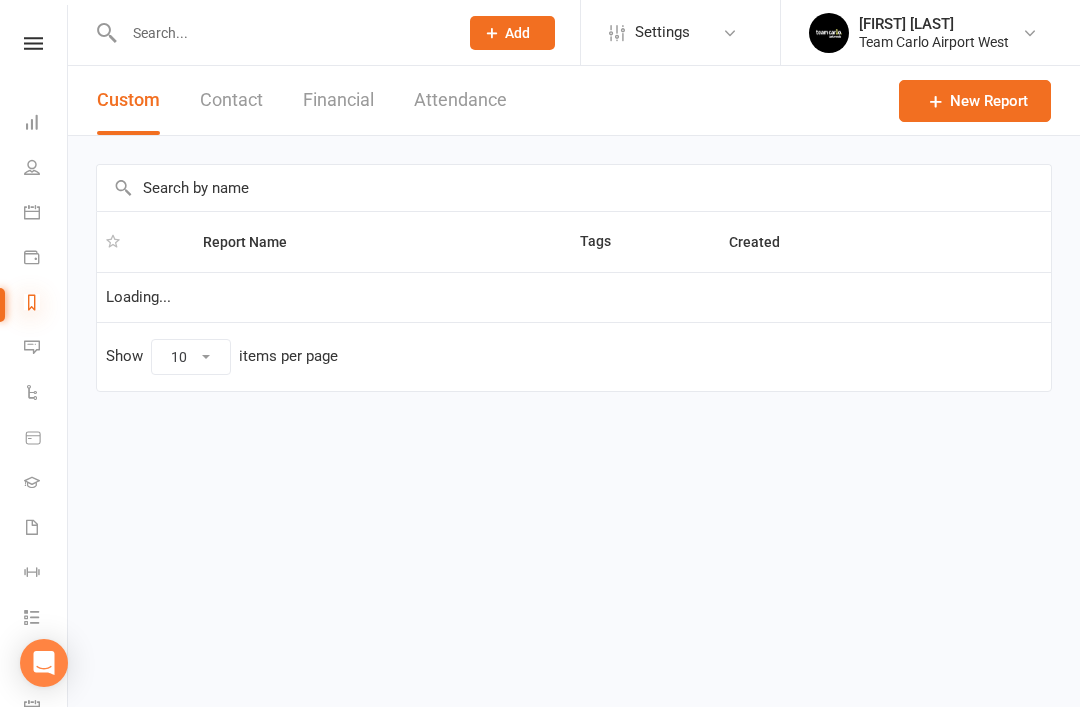 scroll, scrollTop: 0, scrollLeft: 0, axis: both 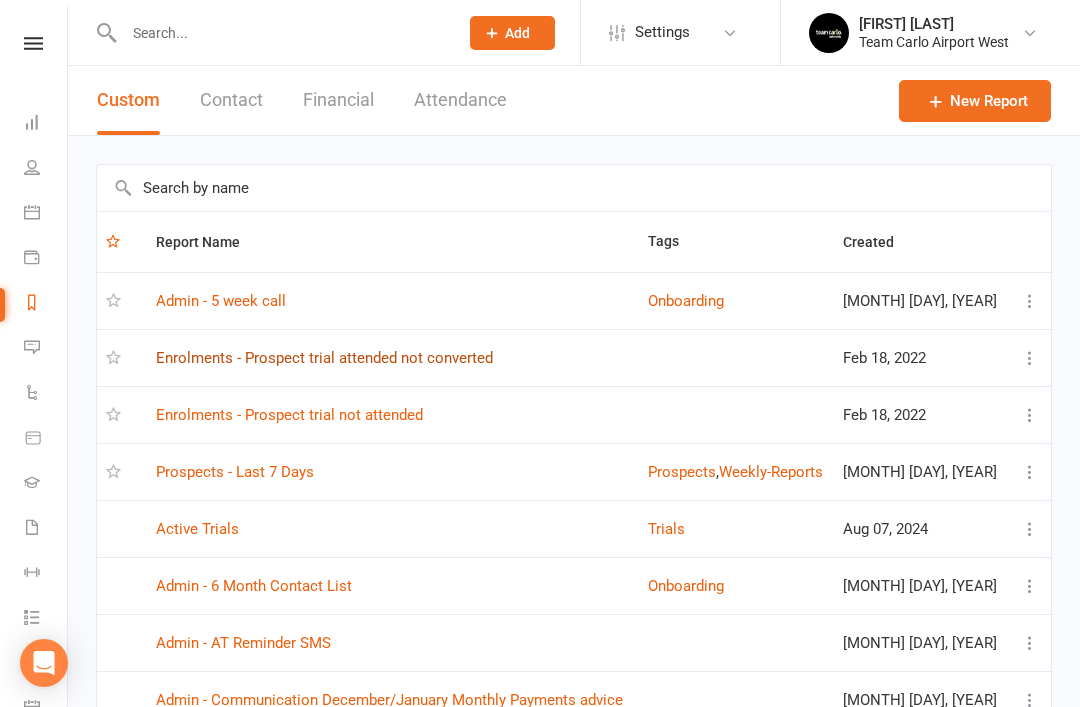 click on "Enrolments - Prospect trial attended not converted" at bounding box center (324, 358) 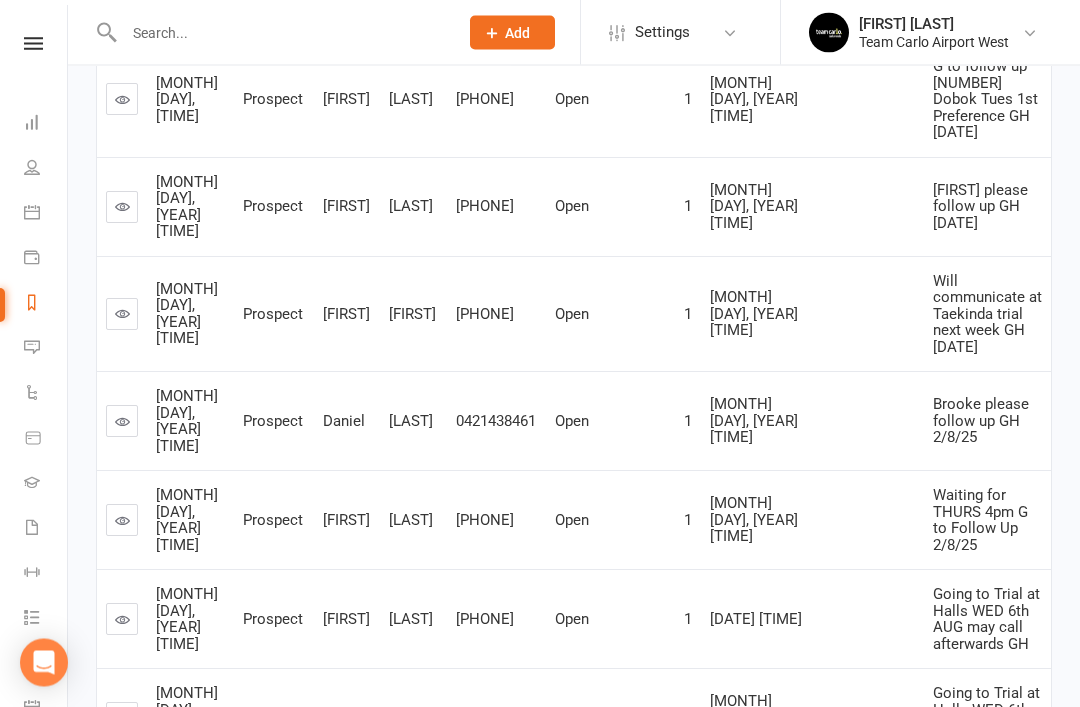 scroll, scrollTop: 702, scrollLeft: 0, axis: vertical 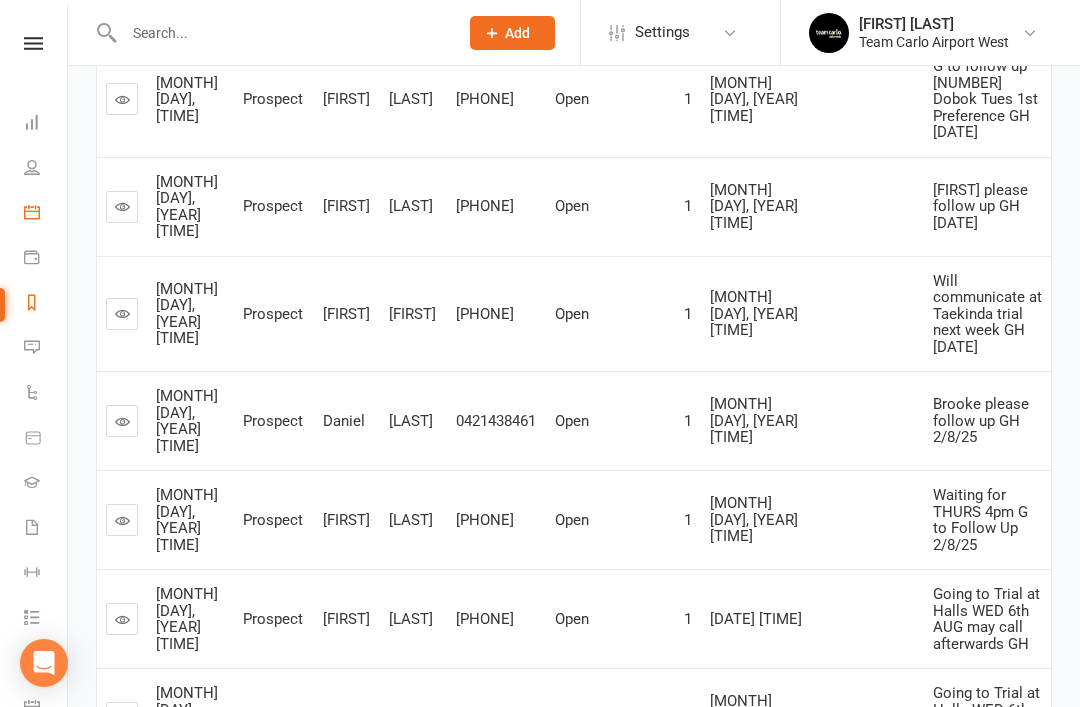 click on "Calendar" at bounding box center (46, 214) 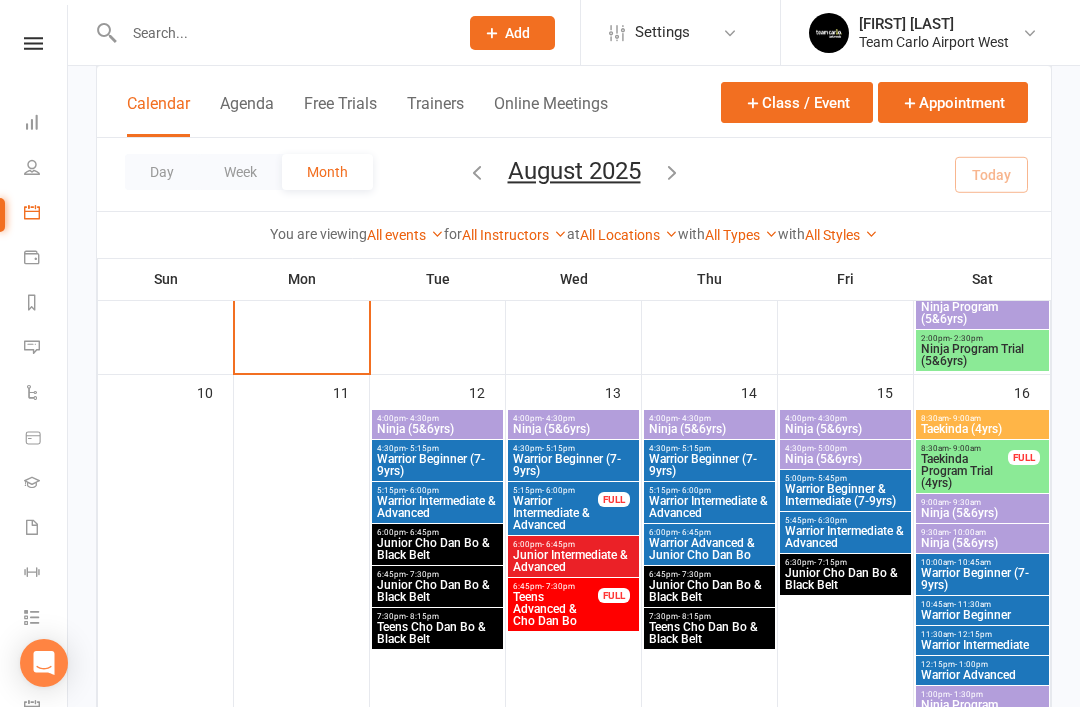 scroll, scrollTop: 887, scrollLeft: 0, axis: vertical 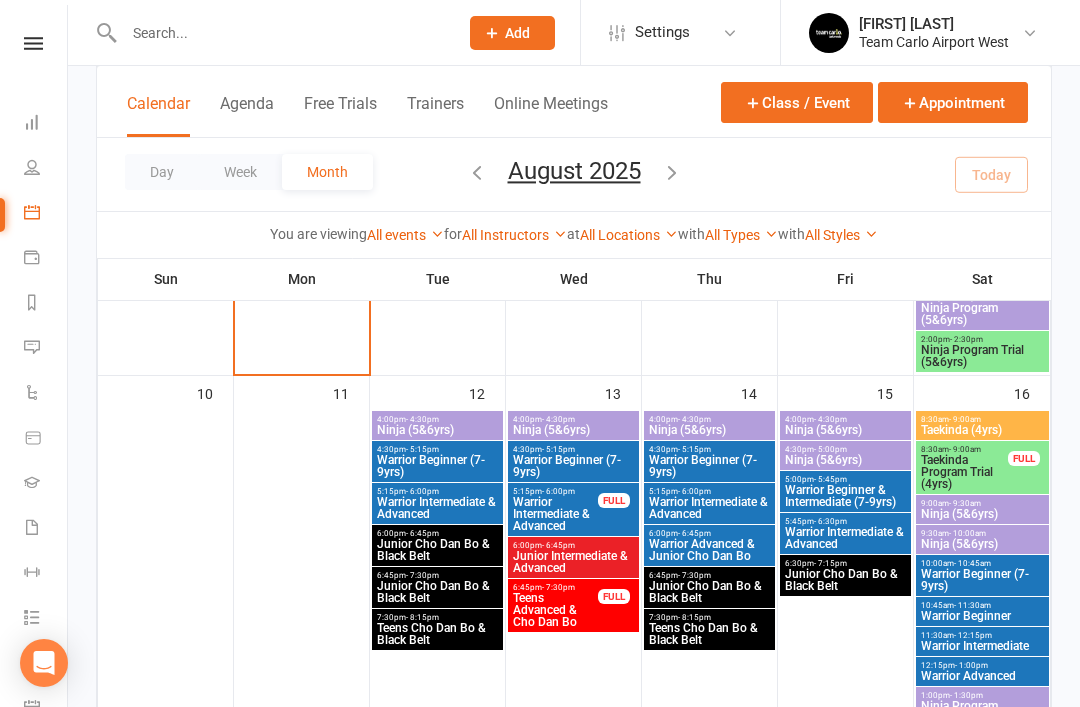 click on "Ninja (5&6yrs)" at bounding box center [709, 430] 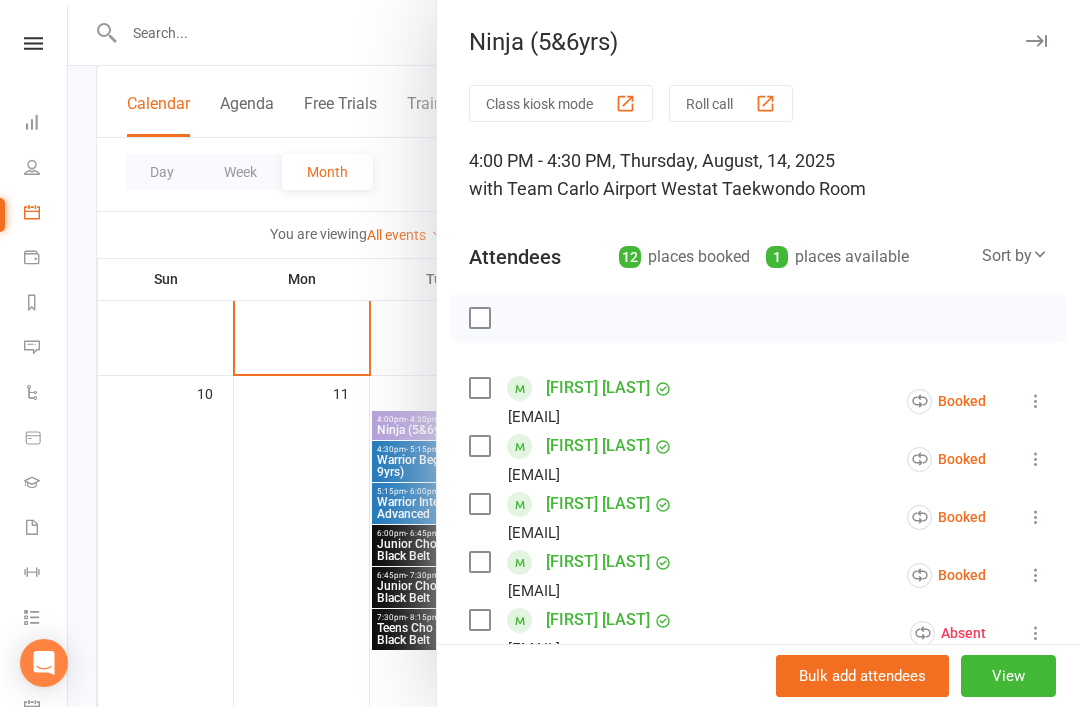 click at bounding box center [1036, 41] 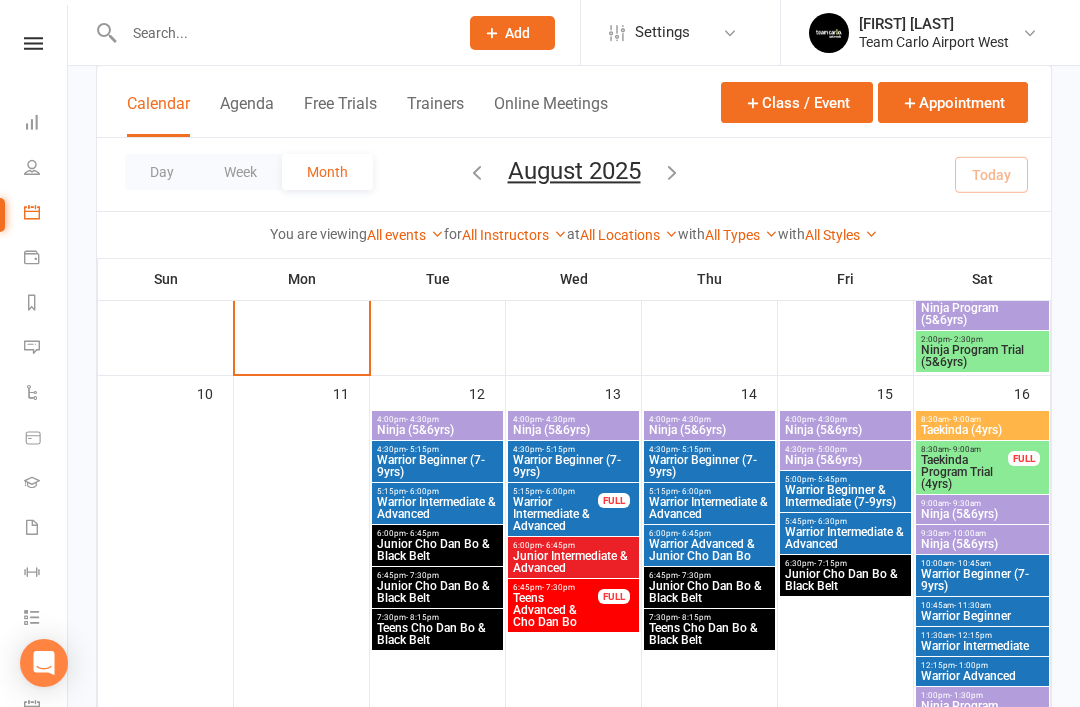 click on "Warrior Beginner & Intermediate (7-9yrs)" at bounding box center [845, 496] 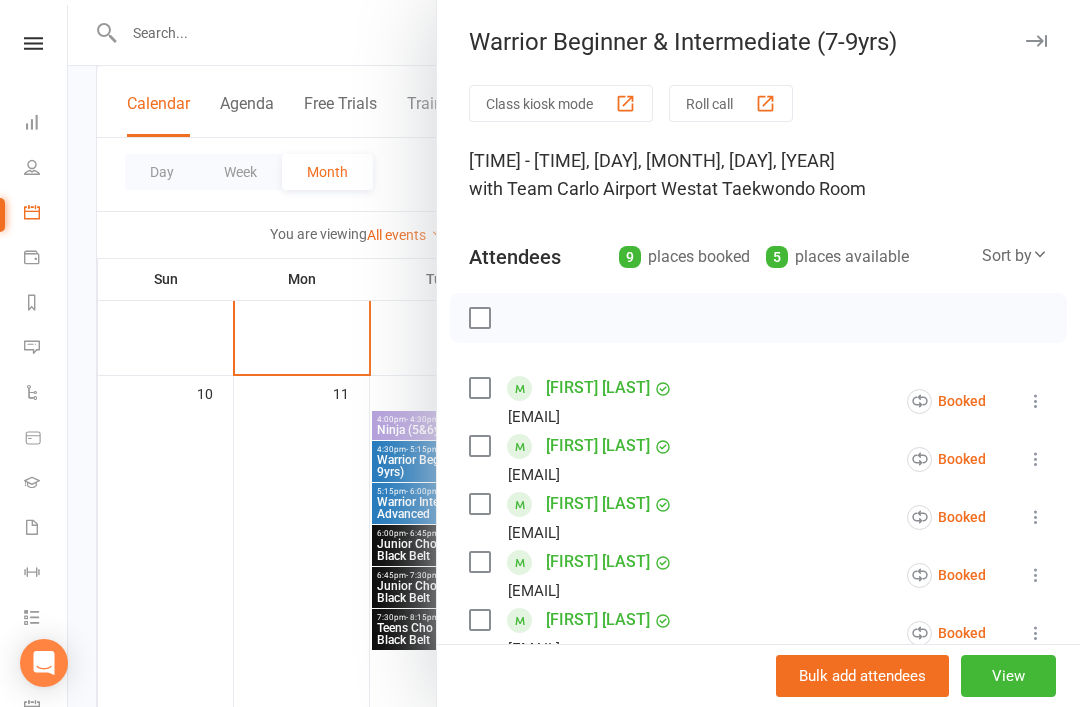 click at bounding box center (1036, 41) 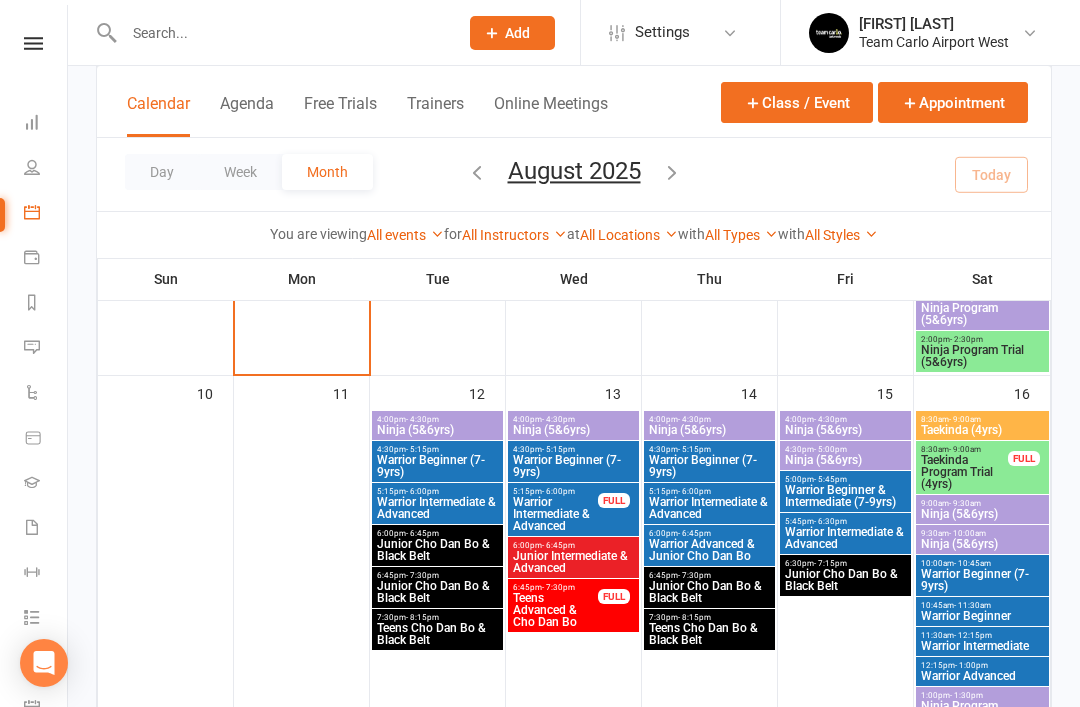 click on "Ninja (5&6yrs)" at bounding box center (845, 430) 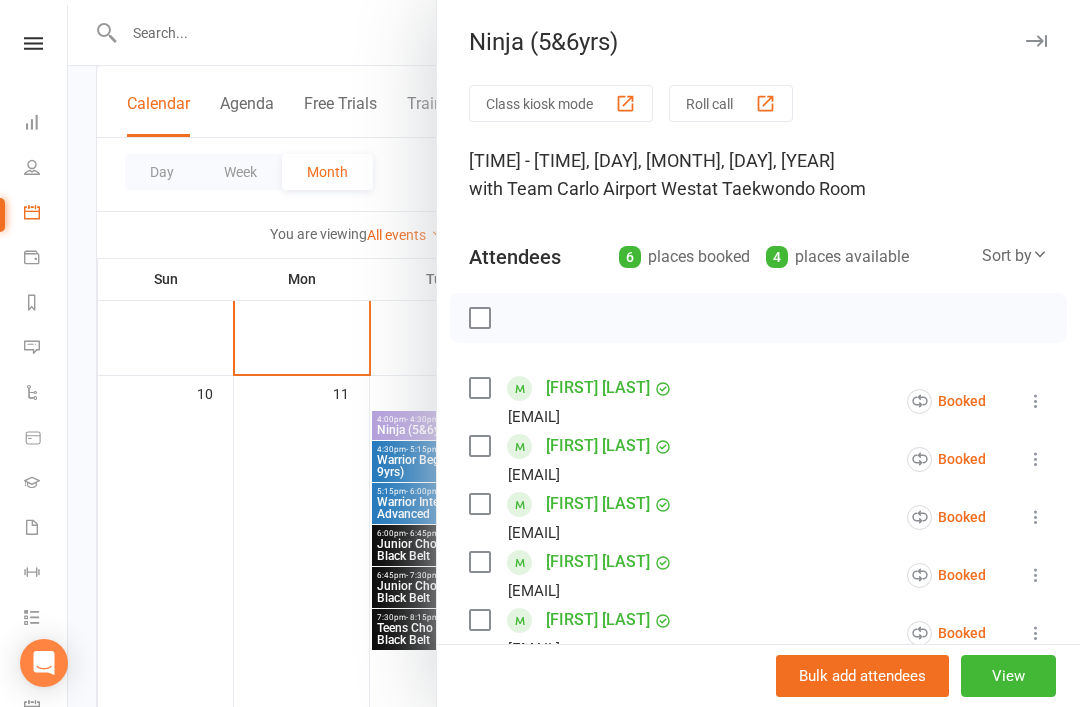 click at bounding box center [1036, 41] 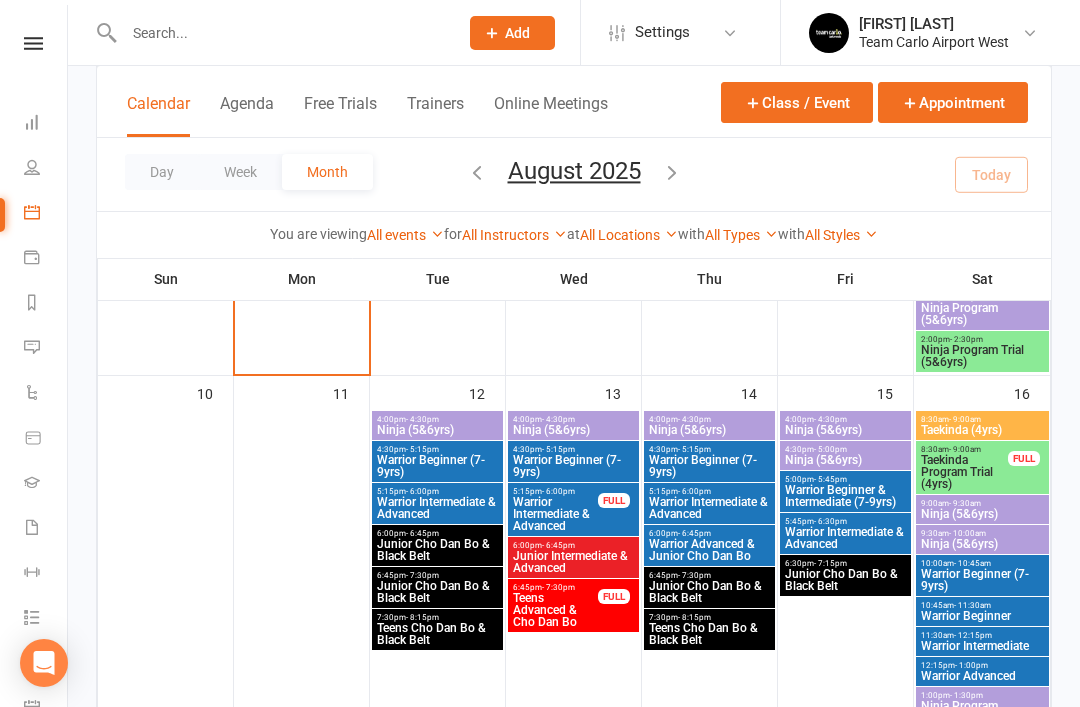 click on "Ninja (5&6yrs)" at bounding box center (845, 460) 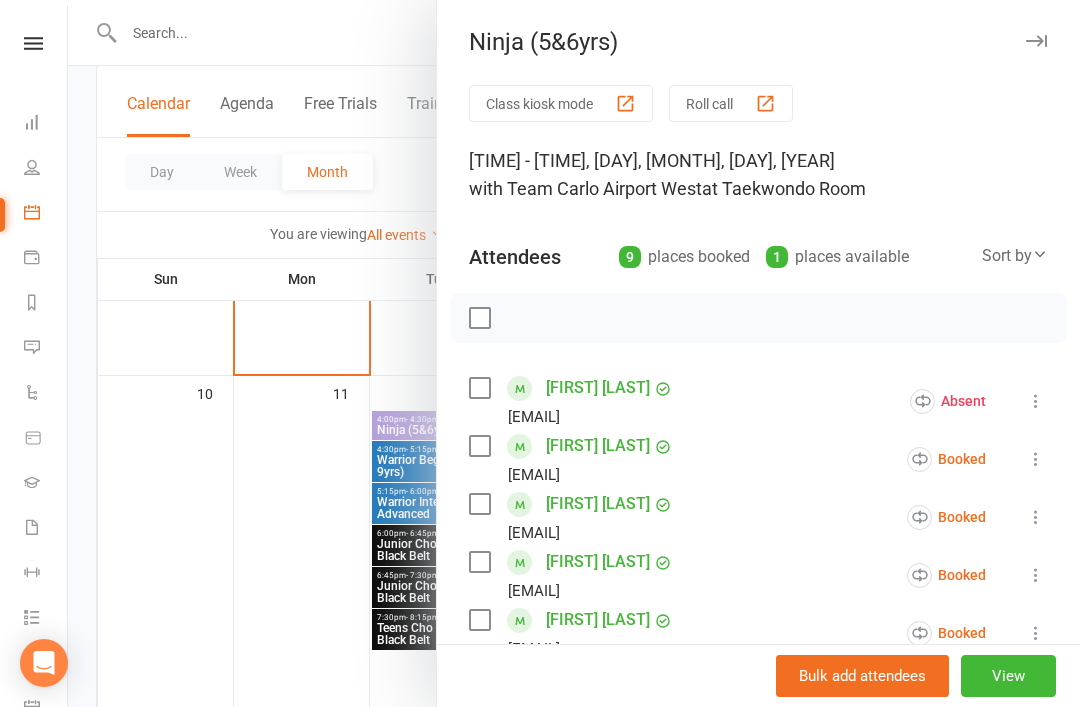click on "Roll call" at bounding box center (731, 103) 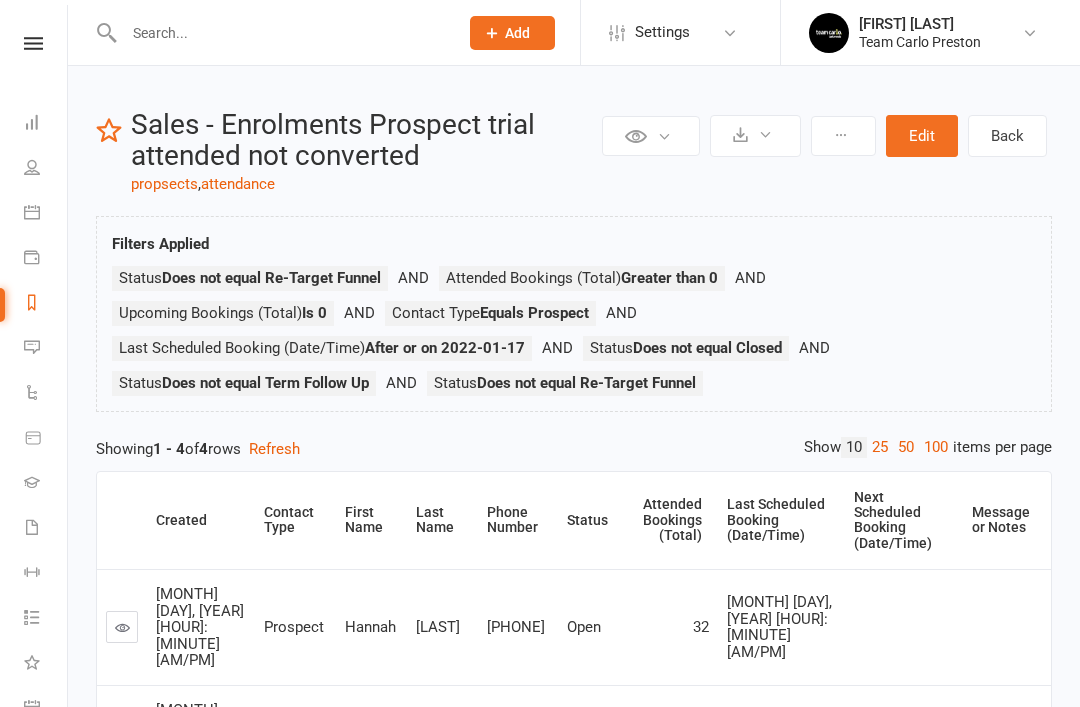 scroll, scrollTop: 0, scrollLeft: 0, axis: both 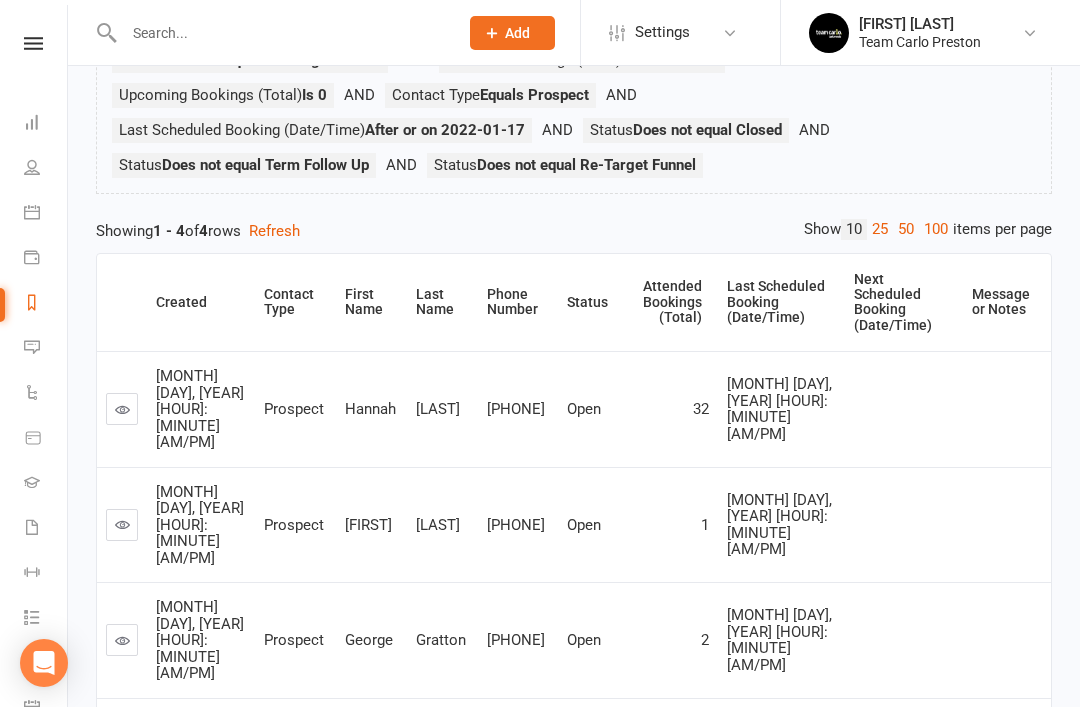 click at bounding box center (122, 640) 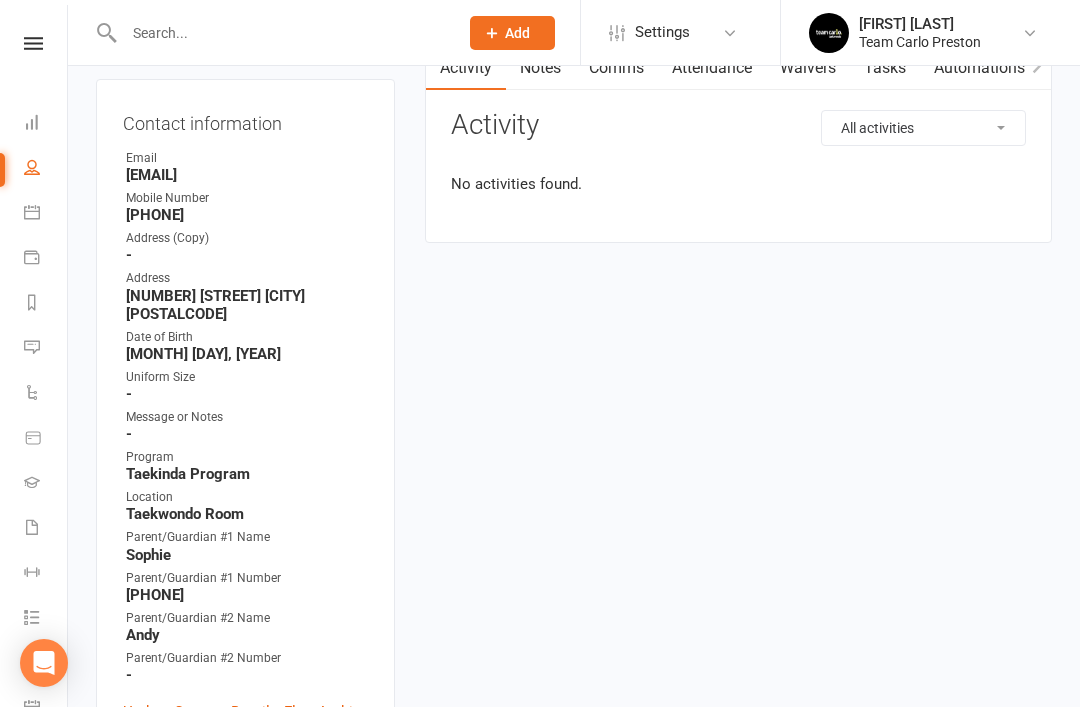 scroll, scrollTop: 0, scrollLeft: 0, axis: both 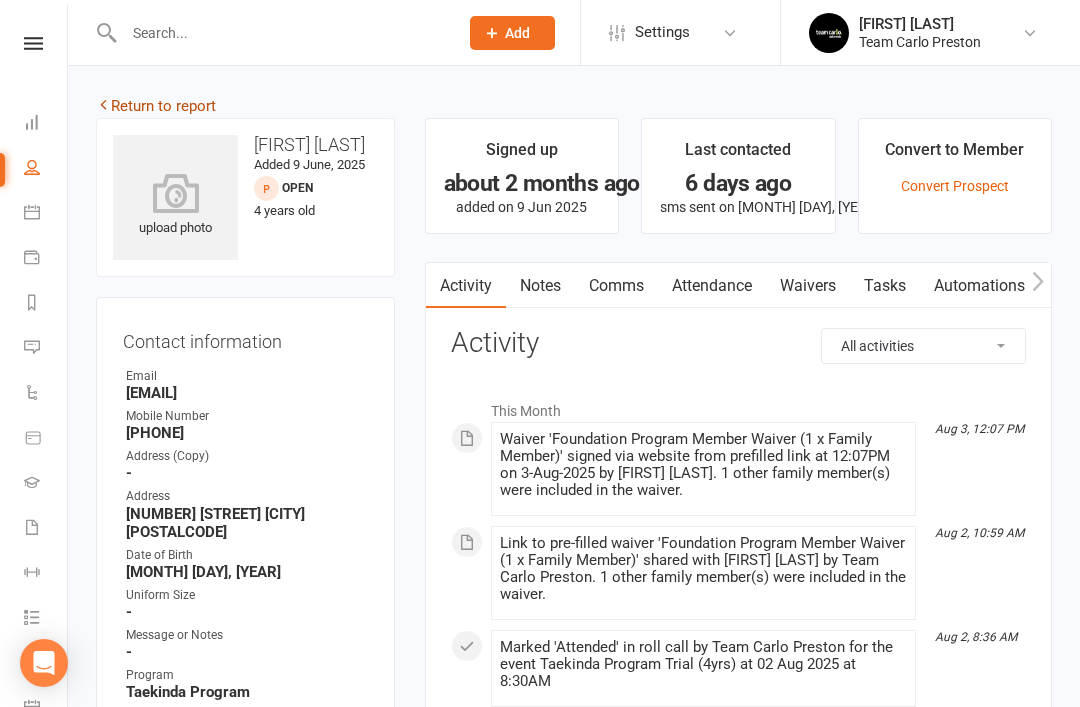 click on "Return to report" at bounding box center (156, 106) 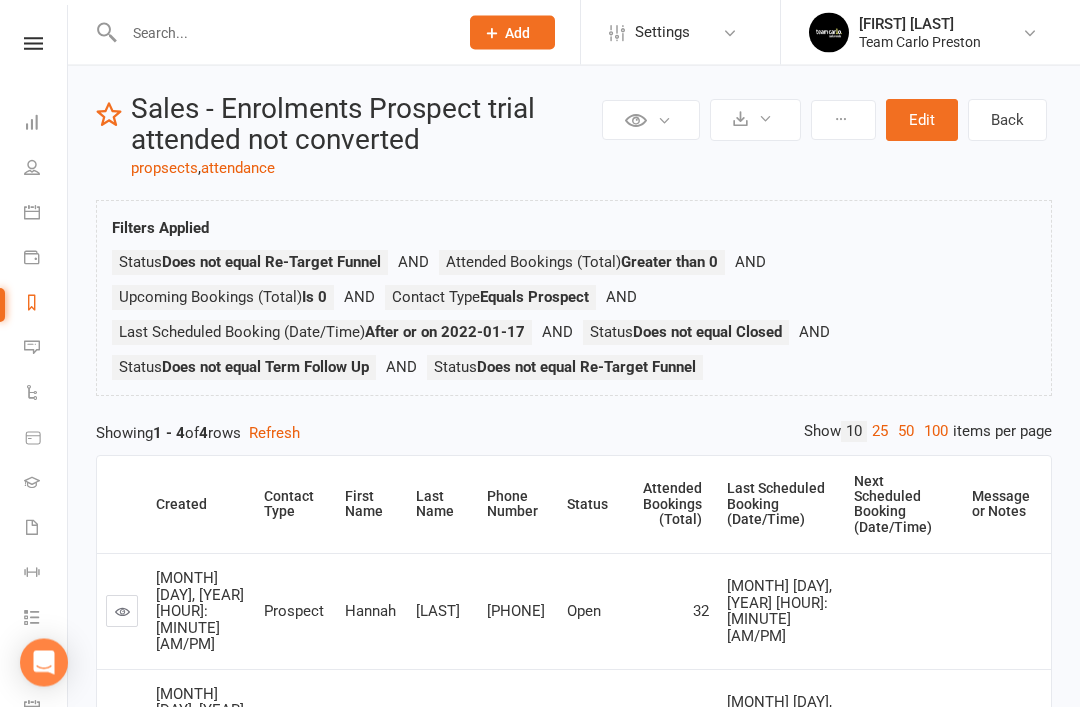 scroll, scrollTop: 218, scrollLeft: 0, axis: vertical 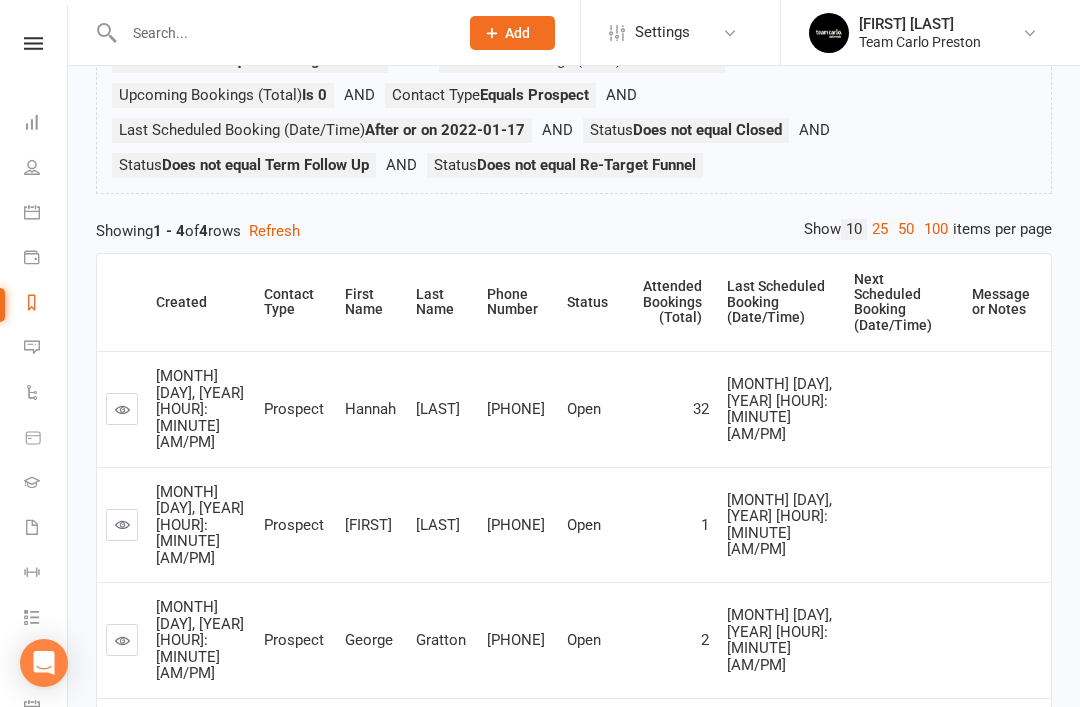 click at bounding box center (122, 755) 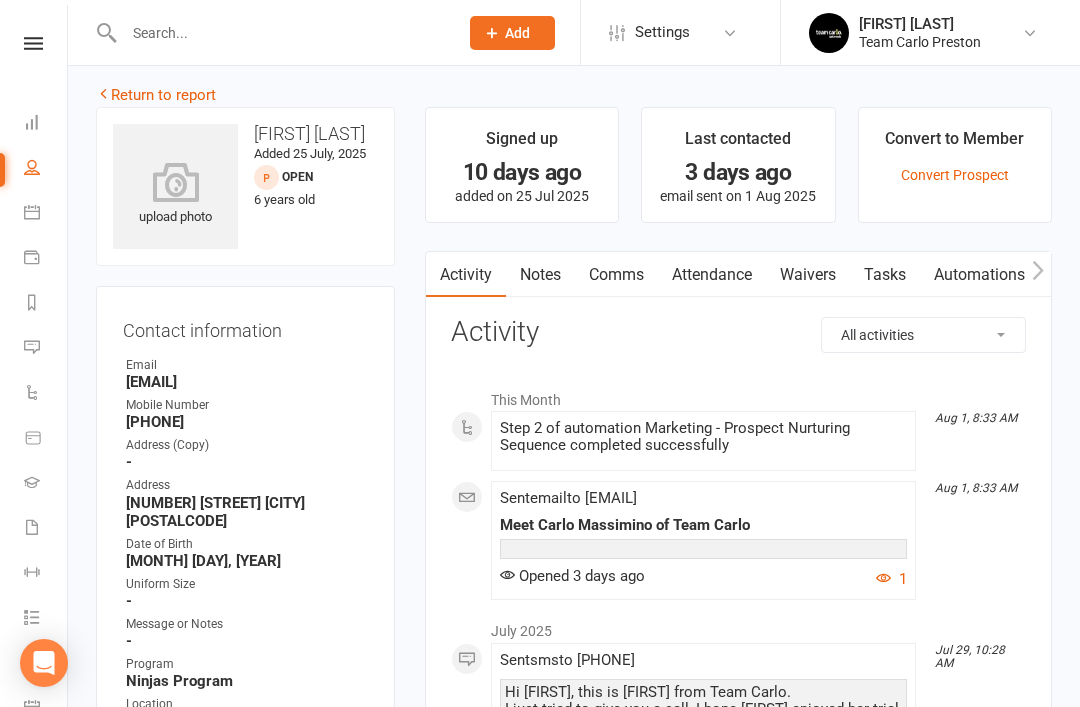 scroll, scrollTop: 0, scrollLeft: 0, axis: both 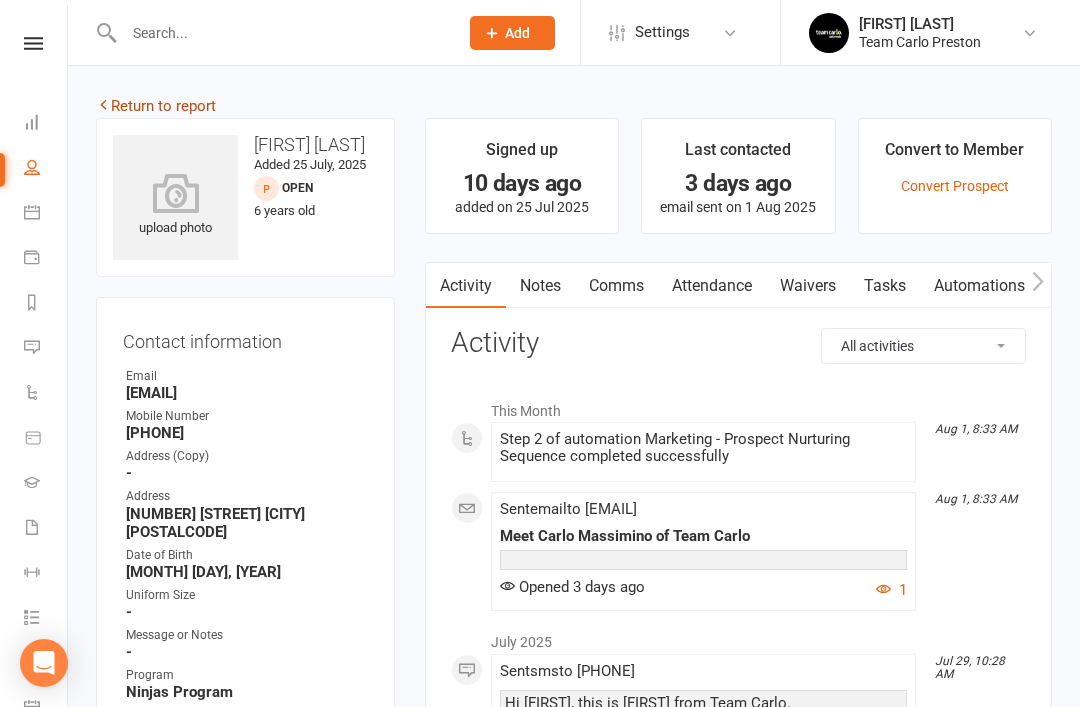 click on "Return to report" at bounding box center [156, 106] 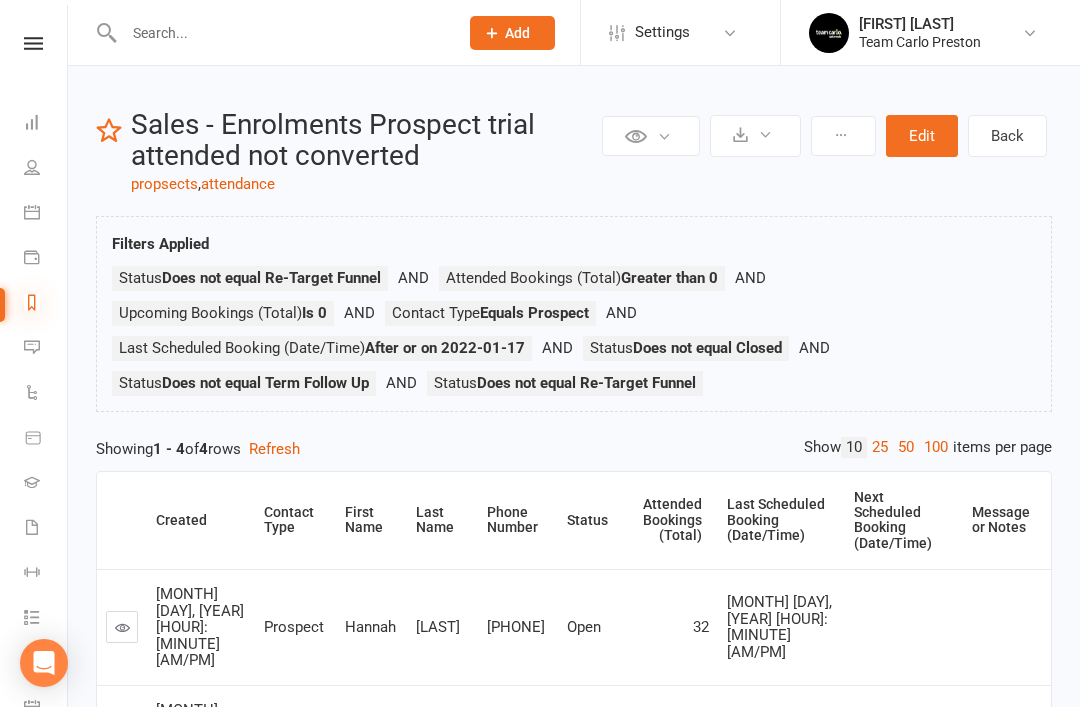 click at bounding box center (32, 302) 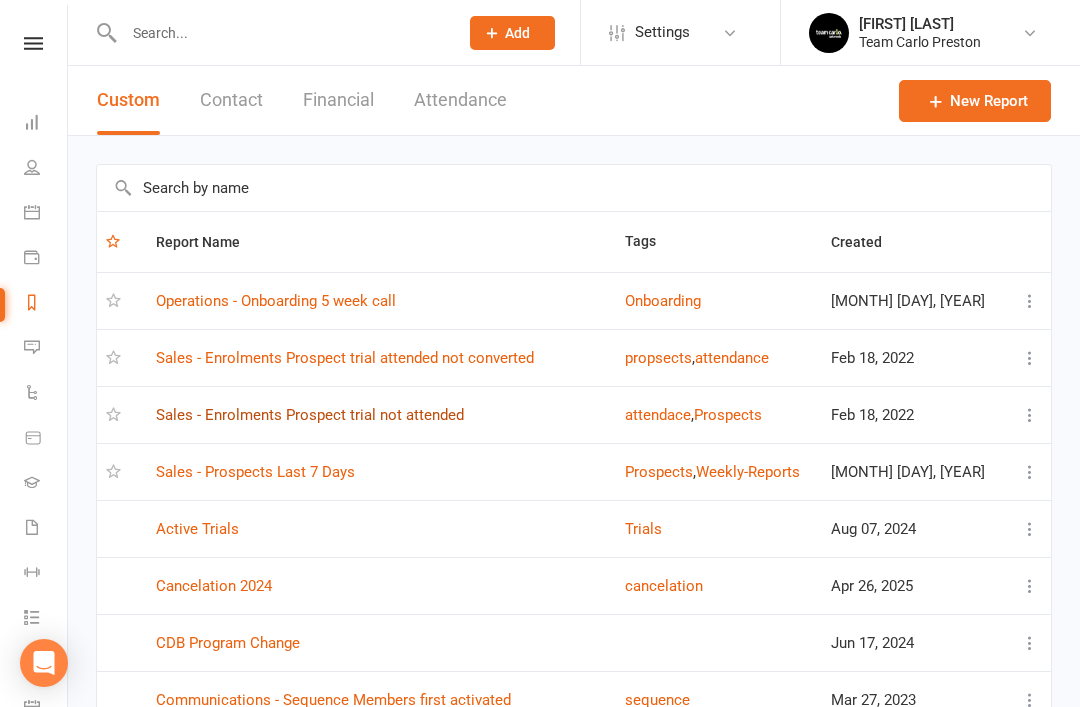click on "Sales - Enrolments Prospect trial not attended" at bounding box center (310, 415) 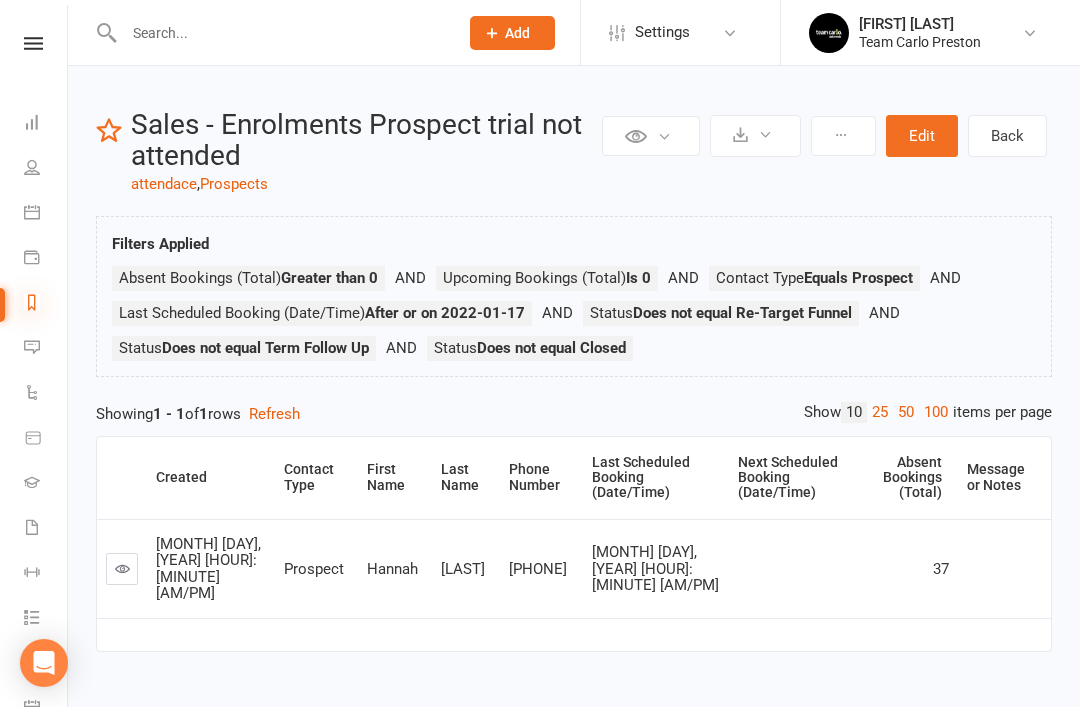 click at bounding box center (32, 302) 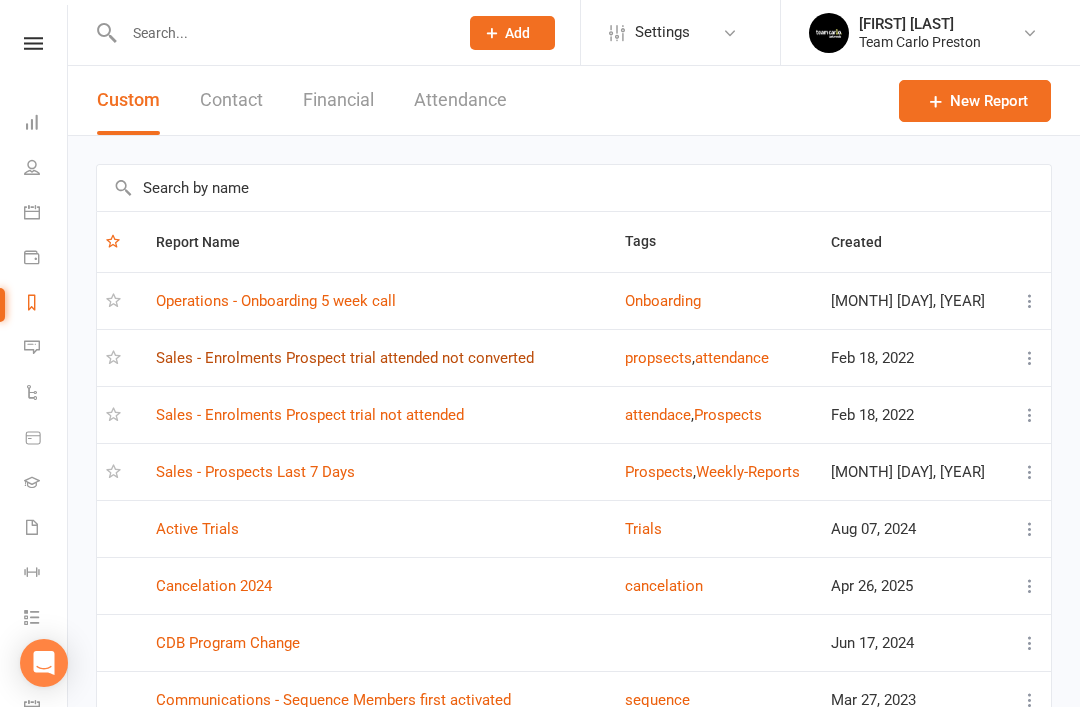 click on "Sales - Enrolments Prospect trial attended not converted" at bounding box center (345, 358) 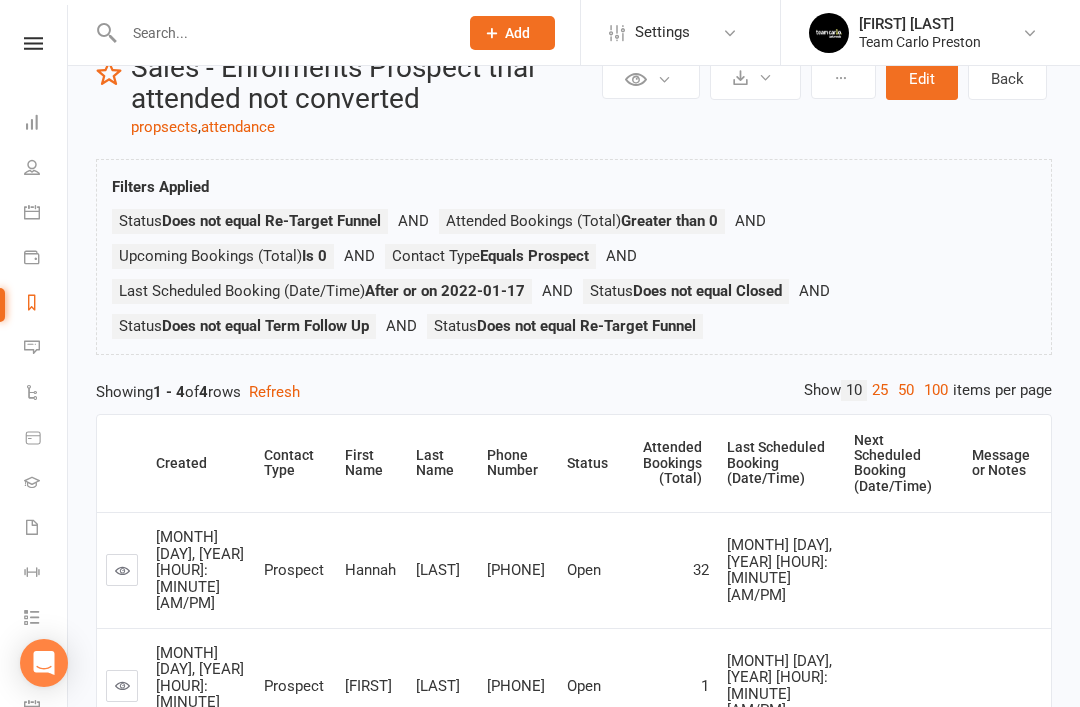 scroll, scrollTop: 0, scrollLeft: 0, axis: both 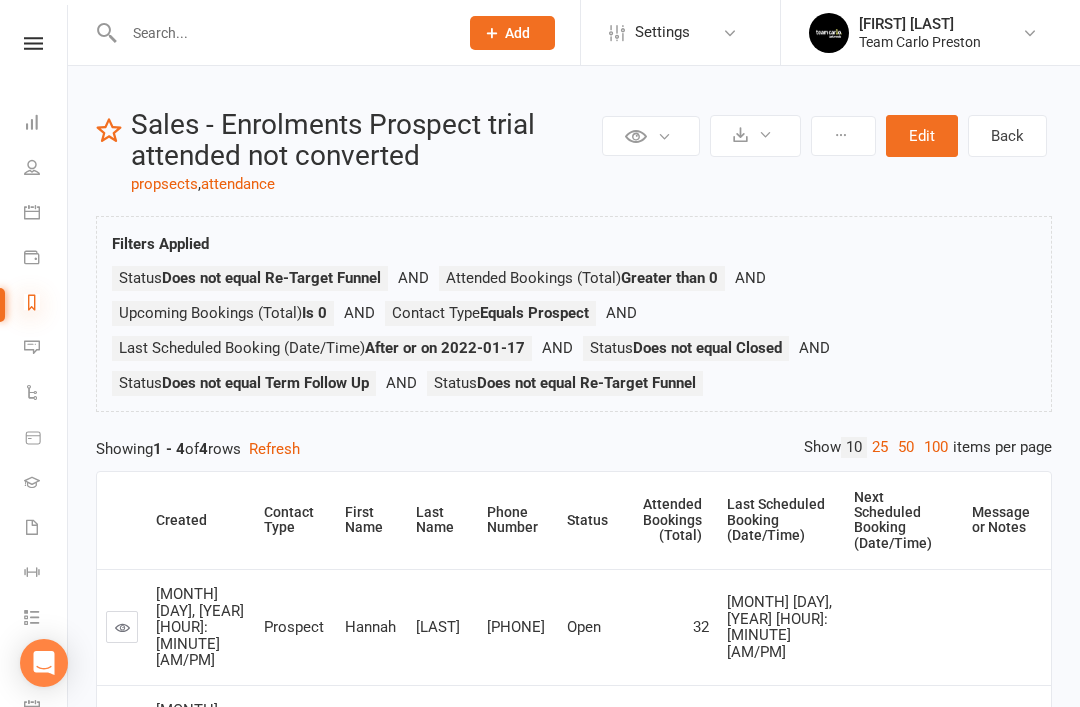 click at bounding box center [32, 302] 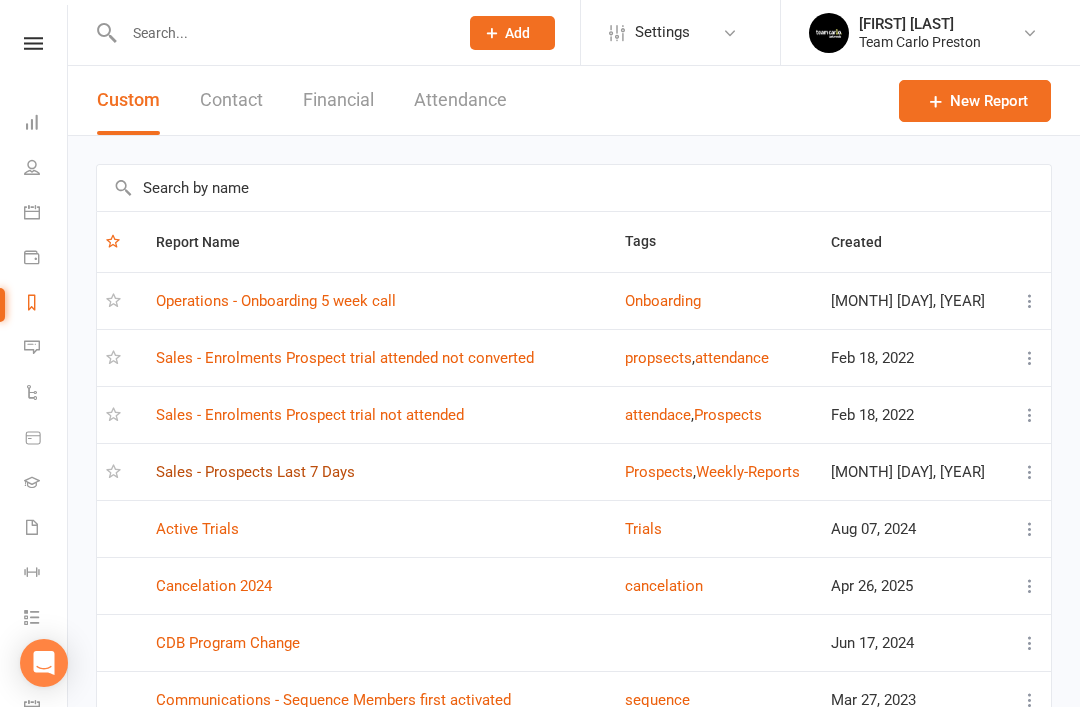 click on "Sales - Prospects Last 7 Days" at bounding box center [255, 472] 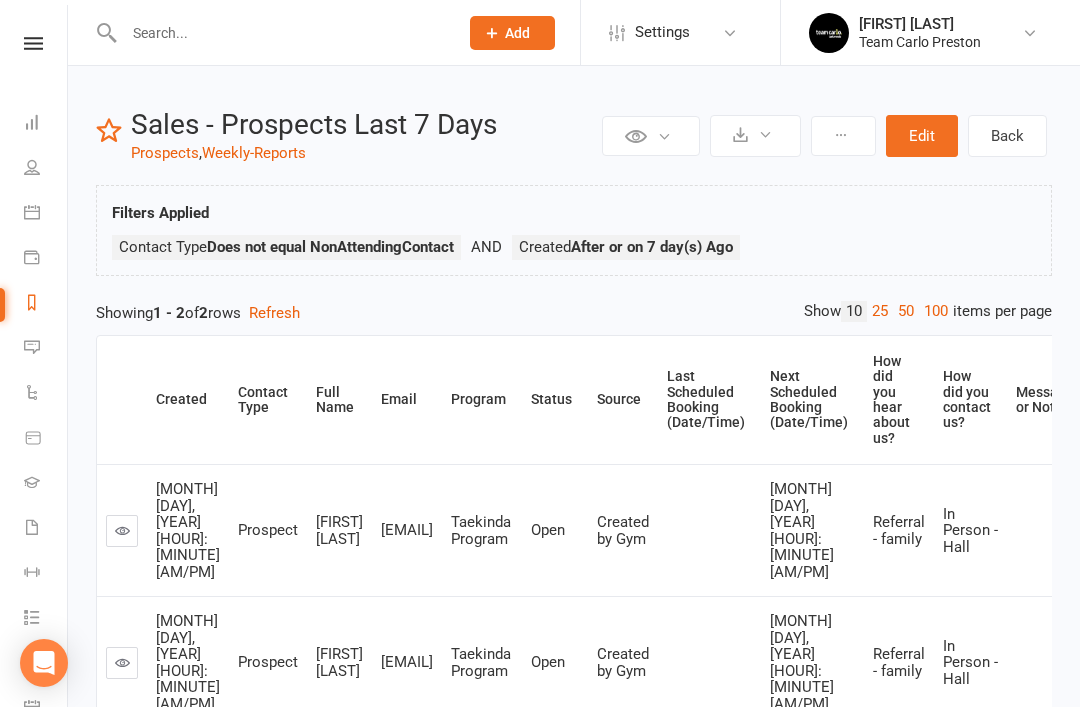 click at bounding box center [281, 33] 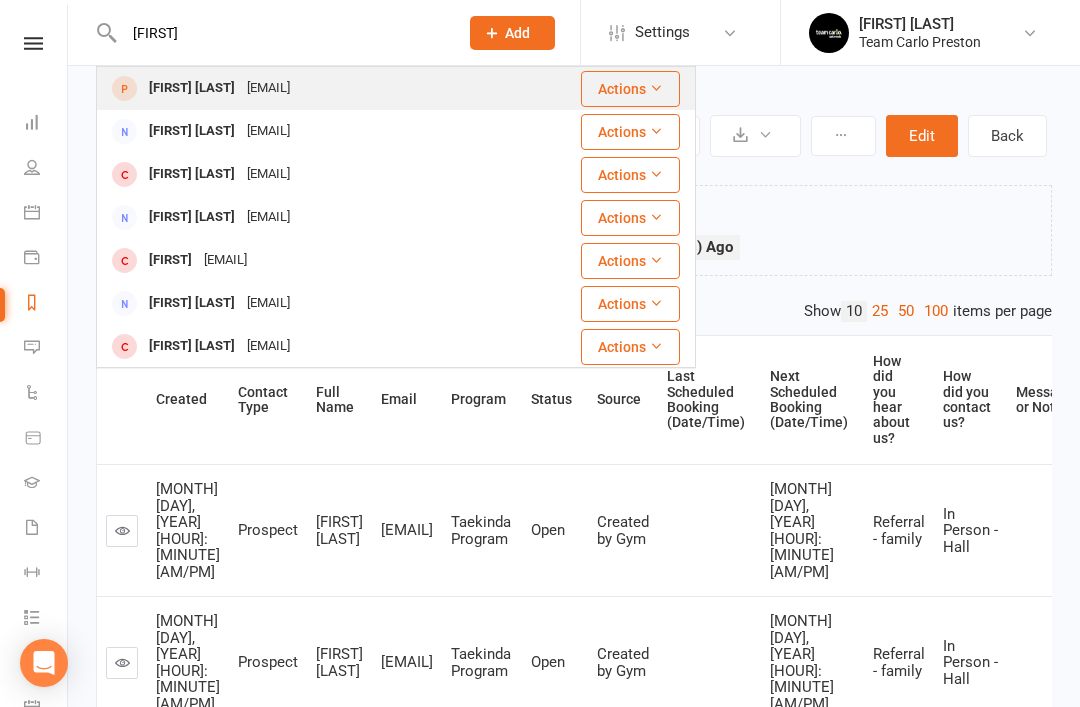 type on "Kashvi" 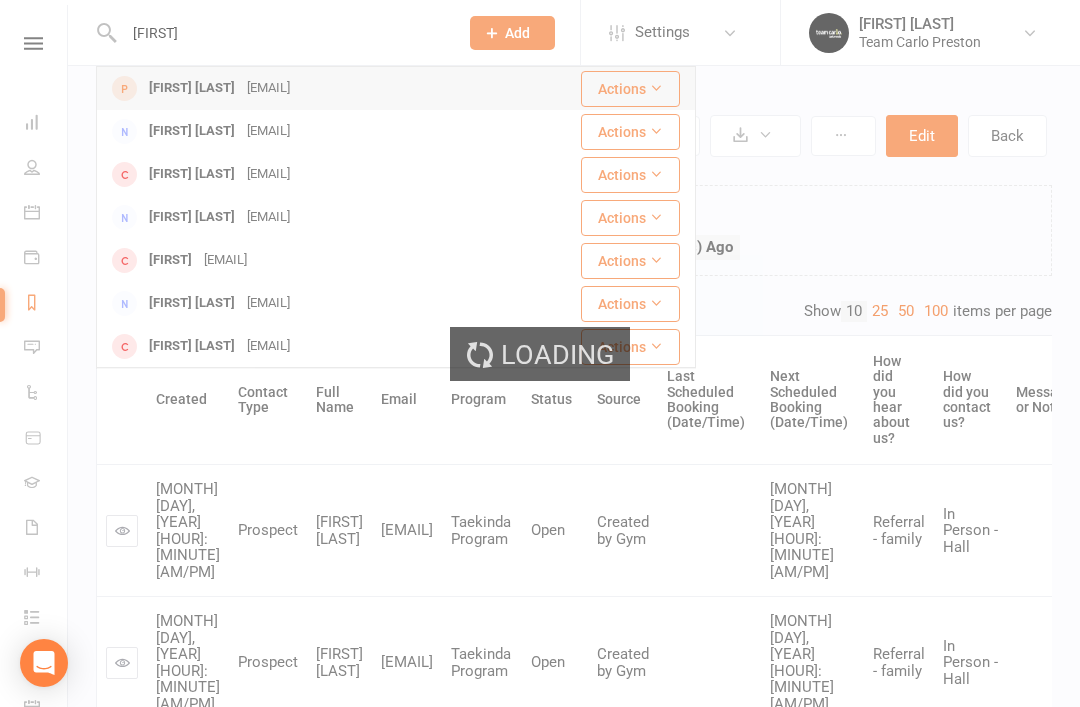 type 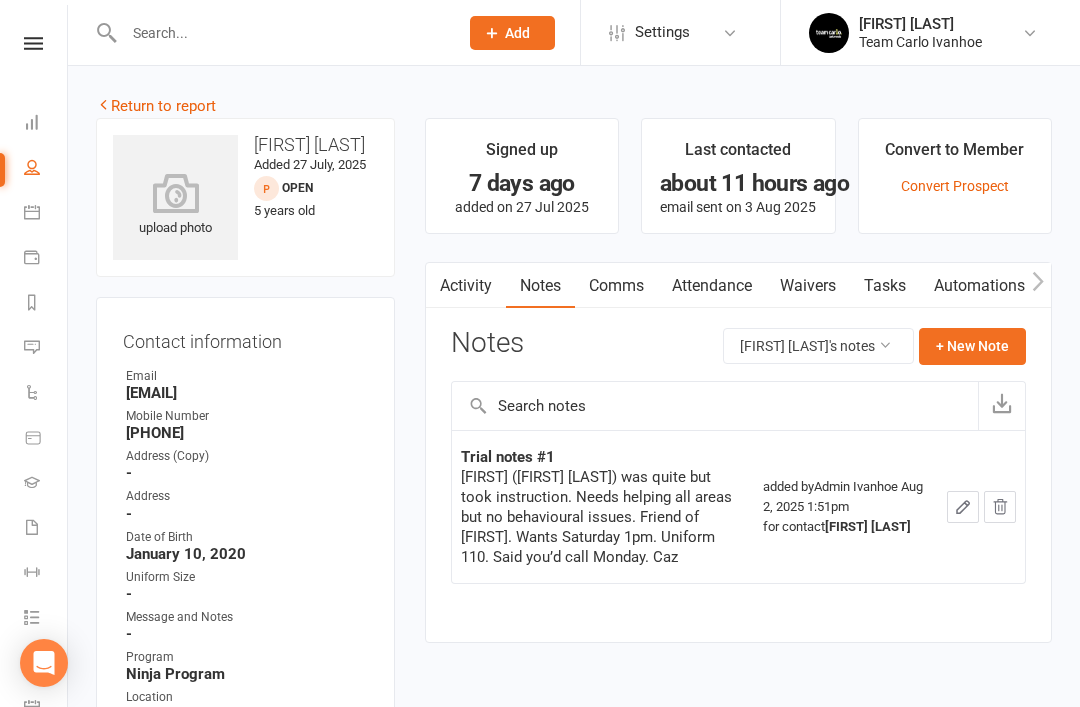 scroll, scrollTop: 64, scrollLeft: 0, axis: vertical 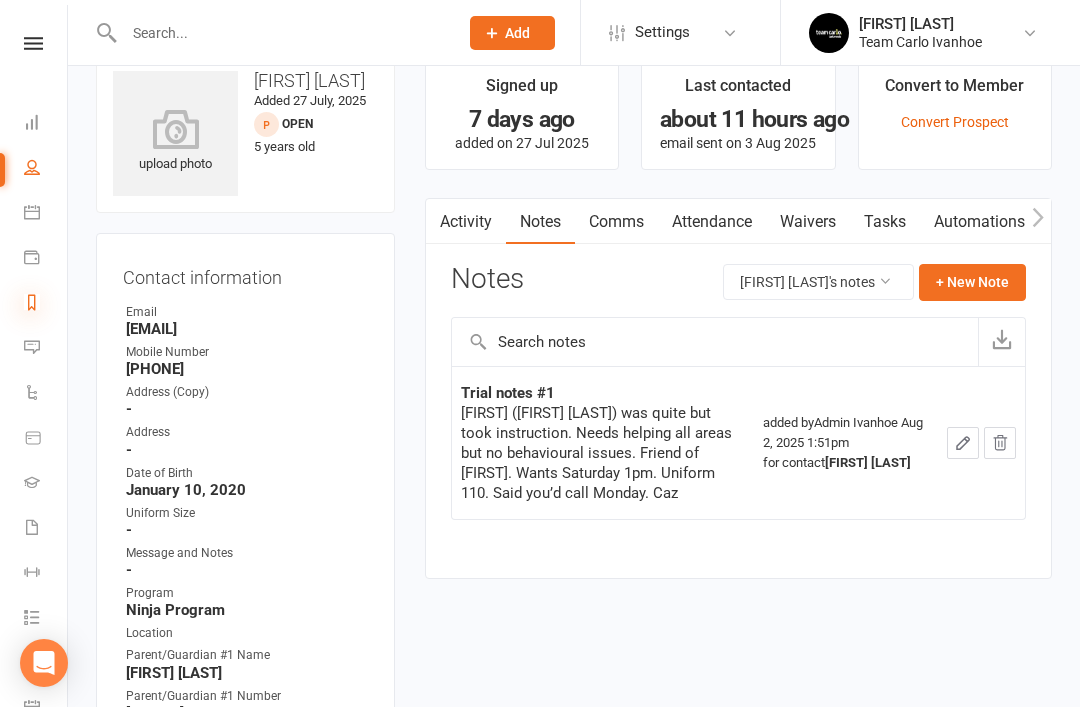 click at bounding box center (32, 302) 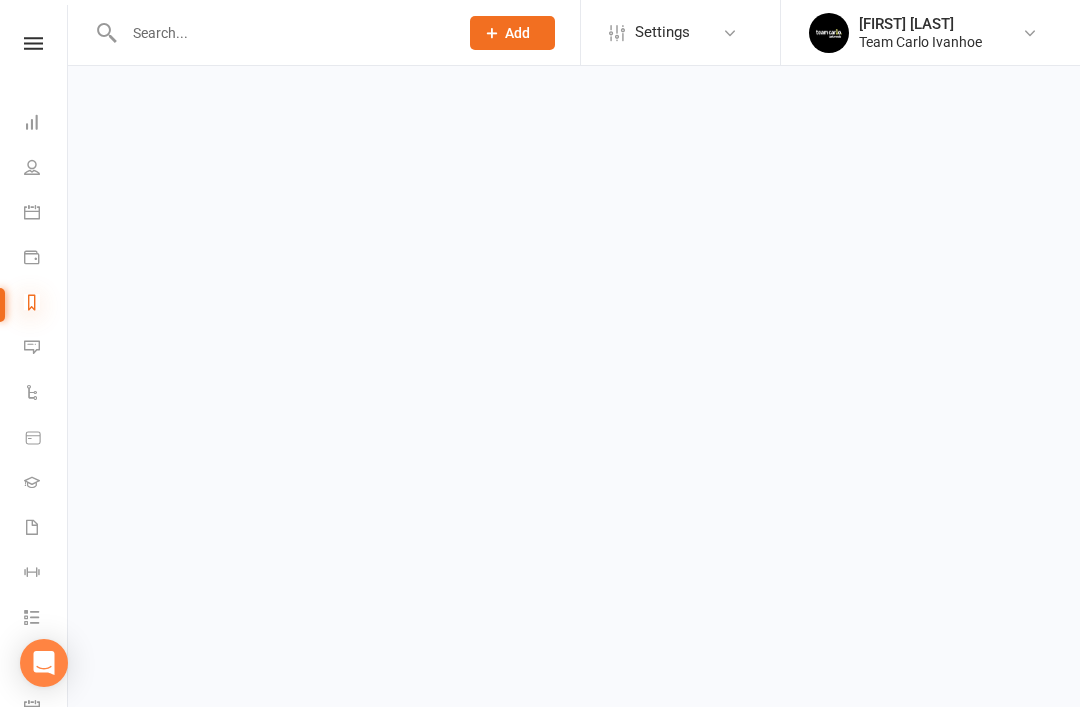 scroll, scrollTop: 0, scrollLeft: 0, axis: both 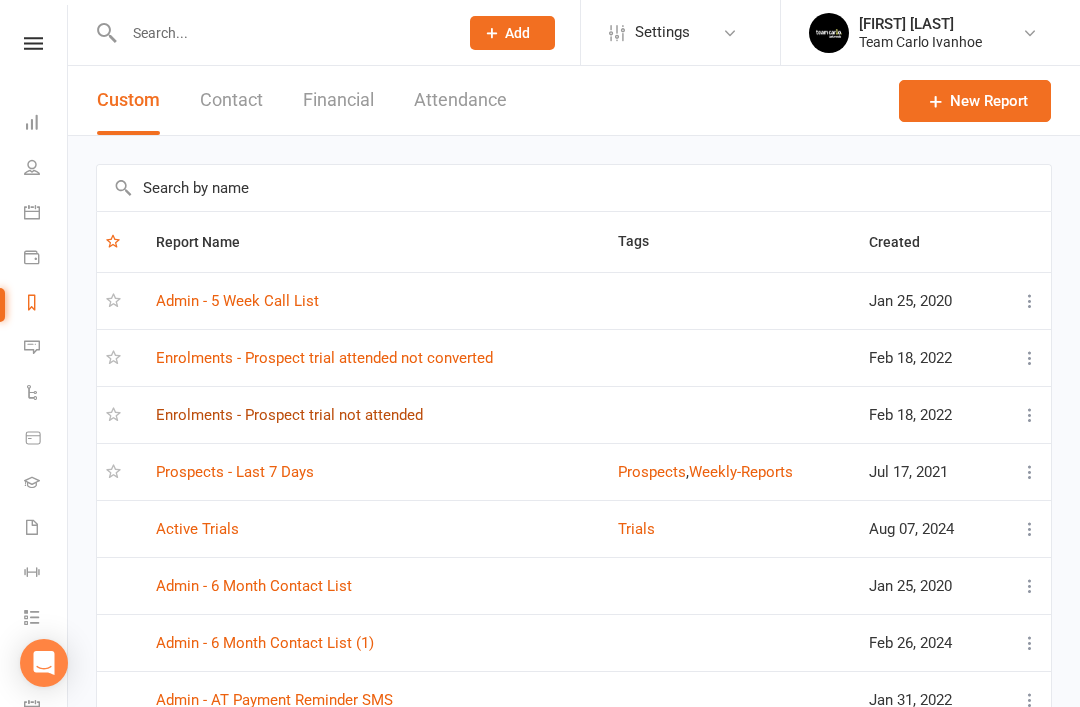 click on "Enrolments - Prospect trial not attended" at bounding box center [289, 415] 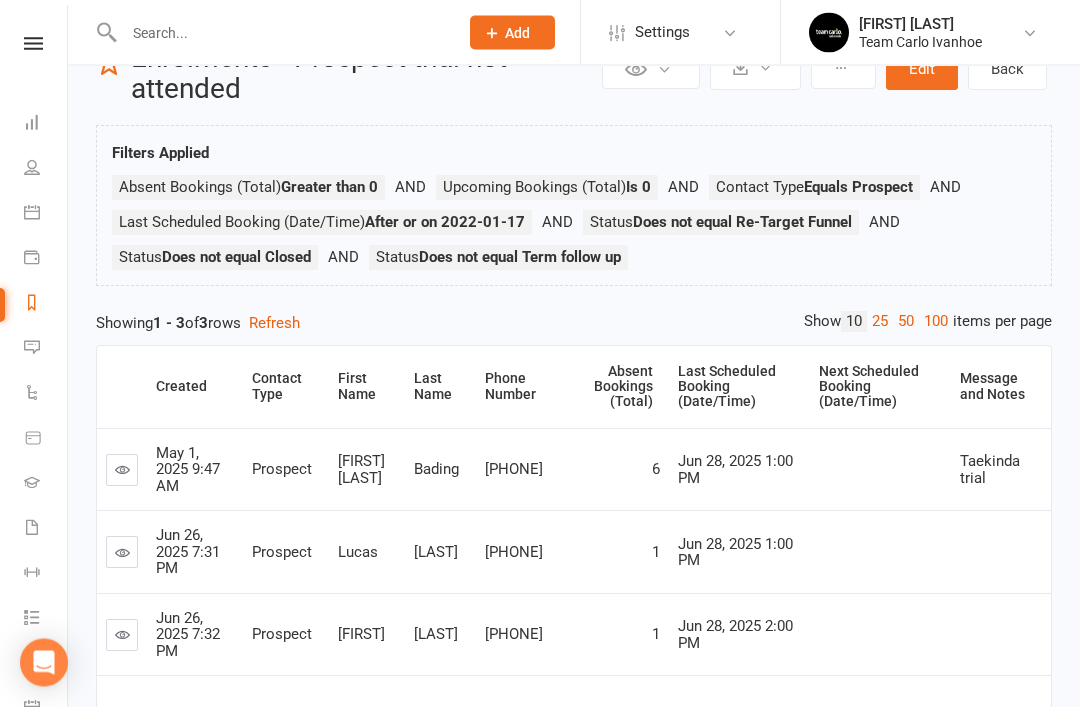 scroll, scrollTop: 94, scrollLeft: 0, axis: vertical 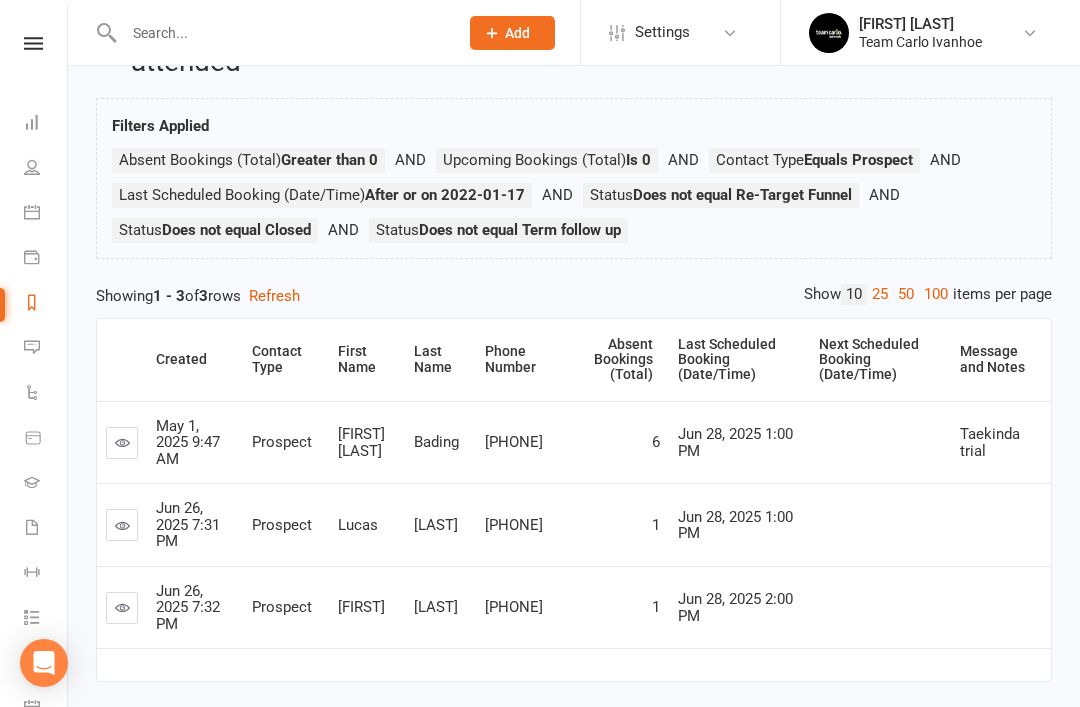 click at bounding box center [122, 525] 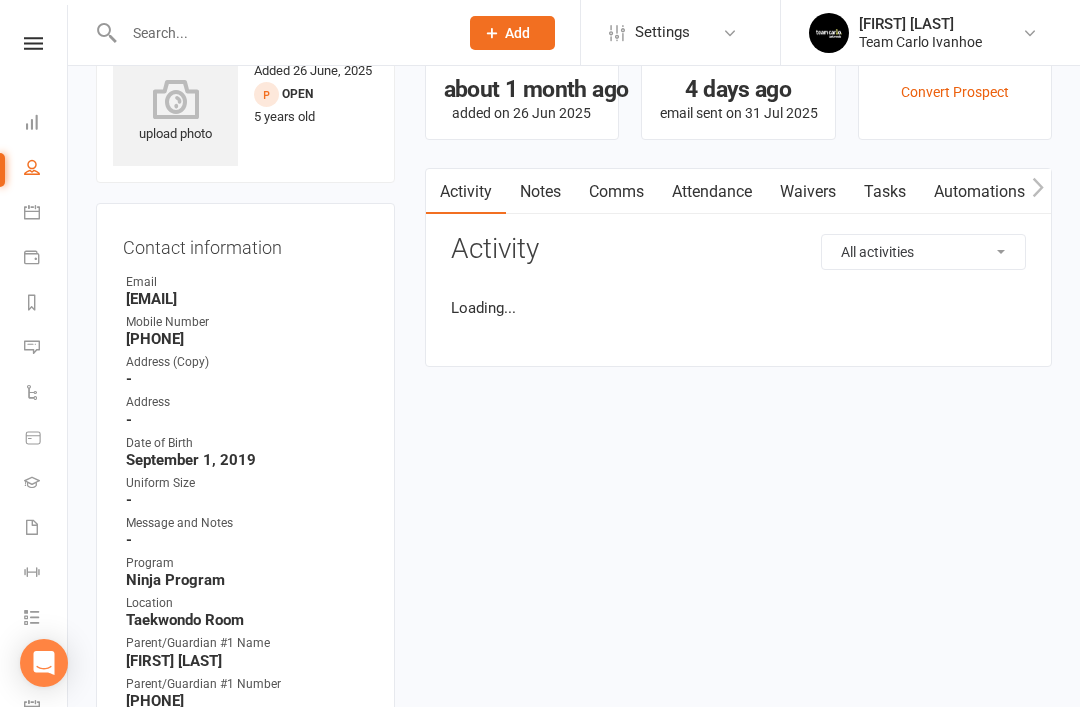 scroll, scrollTop: 0, scrollLeft: 0, axis: both 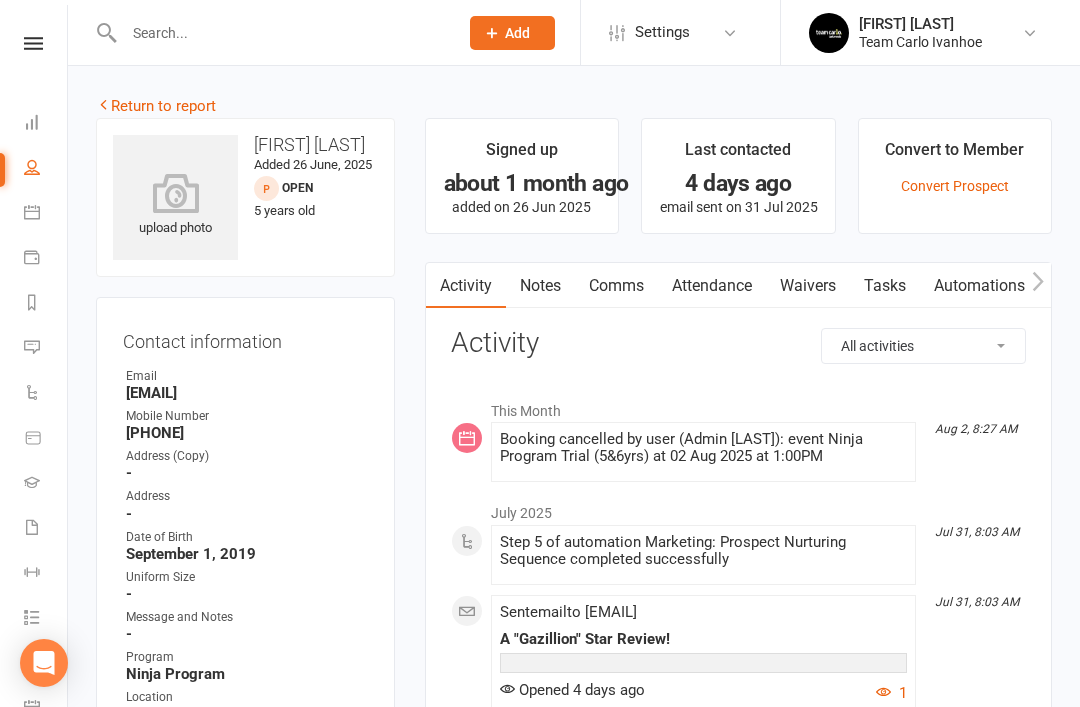 click on "Notes" at bounding box center [540, 286] 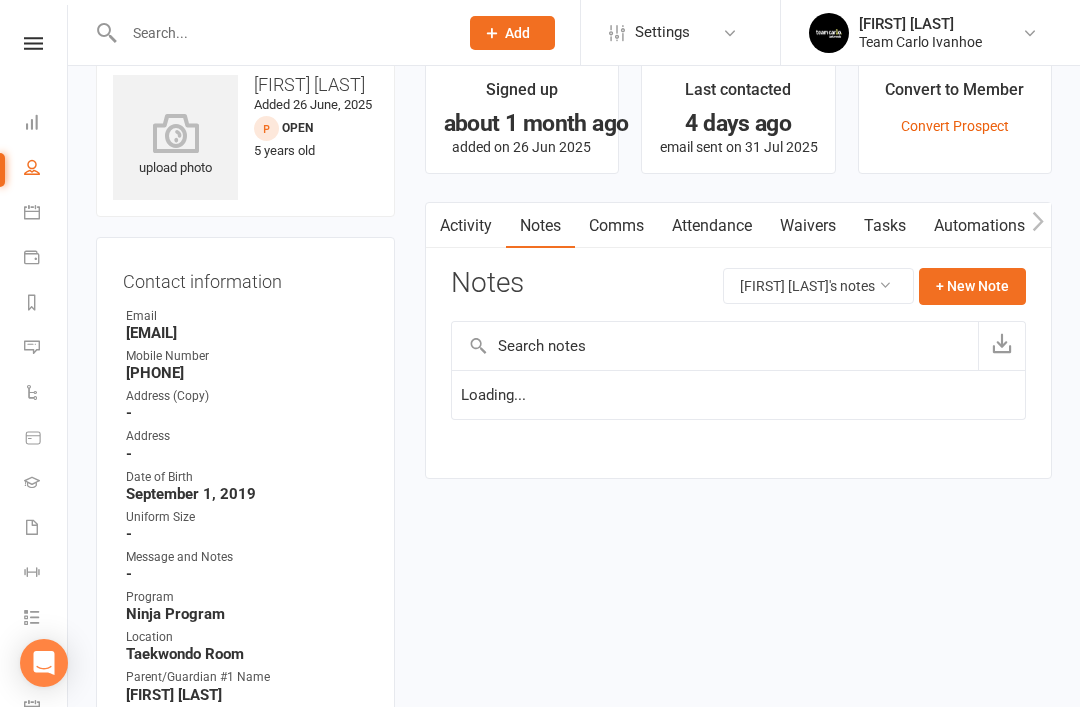 scroll, scrollTop: 64, scrollLeft: 0, axis: vertical 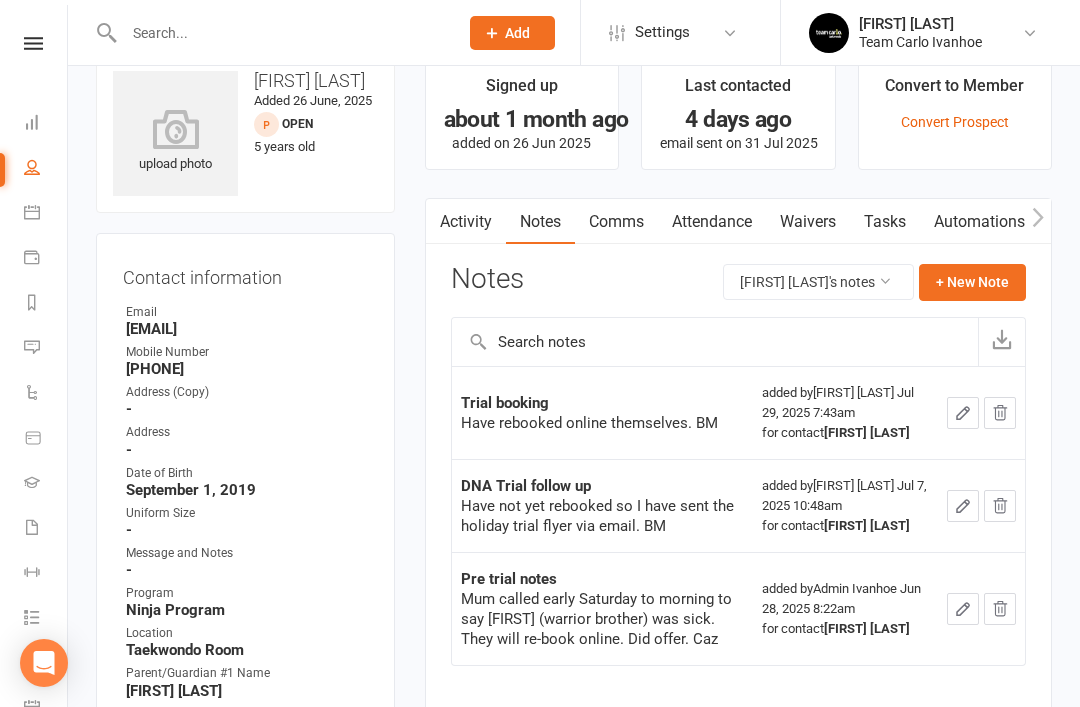 click on "Activity" at bounding box center (466, 222) 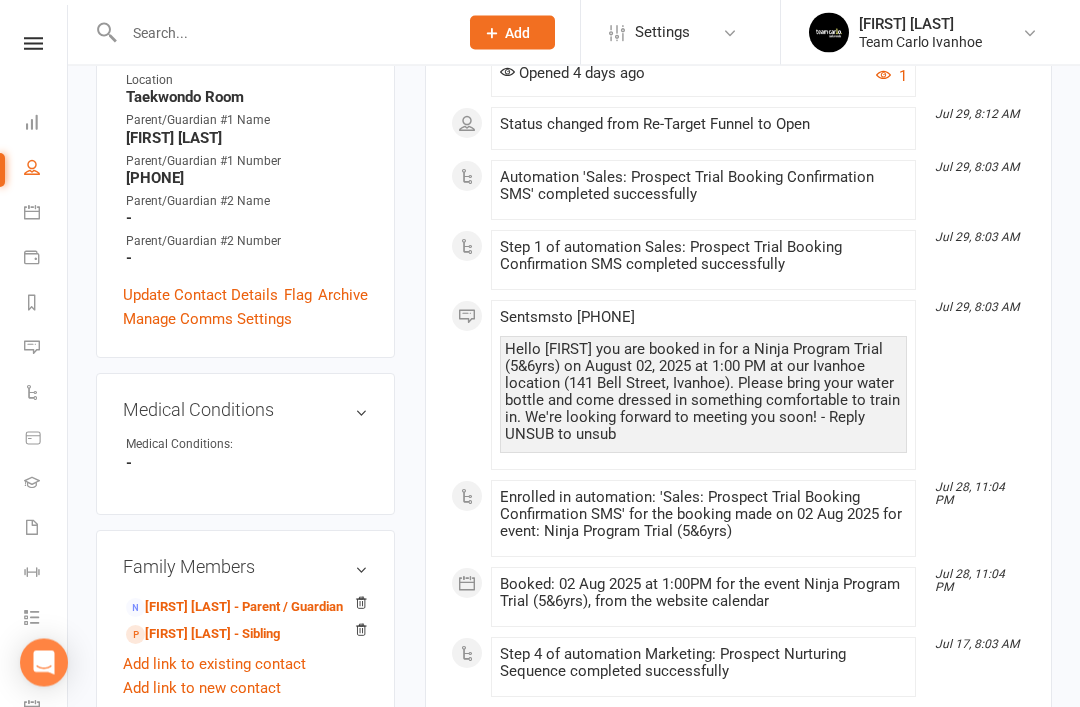 scroll, scrollTop: 617, scrollLeft: 0, axis: vertical 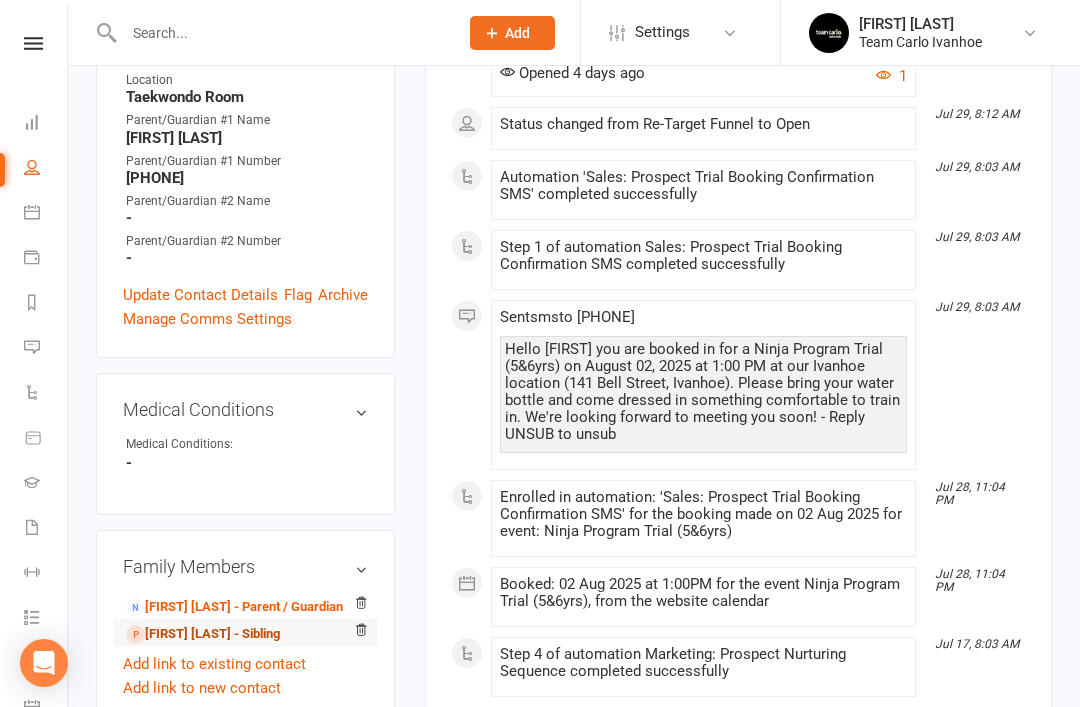 click on "Xavier Callaghan - Sibling" at bounding box center (203, 634) 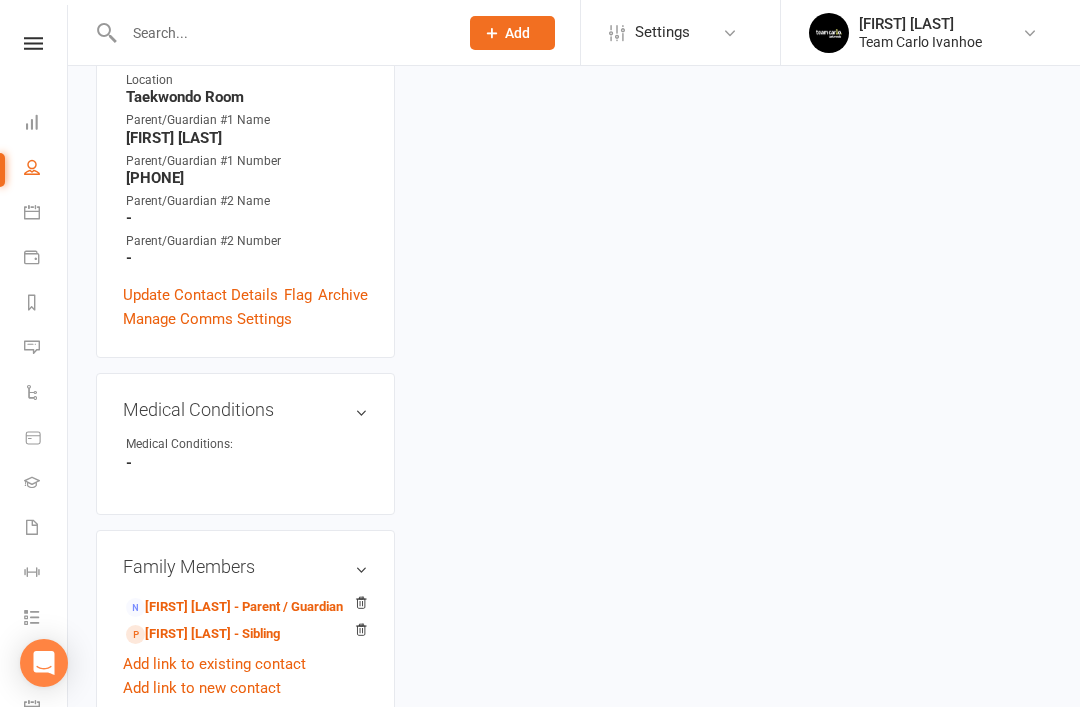 scroll, scrollTop: 0, scrollLeft: 0, axis: both 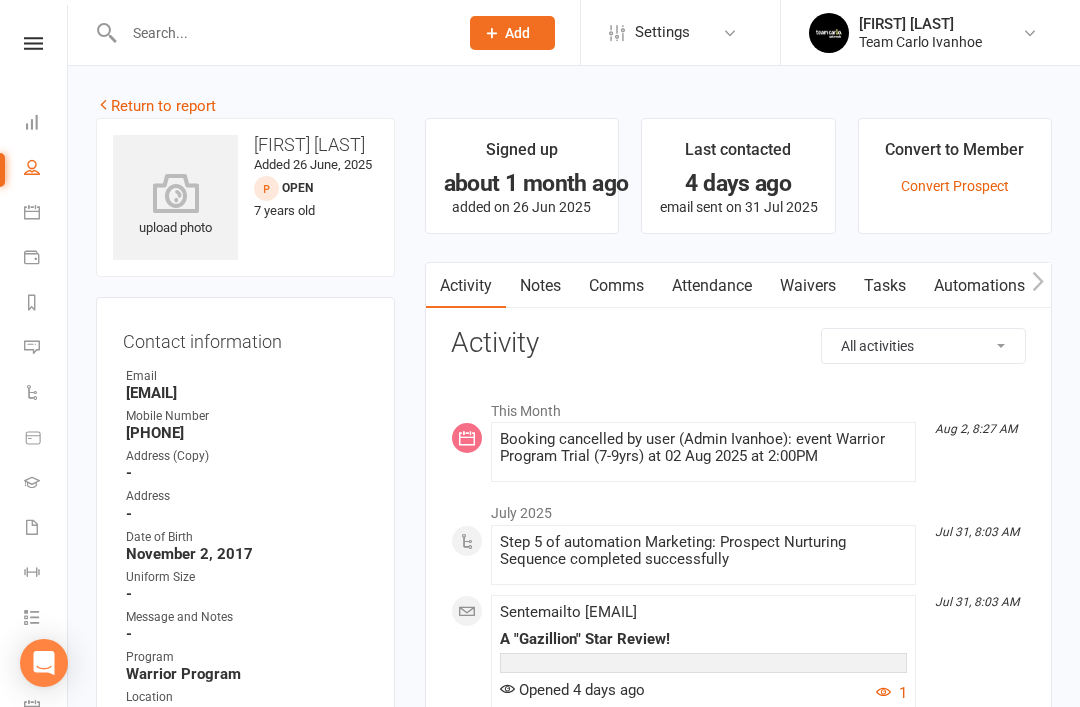 click on "Notes" at bounding box center (540, 286) 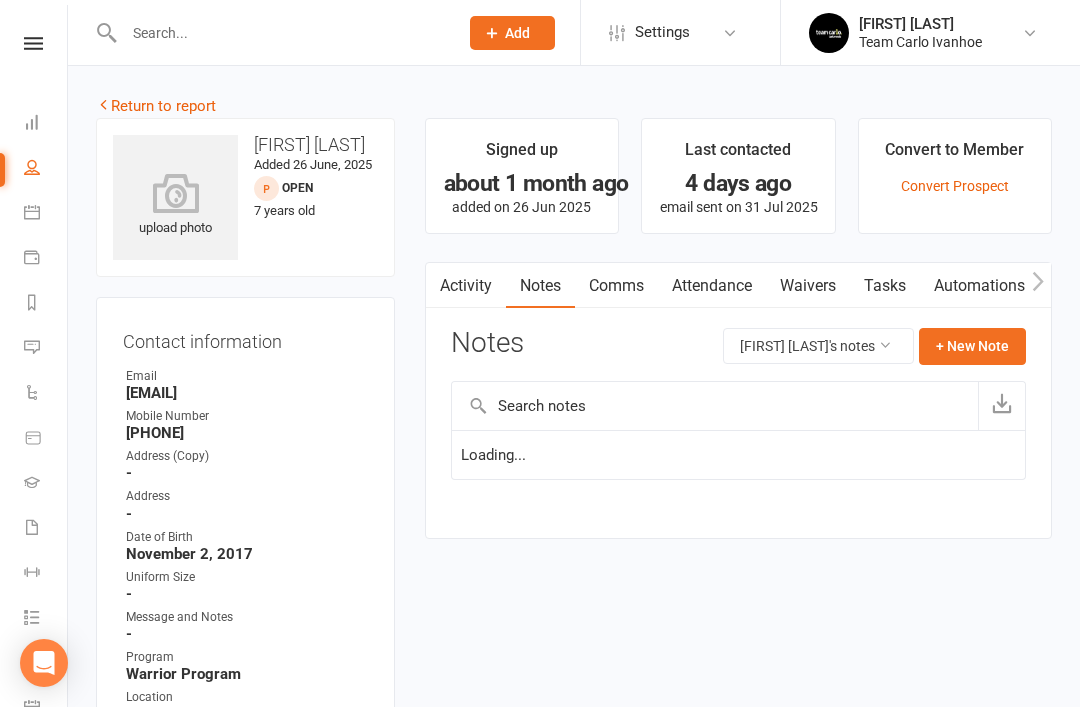 scroll, scrollTop: 64, scrollLeft: 0, axis: vertical 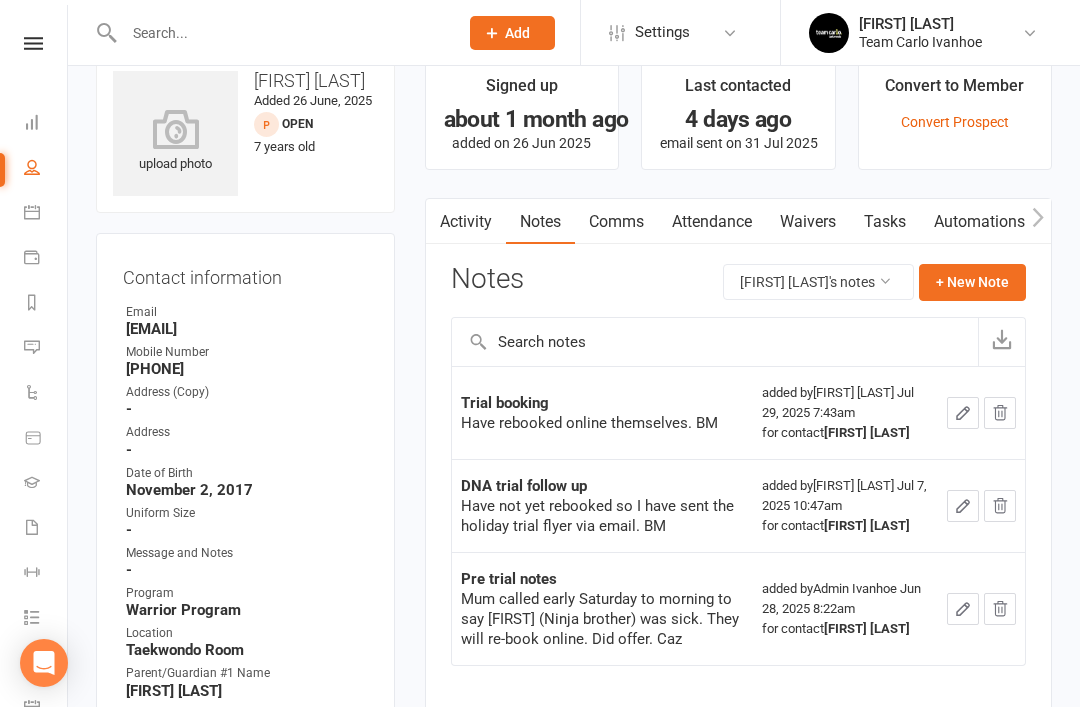 click on "Activity" at bounding box center [466, 222] 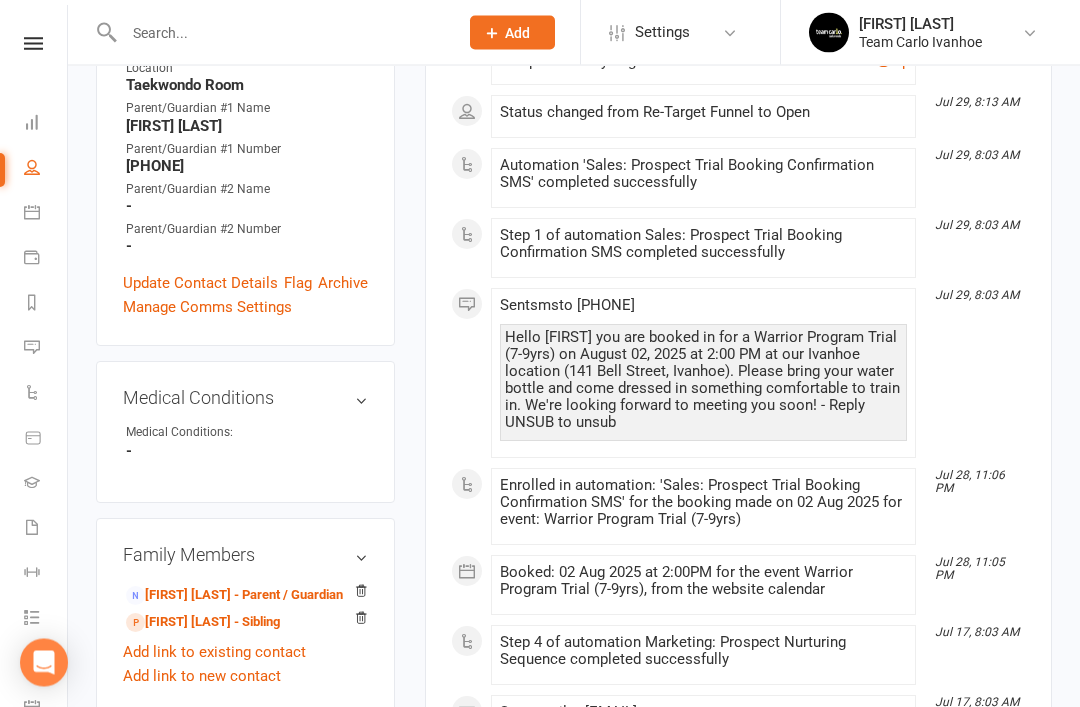 scroll, scrollTop: 629, scrollLeft: 0, axis: vertical 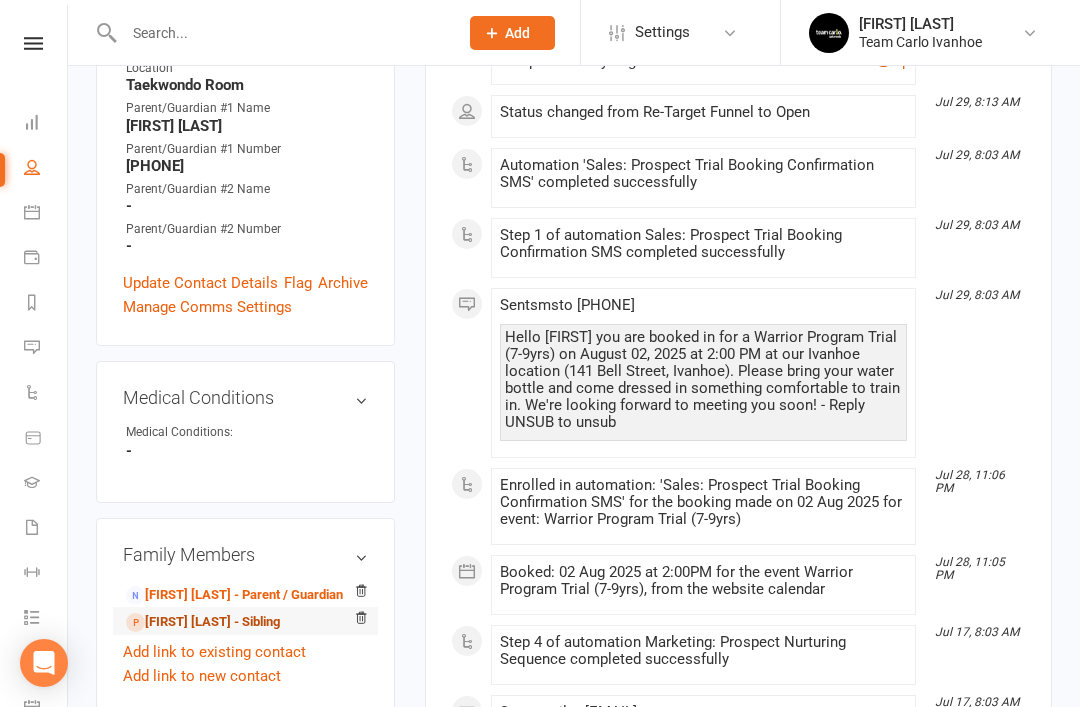 click on "Lucas Callaghan - Sibling" at bounding box center (203, 622) 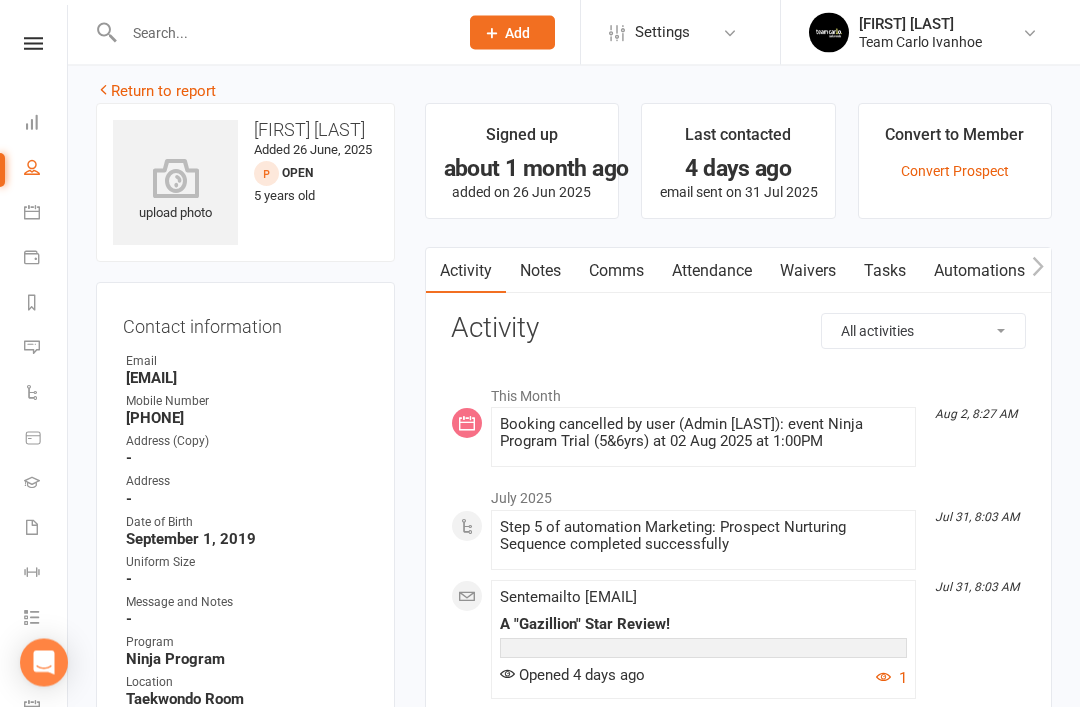 scroll, scrollTop: 0, scrollLeft: 0, axis: both 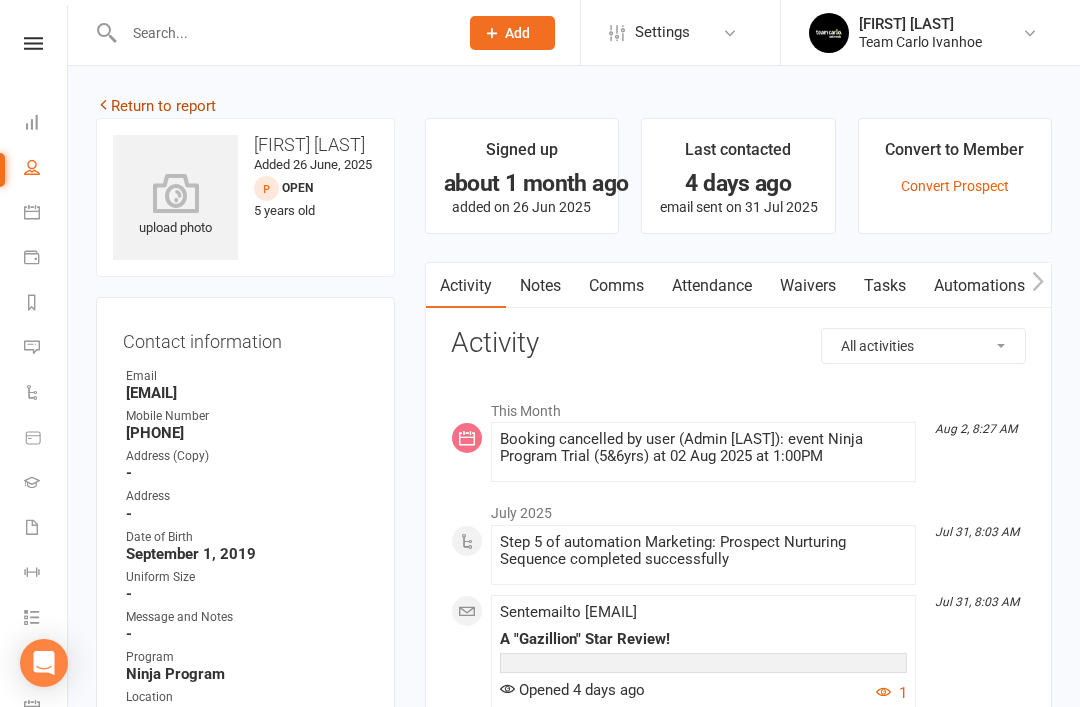 click on "Return to report" at bounding box center (156, 106) 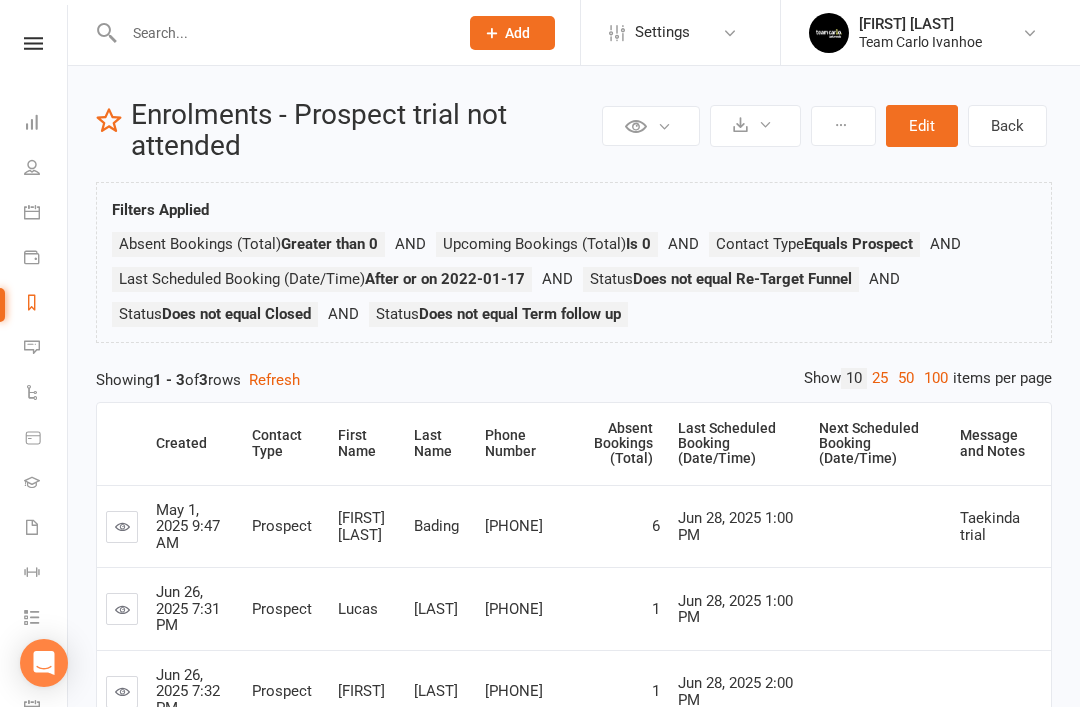 scroll, scrollTop: 0, scrollLeft: 0, axis: both 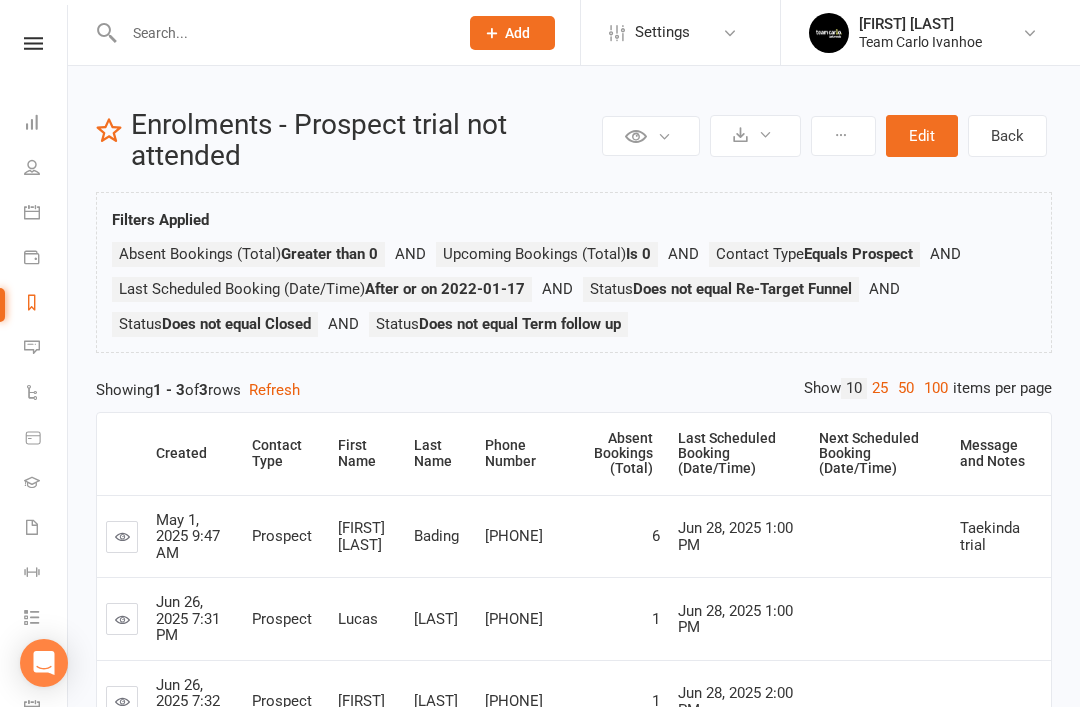 click on "Reports" at bounding box center (46, 304) 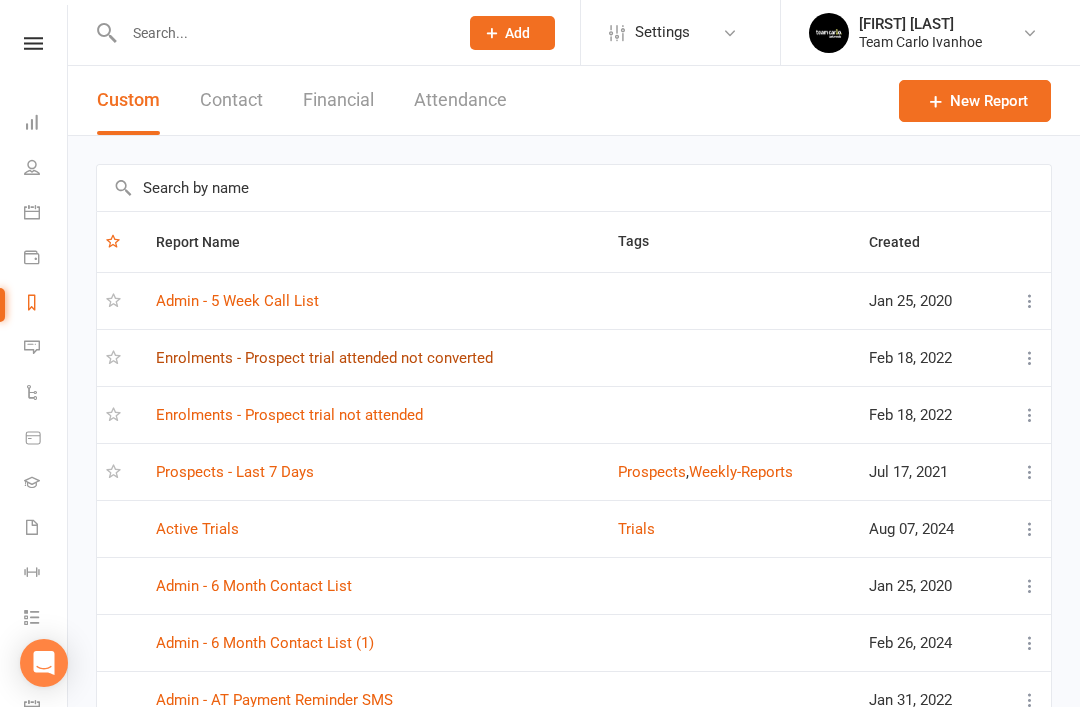 click on "Enrolments - Prospect trial attended not converted" at bounding box center (324, 358) 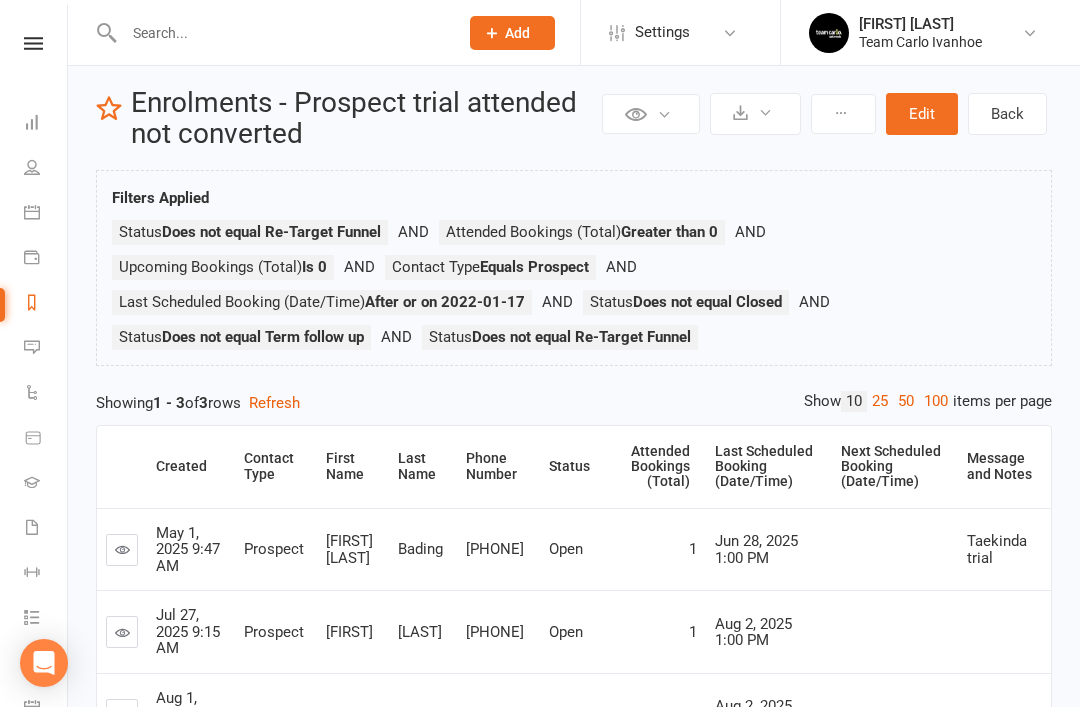 scroll, scrollTop: 145, scrollLeft: 0, axis: vertical 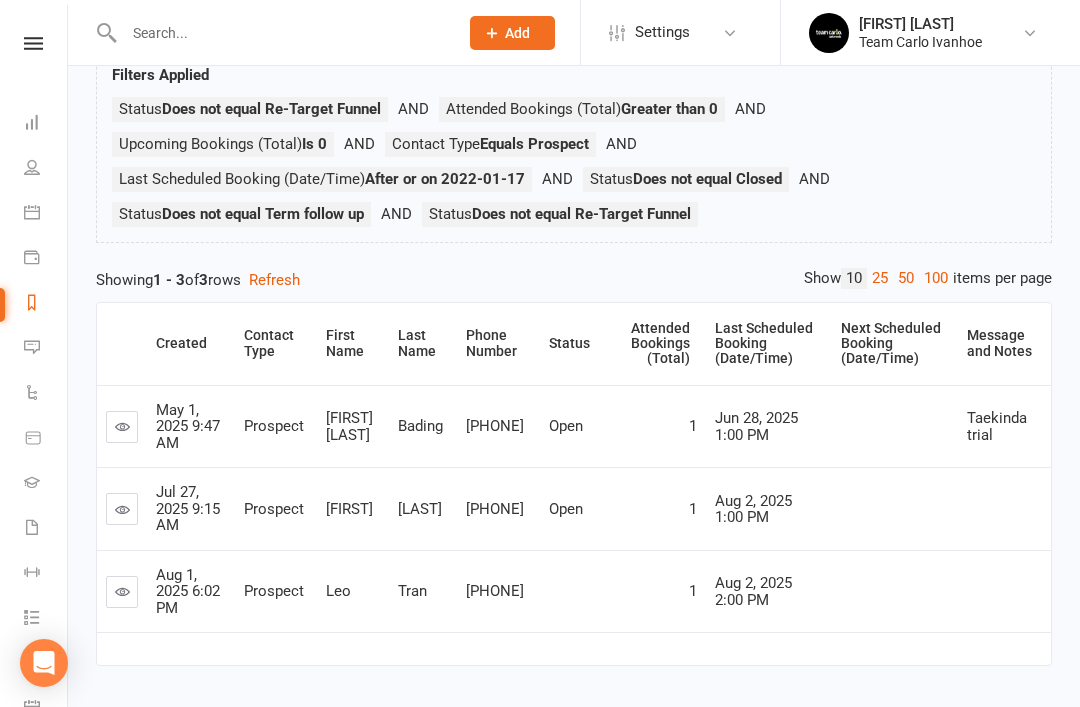 click at bounding box center [122, 509] 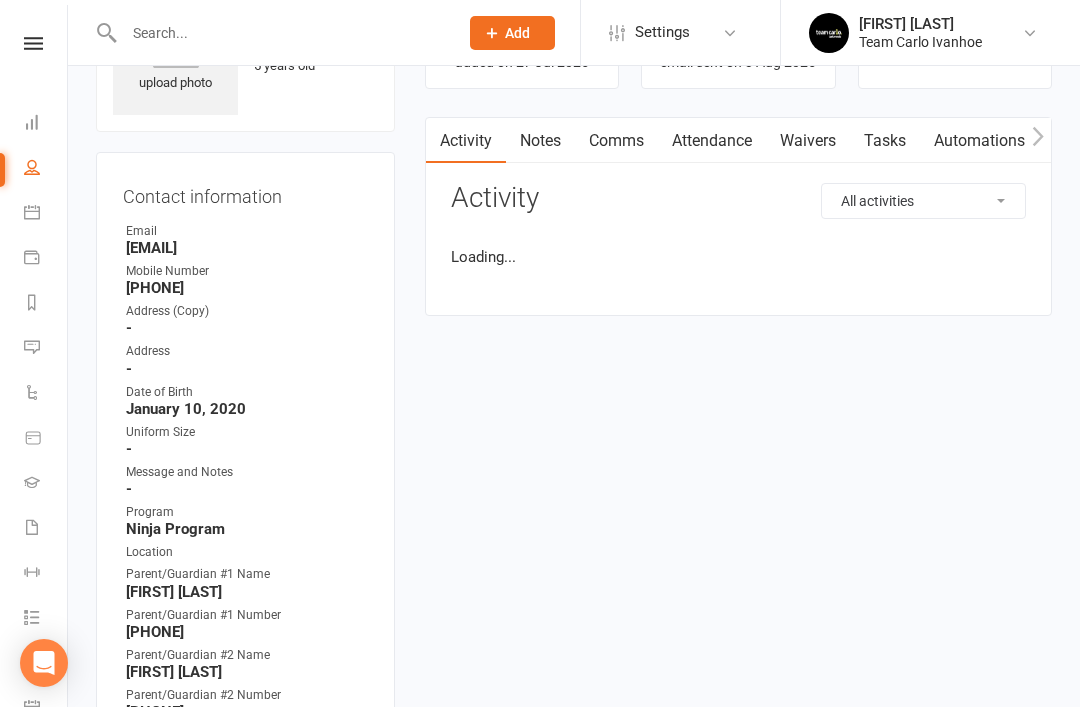scroll, scrollTop: 0, scrollLeft: 0, axis: both 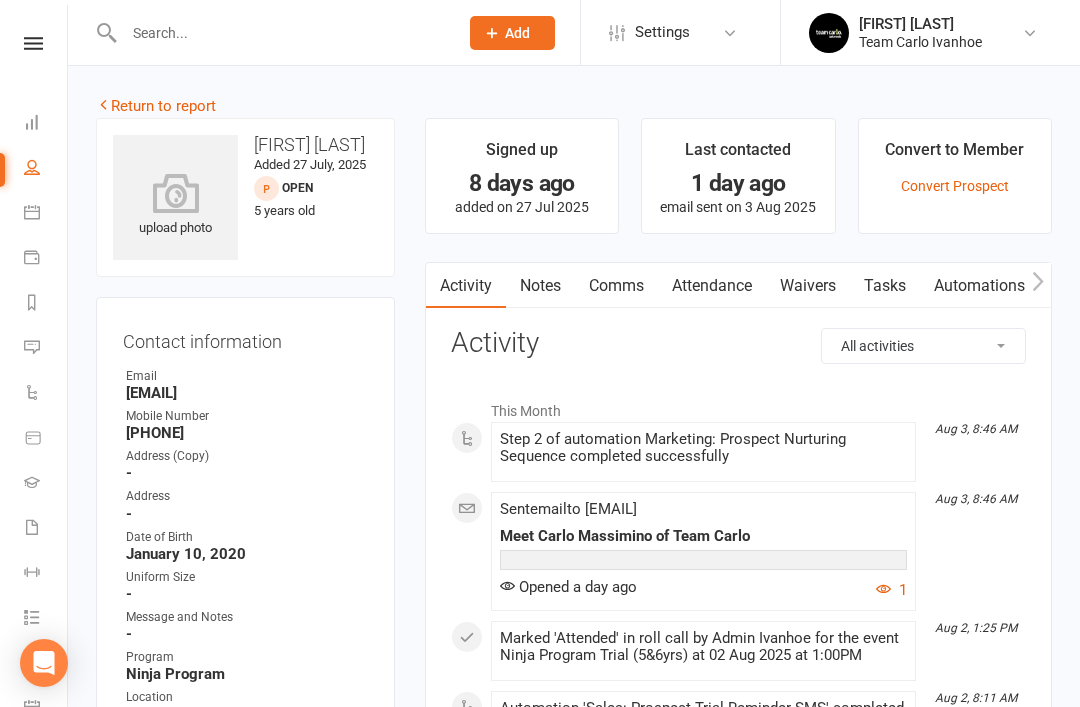 click on "Notes" at bounding box center [540, 286] 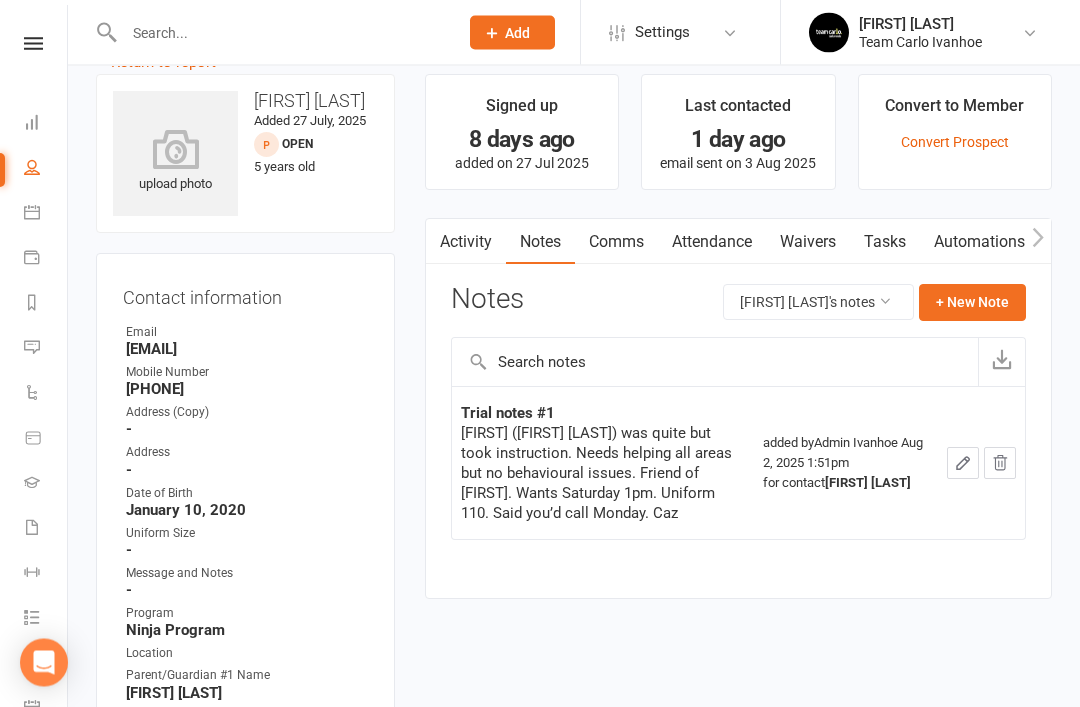 scroll, scrollTop: 0, scrollLeft: 0, axis: both 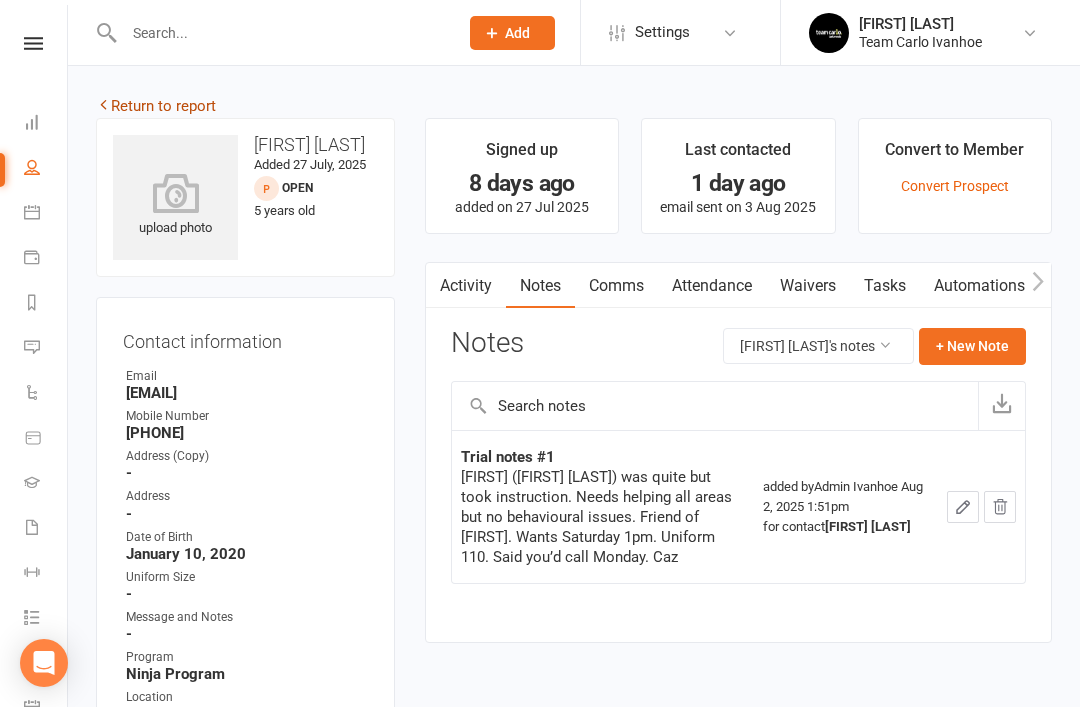 click on "Return to report" at bounding box center [156, 106] 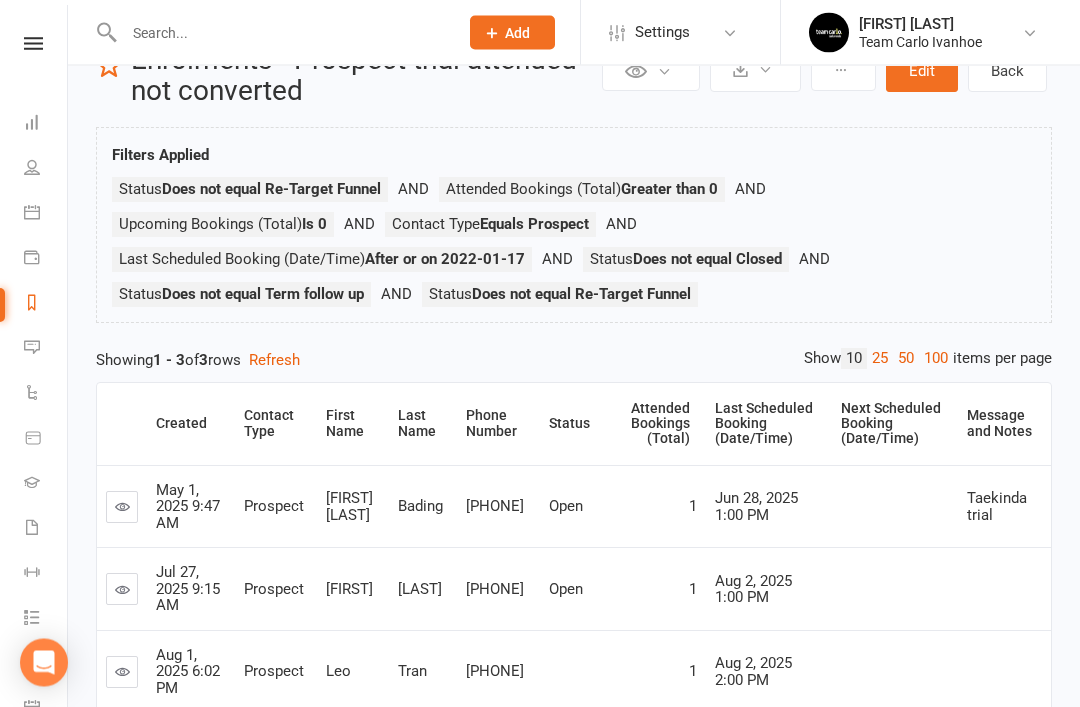 scroll, scrollTop: 145, scrollLeft: 0, axis: vertical 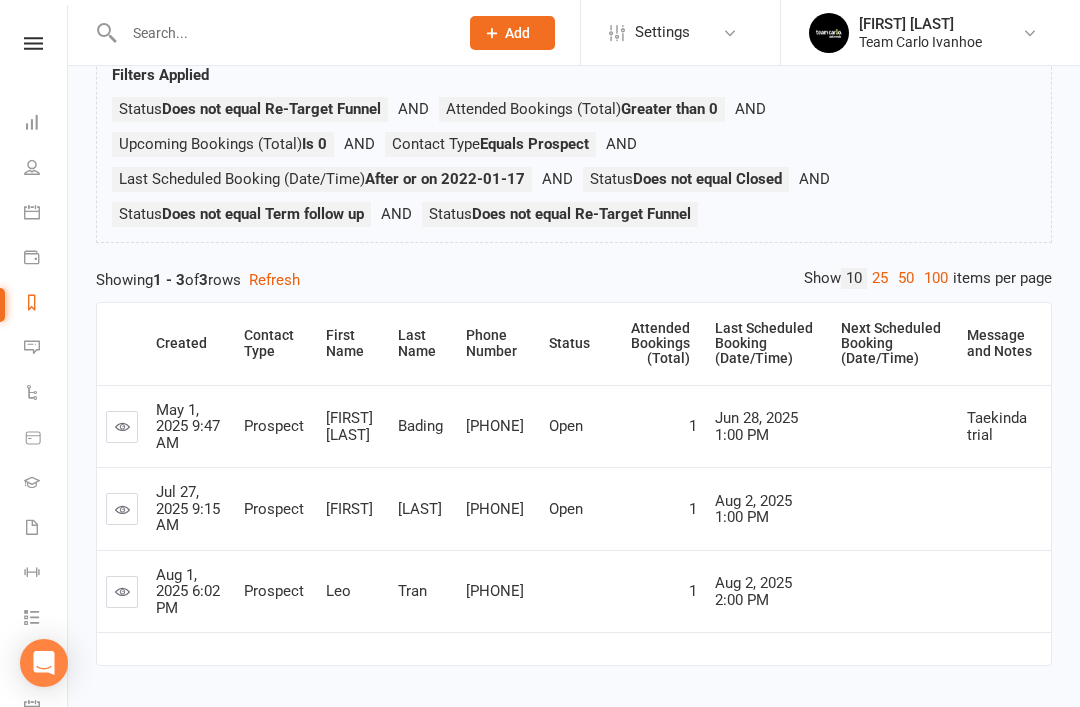 click at bounding box center (122, 591) 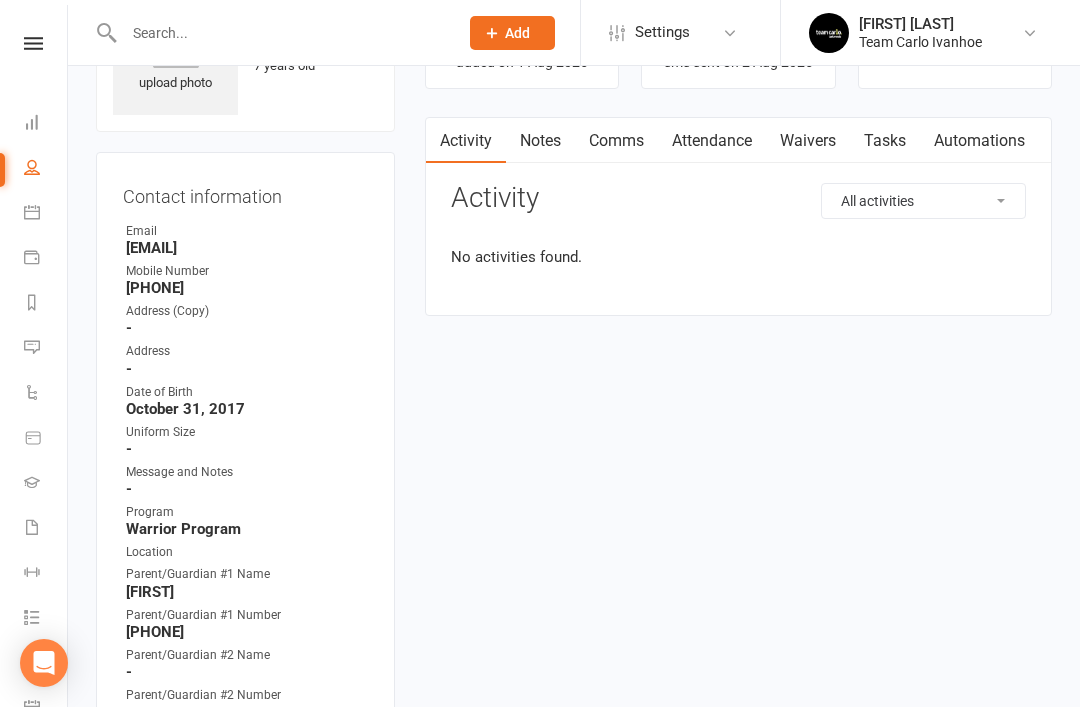 scroll, scrollTop: 0, scrollLeft: 0, axis: both 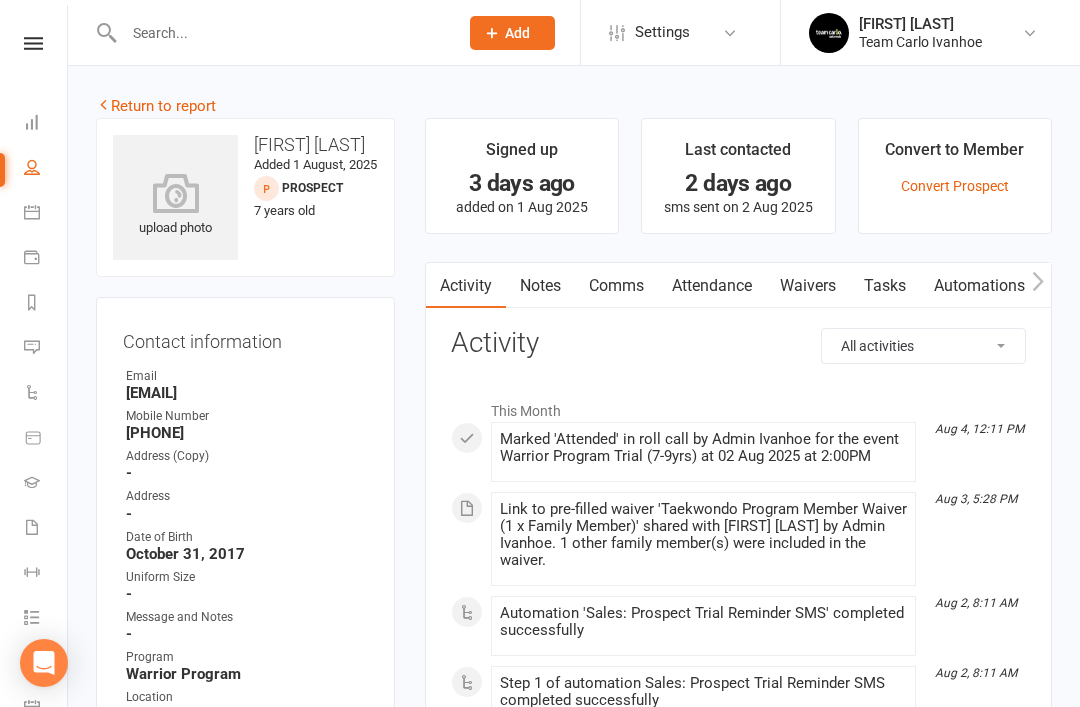 click on "Notes" at bounding box center (540, 286) 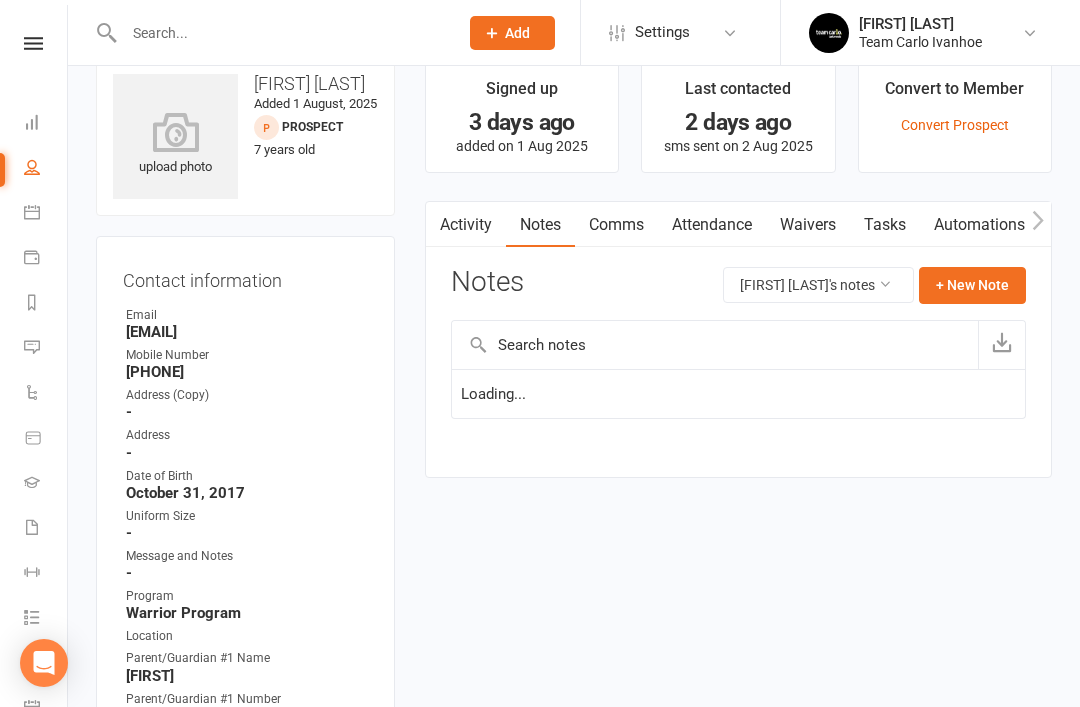 scroll, scrollTop: 64, scrollLeft: 0, axis: vertical 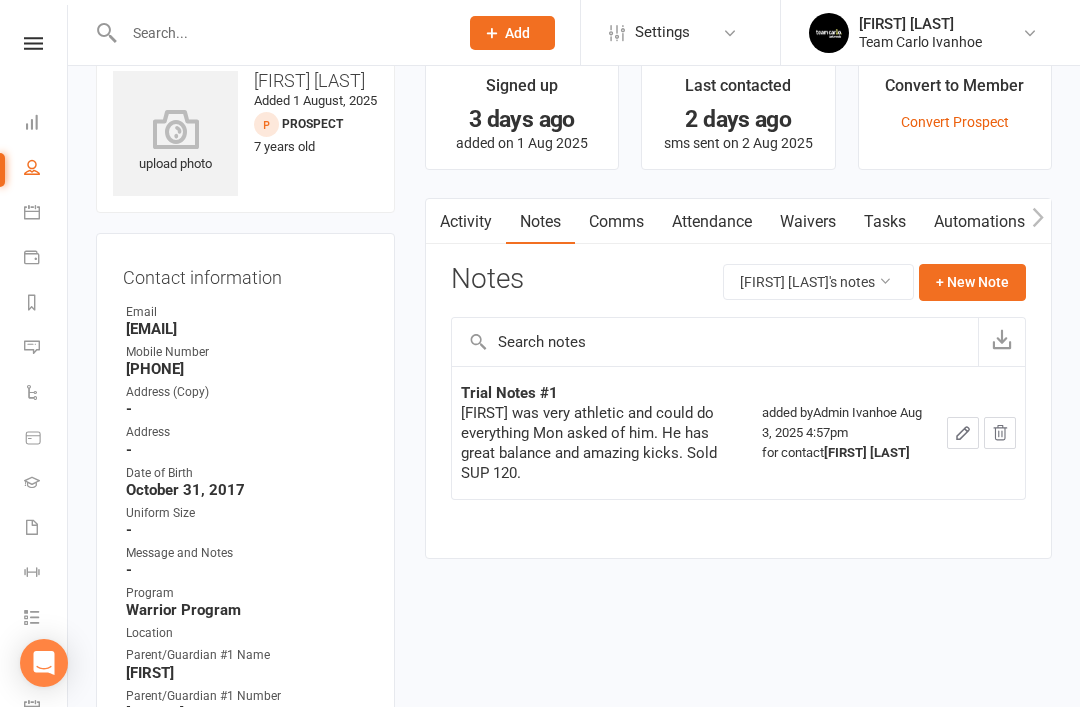 click on "Activity" at bounding box center (466, 222) 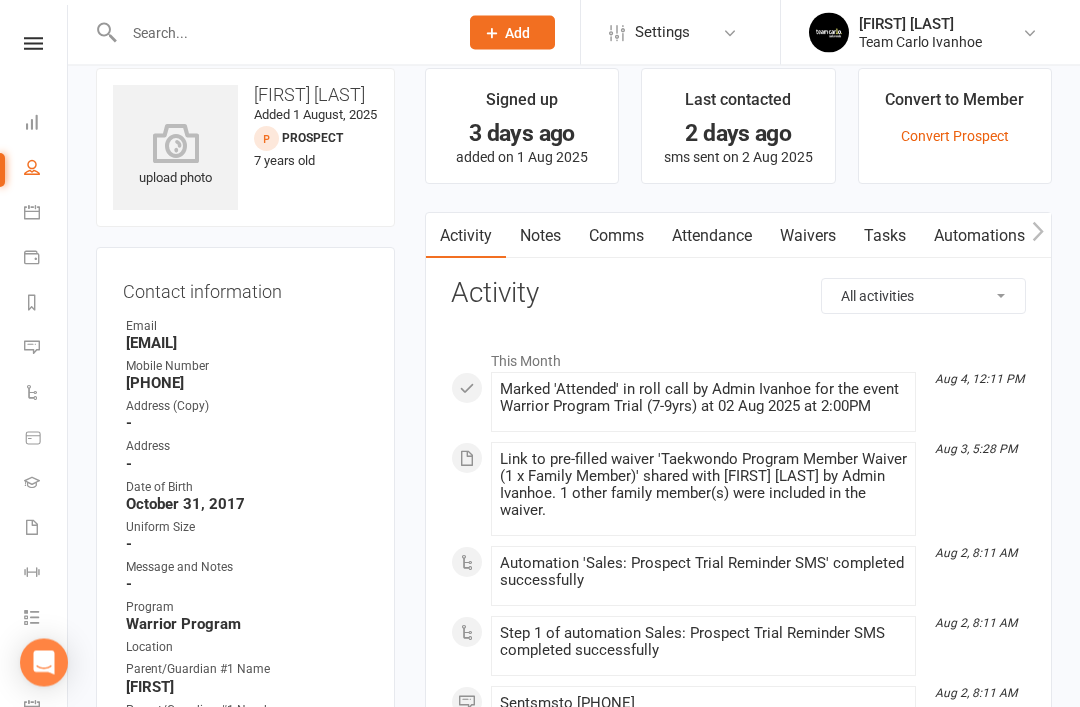 scroll, scrollTop: 0, scrollLeft: 0, axis: both 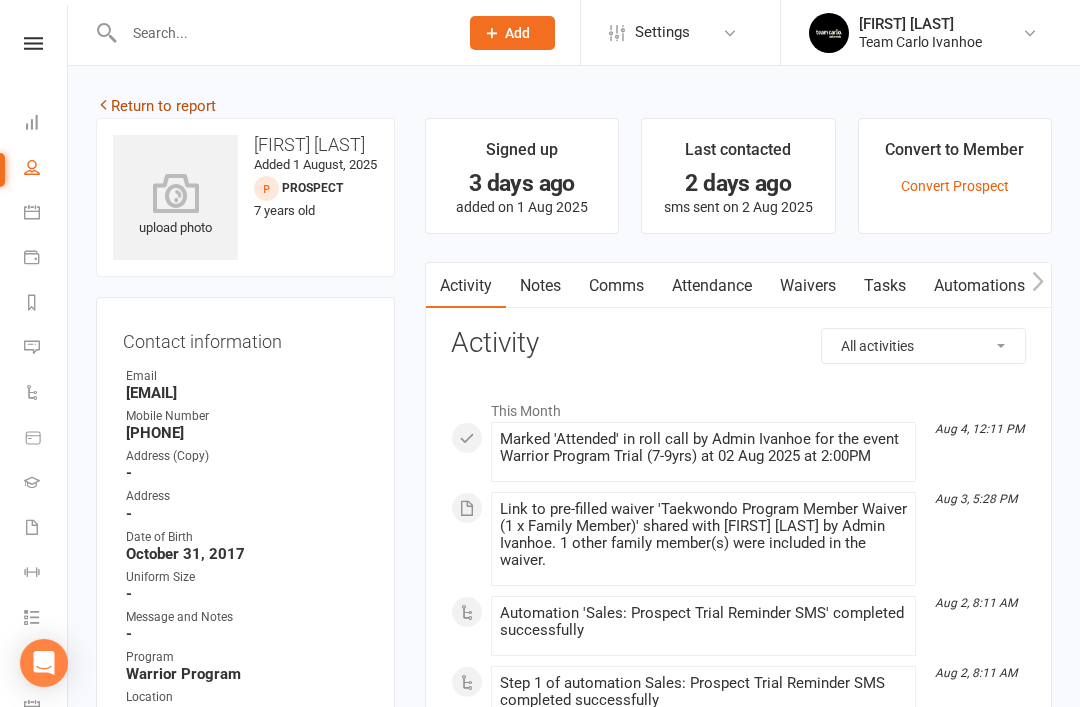 click on "Return to report" at bounding box center (156, 106) 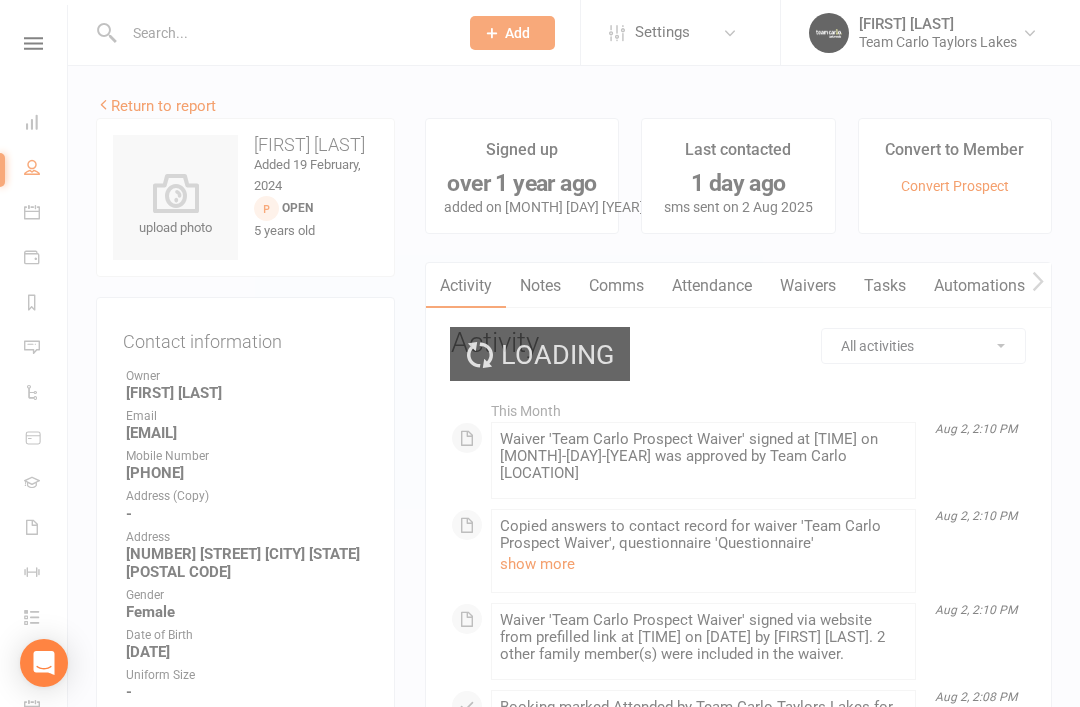scroll, scrollTop: 0, scrollLeft: 0, axis: both 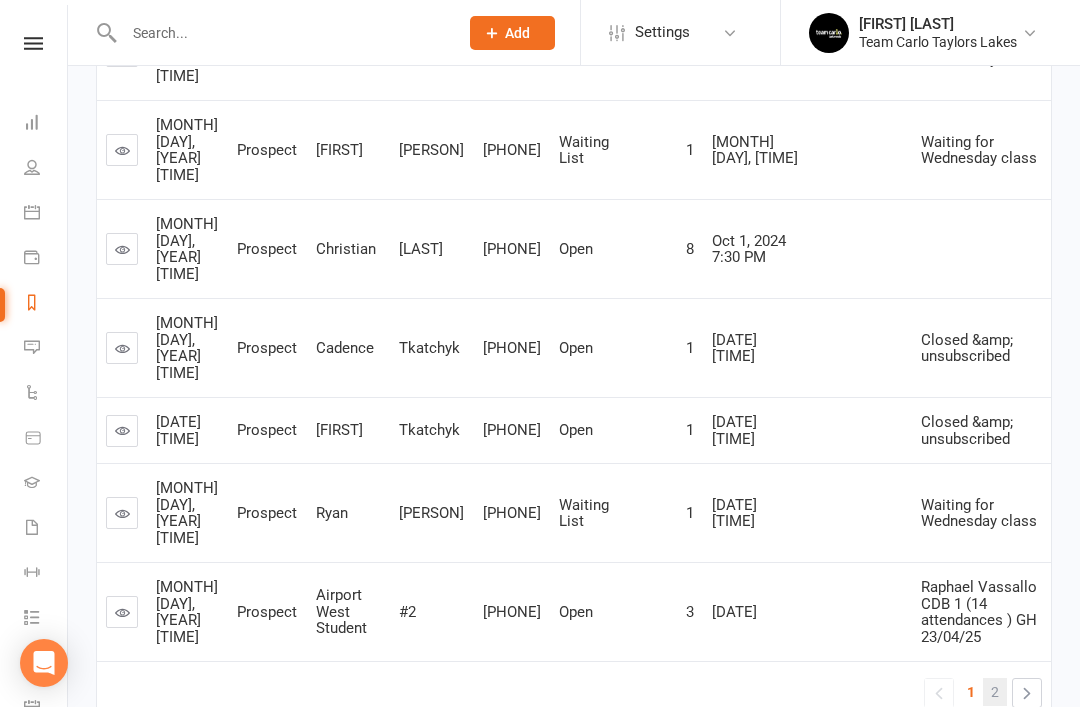 click on "2" at bounding box center [995, 692] 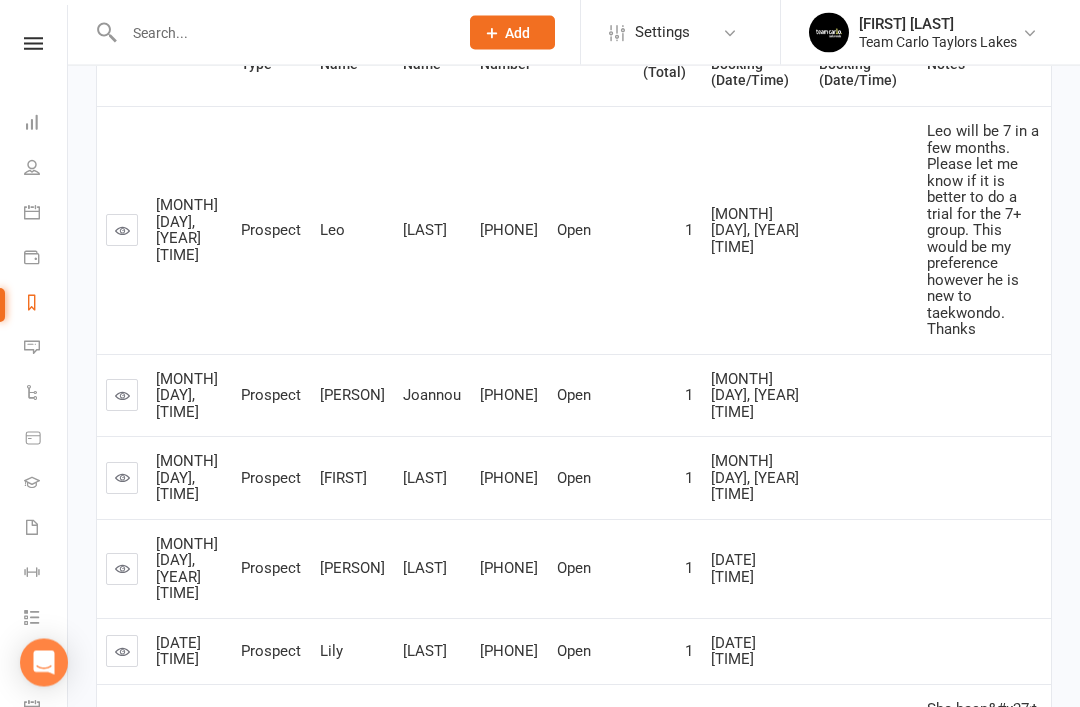 scroll, scrollTop: 440, scrollLeft: 0, axis: vertical 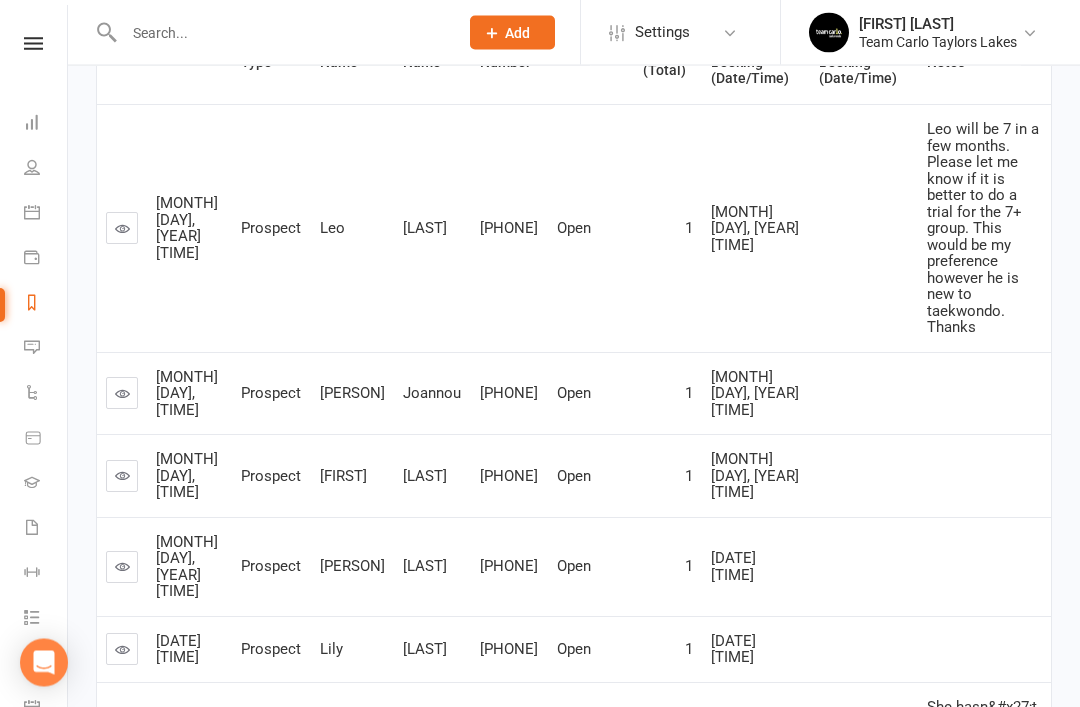 click at bounding box center (122, 394) 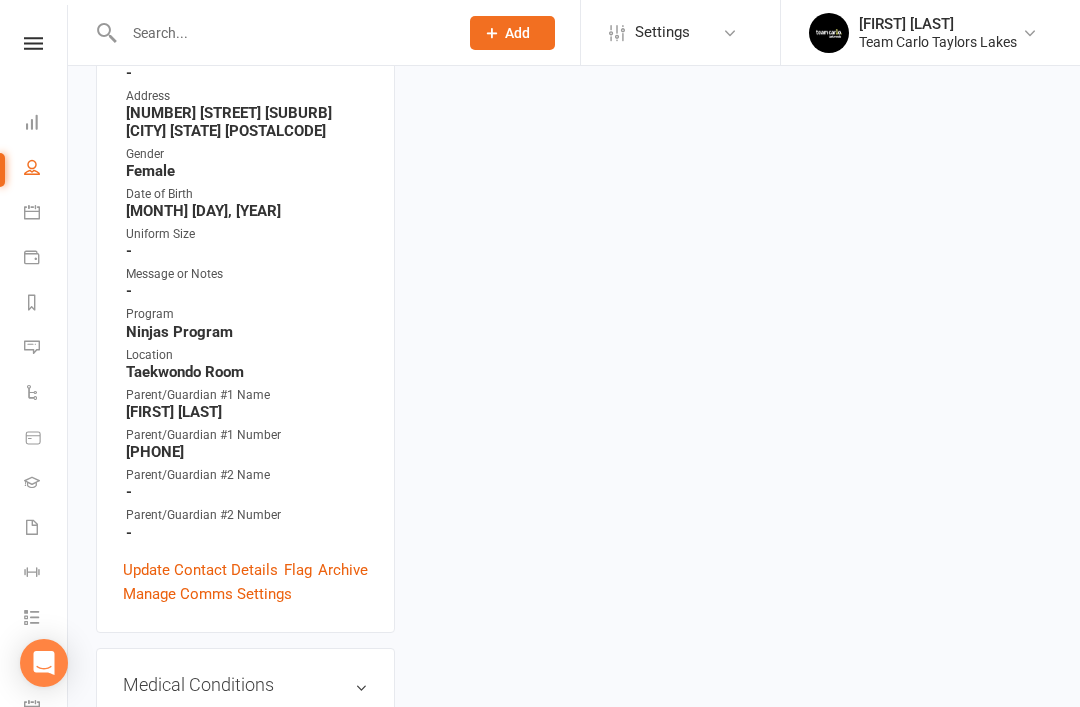 scroll, scrollTop: 0, scrollLeft: 0, axis: both 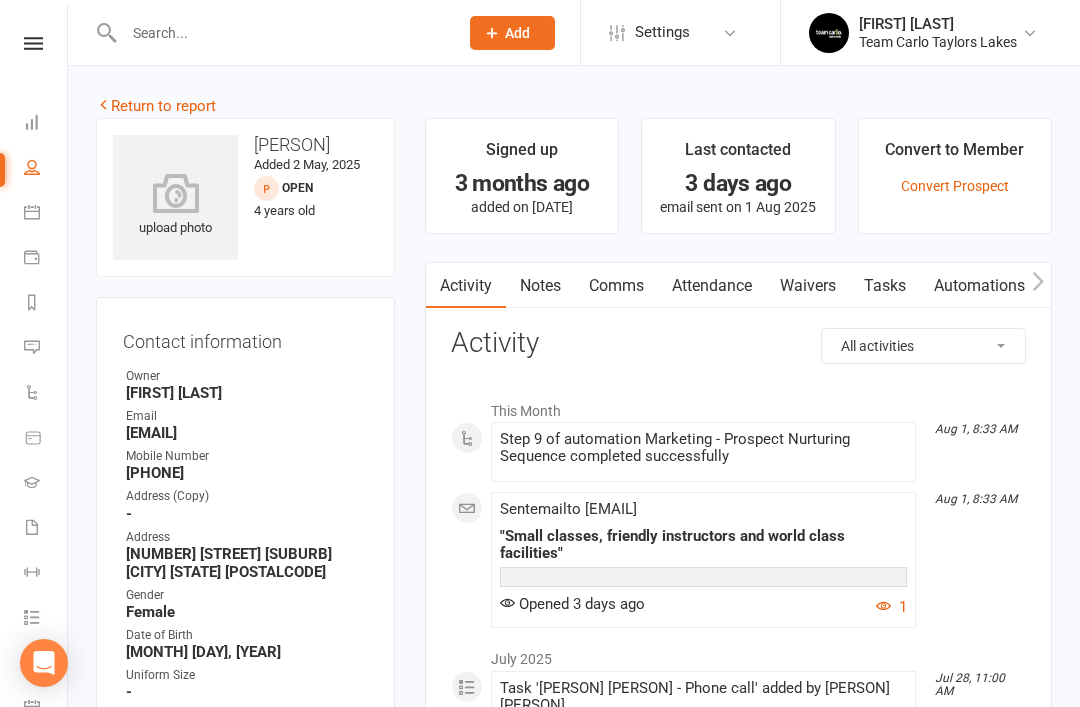 click on "Notes" at bounding box center [540, 286] 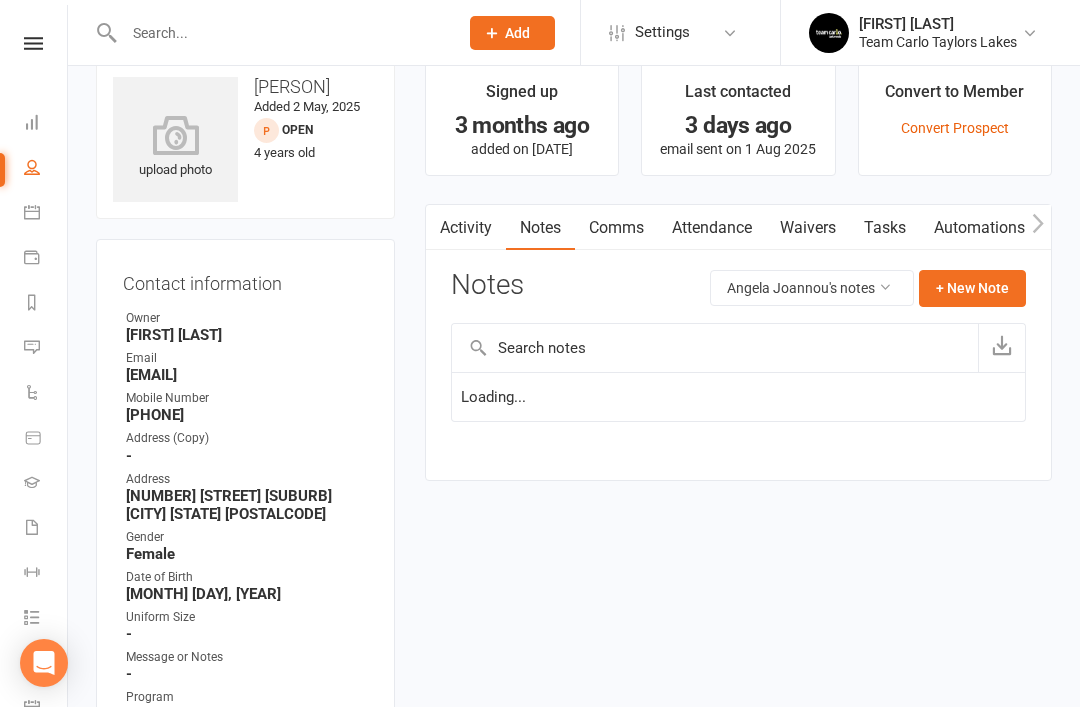 scroll, scrollTop: 64, scrollLeft: 0, axis: vertical 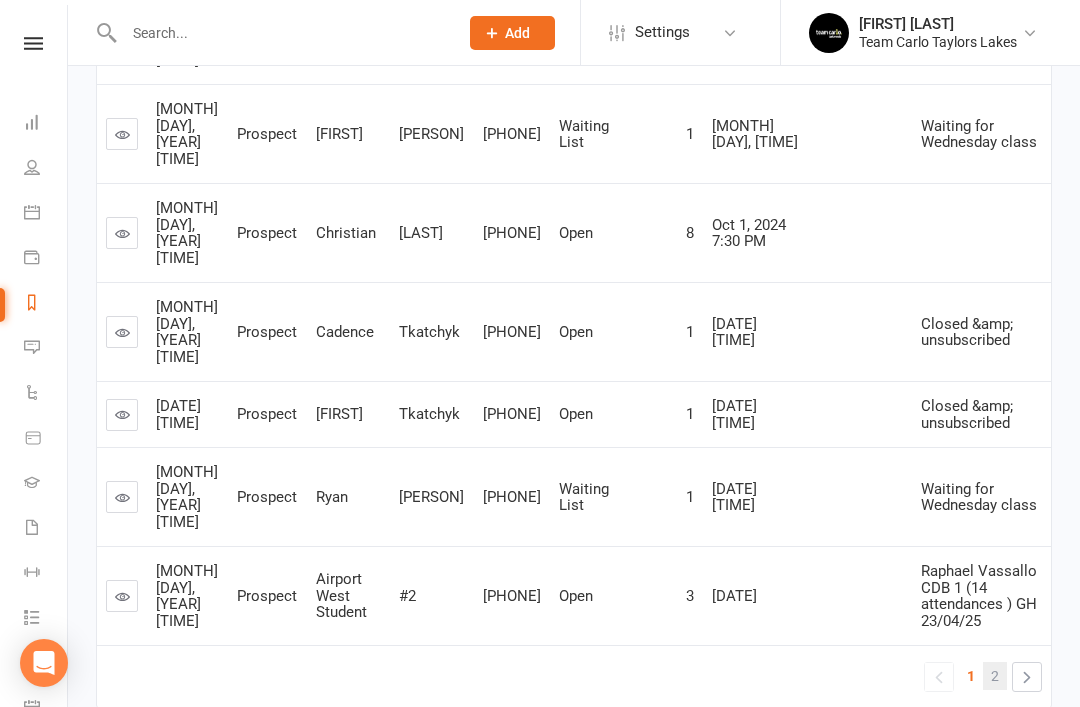 click on "2" at bounding box center [995, 676] 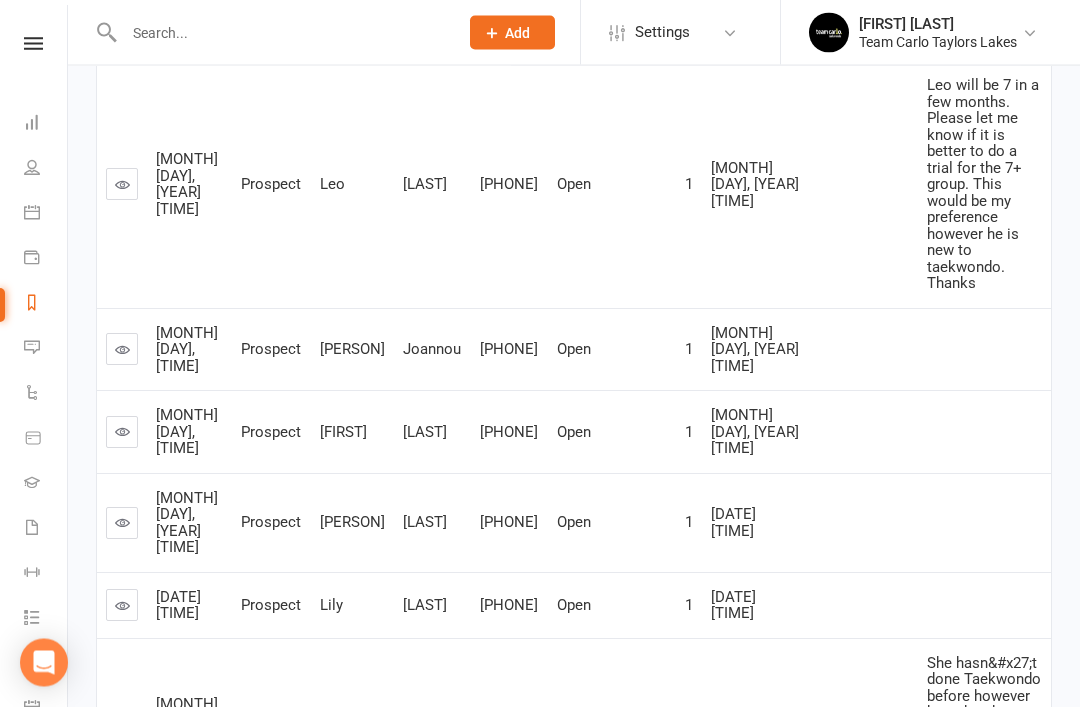 scroll, scrollTop: 488, scrollLeft: 0, axis: vertical 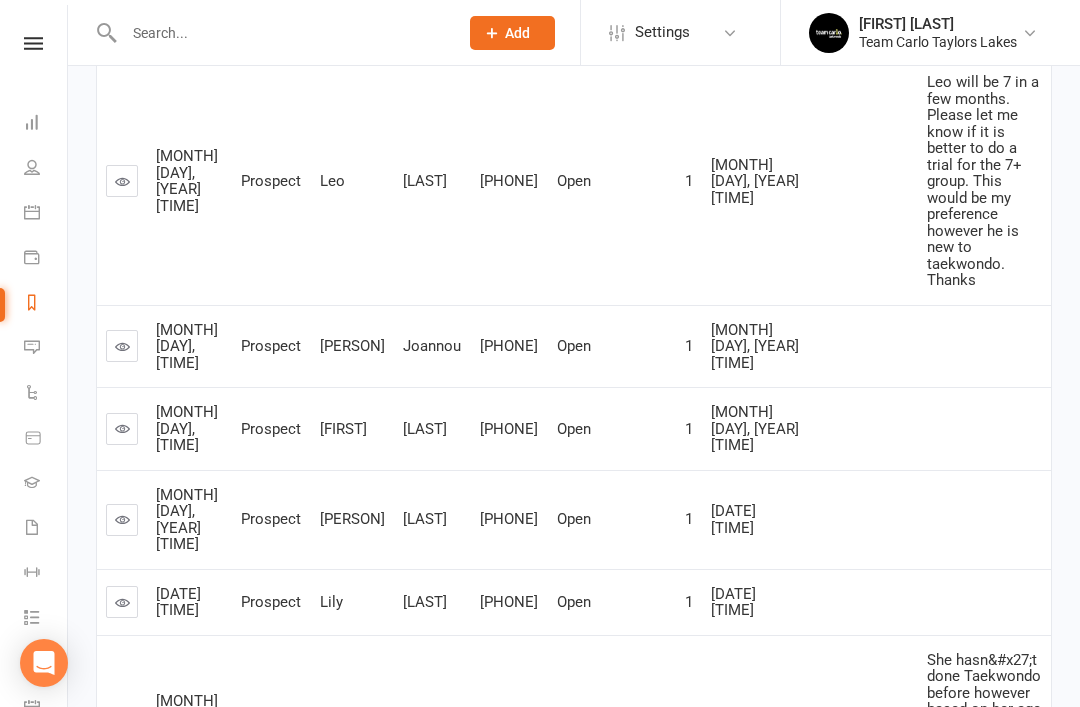 click at bounding box center (122, 429) 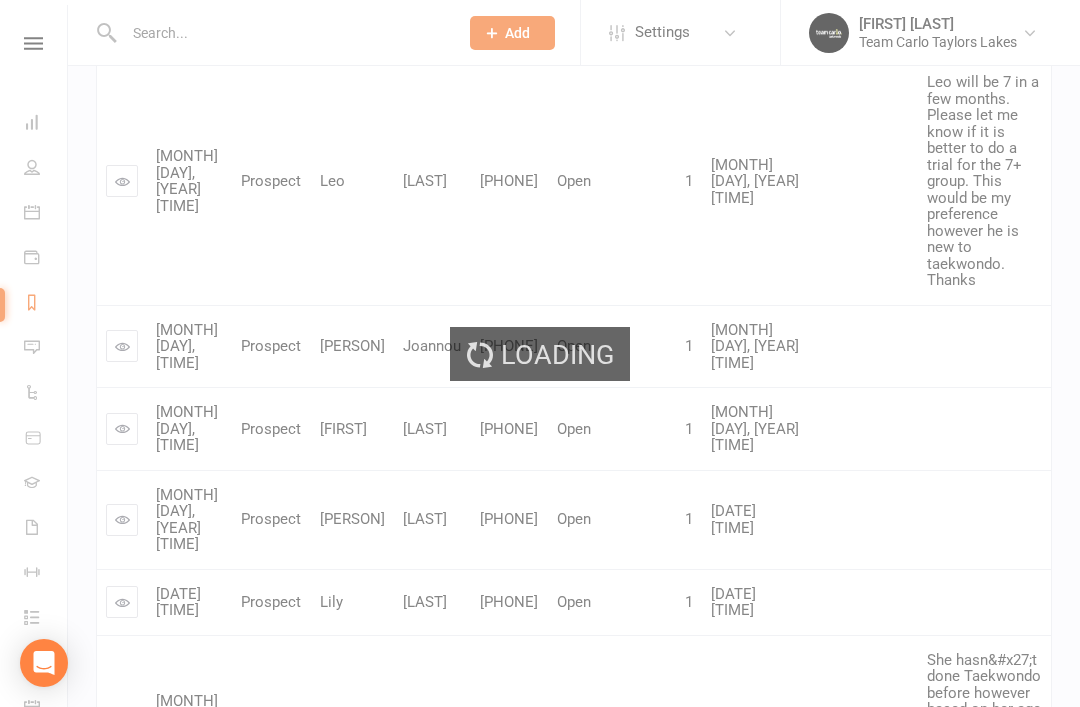 scroll, scrollTop: 0, scrollLeft: 0, axis: both 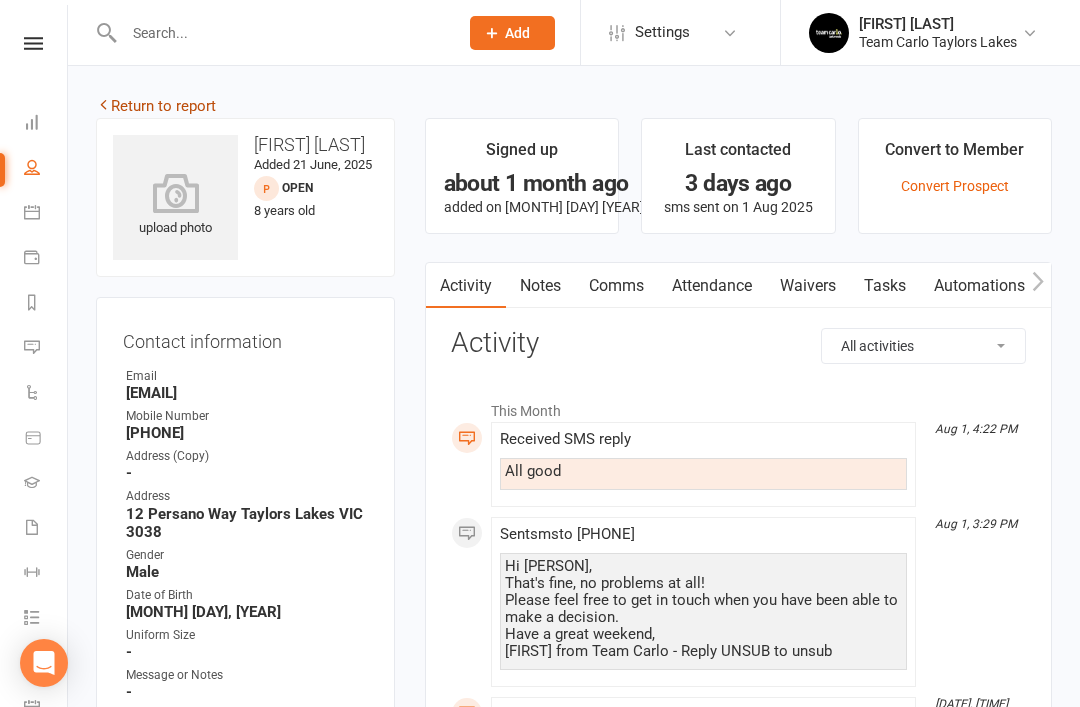 click on "Return to report" at bounding box center [156, 106] 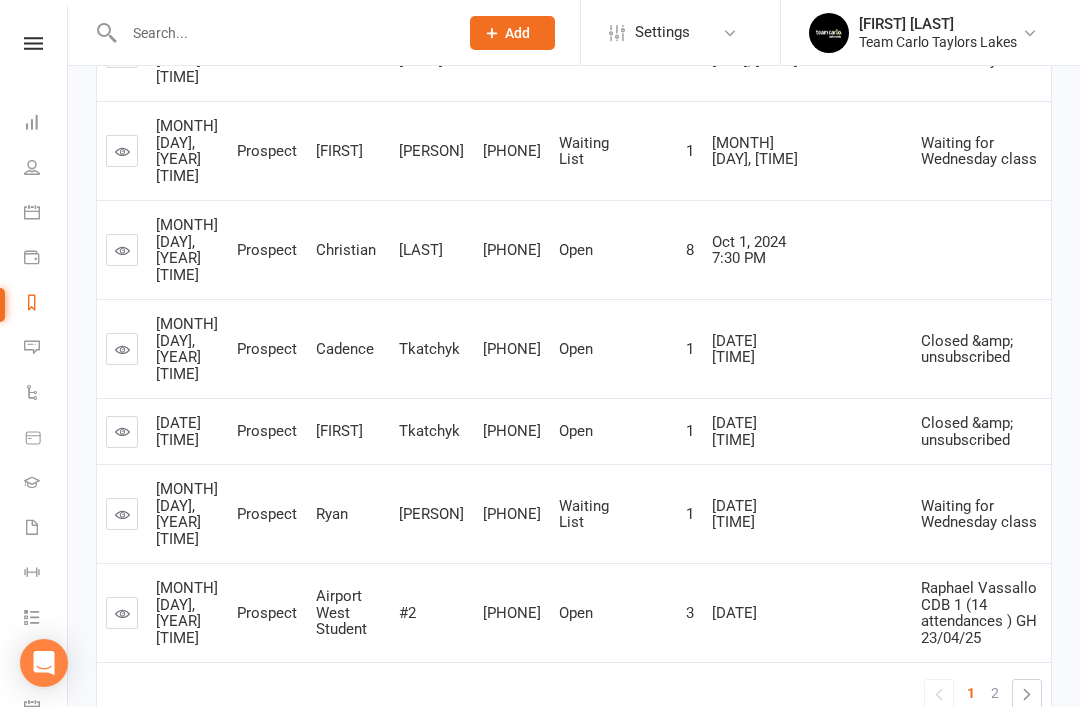 scroll, scrollTop: 1253, scrollLeft: 0, axis: vertical 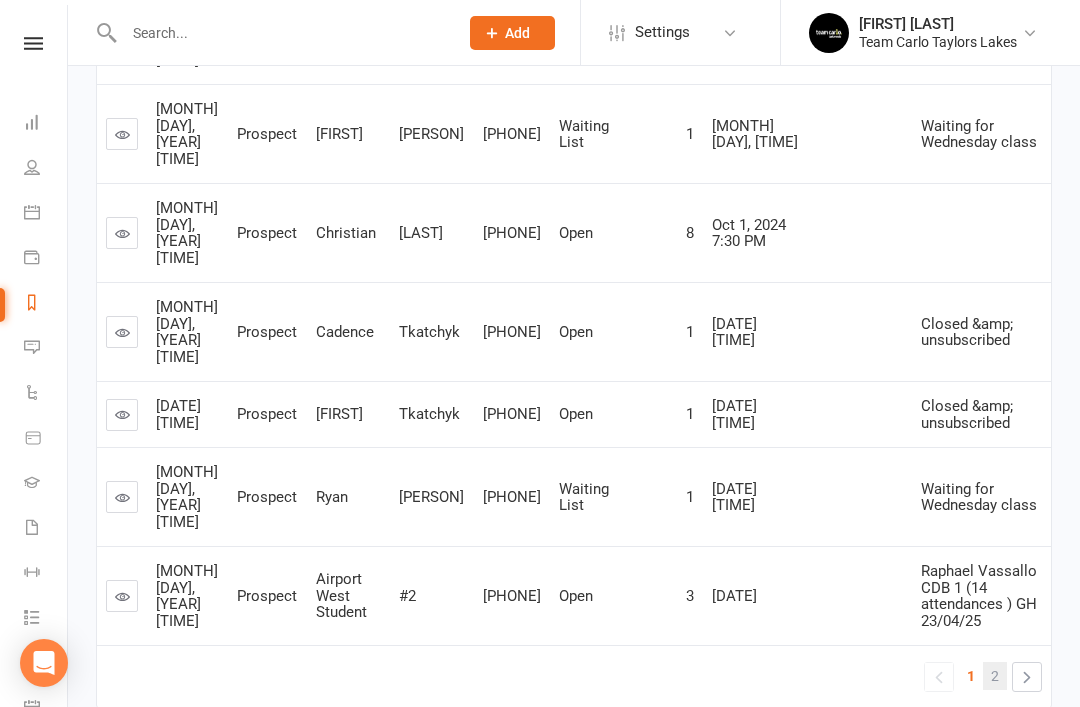 click on "2" at bounding box center [995, 676] 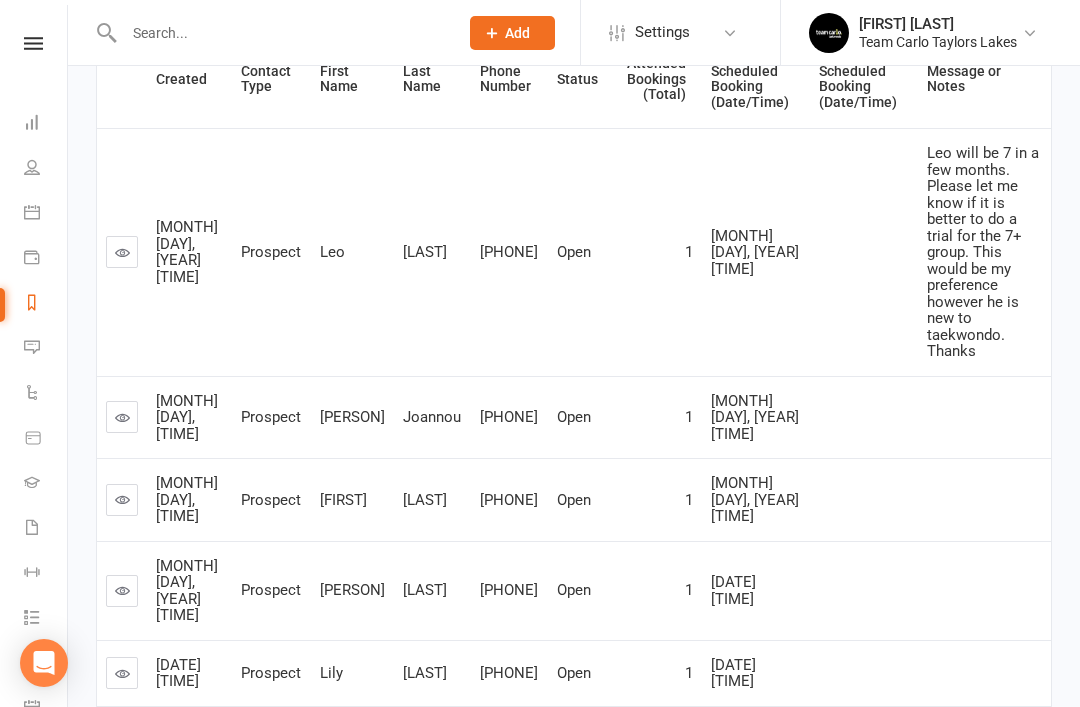 scroll, scrollTop: 433, scrollLeft: 0, axis: vertical 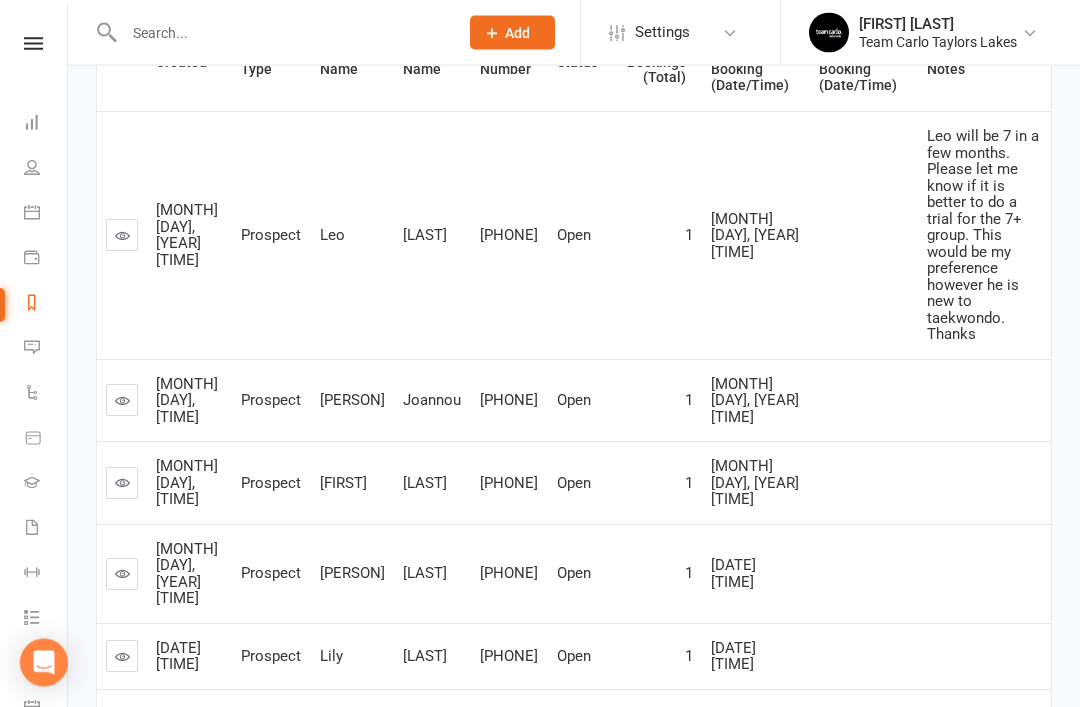 click at bounding box center [122, 574] 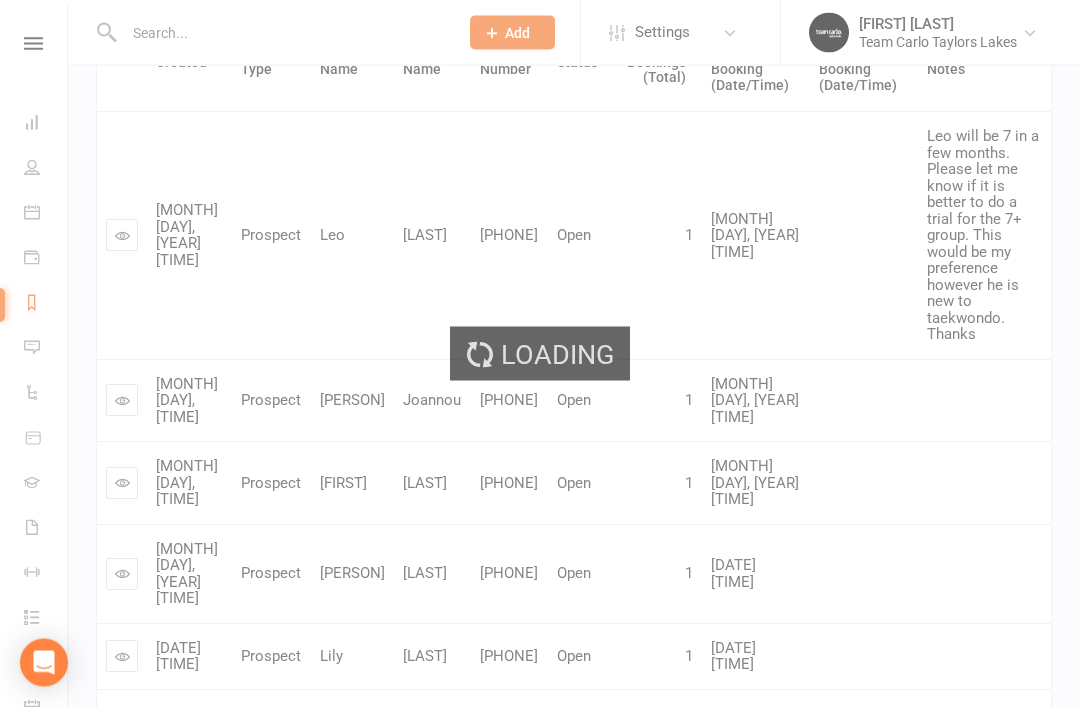 scroll, scrollTop: 434, scrollLeft: 0, axis: vertical 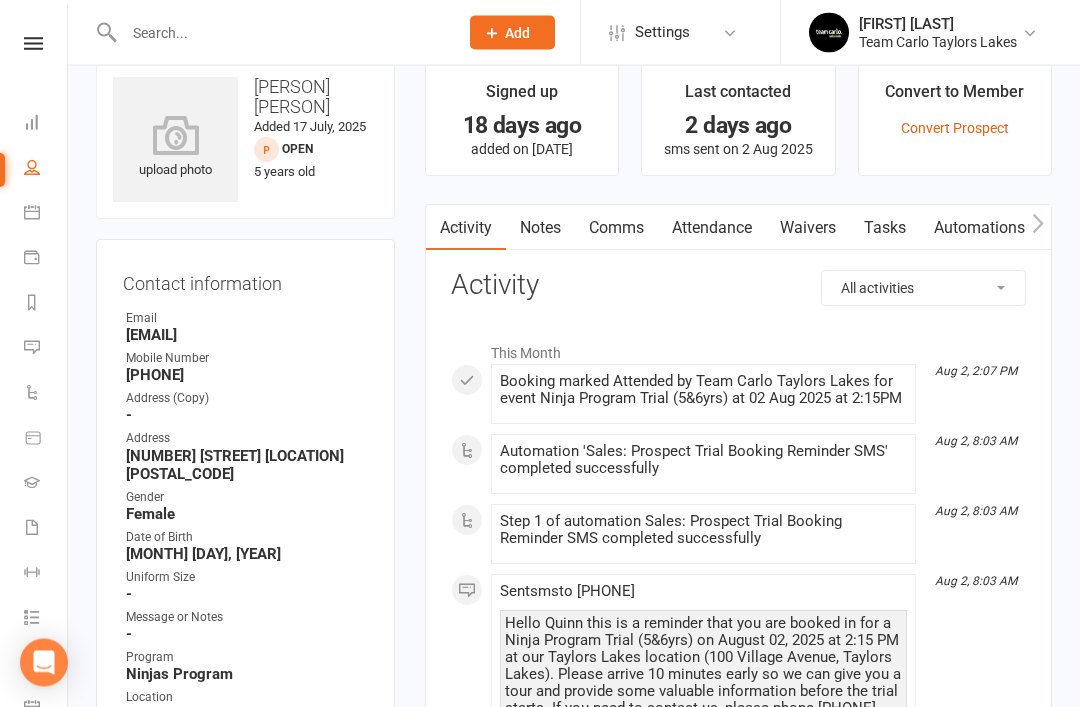 click on "Notes" at bounding box center [540, 229] 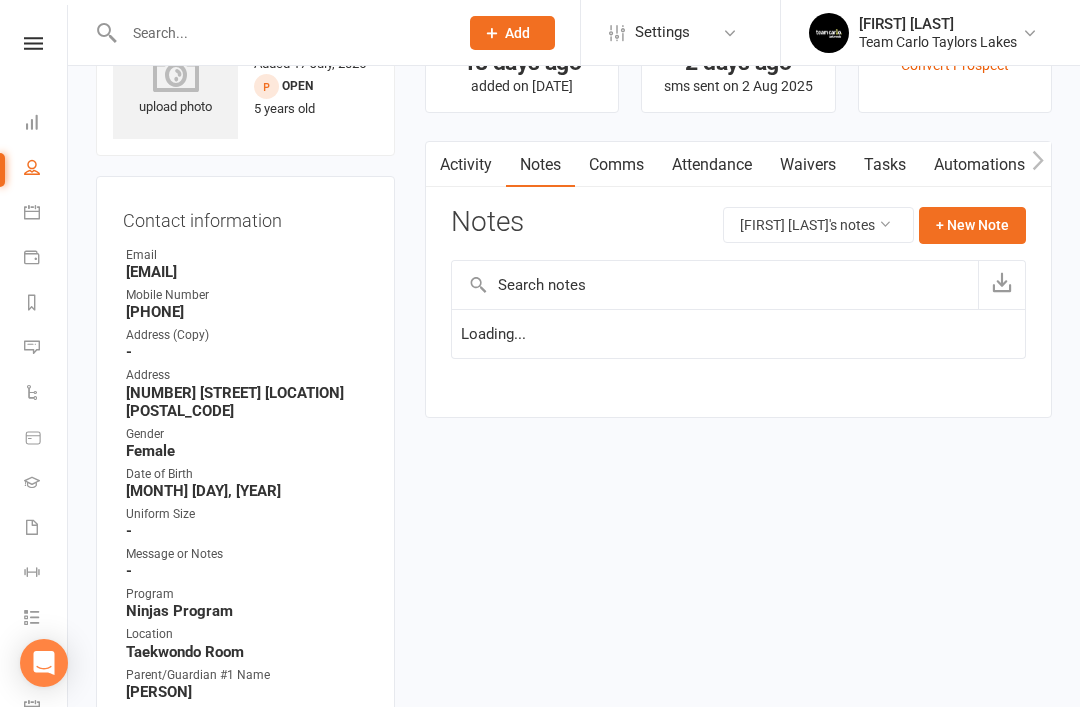 scroll, scrollTop: 122, scrollLeft: 0, axis: vertical 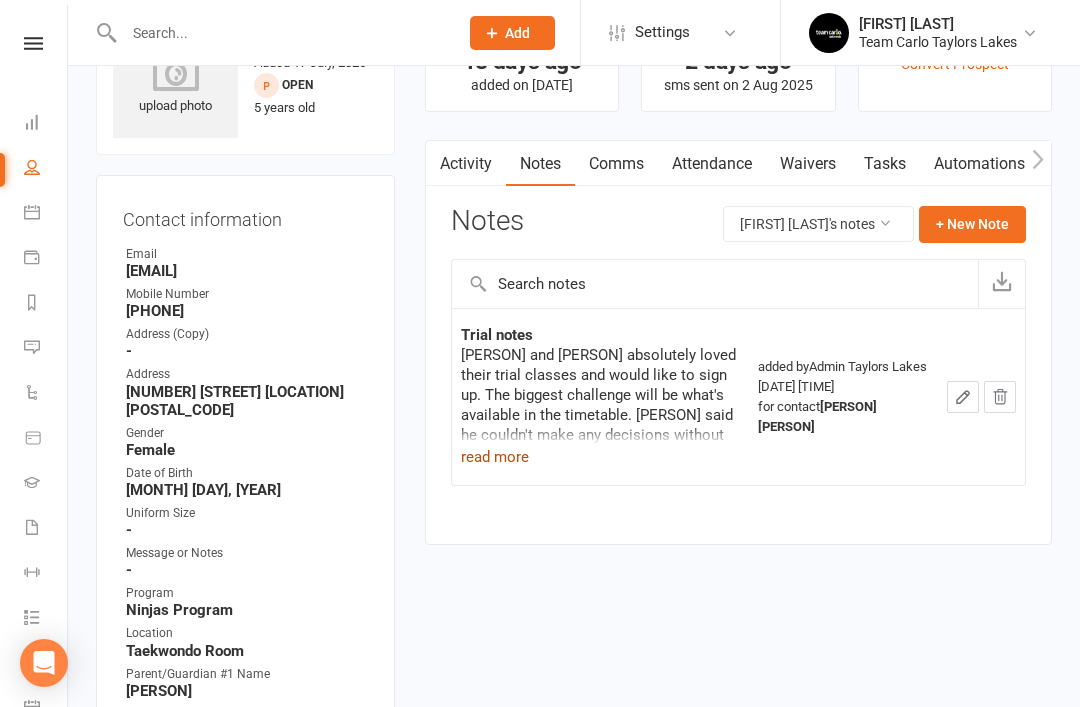 click on "read more" at bounding box center [495, 457] 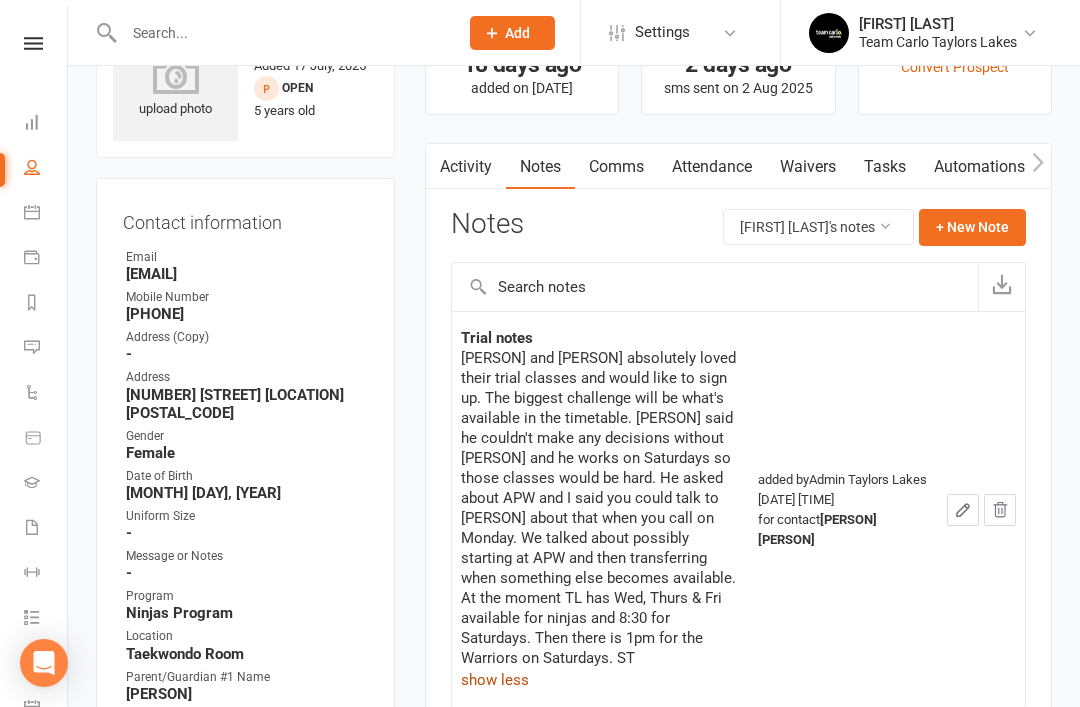 scroll, scrollTop: 0, scrollLeft: 0, axis: both 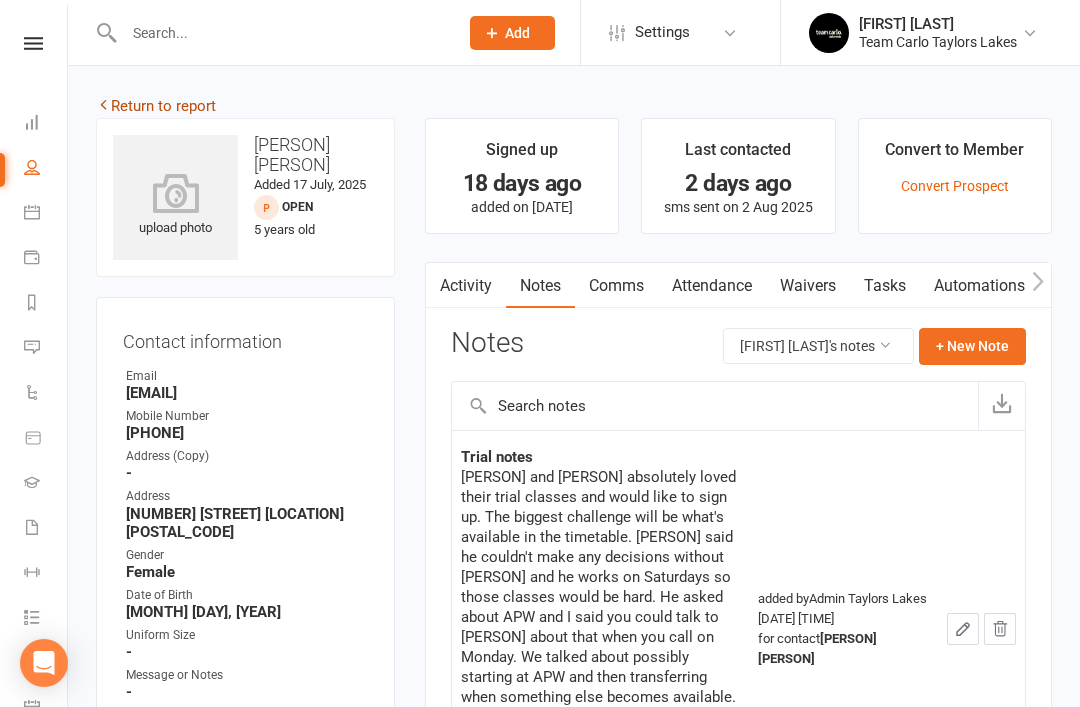click on "Return to report" at bounding box center (156, 106) 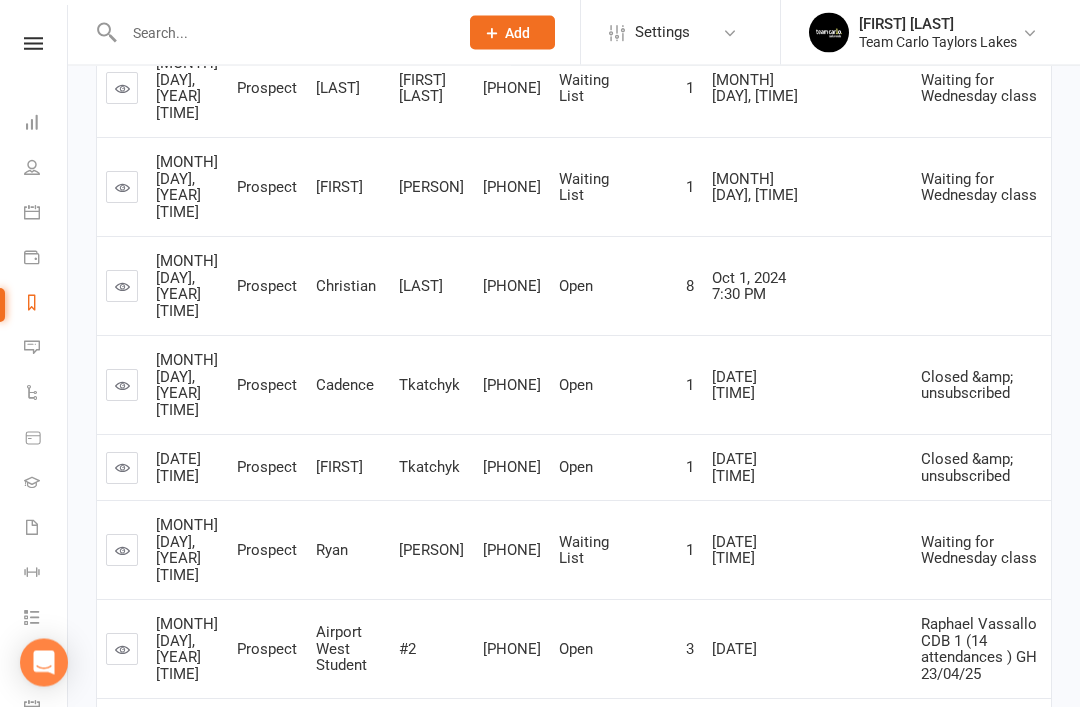 scroll, scrollTop: 1244, scrollLeft: 0, axis: vertical 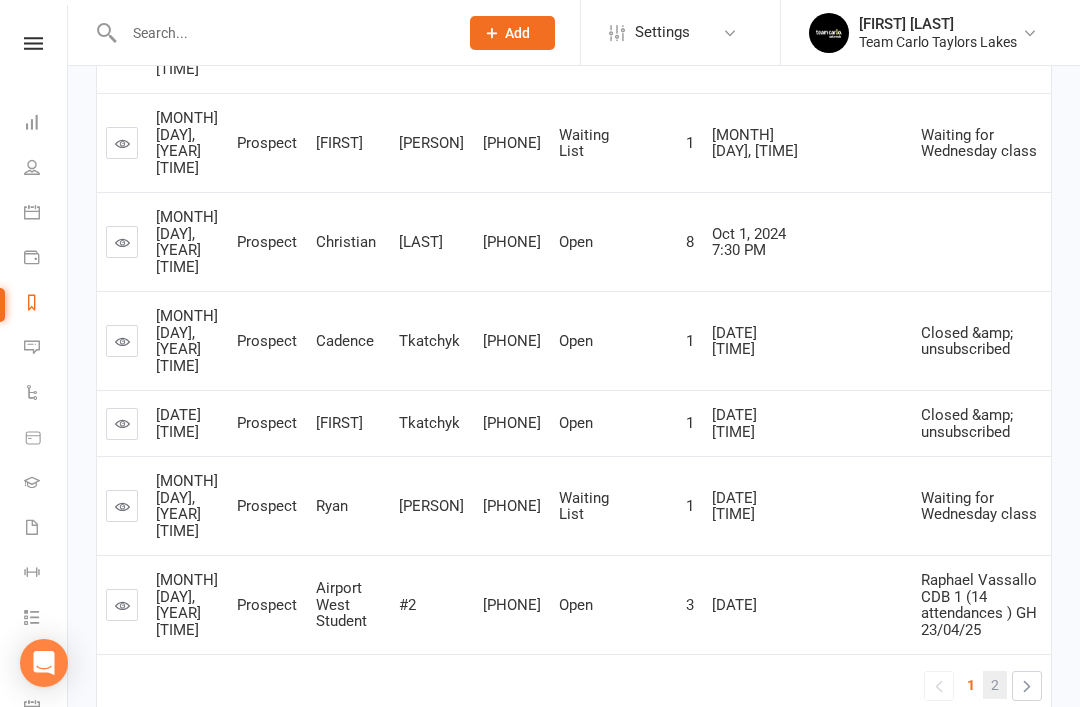 click on "2" at bounding box center [995, 685] 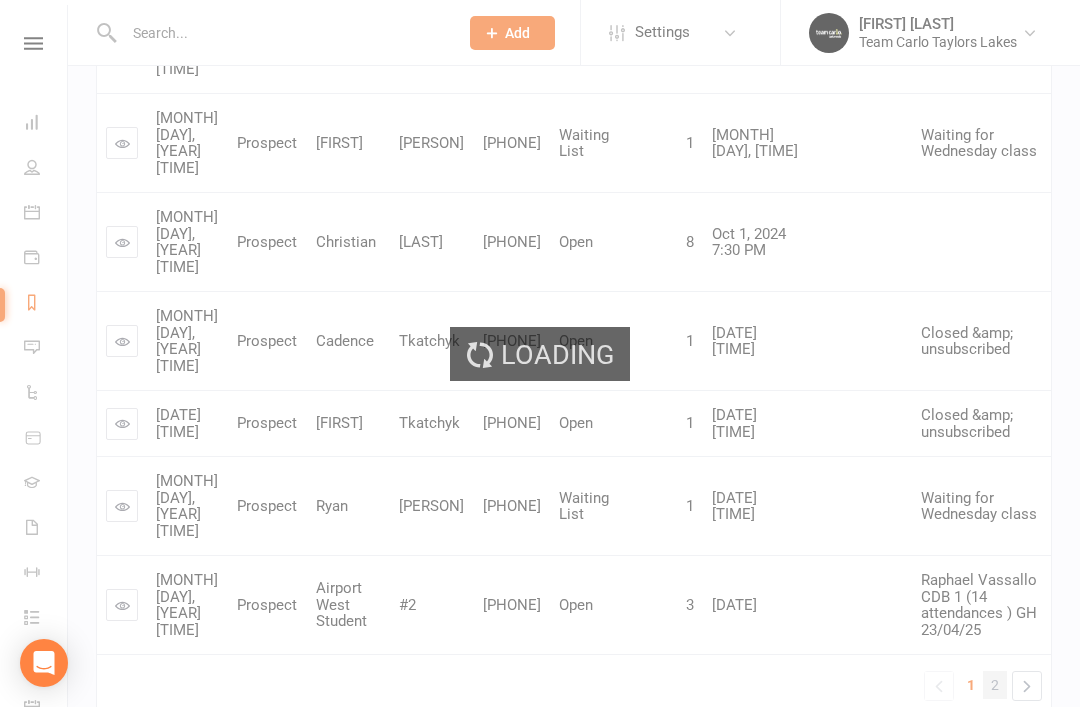 scroll, scrollTop: 657, scrollLeft: 0, axis: vertical 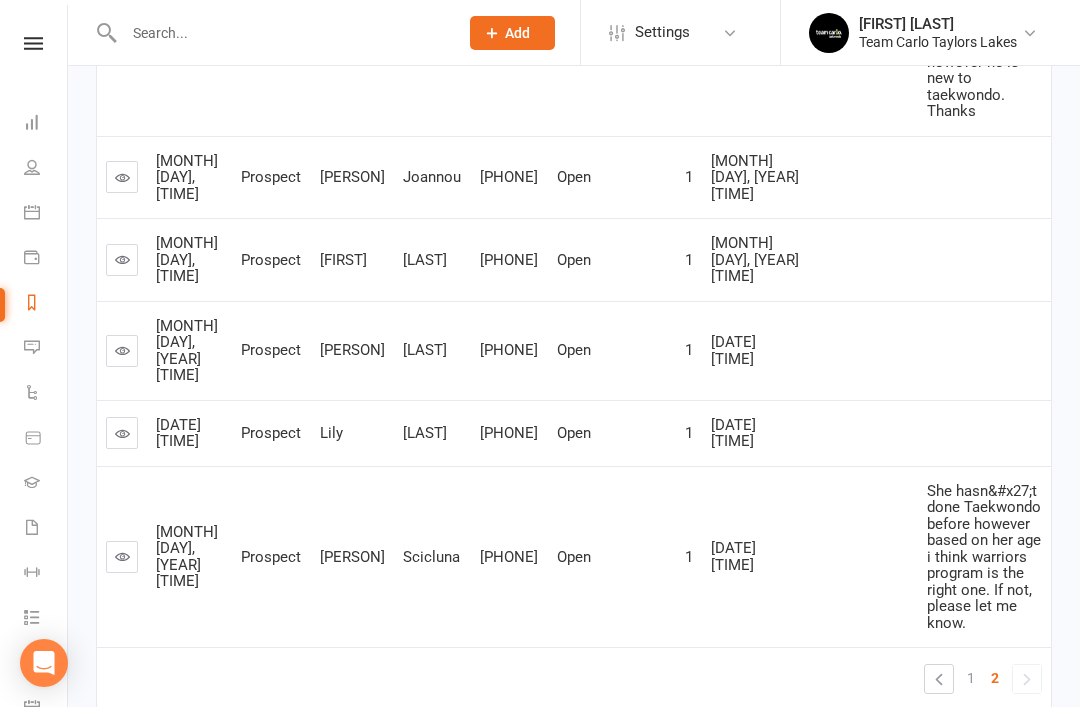 click at bounding box center (122, 556) 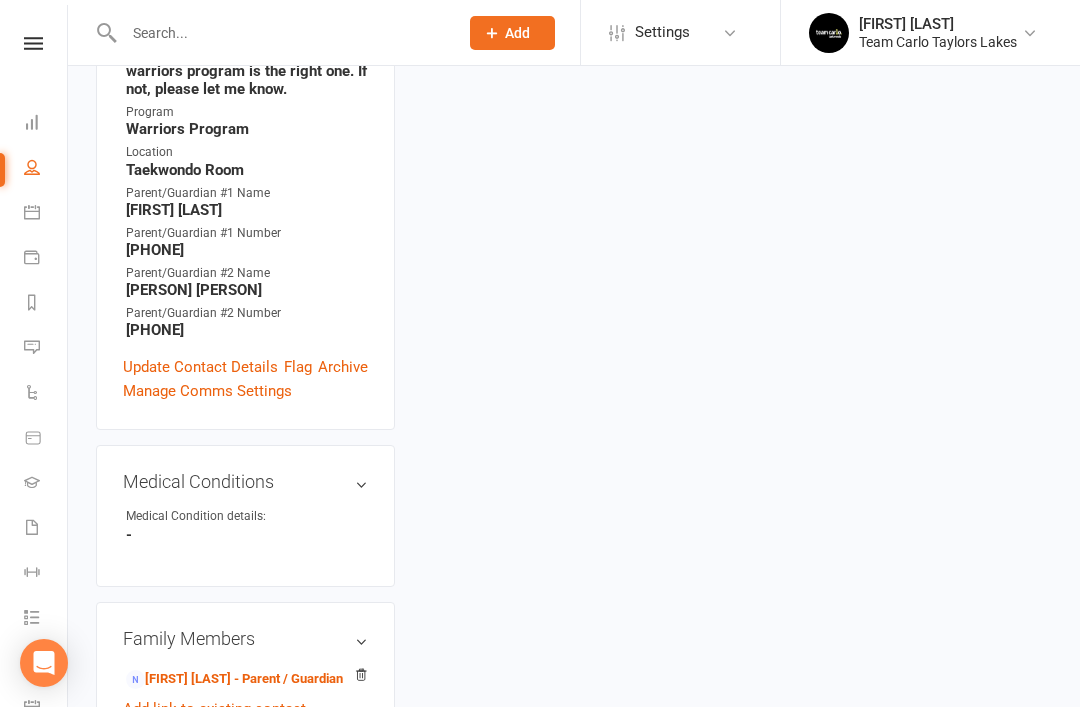 scroll, scrollTop: 0, scrollLeft: 0, axis: both 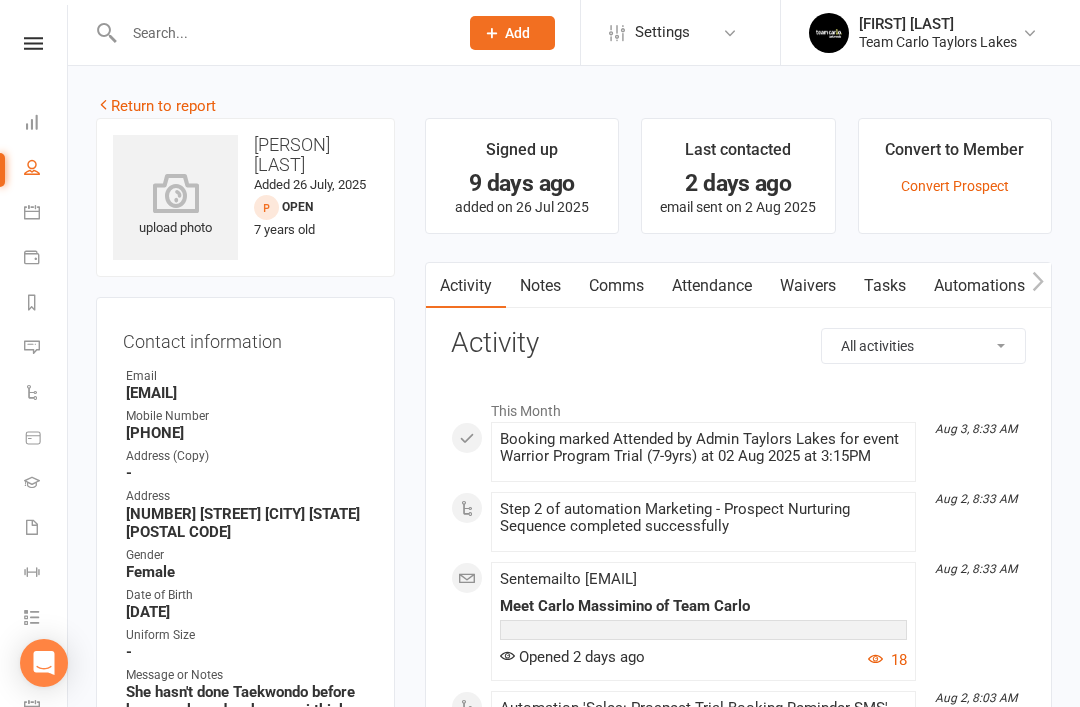 click on "Notes" at bounding box center (540, 286) 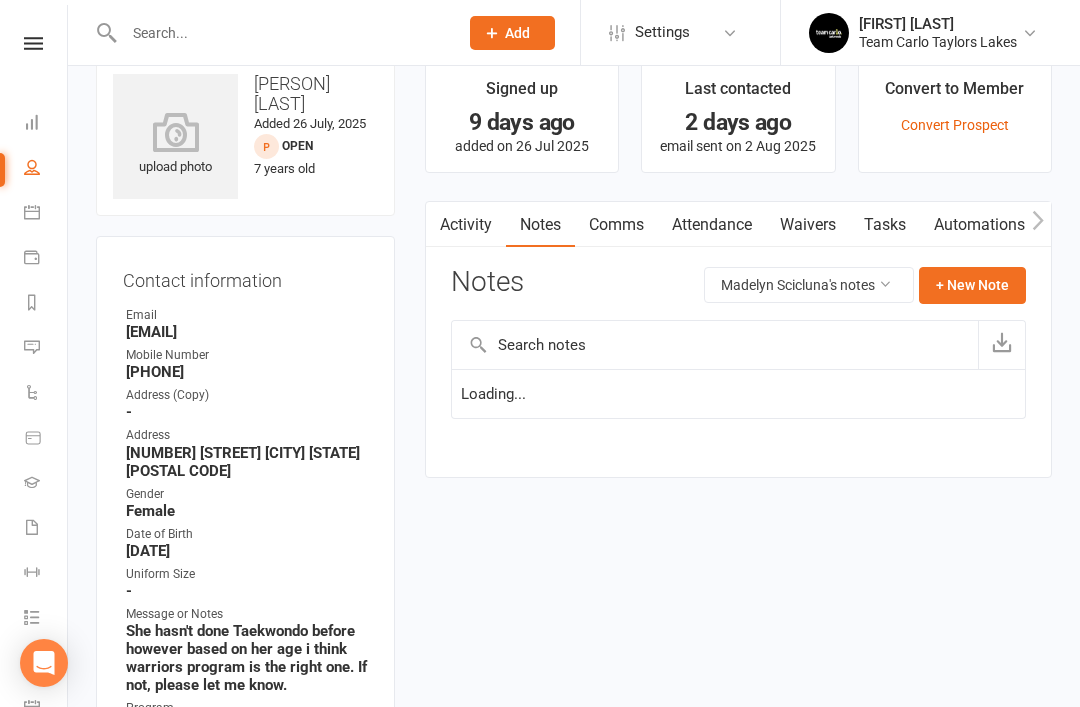 scroll, scrollTop: 64, scrollLeft: 0, axis: vertical 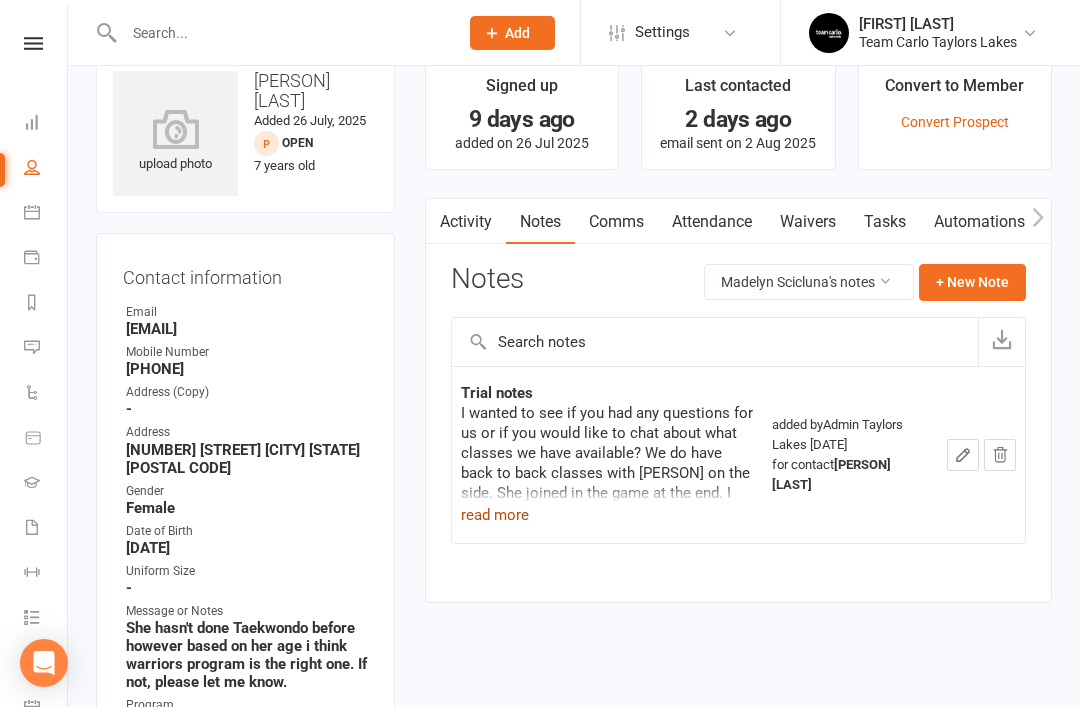 click on "read more" at bounding box center [495, 515] 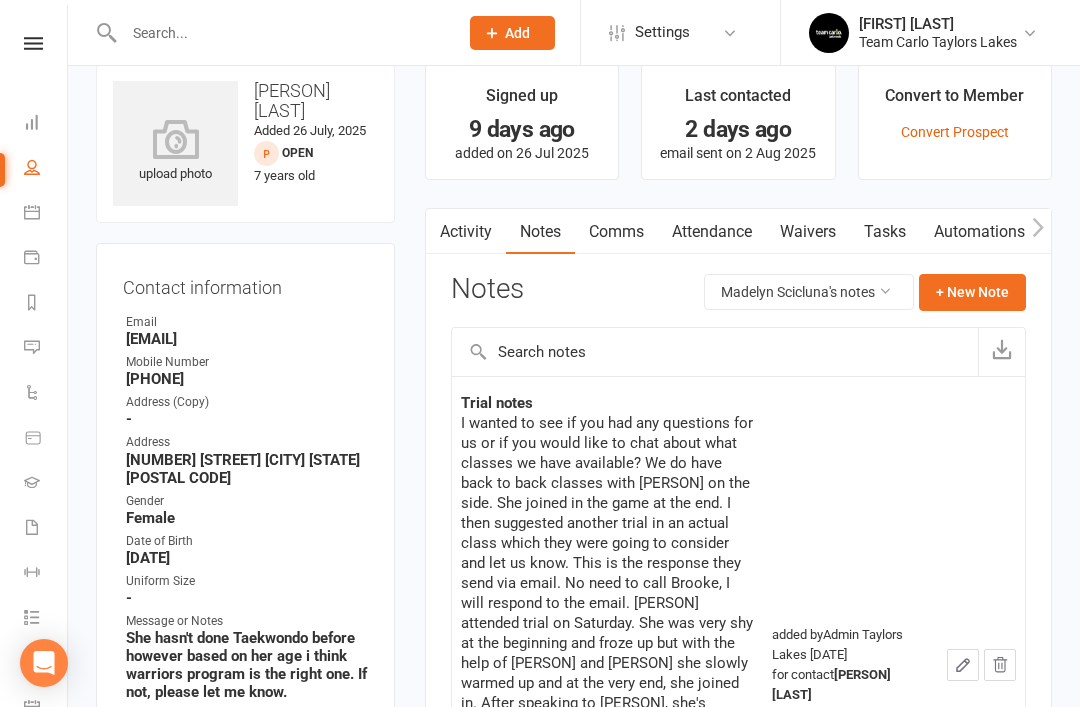 scroll, scrollTop: 0, scrollLeft: 0, axis: both 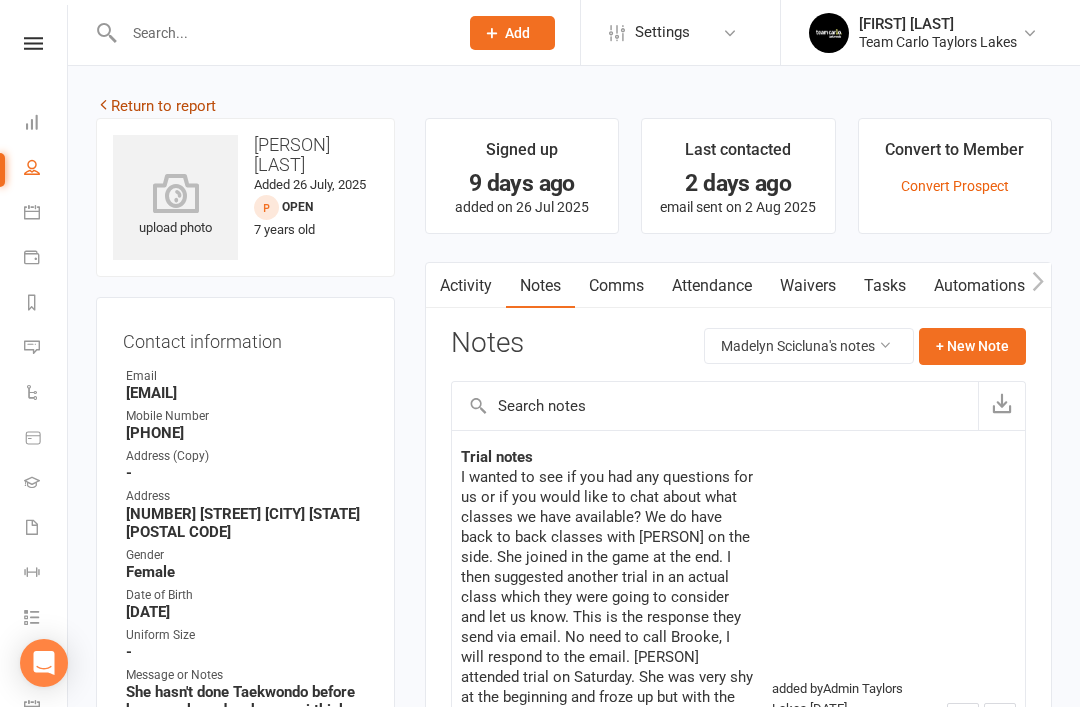 click at bounding box center (103, 104) 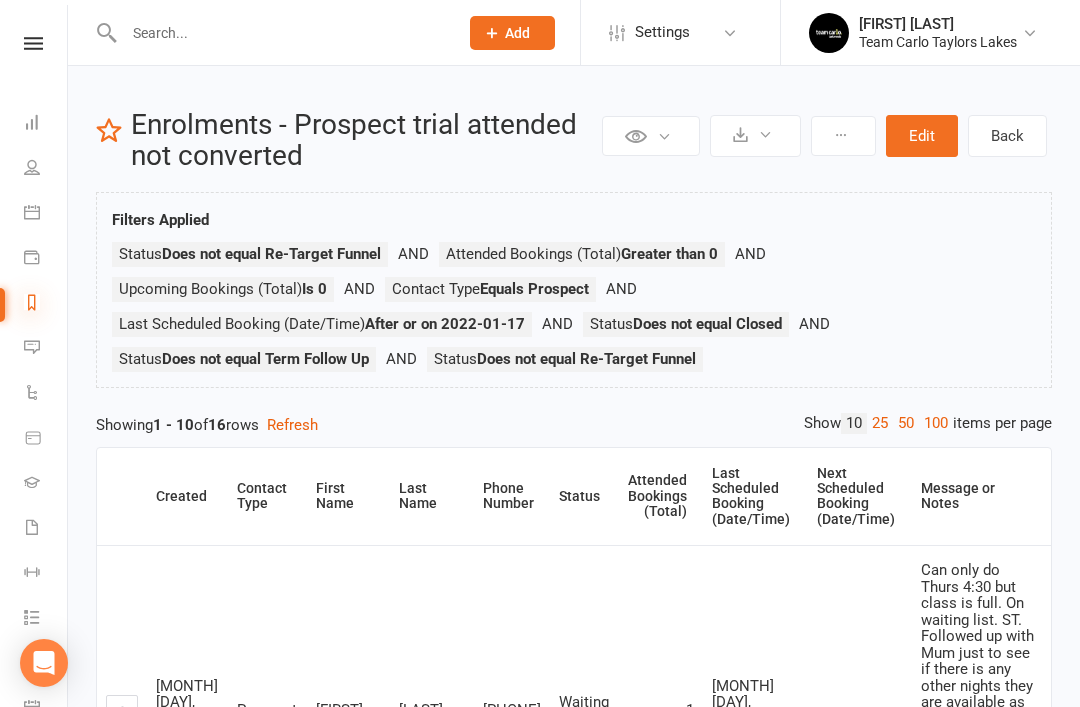 click at bounding box center [32, 302] 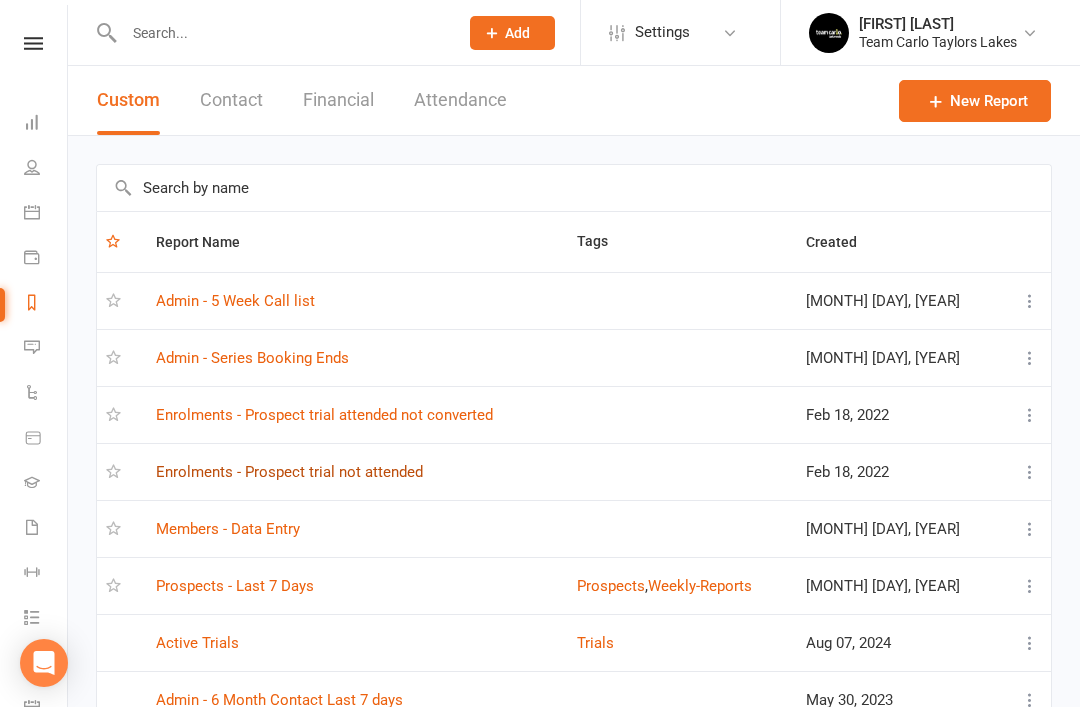 click on "Enrolments - Prospect trial not attended" at bounding box center (289, 472) 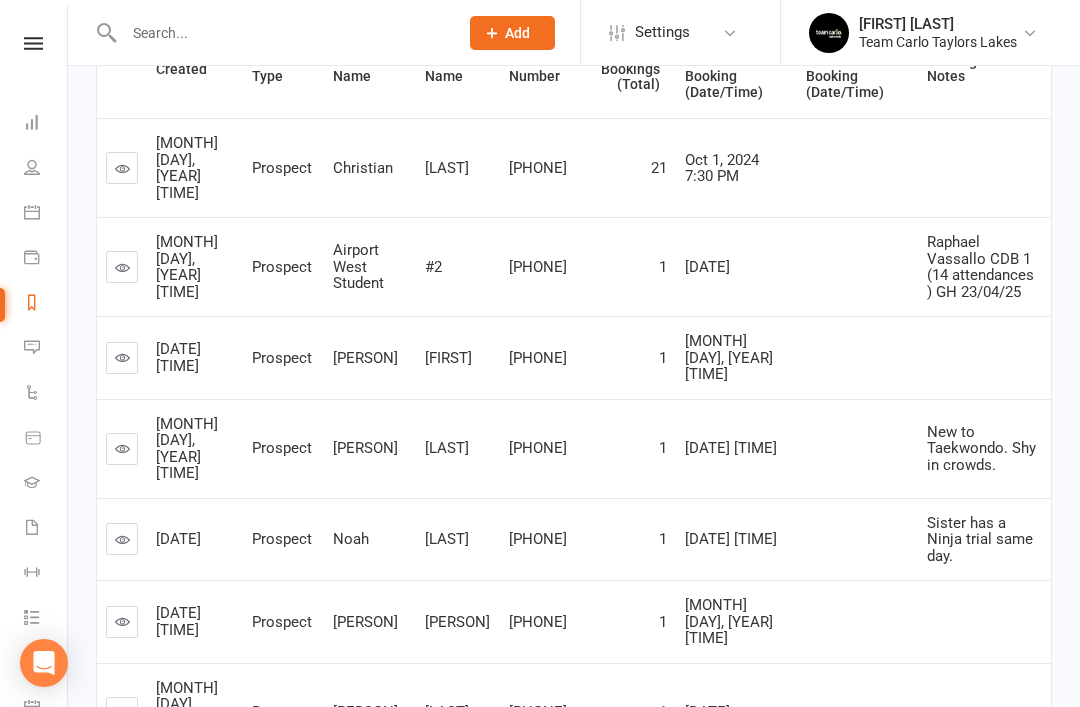 scroll, scrollTop: 391, scrollLeft: 0, axis: vertical 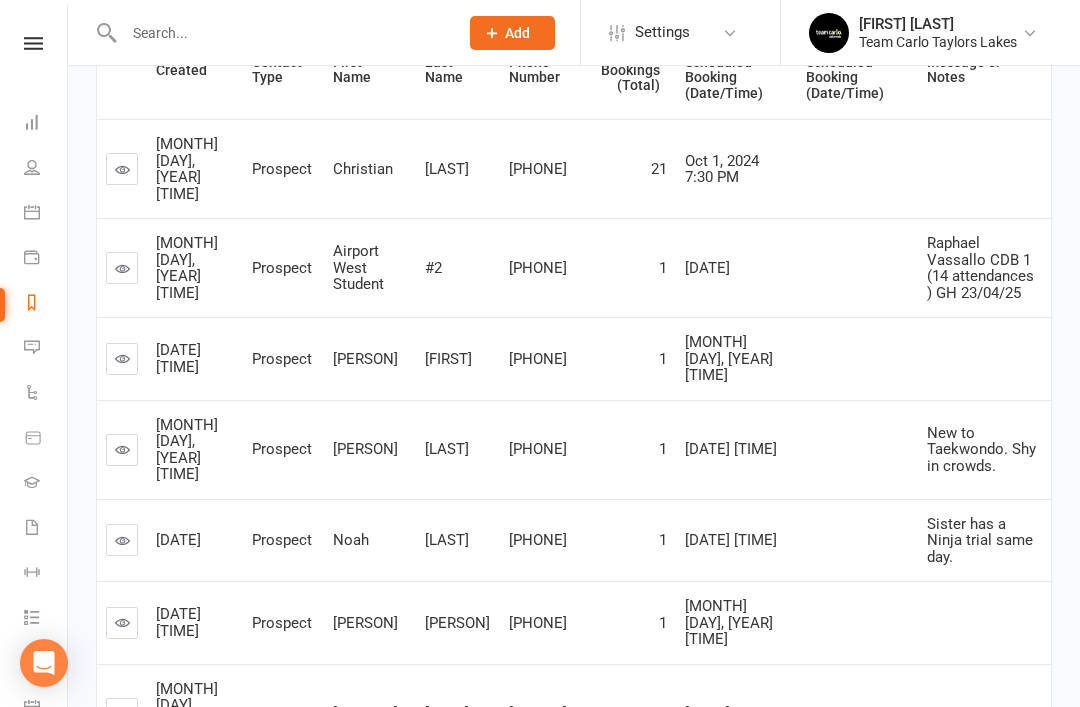 click at bounding box center [122, 449] 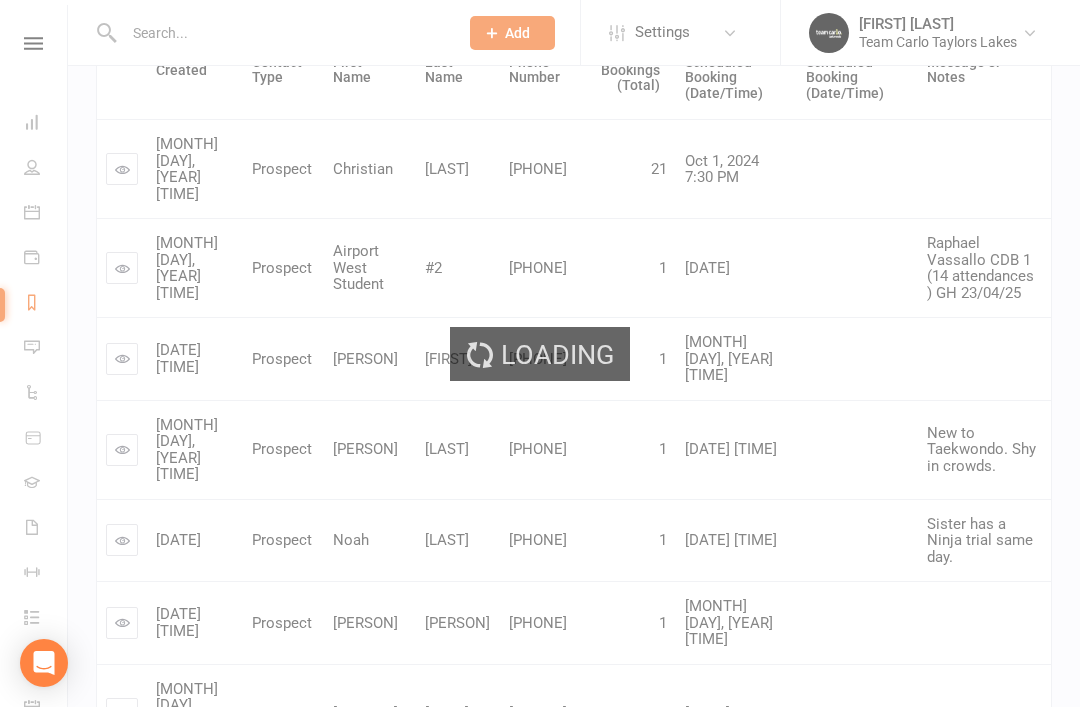 scroll, scrollTop: 0, scrollLeft: 0, axis: both 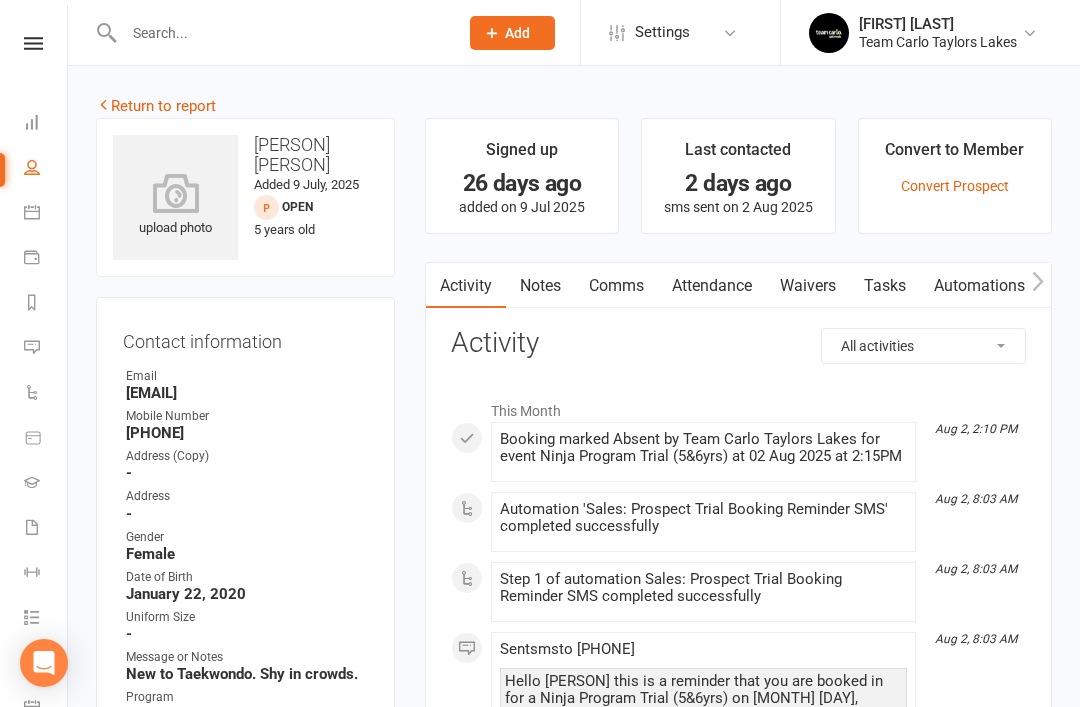 click on "Notes" at bounding box center [540, 286] 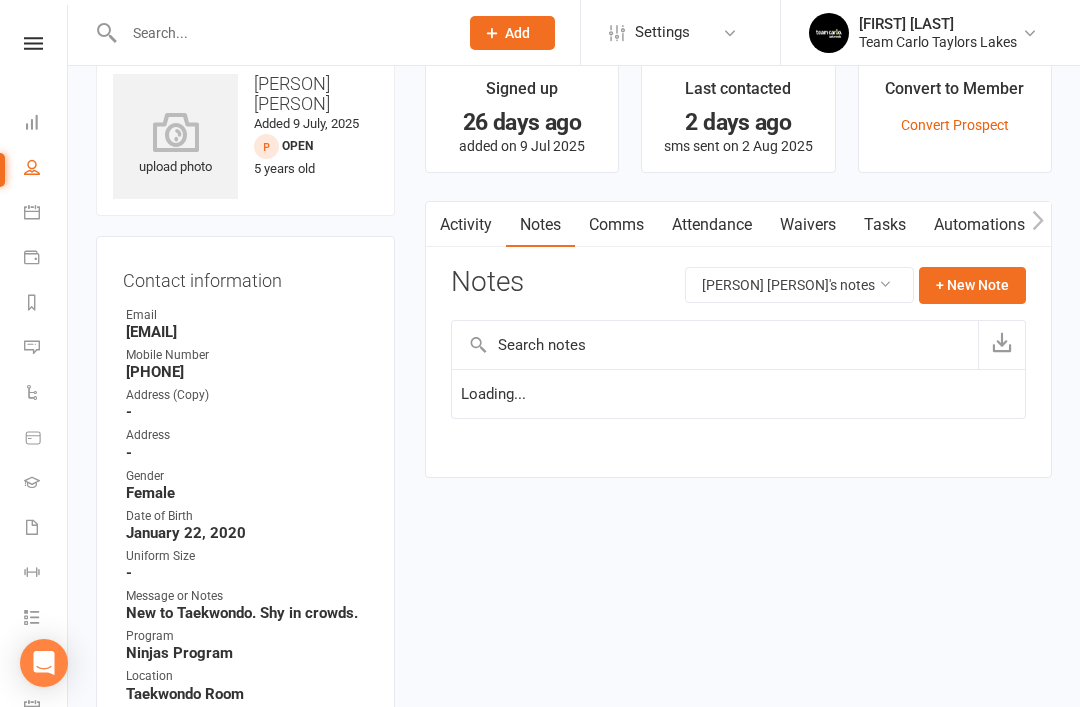scroll, scrollTop: 64, scrollLeft: 0, axis: vertical 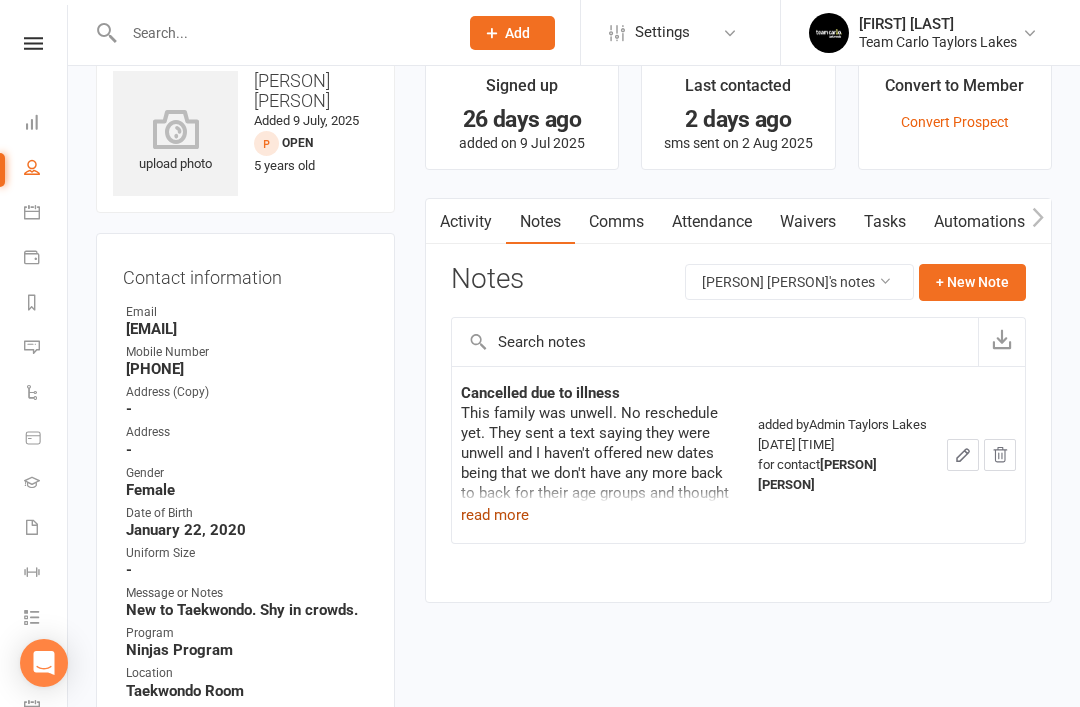 click on "read more" at bounding box center (495, 515) 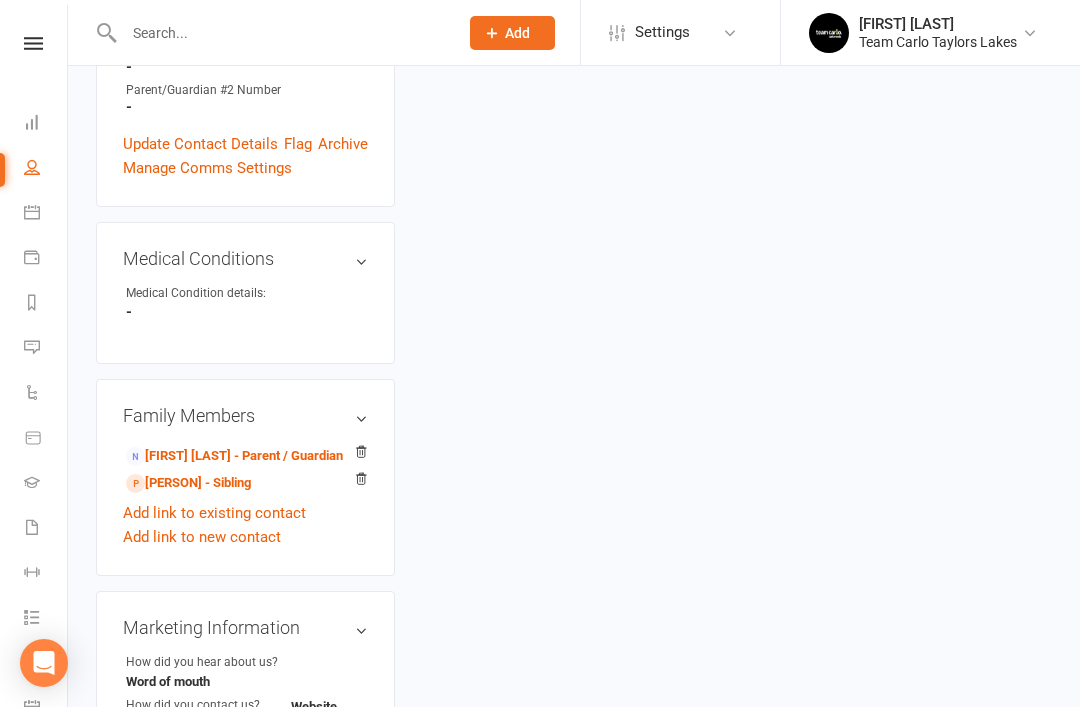 scroll, scrollTop: 833, scrollLeft: 0, axis: vertical 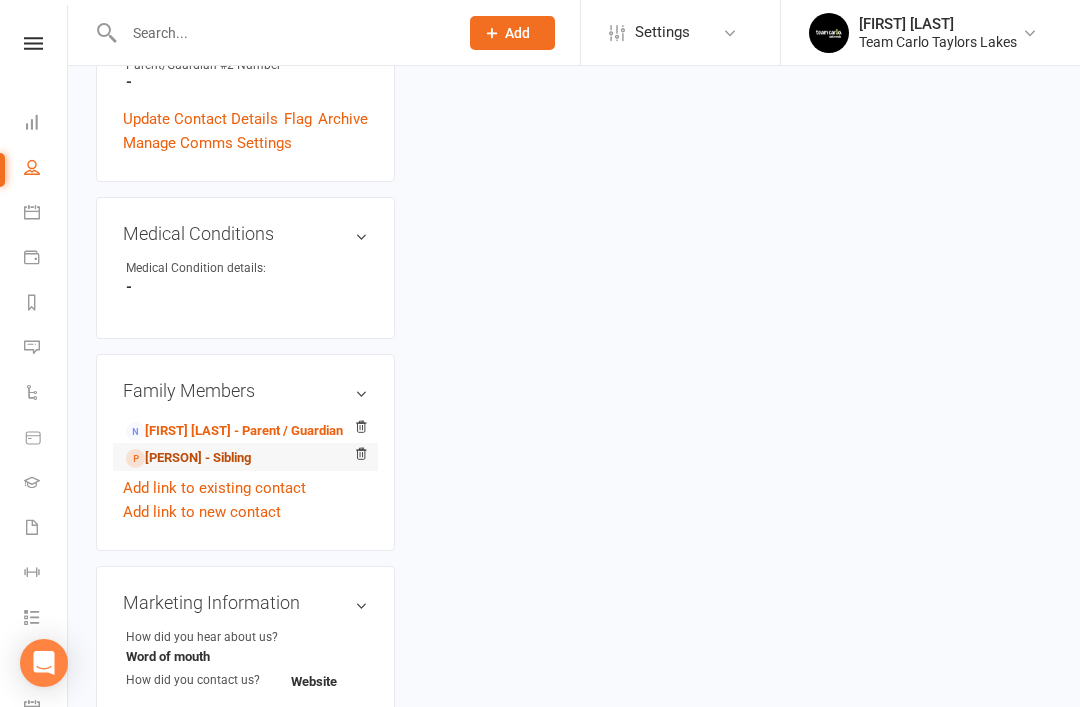click on "Noah Mangwiro - Sibling" at bounding box center (188, 458) 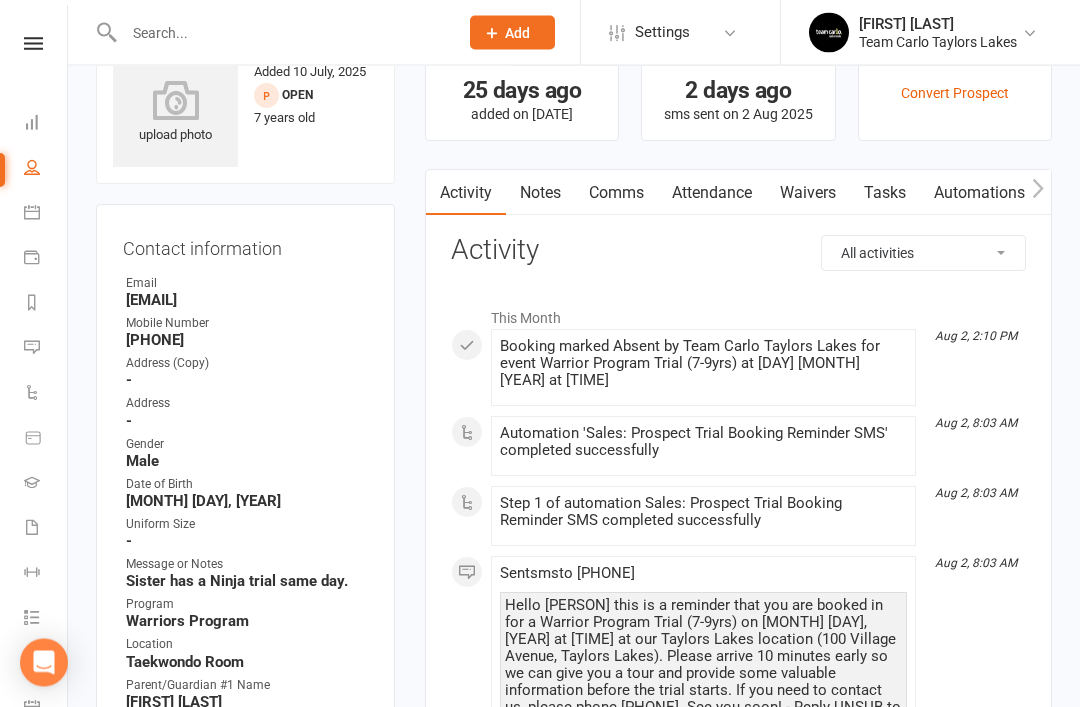 scroll, scrollTop: 0, scrollLeft: 0, axis: both 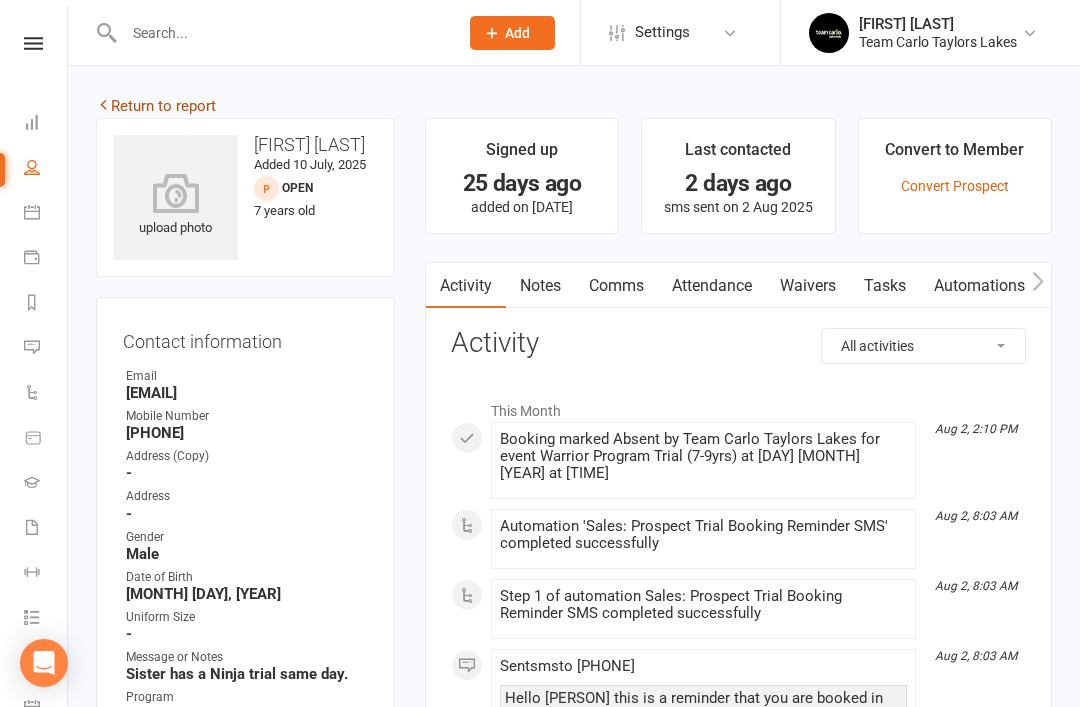 click on "Return to report" at bounding box center [156, 106] 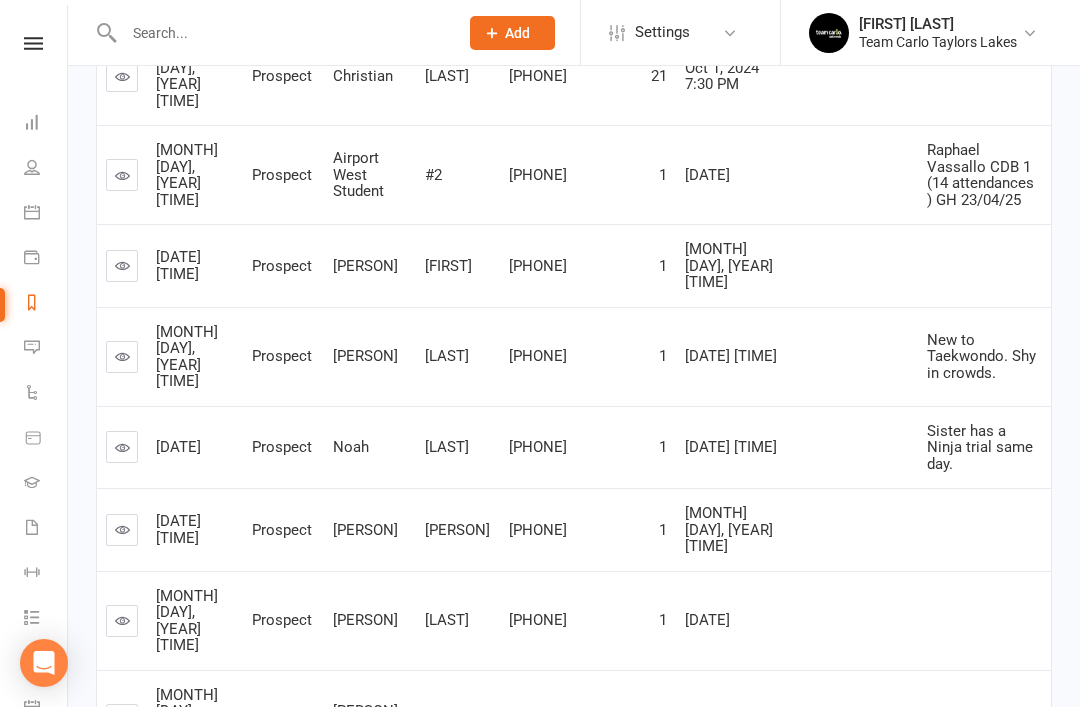 scroll, scrollTop: 546, scrollLeft: 0, axis: vertical 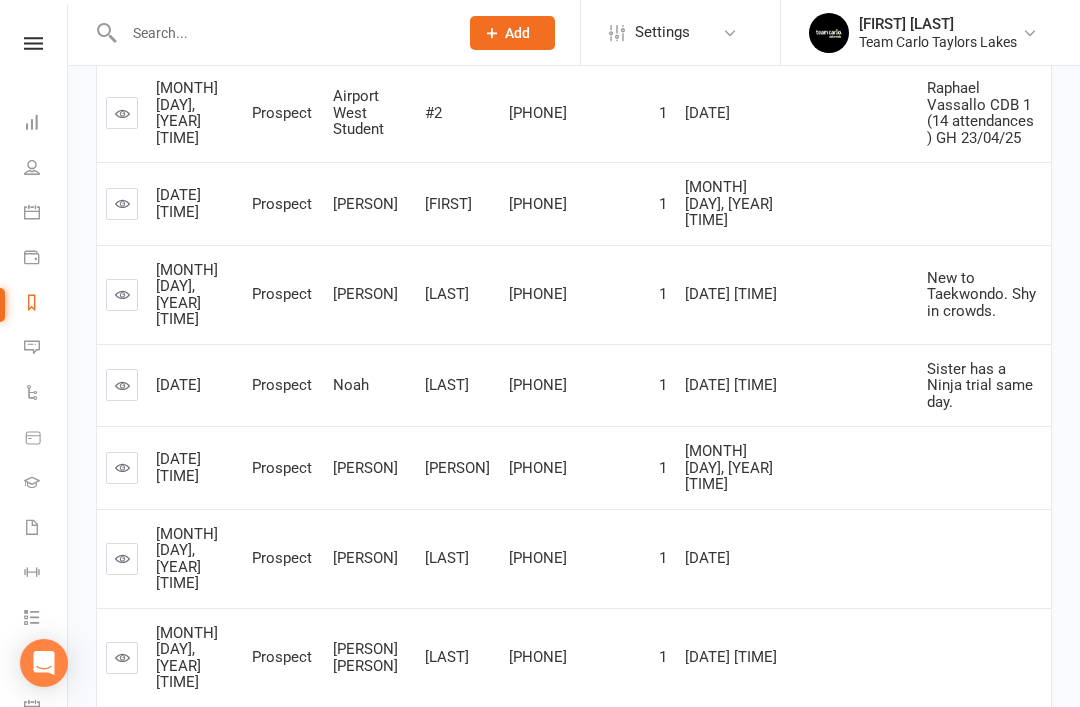 click at bounding box center [122, 657] 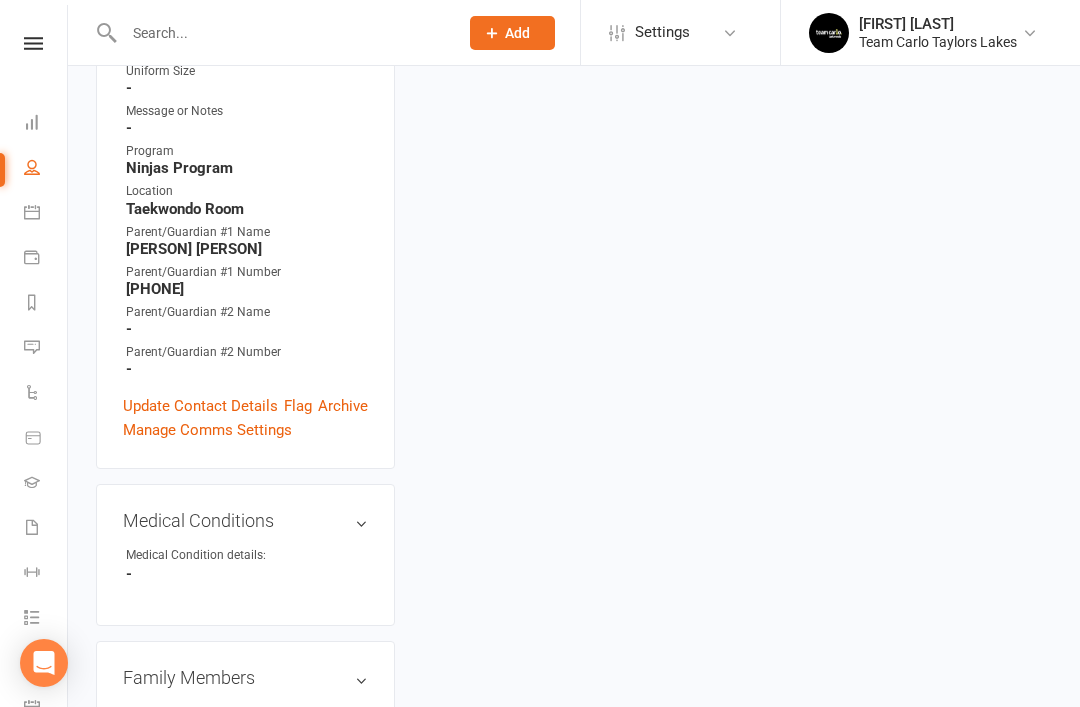 scroll, scrollTop: 0, scrollLeft: 0, axis: both 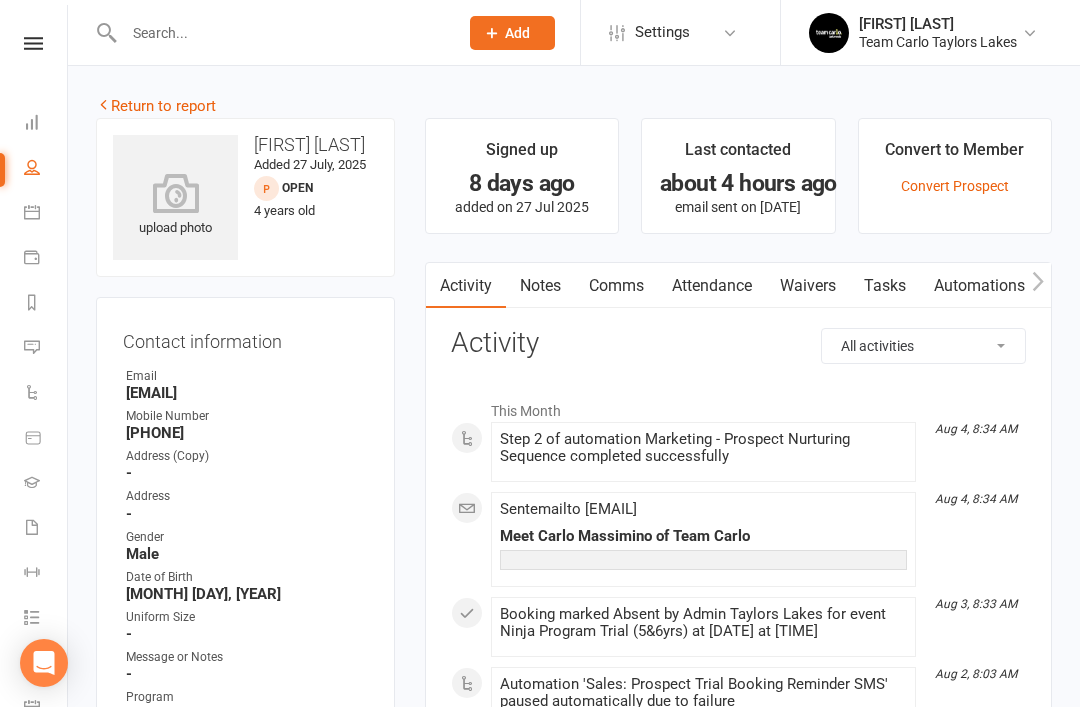 click on "Notes" at bounding box center [540, 286] 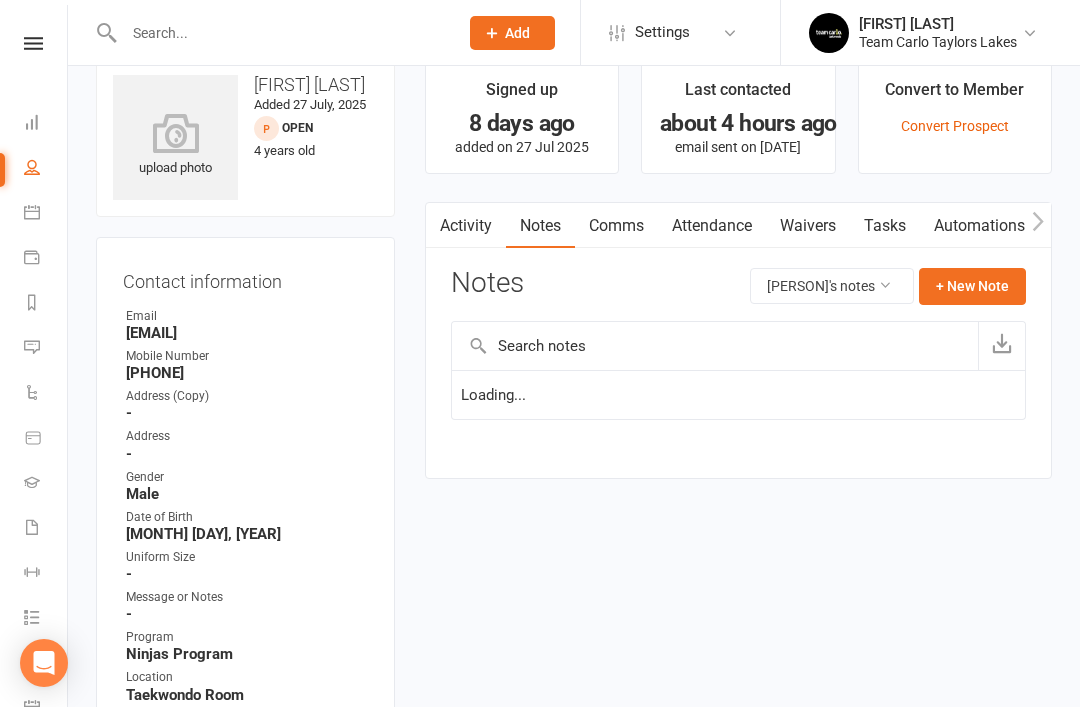 scroll, scrollTop: 64, scrollLeft: 0, axis: vertical 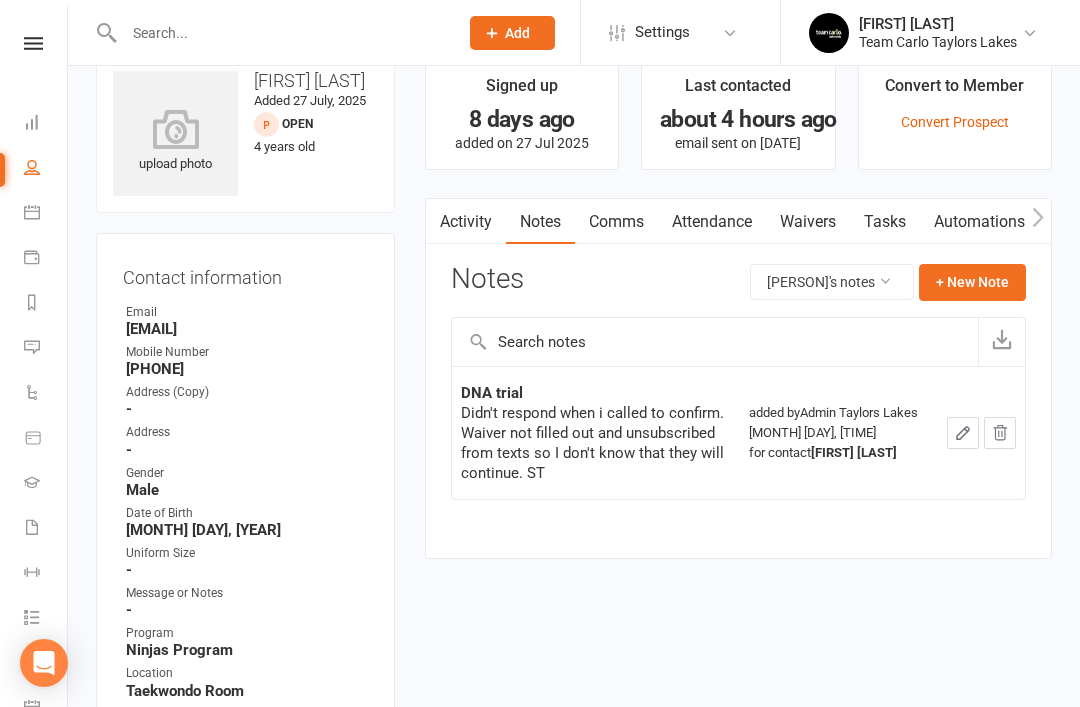 click on "Program" at bounding box center [247, 633] 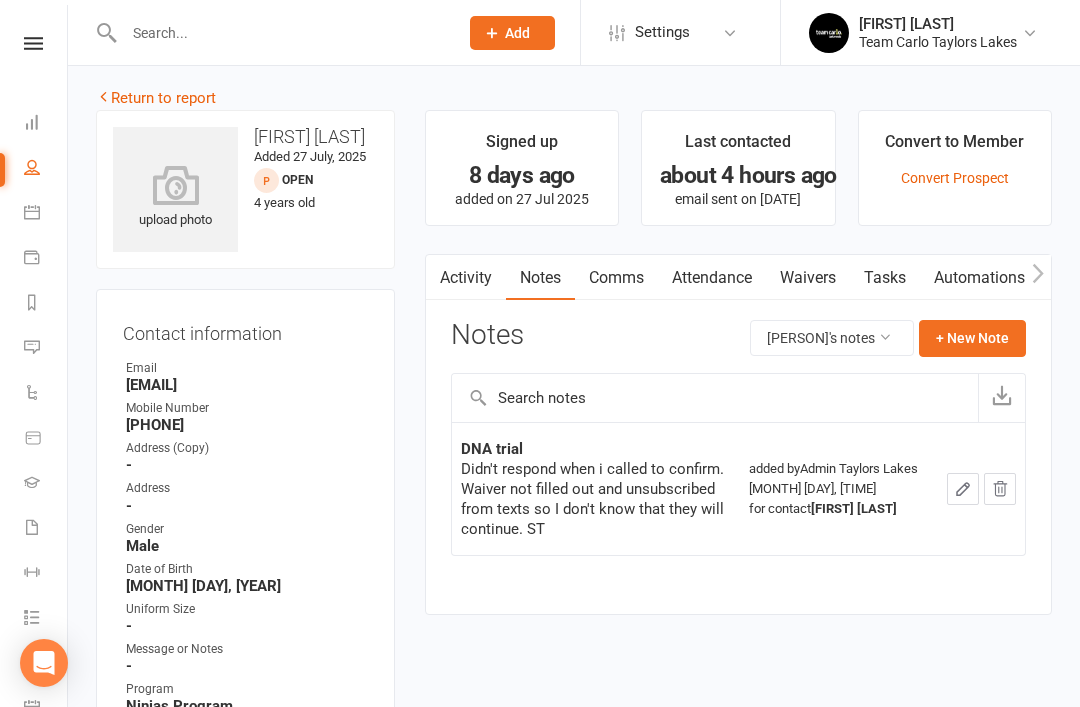 scroll, scrollTop: 0, scrollLeft: 0, axis: both 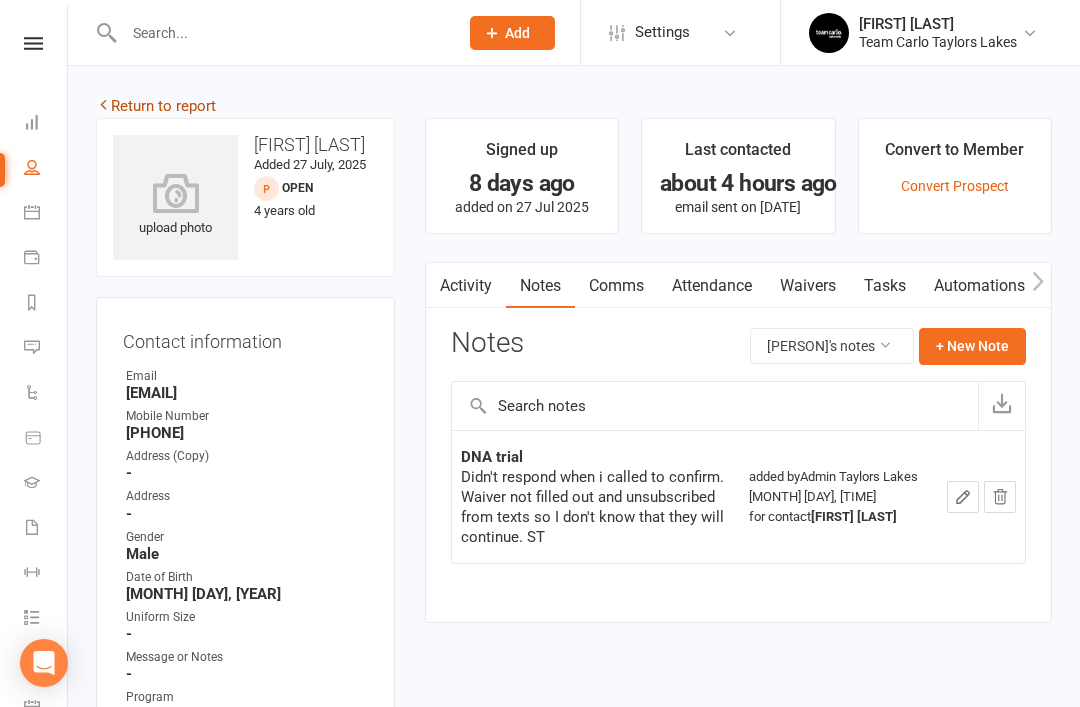 click on "Return to report" at bounding box center (156, 106) 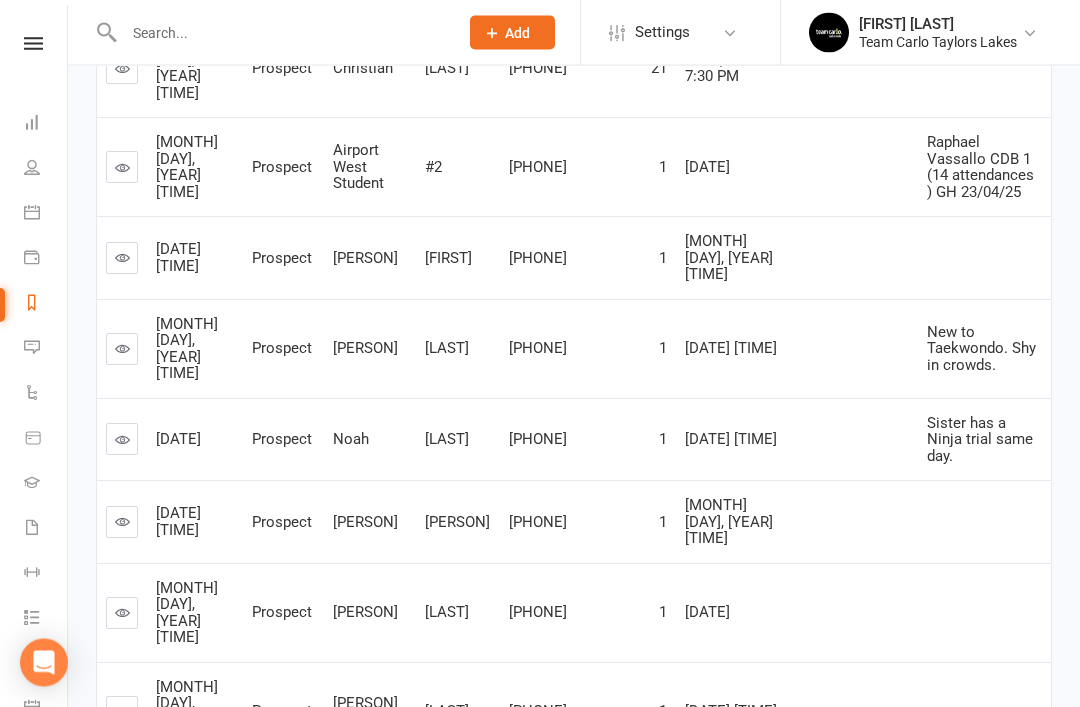 scroll, scrollTop: 546, scrollLeft: 0, axis: vertical 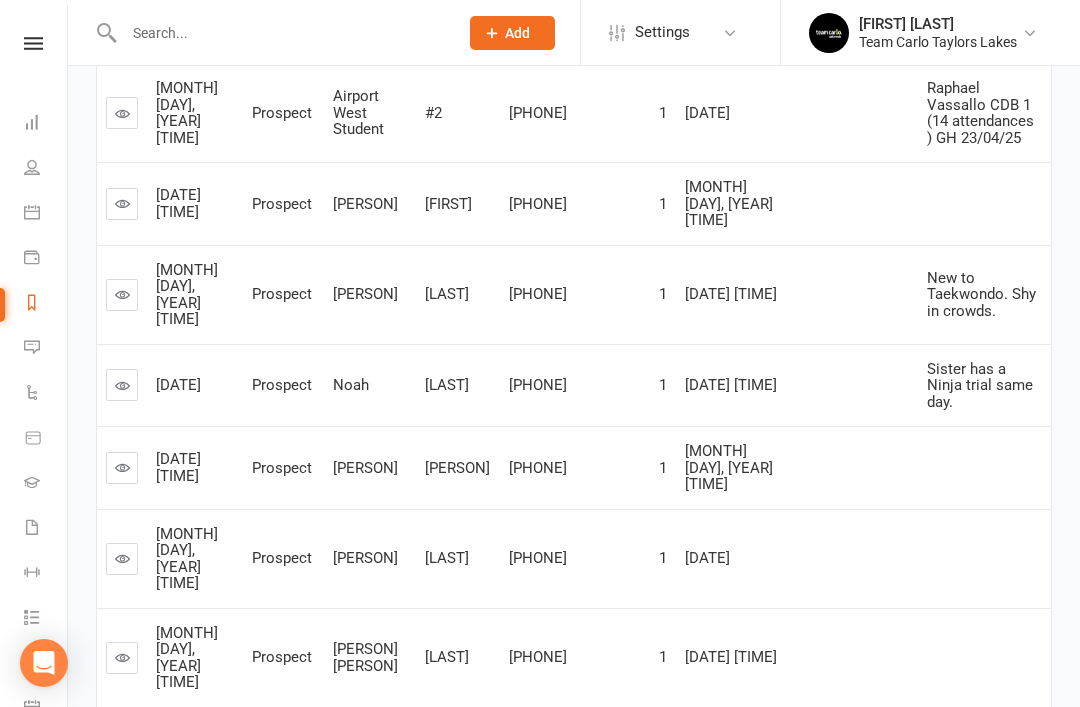 click at bounding box center (122, 559) 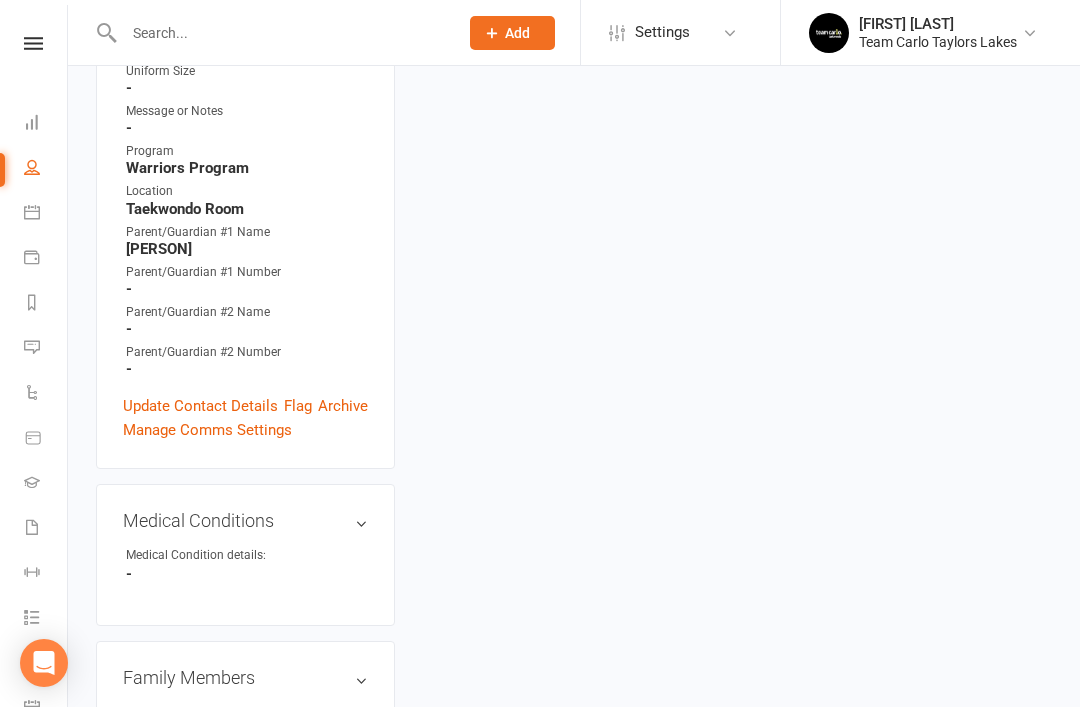 scroll, scrollTop: 0, scrollLeft: 0, axis: both 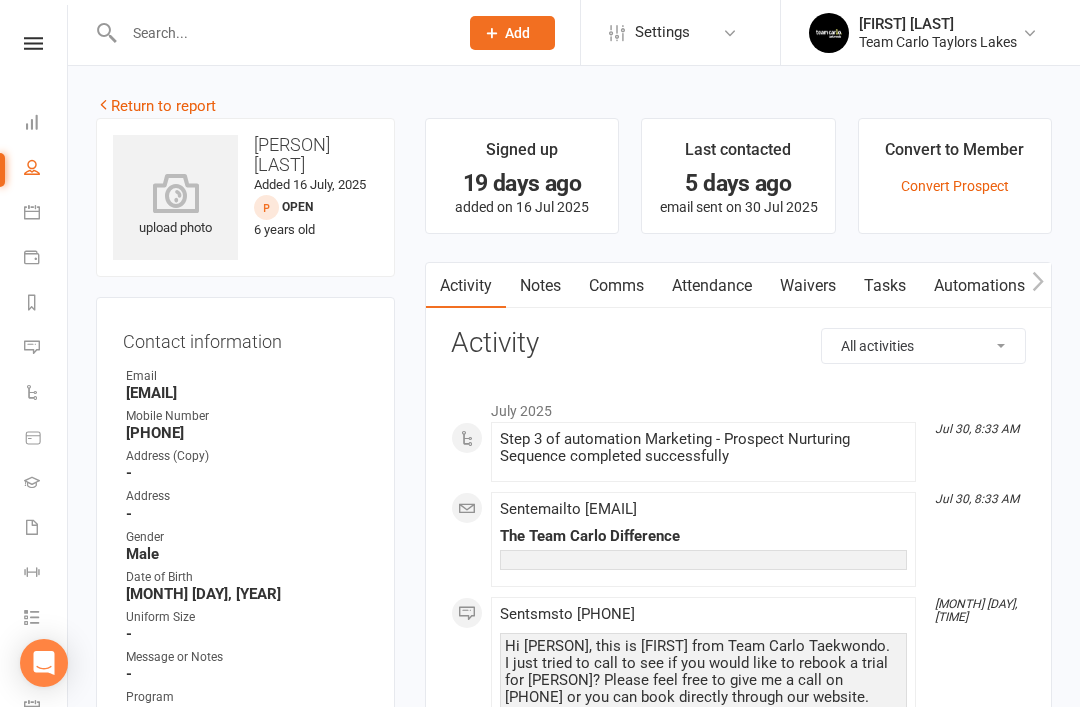 click on "Return to report upload photo Nathan Nigusie Added 16 July, 2025   Open prospect 6 years old  Contact information Owner   Email  Brkti.mulu@gmail.com
Mobile Number  0403663301
Address (Copy)  -
Address  -
Gender  Male
Date of Birth  September 12, 2018
Uniform Size  -
Message or Notes  -
Program  Warriors Program
Location  Taekwondo Room
Parent/Guardian #1 Name  Brkti
Parent/Guardian #1 Number  -
Parent/Guardian #2 Name  -
Parent/Guardian #2 Number  -
Update Contact Details Flag Archive Manage Comms Settings
Medical Conditions  edit Medical Condition details: -
Family Members   Brkti Nigusie - Parent / Guardian Add link to existing contact  Add link to new contact
Marketing Information  edit How did you hear about us? Facebook Maketing
How did you contact us? Facebook Ad Campaign
Email / SMS Subscriptions  edit Unsubscribed from Emails No
Unsubscribed from SMSes No
Waiver Answers  edit Non-Conversion Reason  edit Add sections & fields Convert to NAC Signed up" at bounding box center (574, 1417) 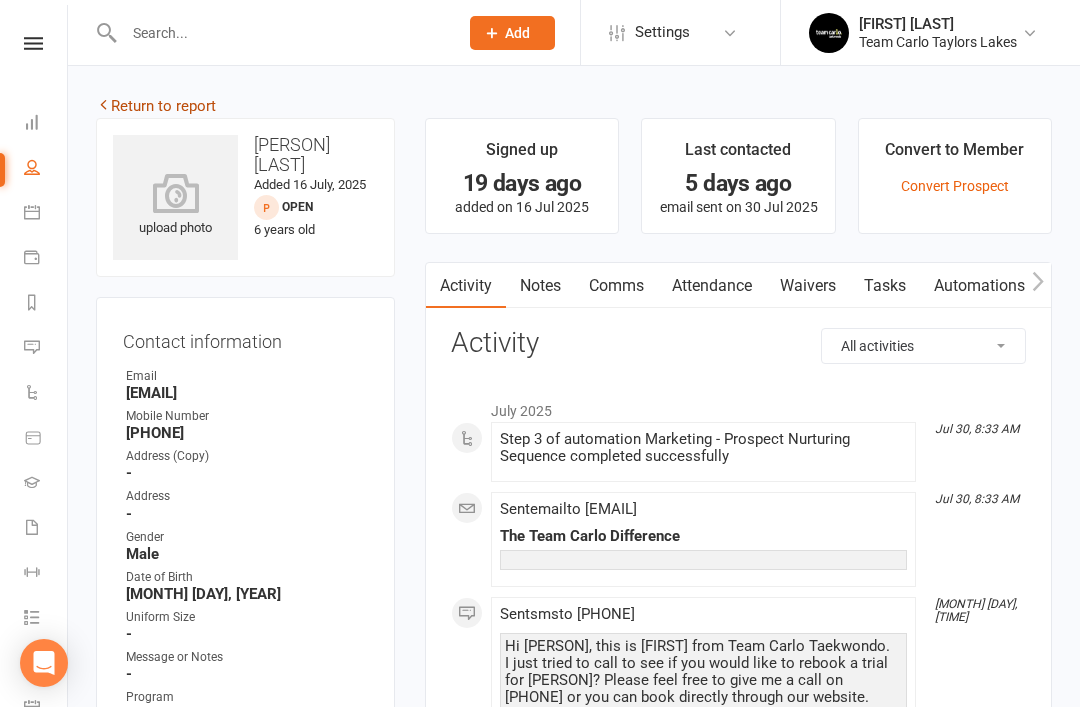 click on "Return to report" at bounding box center [156, 106] 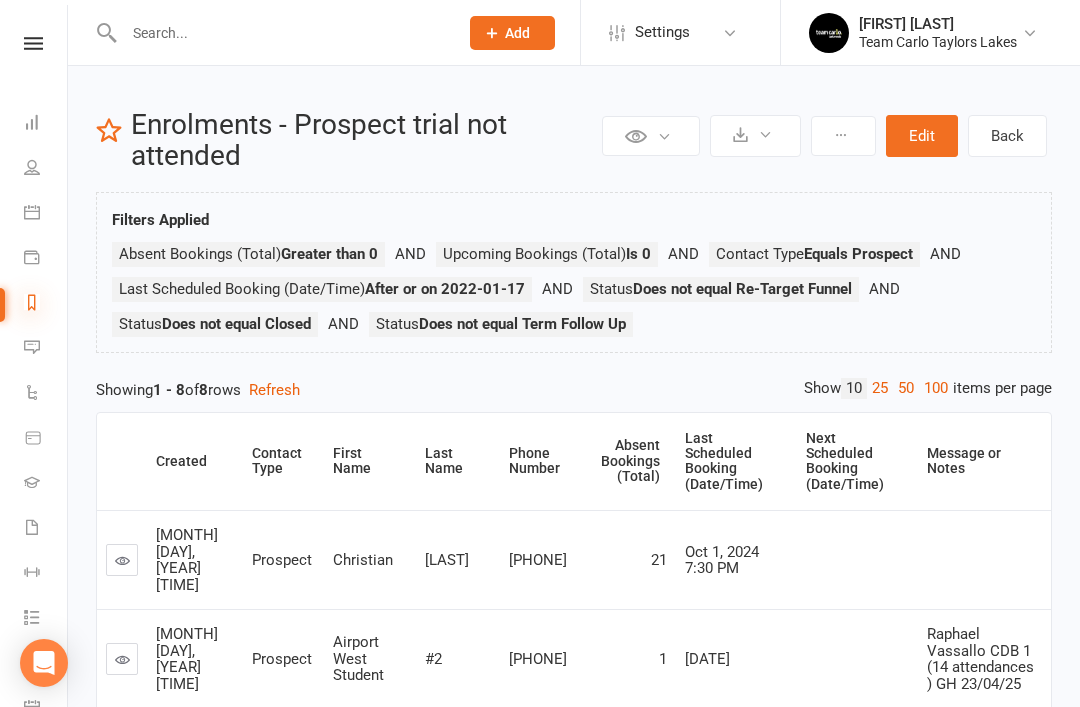 click at bounding box center [32, 302] 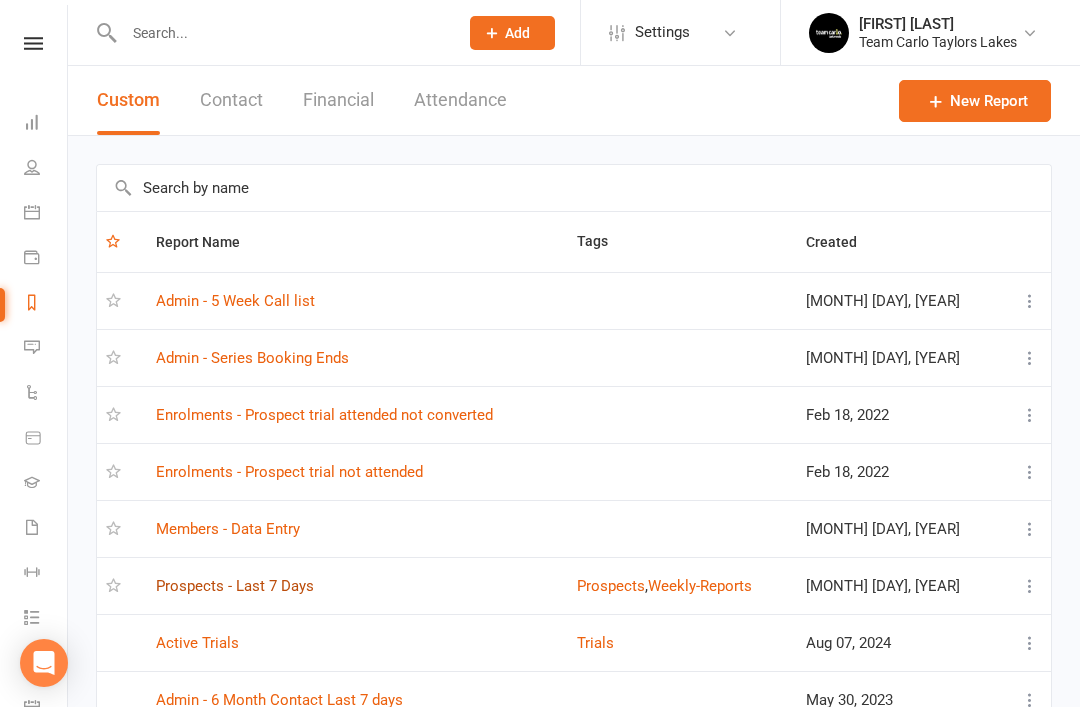 click on "Prospects - Last 7 Days" at bounding box center (235, 586) 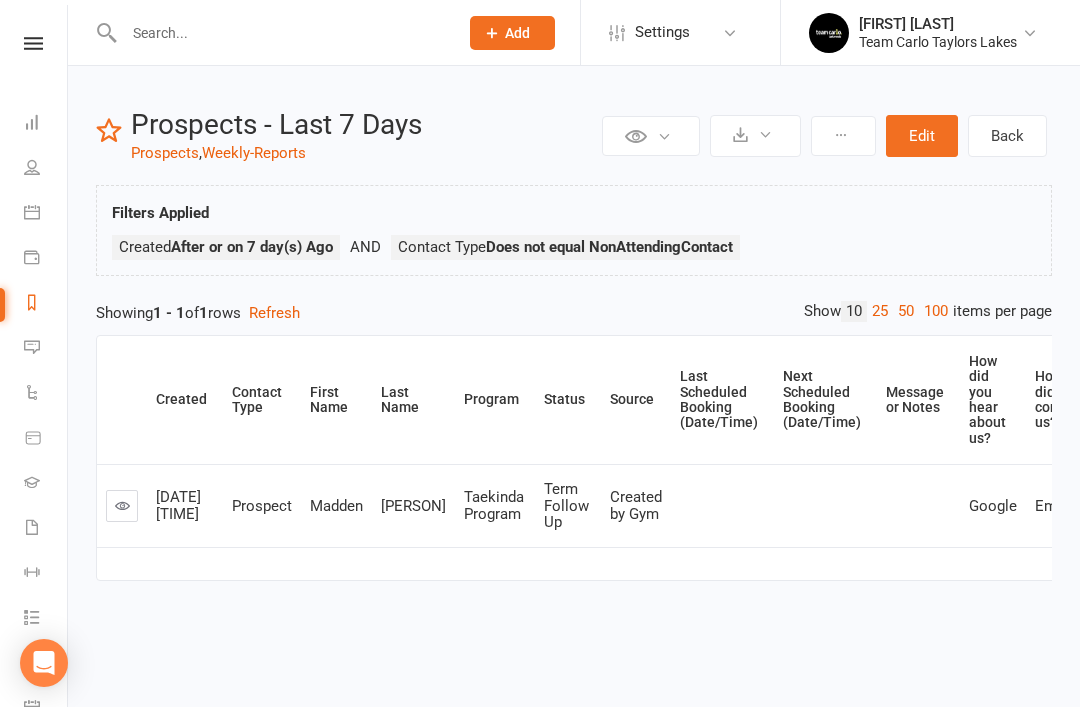 click at bounding box center (122, 505) 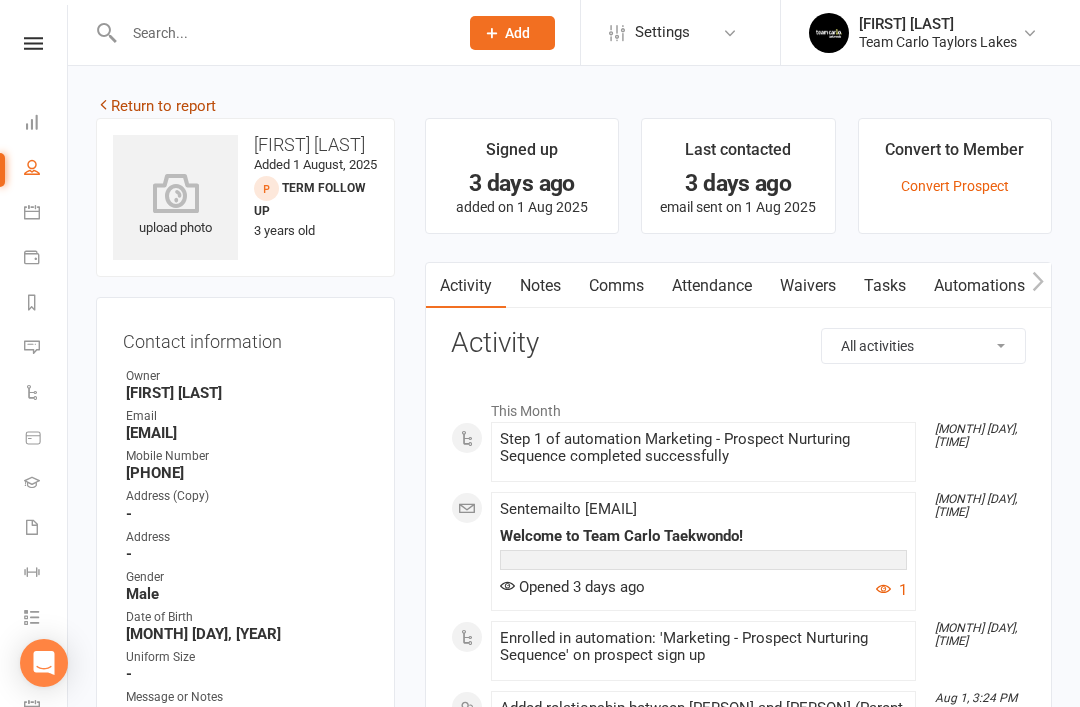 click on "Return to report" at bounding box center (156, 106) 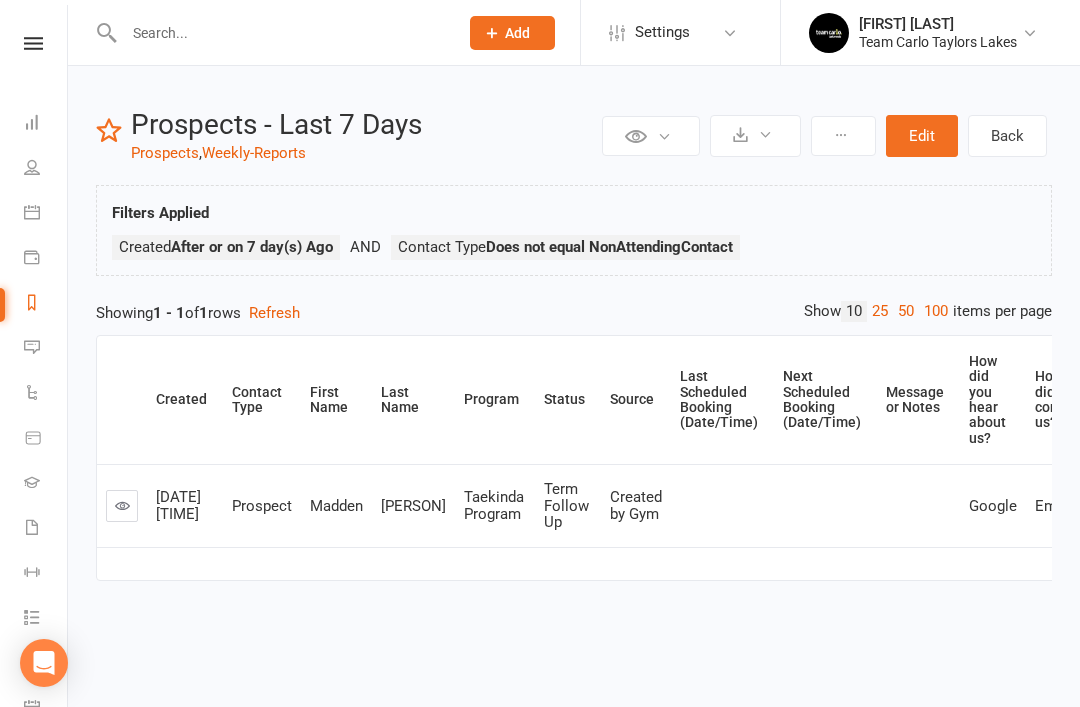 click at bounding box center (281, 33) 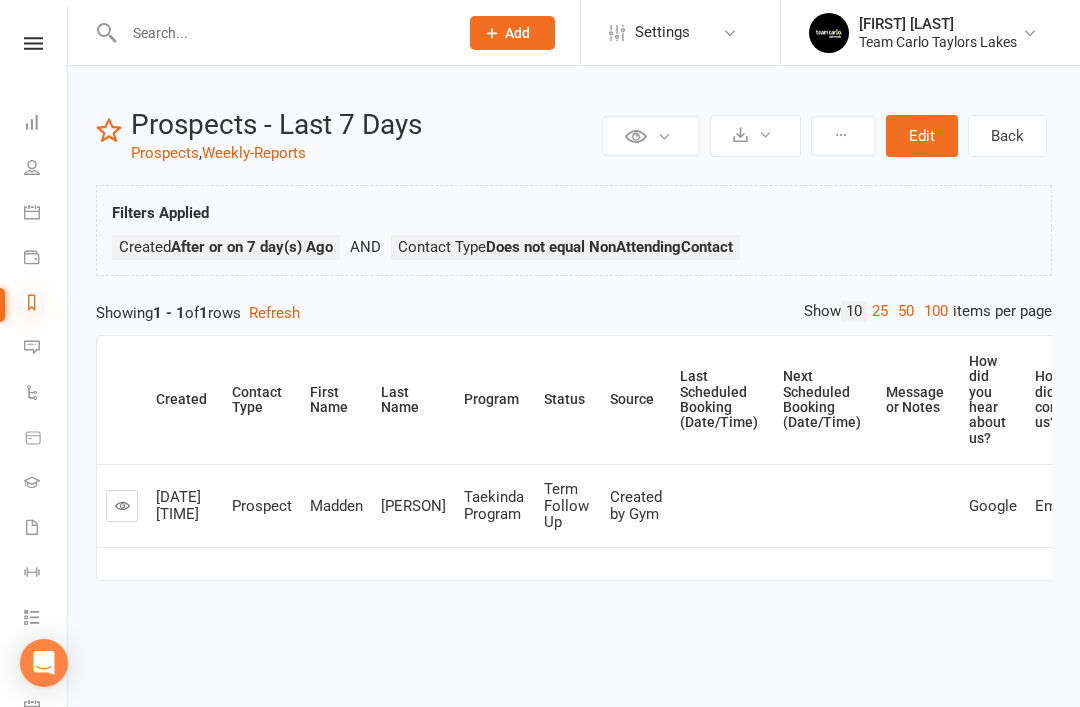 click at bounding box center [32, 302] 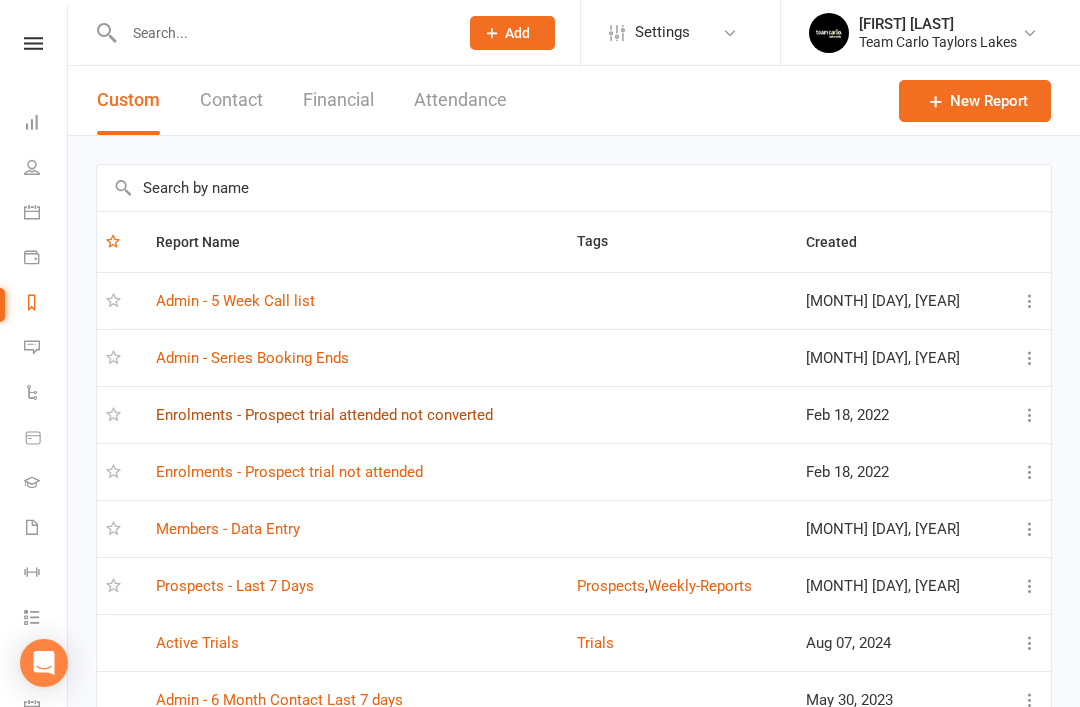 click on "Enrolments - Prospect trial attended not converted" at bounding box center (324, 415) 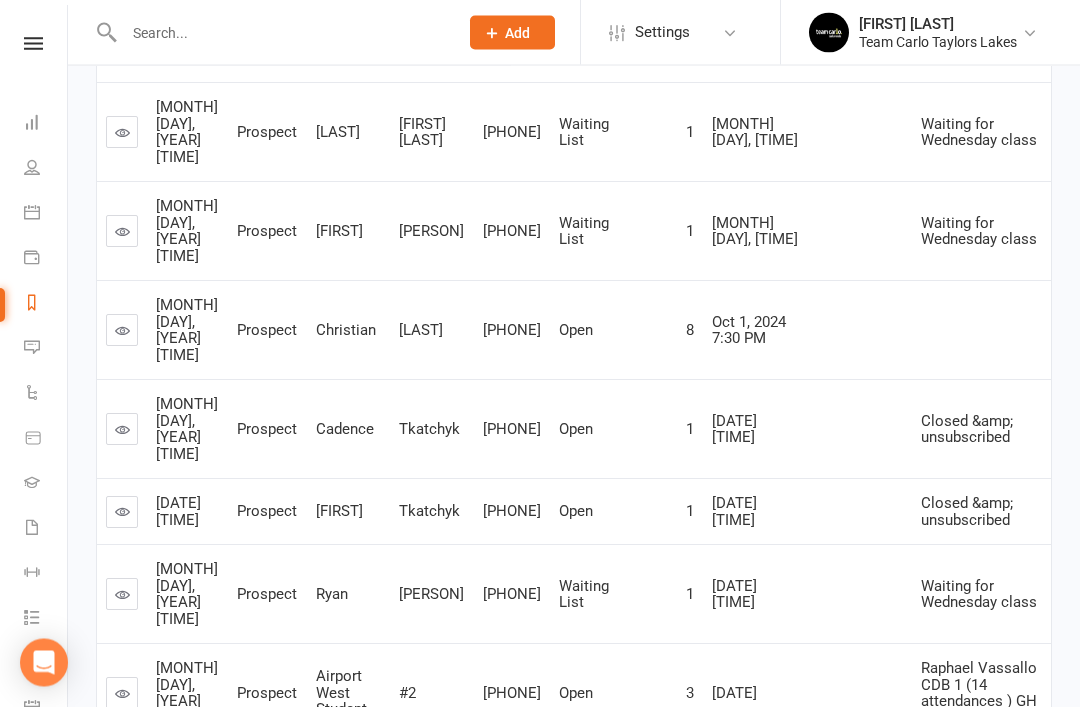 scroll, scrollTop: 1253, scrollLeft: 0, axis: vertical 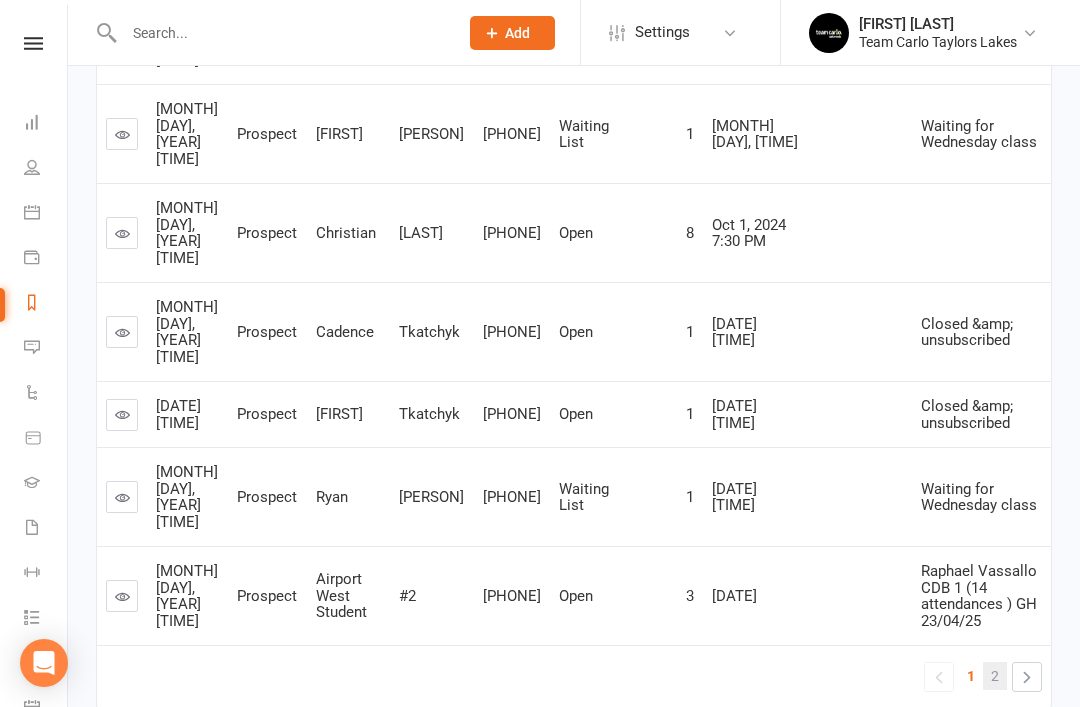 click on "2" at bounding box center (995, 676) 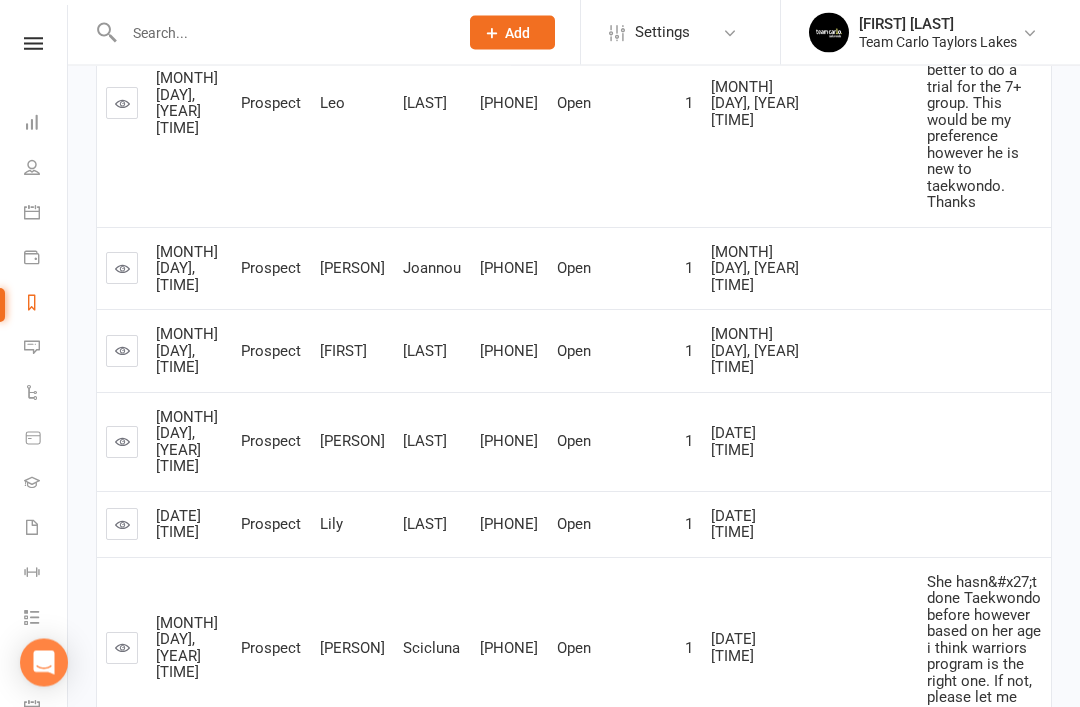 scroll, scrollTop: 560, scrollLeft: 0, axis: vertical 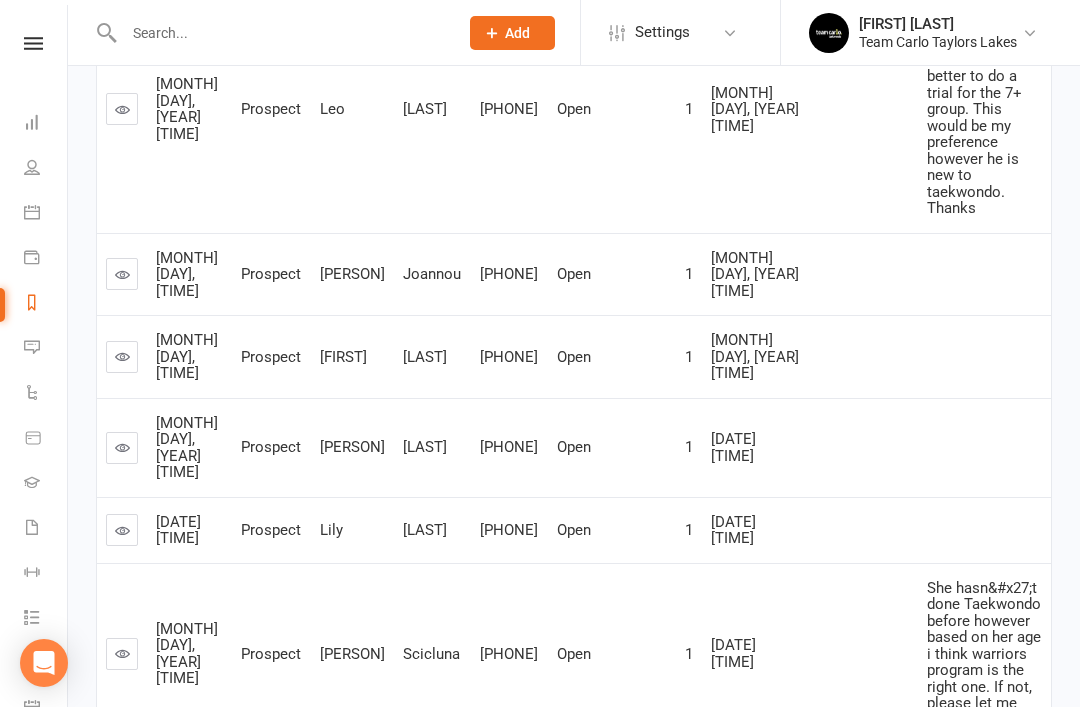 click at bounding box center (122, 448) 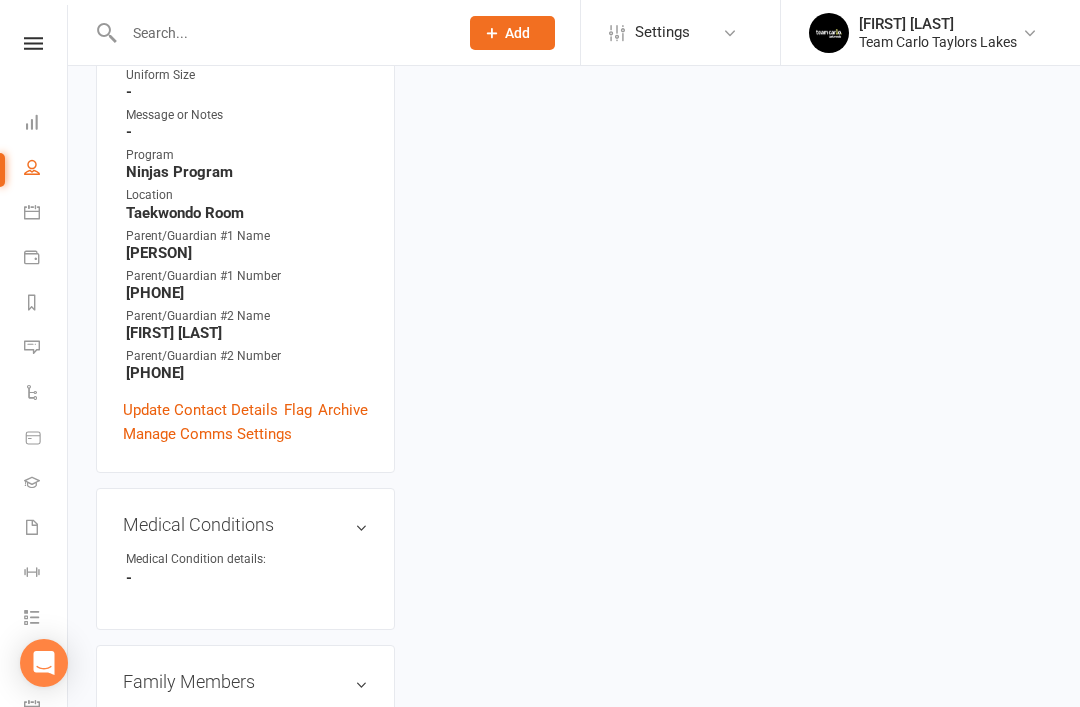 scroll, scrollTop: 0, scrollLeft: 0, axis: both 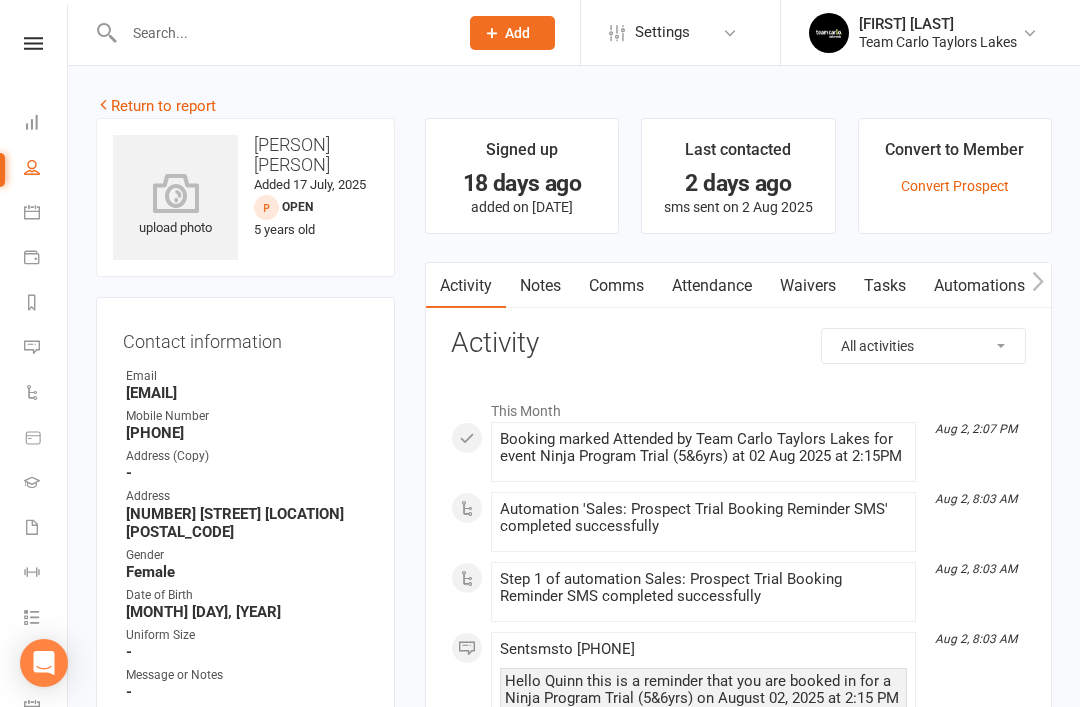 click on "Notes" at bounding box center (540, 286) 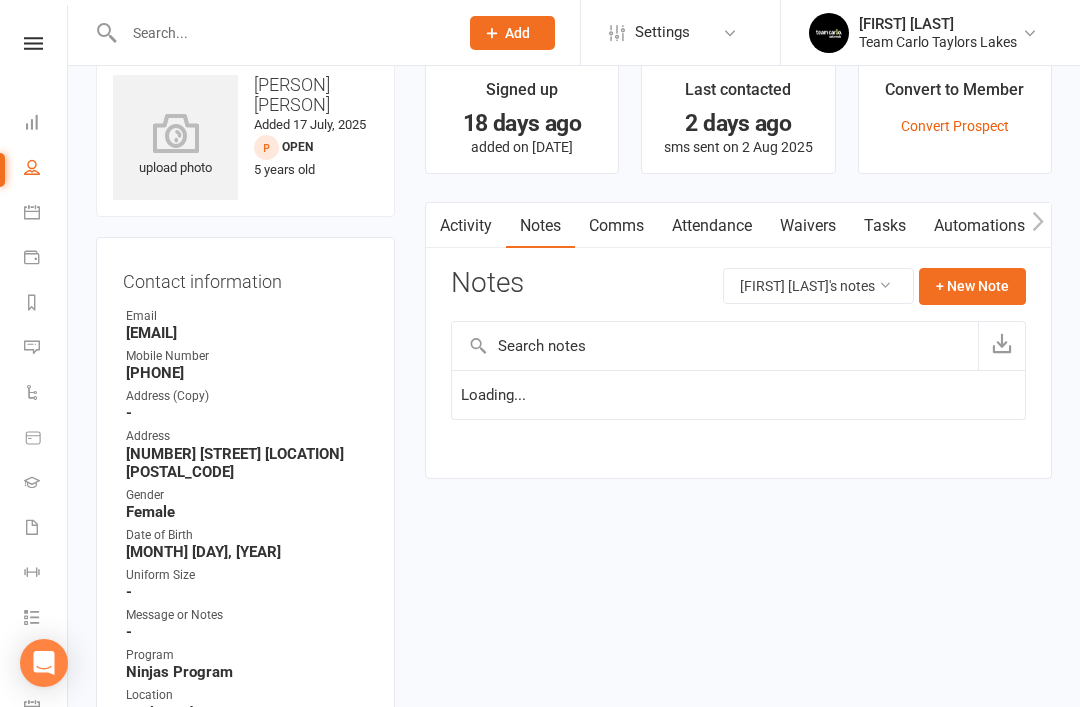 scroll, scrollTop: 64, scrollLeft: 0, axis: vertical 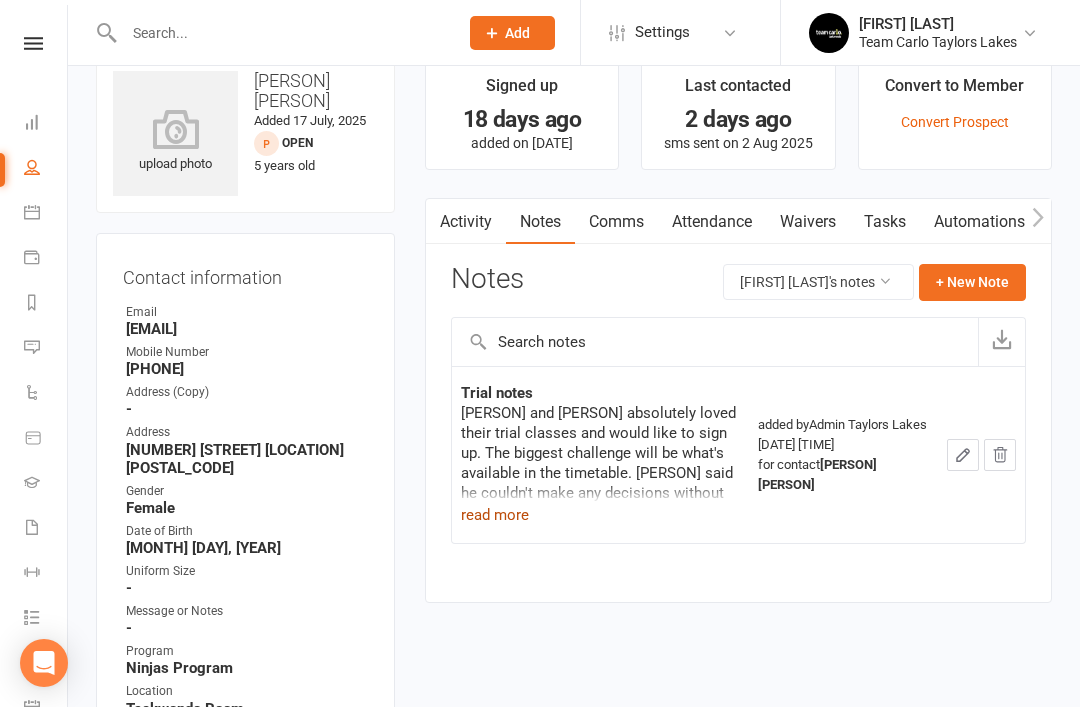 click on "read more" at bounding box center [495, 515] 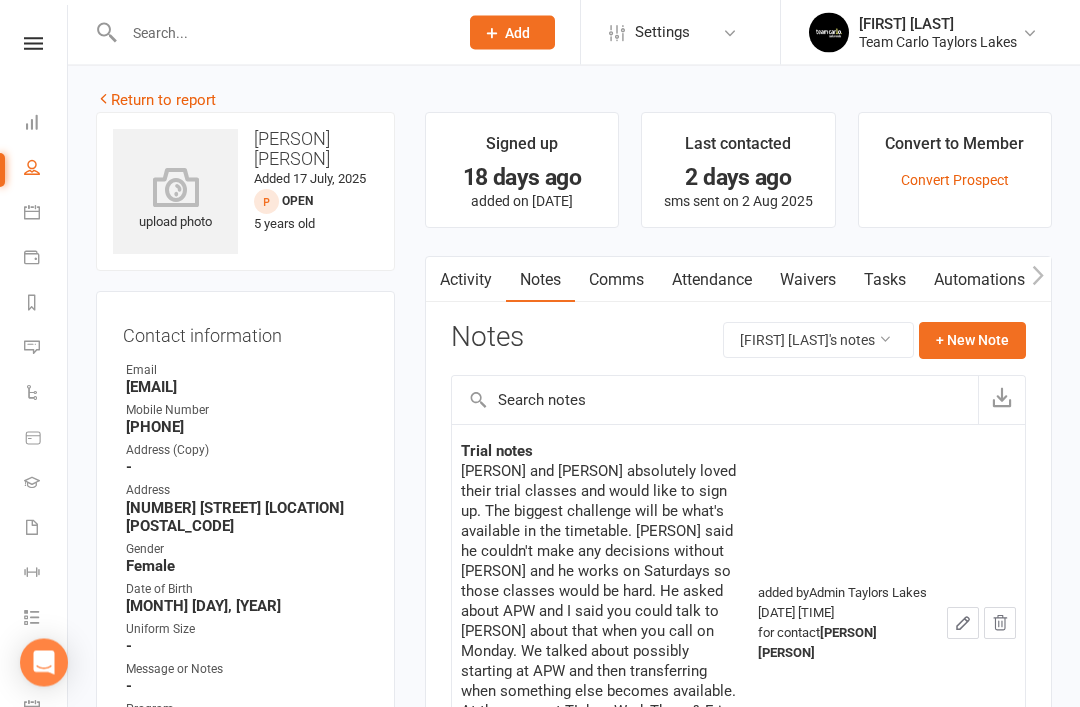 scroll, scrollTop: 0, scrollLeft: 0, axis: both 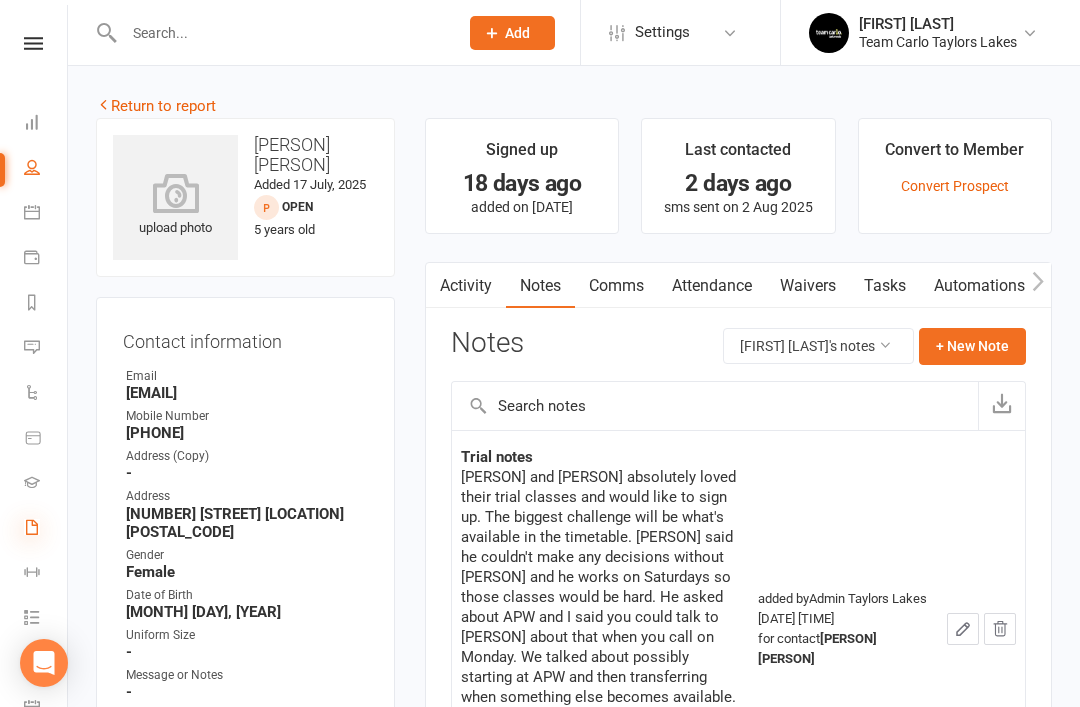 click at bounding box center (32, 527) 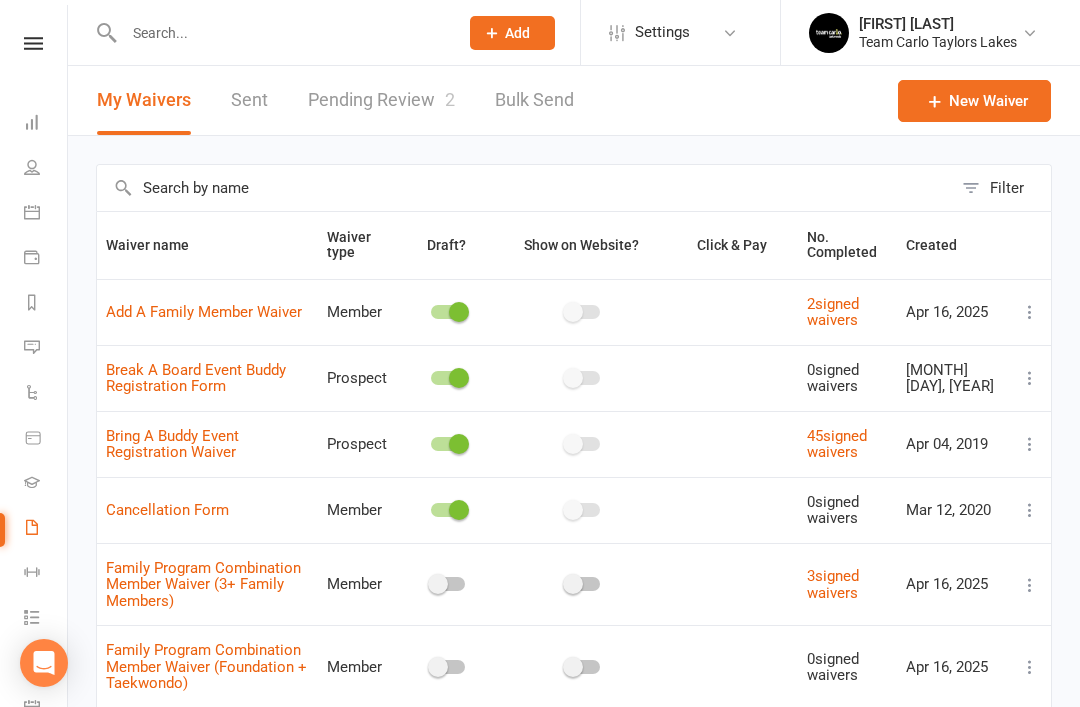 click on "Pending Review 2" at bounding box center (381, 100) 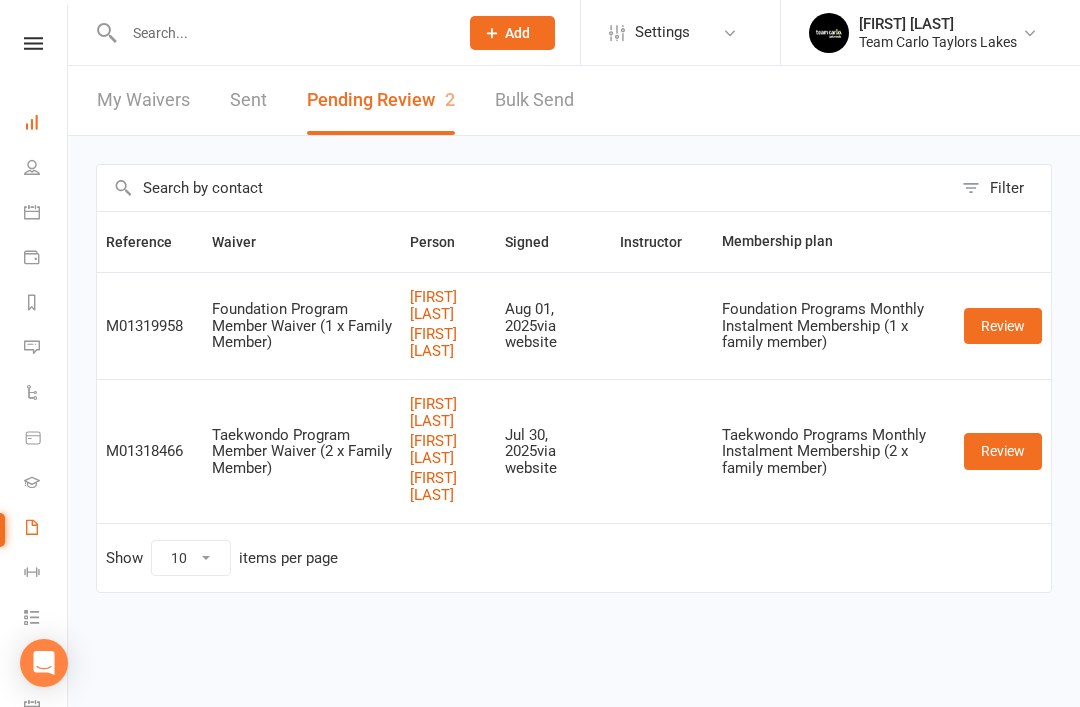 click on "Dashboard" at bounding box center [46, 124] 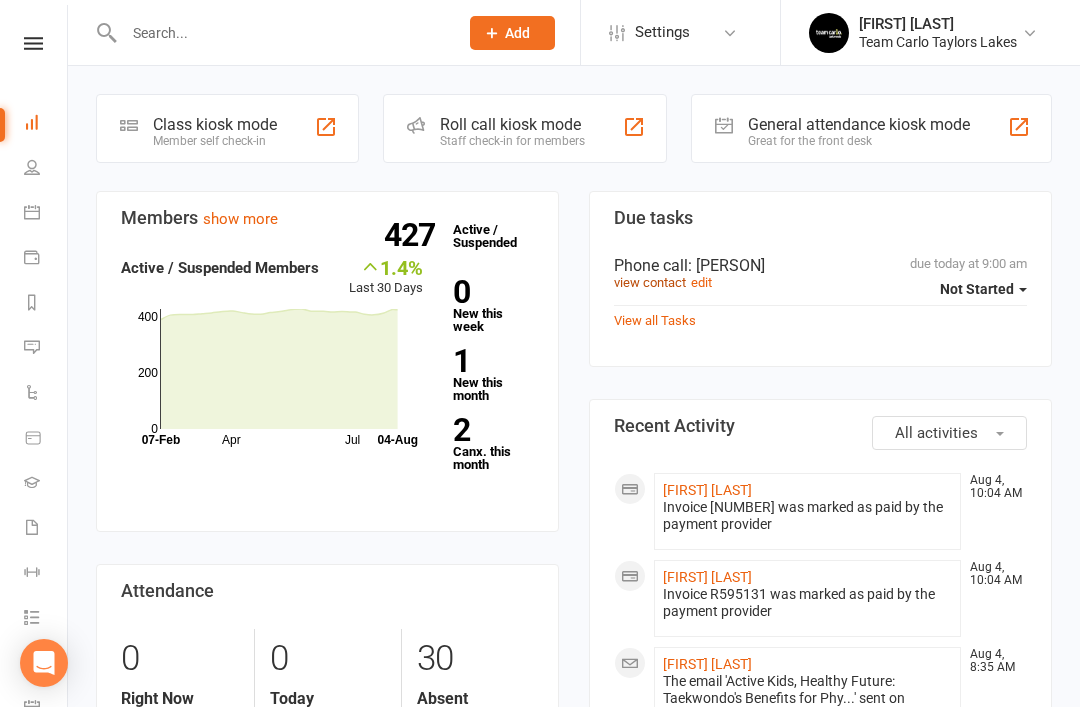 click on "view contact" at bounding box center [650, 282] 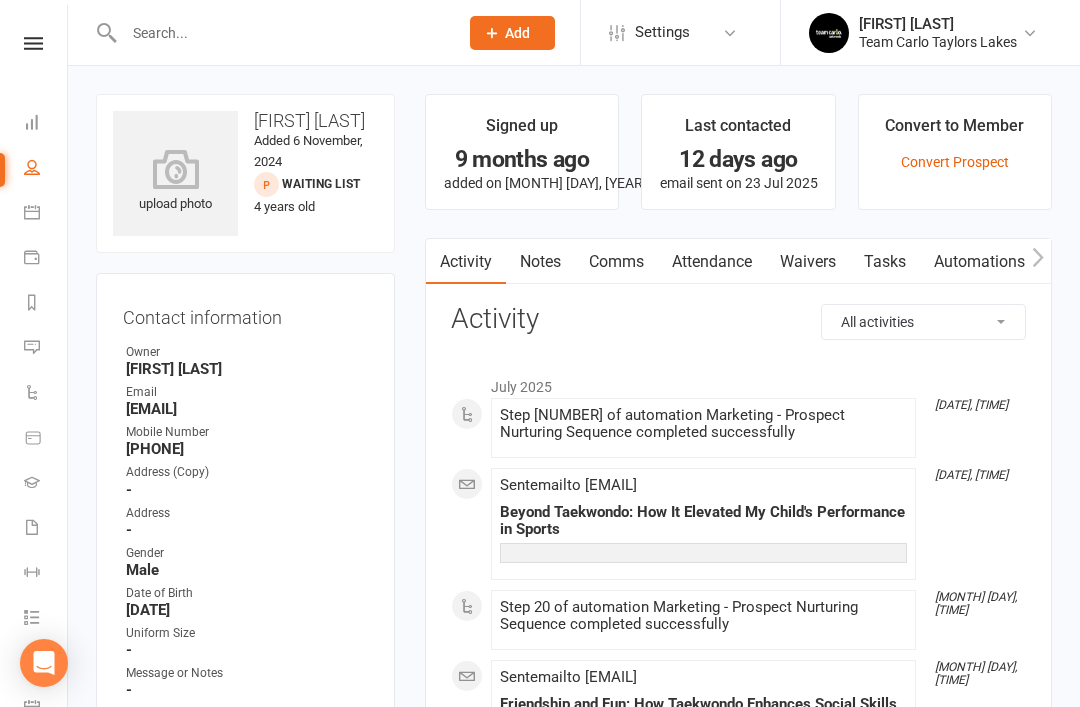 click on "Tasks" at bounding box center [885, 262] 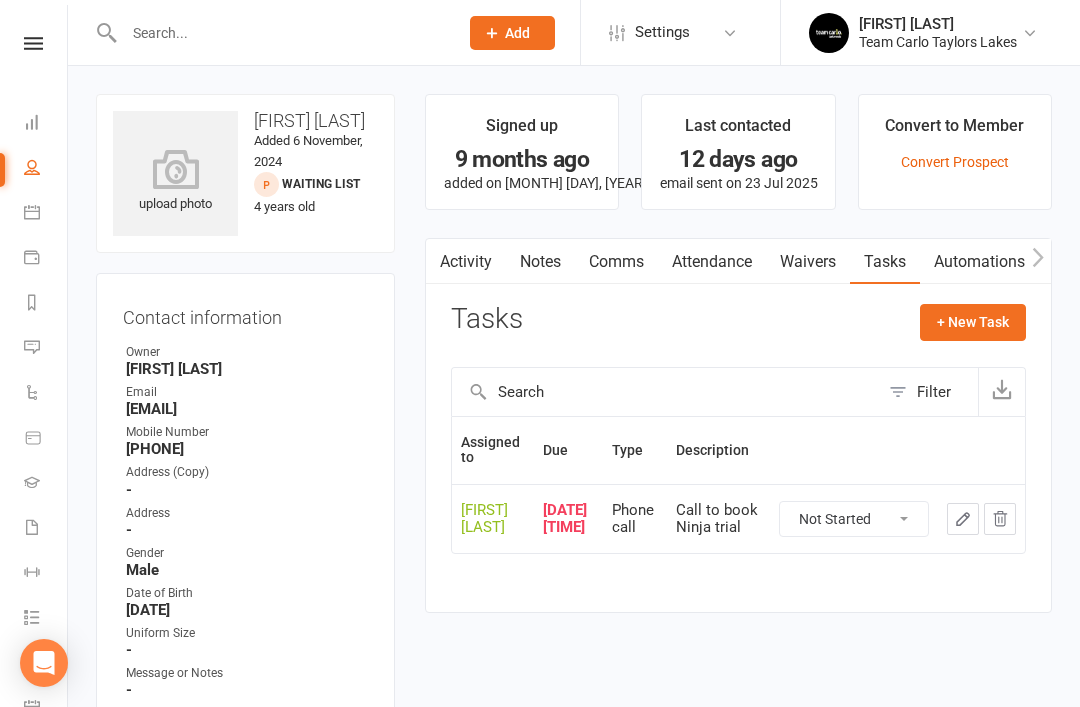 click on "Notes" at bounding box center [540, 262] 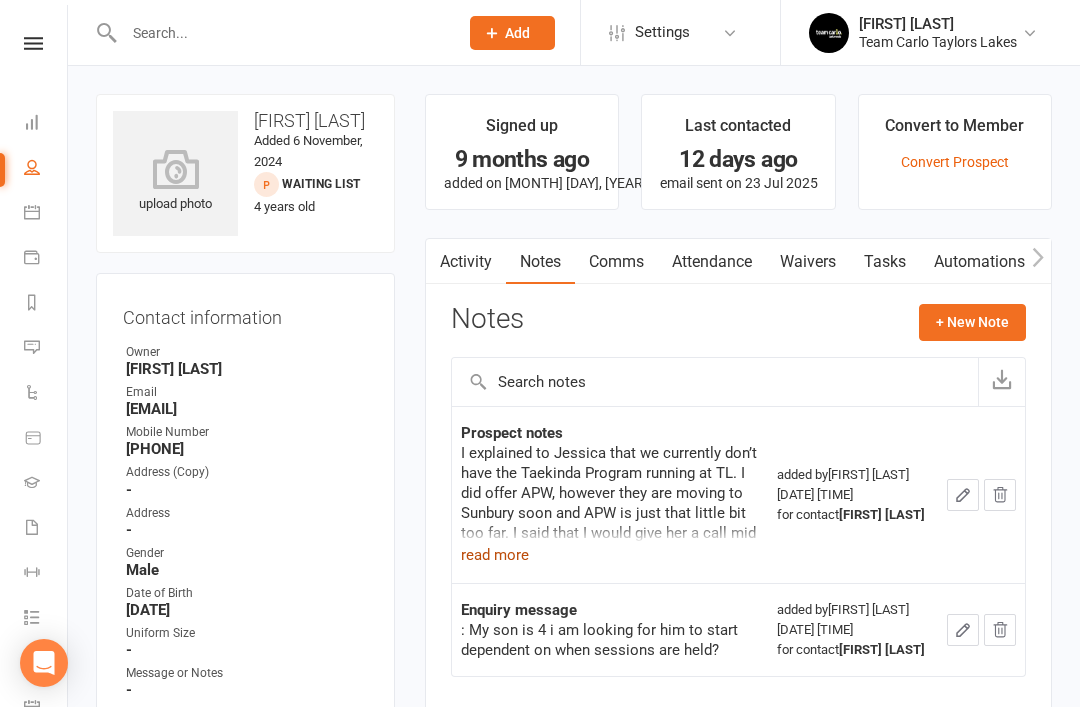 click on "read more" at bounding box center [495, 555] 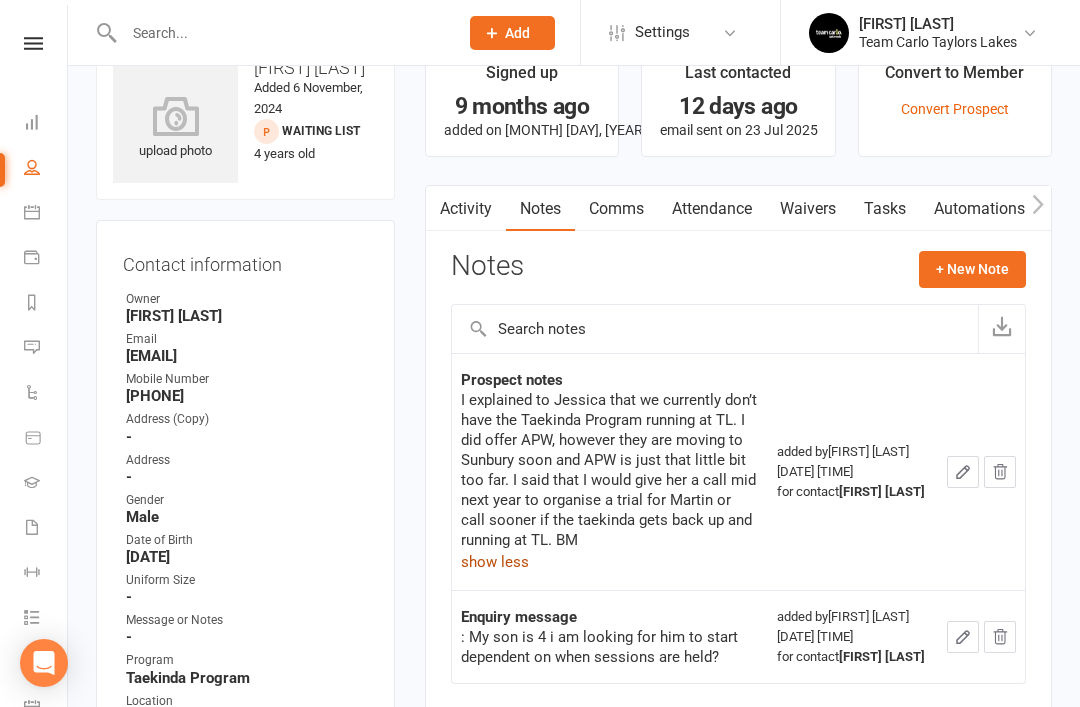 scroll, scrollTop: 0, scrollLeft: 0, axis: both 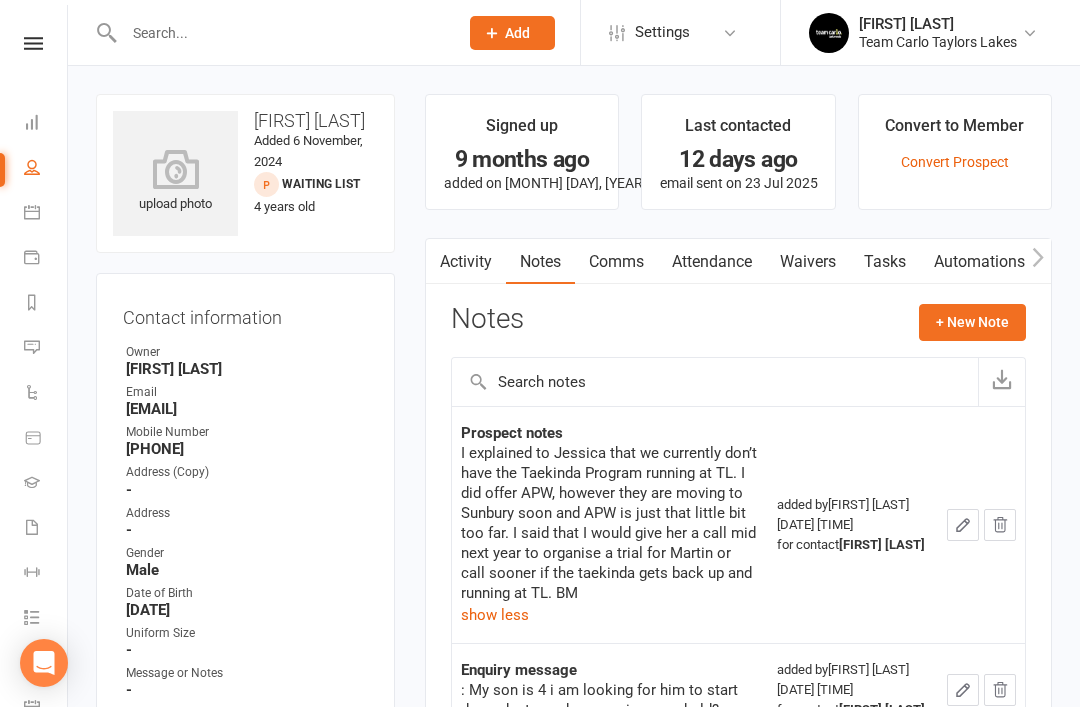 click on "-" at bounding box center [247, 530] 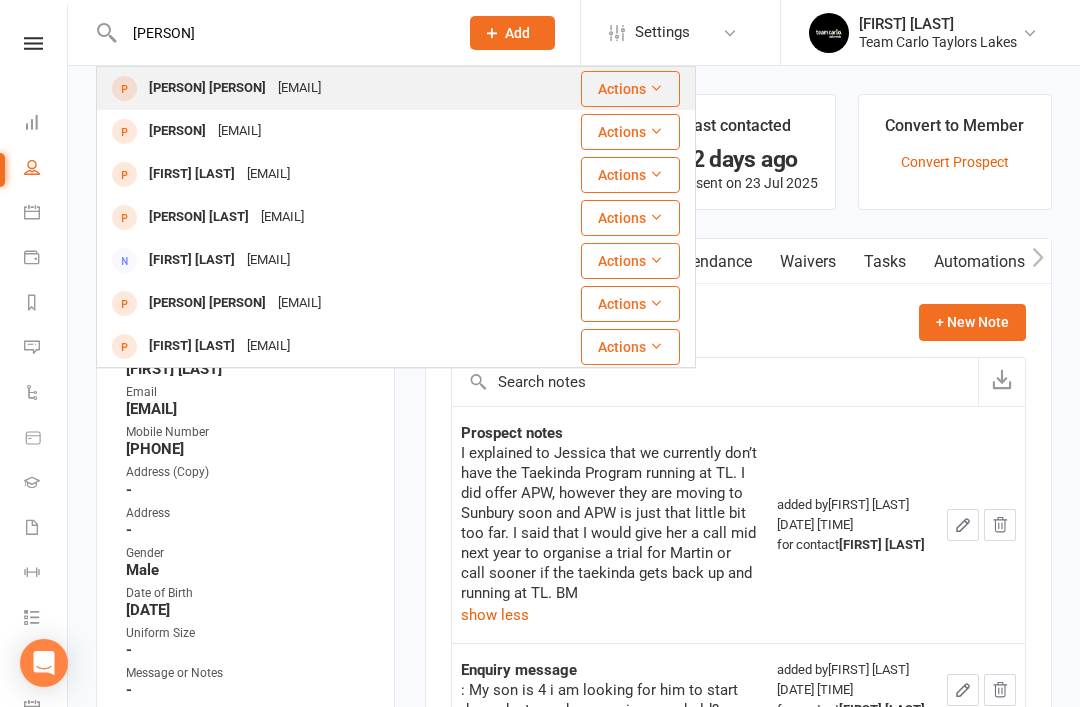 type on "Quinn" 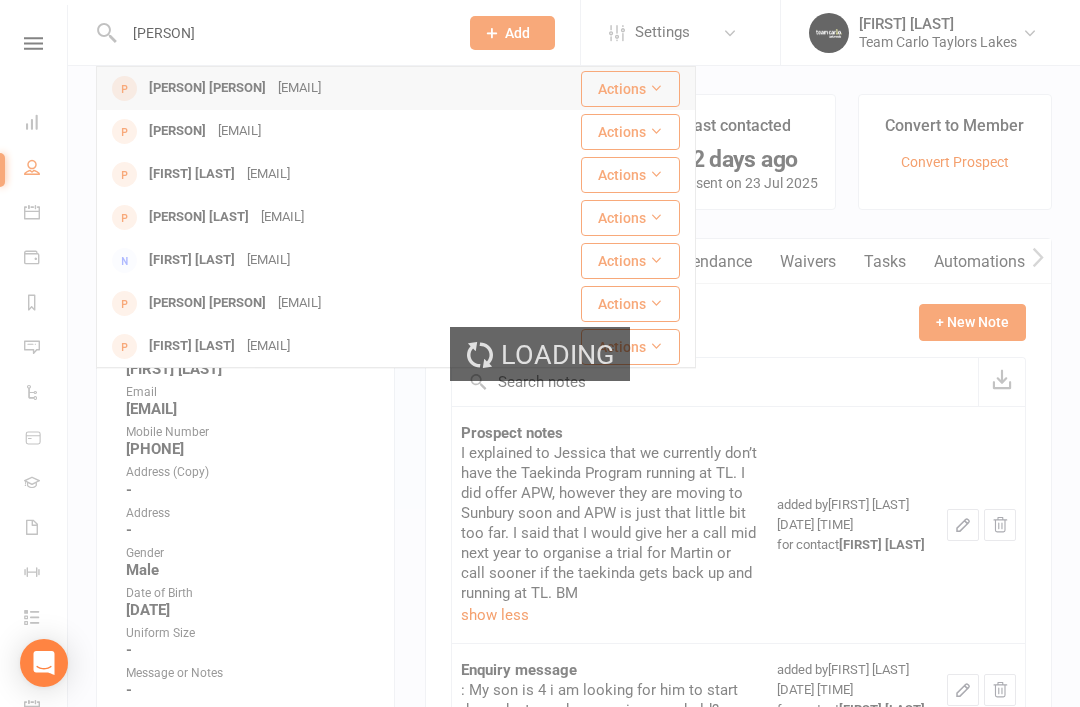 type 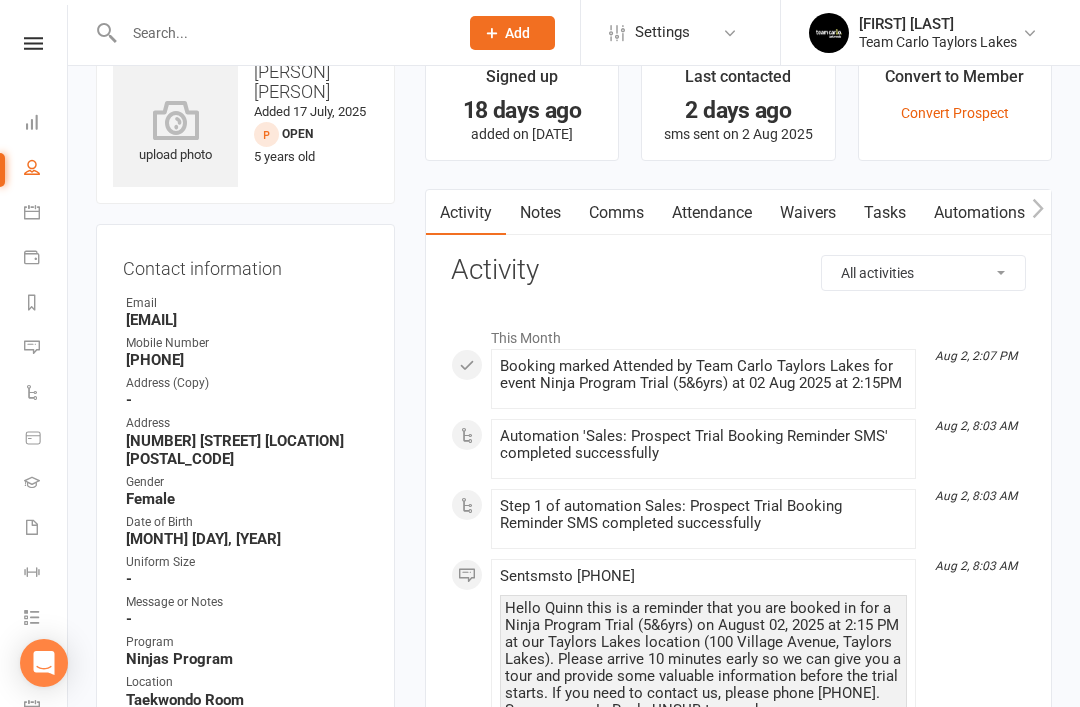 scroll, scrollTop: 0, scrollLeft: 0, axis: both 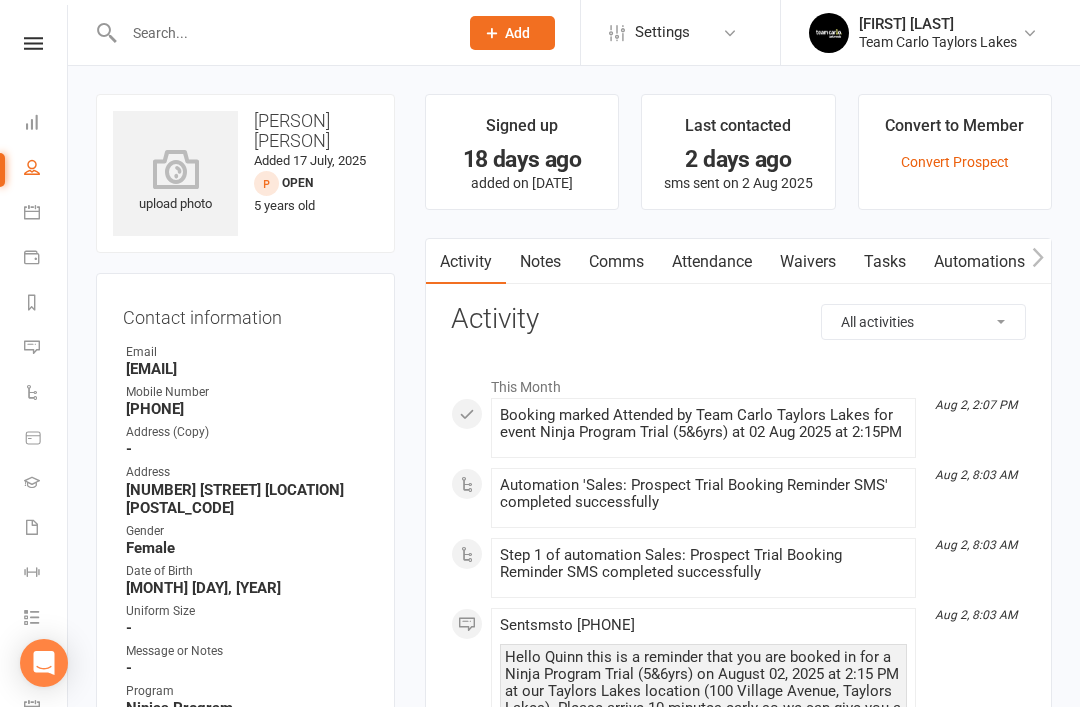 click on "Notes" at bounding box center [540, 262] 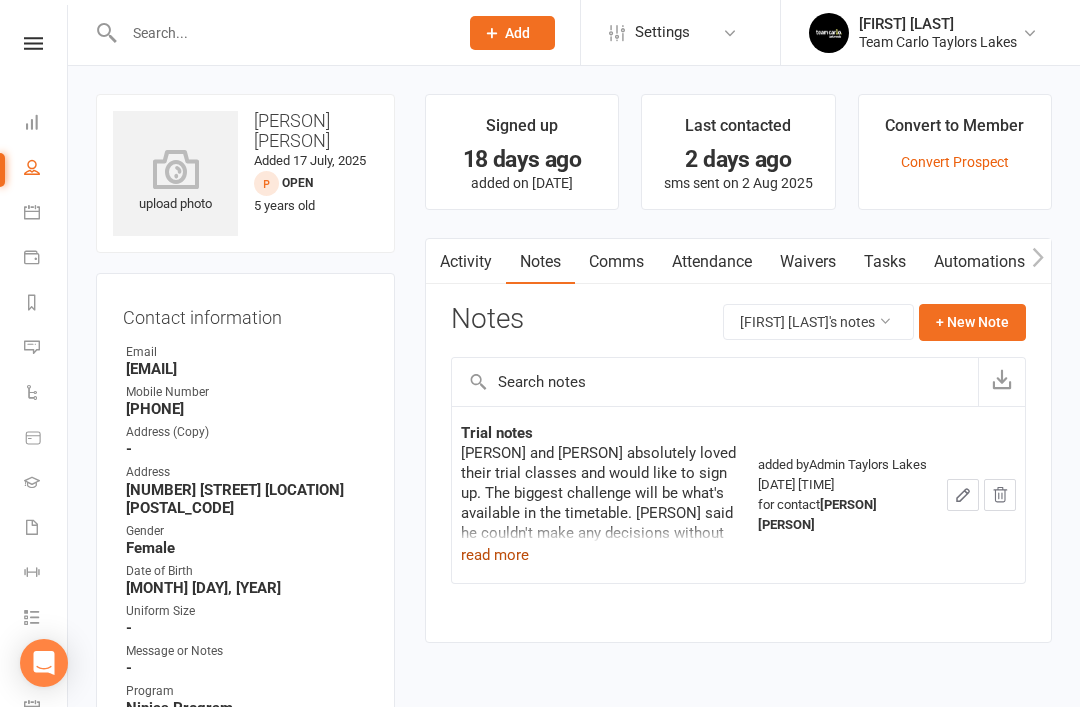 click on "read more" at bounding box center (495, 555) 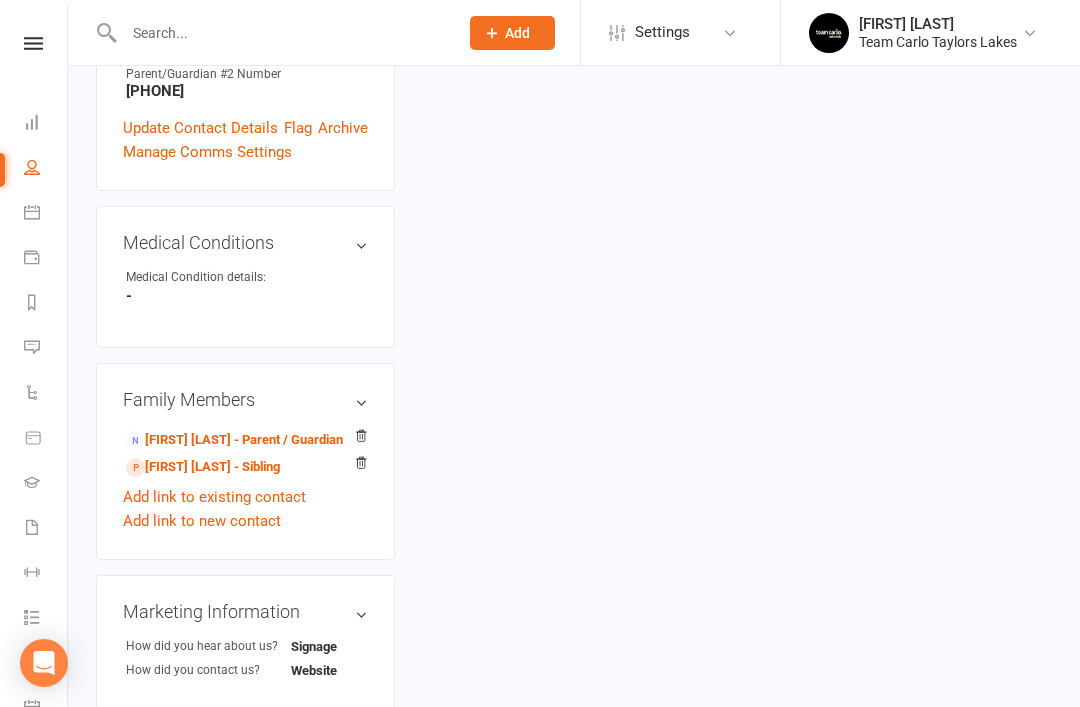 scroll, scrollTop: 823, scrollLeft: 0, axis: vertical 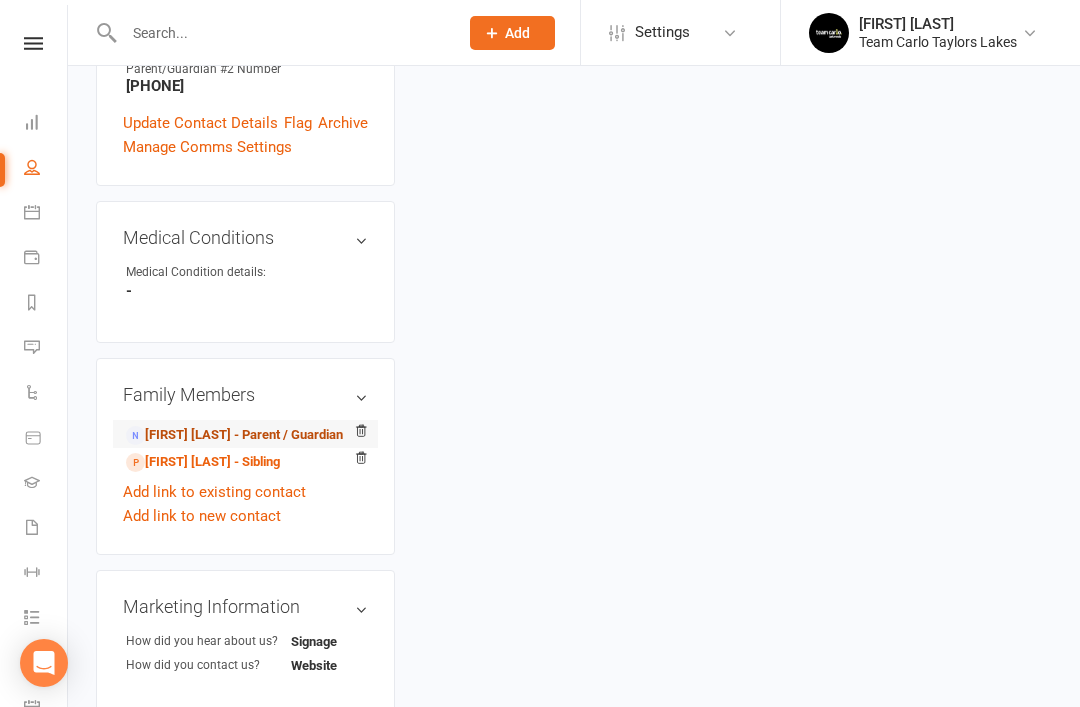 click on "Meaghan Dalglish - Parent / Guardian" at bounding box center (234, 435) 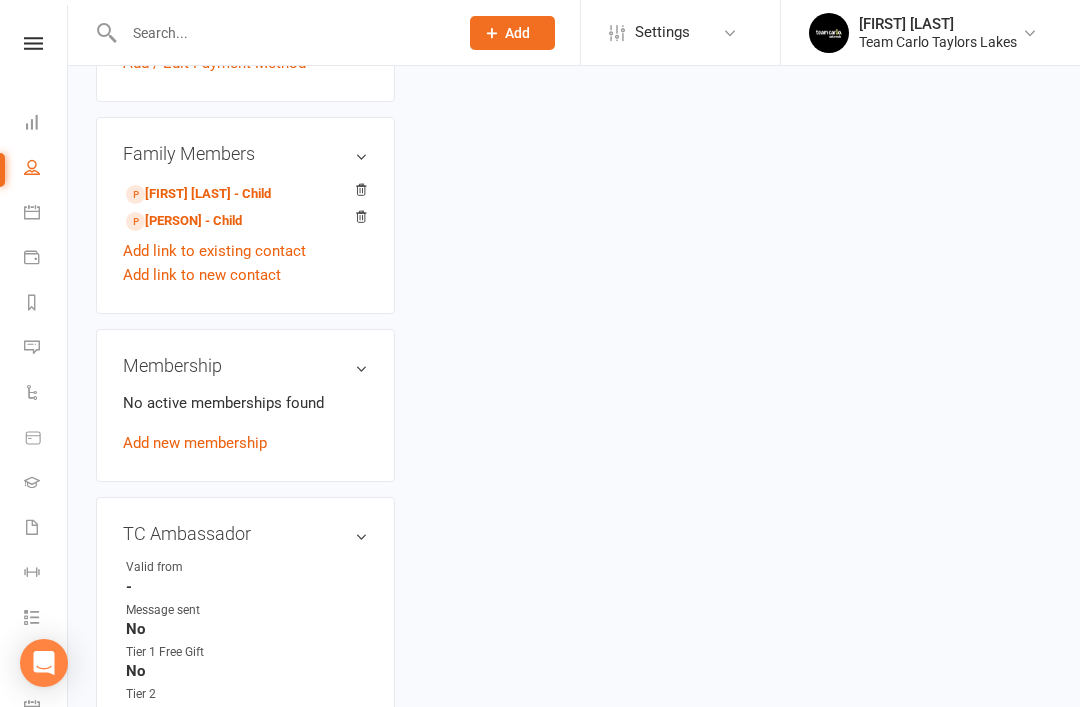 scroll, scrollTop: 0, scrollLeft: 0, axis: both 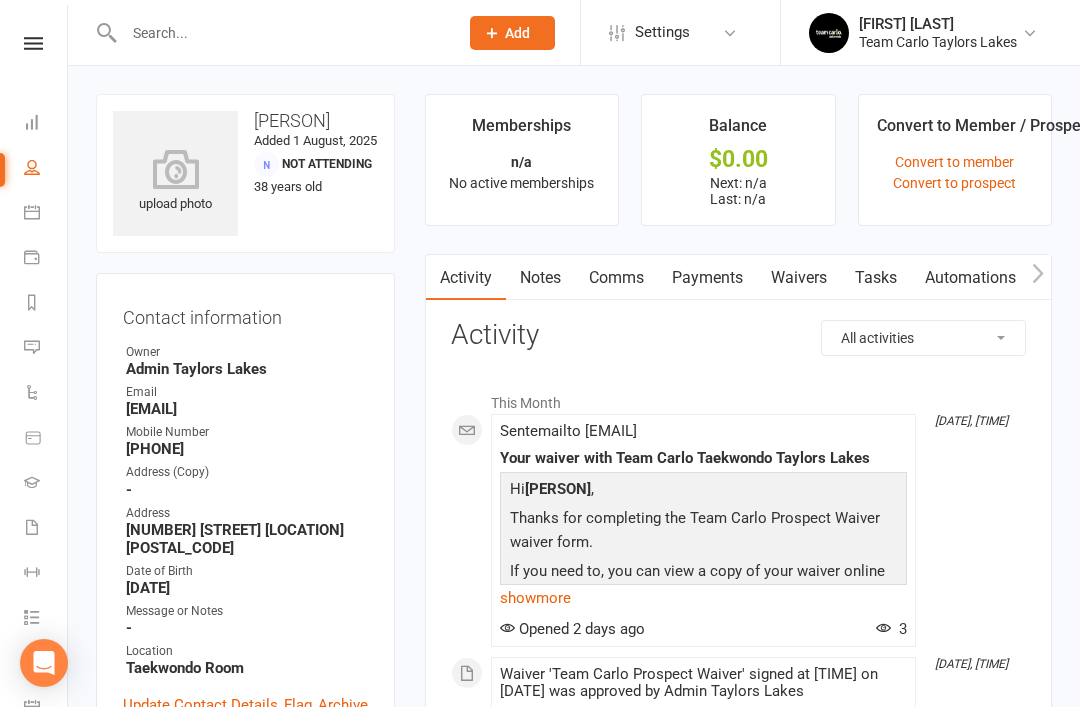 click on "Comms" at bounding box center [616, 278] 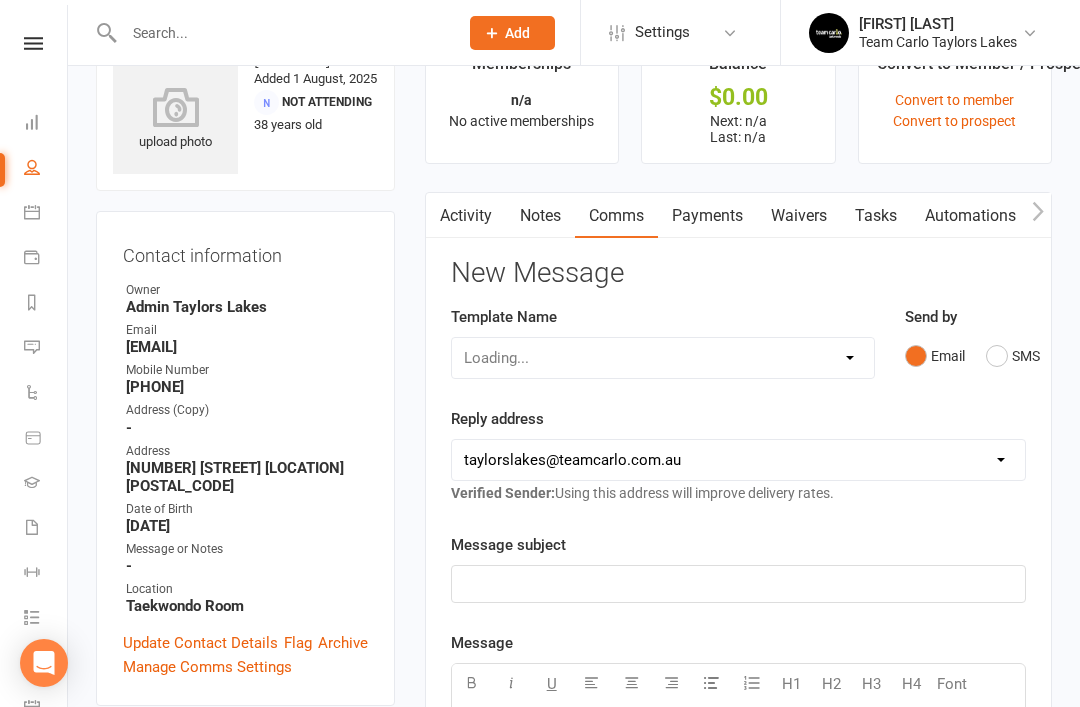 scroll, scrollTop: 64, scrollLeft: 0, axis: vertical 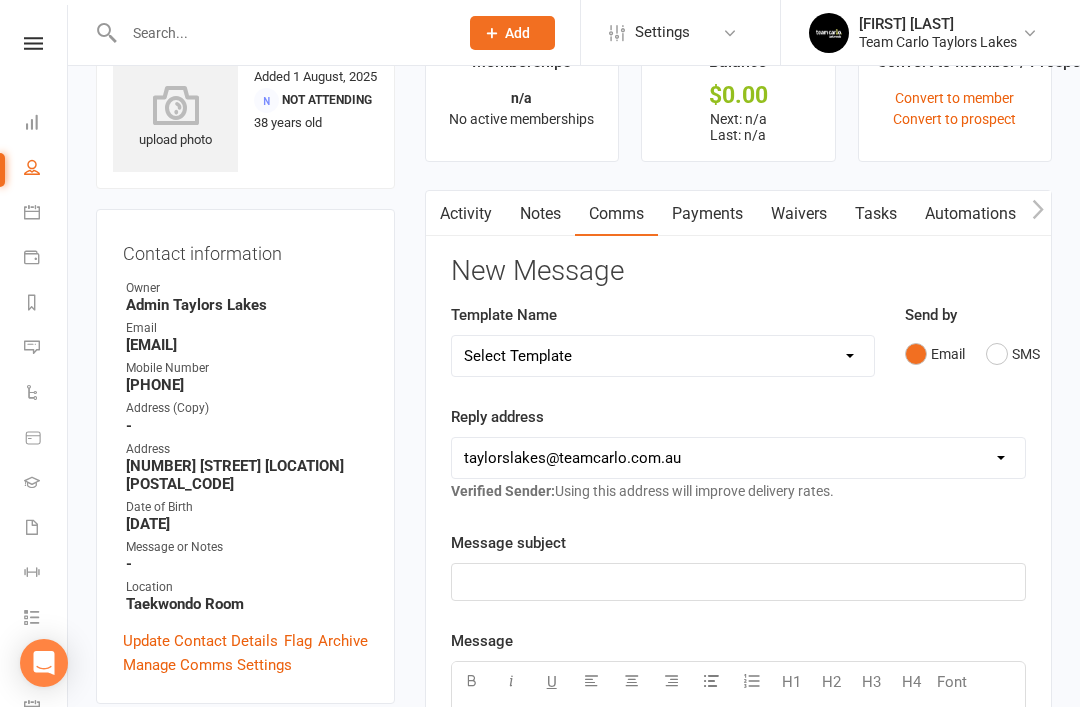 click on "Select Template [SMS] Delivery - Class change advice [SMS] Direct Debit - AT Payment Reminder SMS [SMS] Direct Debit - December Instalment Payment Reminder [SMS] Direct Debit - January Instalment Reminder [SMS] Direct Debit - January Term Payment Reminder [SMS] Event - Holiday Make-Up Class Reminder [SMS] Events - Event Booking Link (members & buddies) [SMS] Events - Event Booking Reminder [SMS] Events - Holiday Program Booking Reminder [SMS] Events - Parent Week Reminder (White Belt Ninja & Warrior Families) [SMS] Events - Parent Week Reminder (White Belt Taekinda Families) [SMS] Finance - Direct Debit update confirmation [SMS] Member - Referral Gift Notification [SMS] Member - Referral/Testimonial Link [SMS] Member Request - Link Cancellation [SMS] Member Request - Link Change of Class [SMS] Member Request - Link Suspension [SMS] Member Request - Link Upgrade/Downgrade [Email] Member Request - Processed Cancellation [Email] Member Request - Processed Downgrade [Email] Member Request - Processed Suspension" at bounding box center (663, 356) 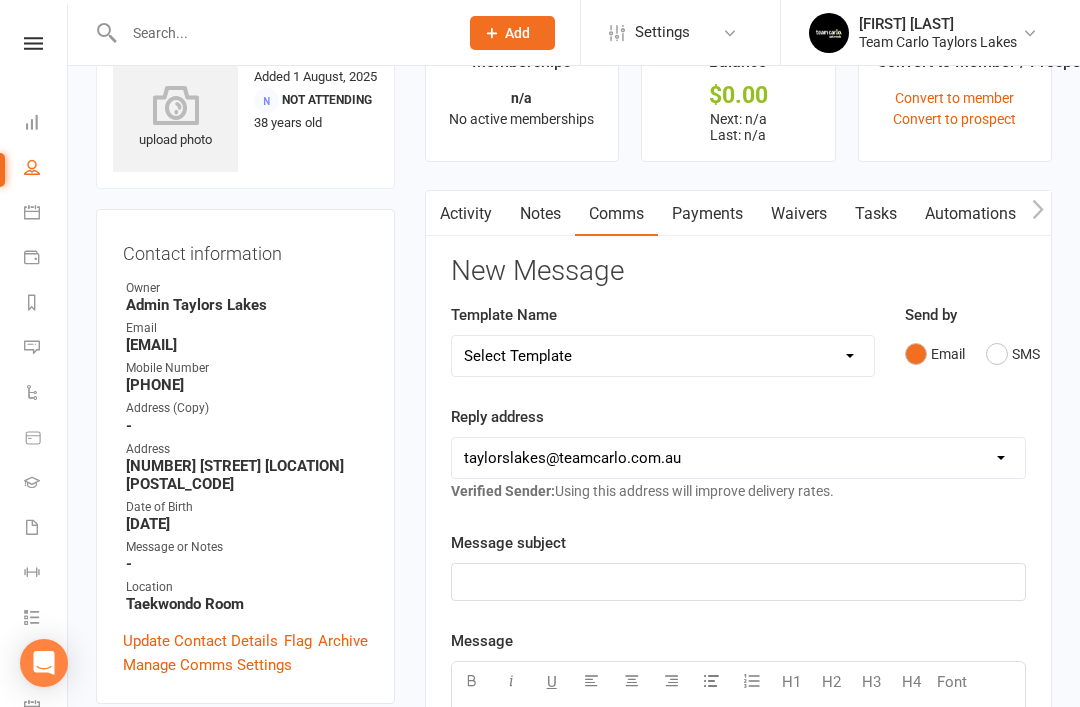 select on "40" 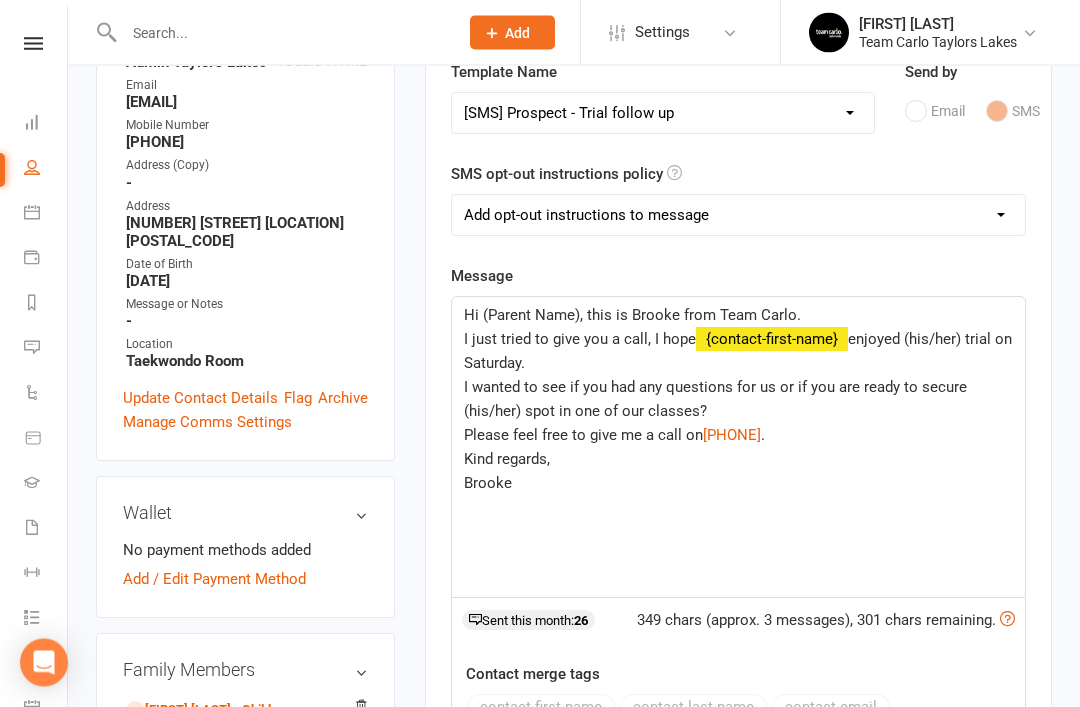 scroll, scrollTop: 307, scrollLeft: 0, axis: vertical 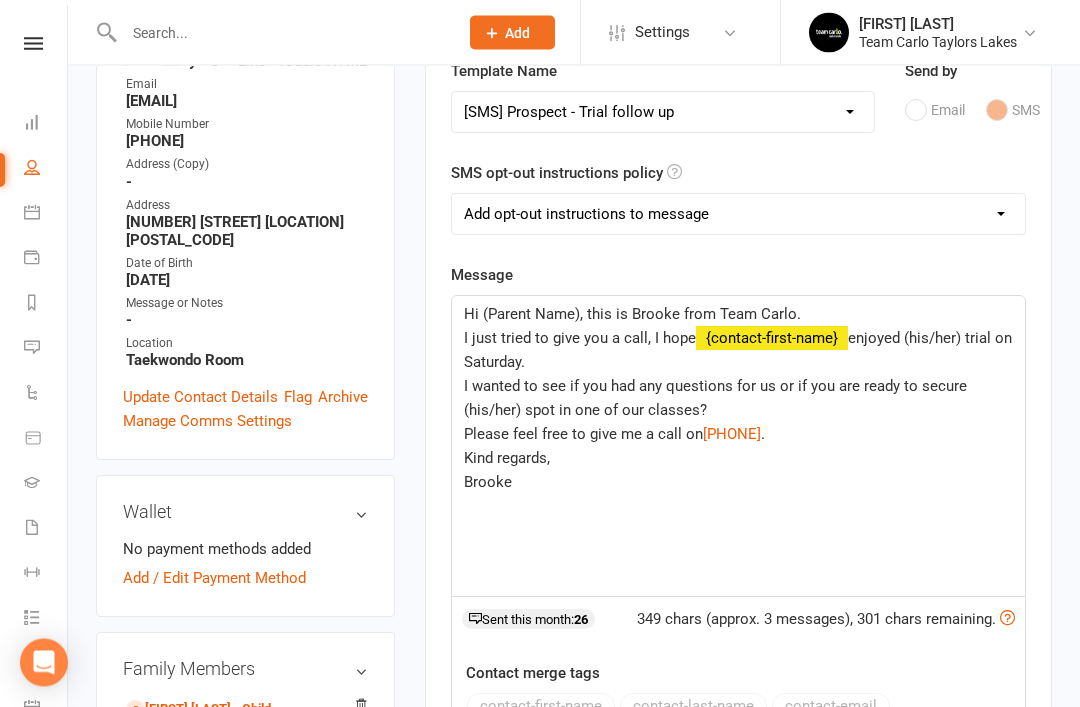 click on "Hi (Parent Name), this is Brooke from Team Carlo." 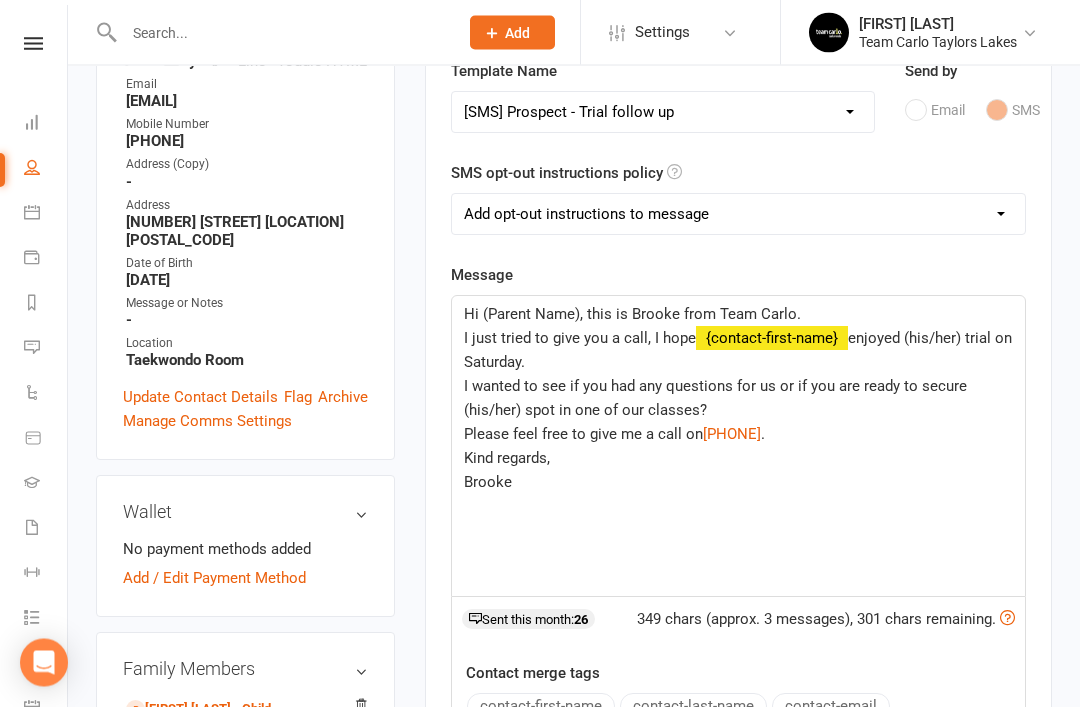 scroll, scrollTop: 307, scrollLeft: 0, axis: vertical 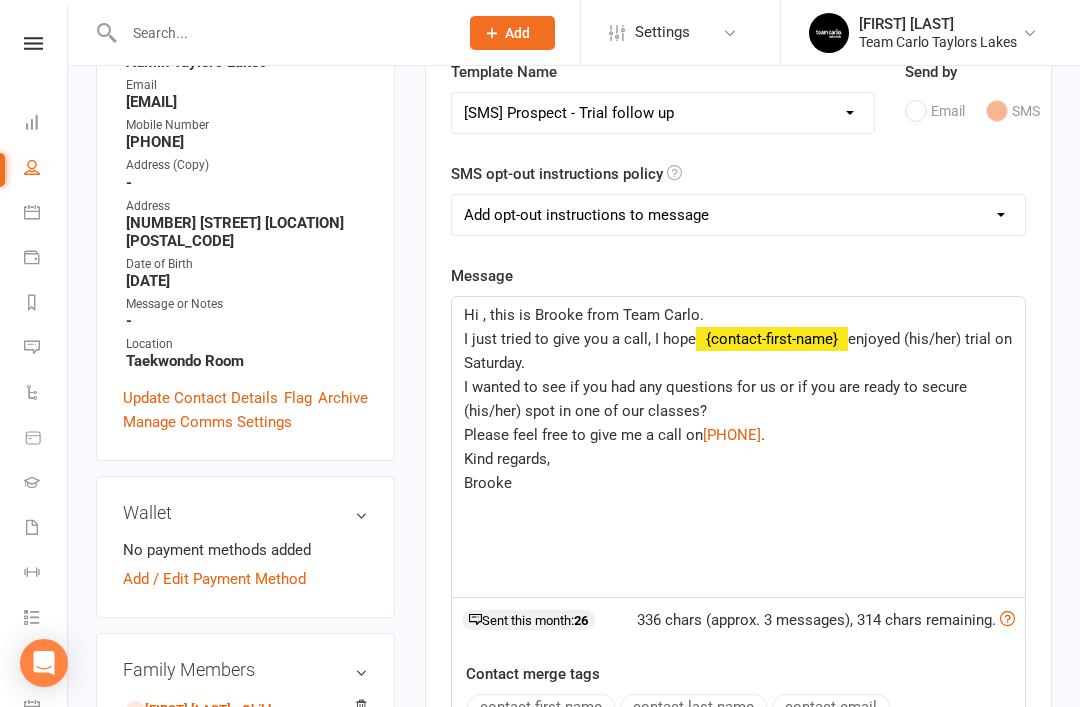 type 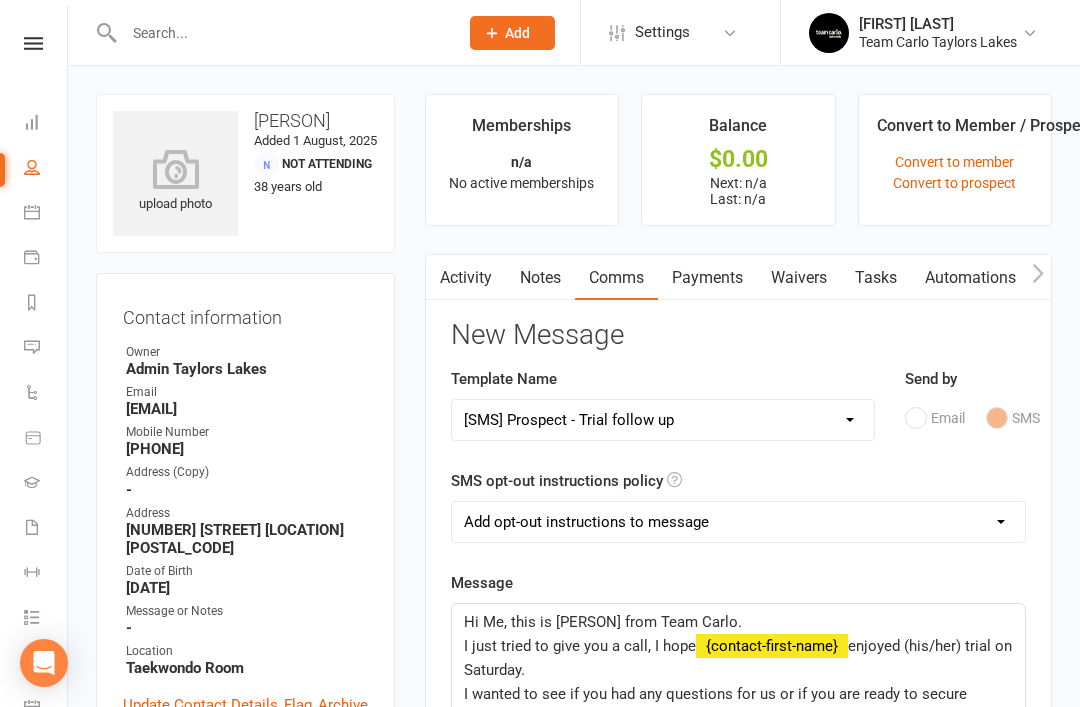 scroll, scrollTop: 0, scrollLeft: 0, axis: both 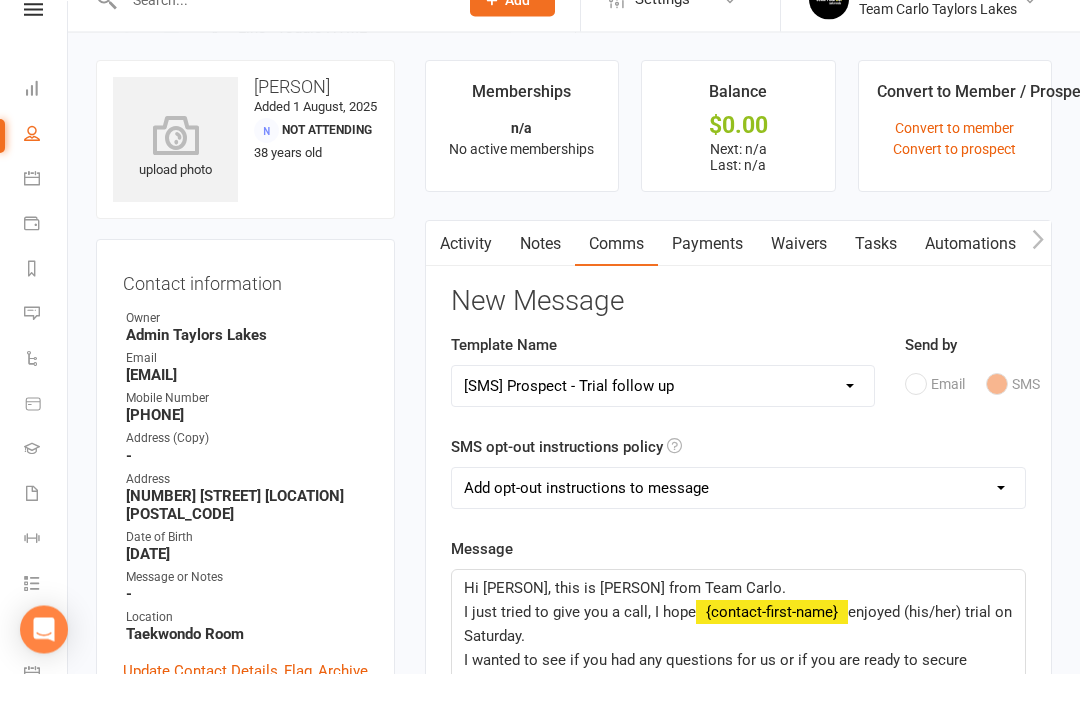 click on "enjoyed (his/her) trial on Saturday." 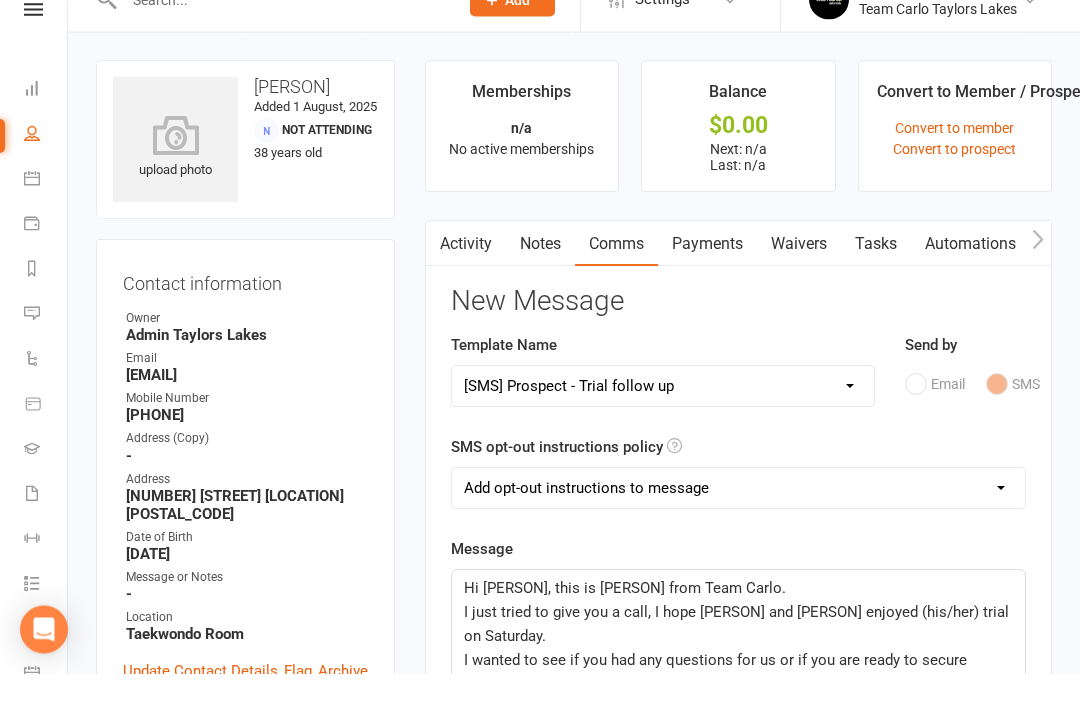 click on "I just tried to give you a call, I hope Lily and Quinn enjoyed (his/her) trial on Saturday." 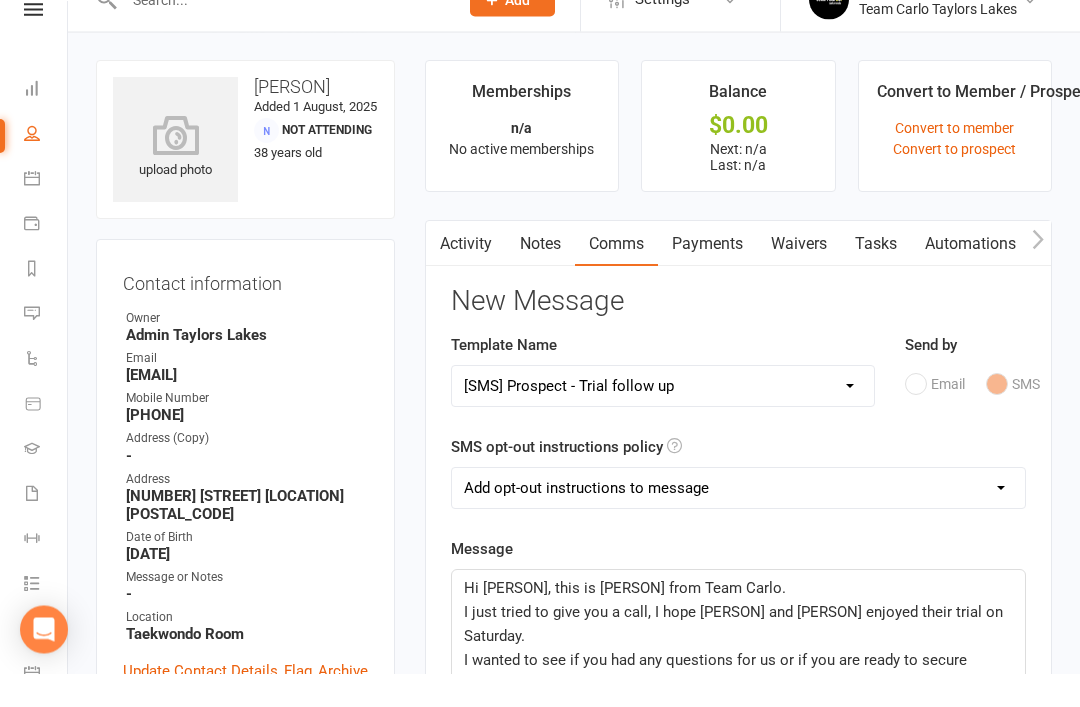 click on "I wanted to see if you had any questions for us or if you are ready to secure (his/her) spot in one of our classes?" 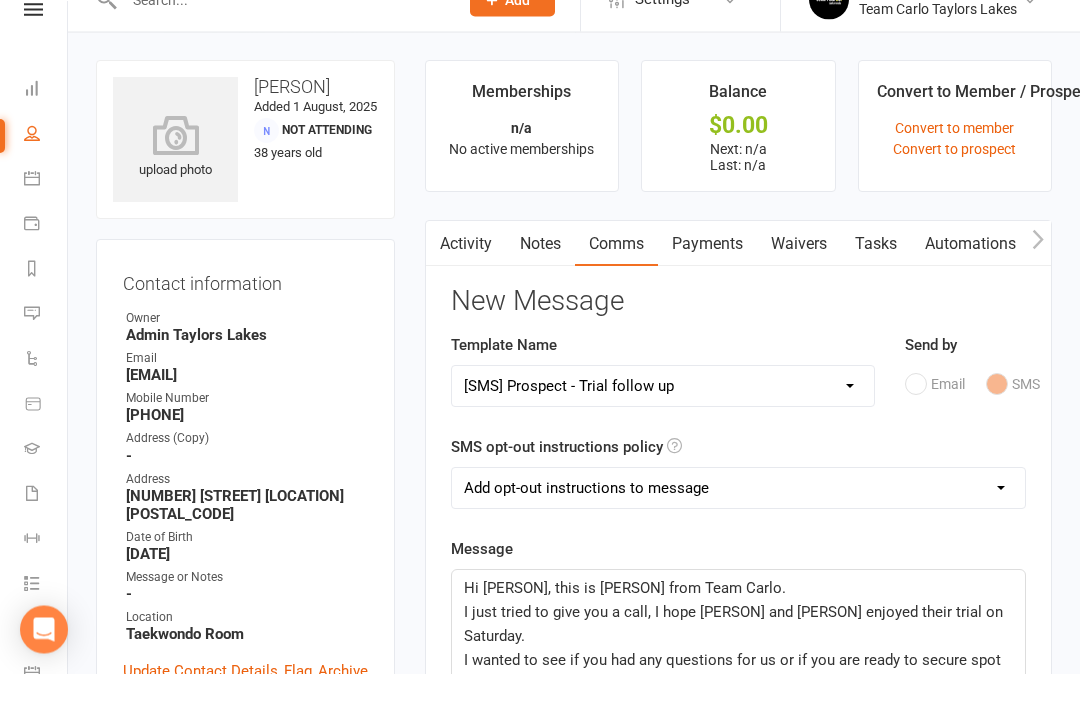click on "I wanted to see if you had any questions for us or if you are ready to secure spot in one of our classes?" 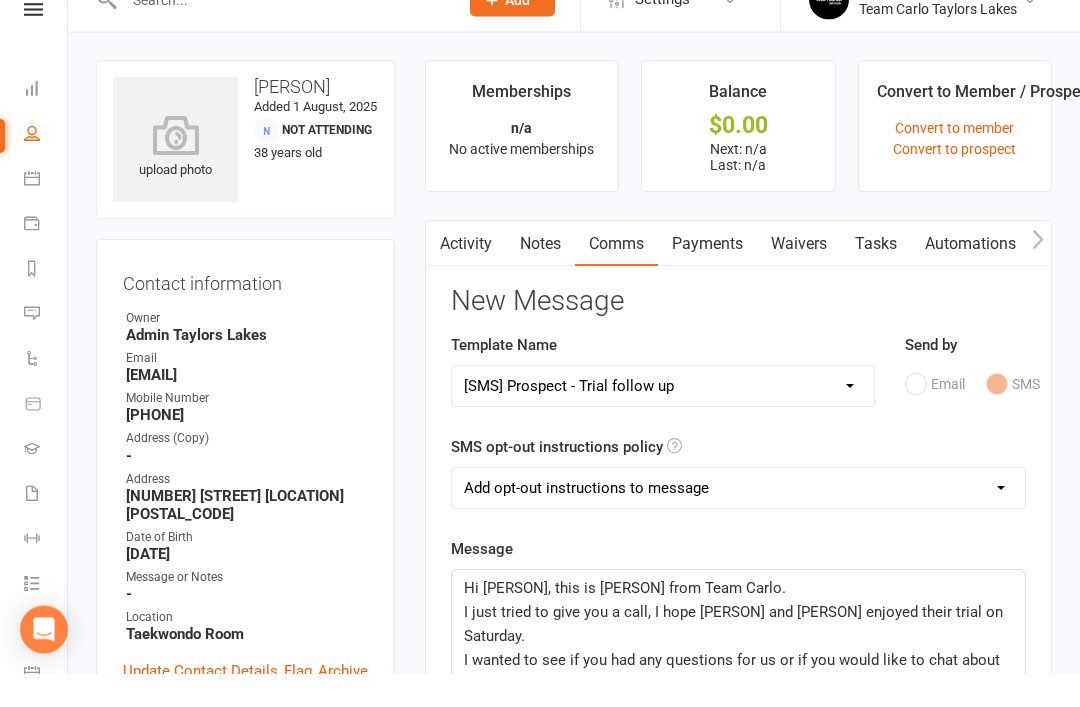 click on "I wanted to see if you had any questions for us or if you would like to chat about what classes we have available?  We do have back to back classes with spots at Airport West.are ready to secure spot in one of our classes?" 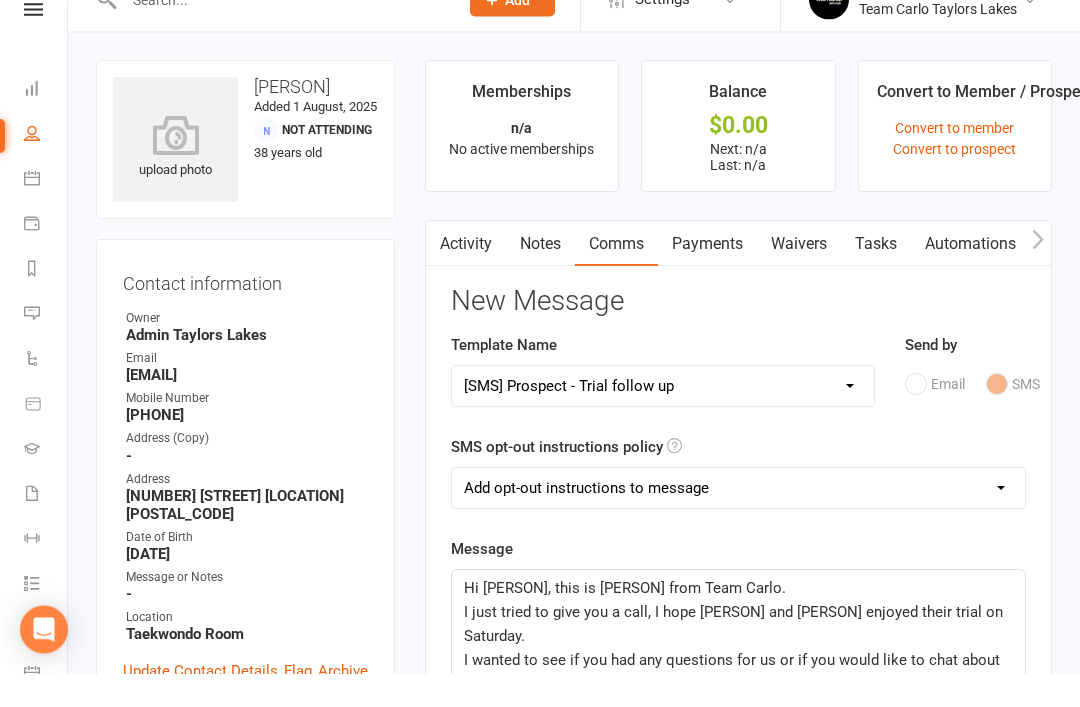click on "I wanted to see if you had any questions for us or if you would like to chat about what classes we have available?  We do have back to back classes with spots at Airport West." 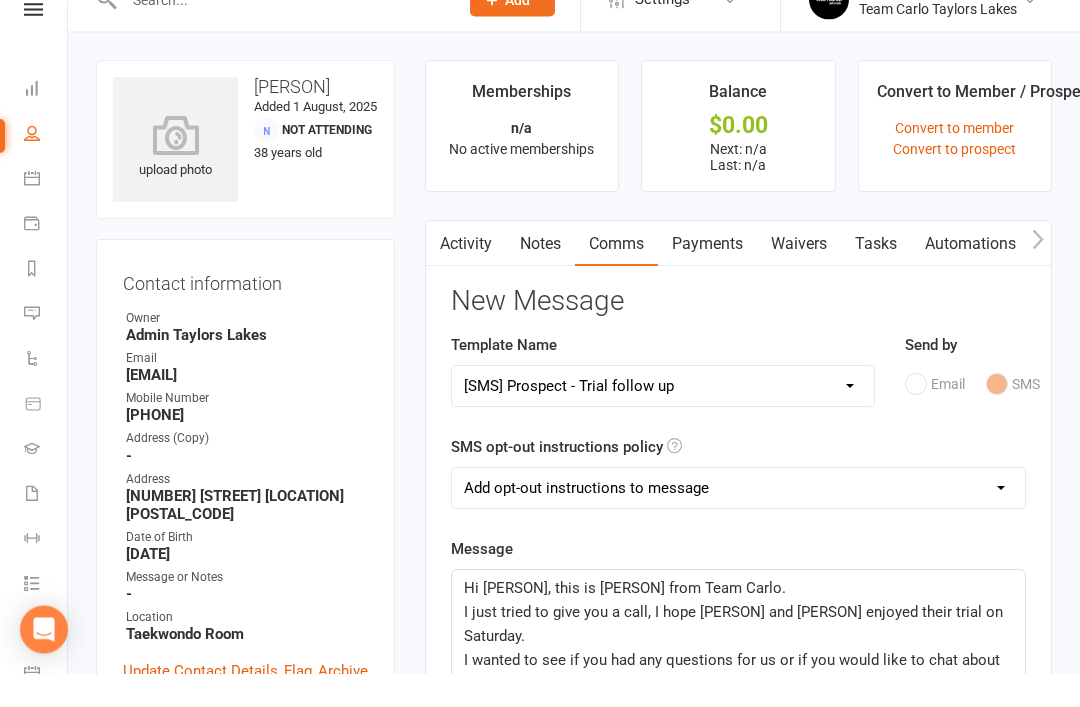 click on "I wanted to see if you had any questions for us or if you would like to chat about what classes we have available?  We do have back to back classes with spots at our Airport West." 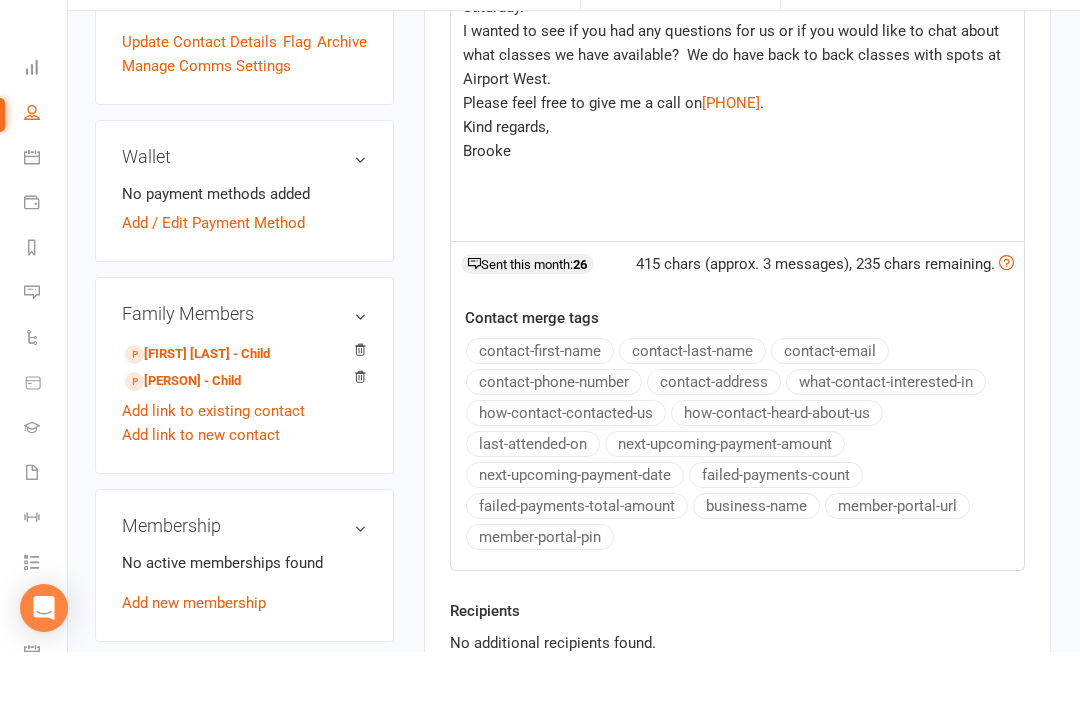 scroll, scrollTop: 619, scrollLeft: 1, axis: both 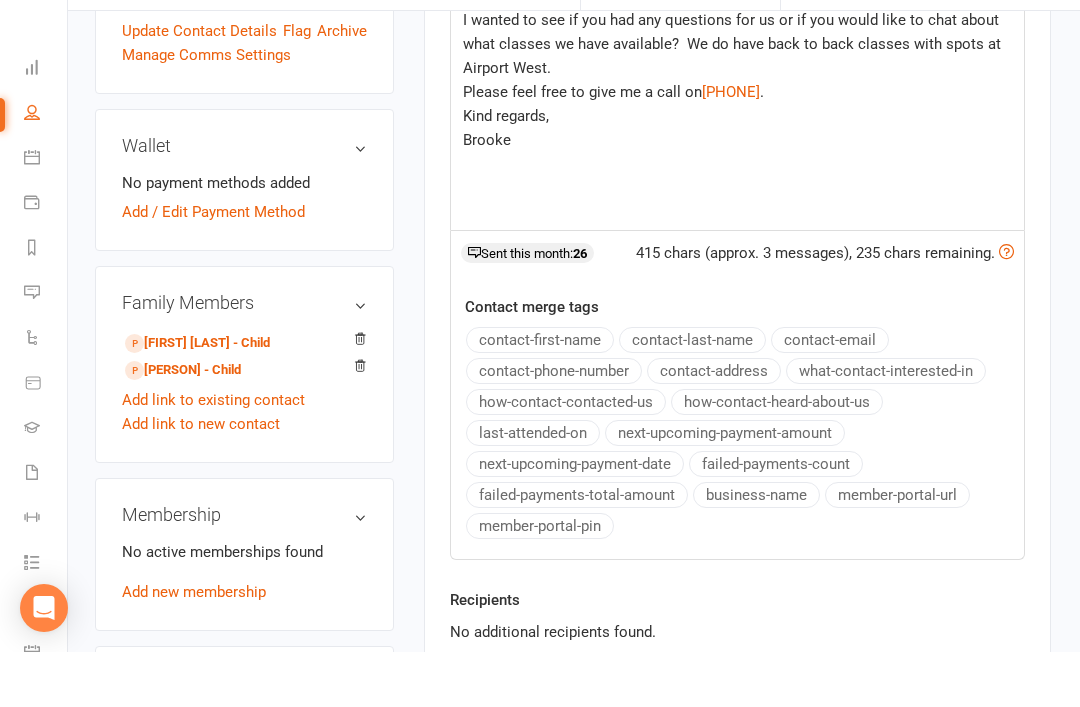 click on "Send Message" at bounding box center [530, 748] 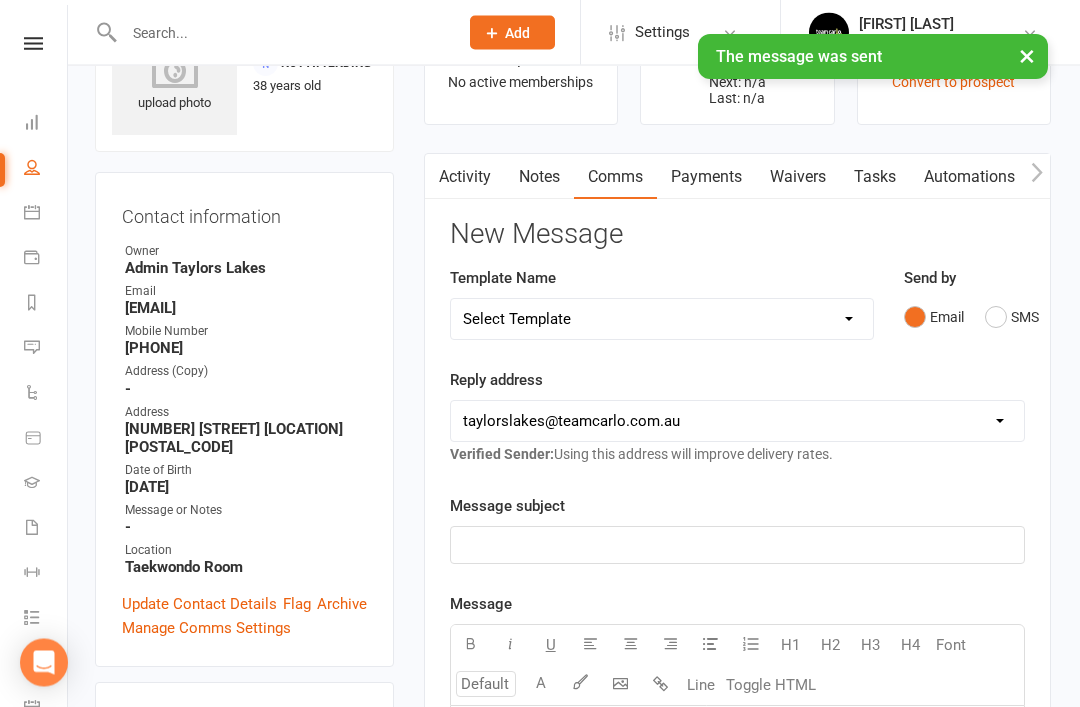 scroll, scrollTop: 0, scrollLeft: 1, axis: horizontal 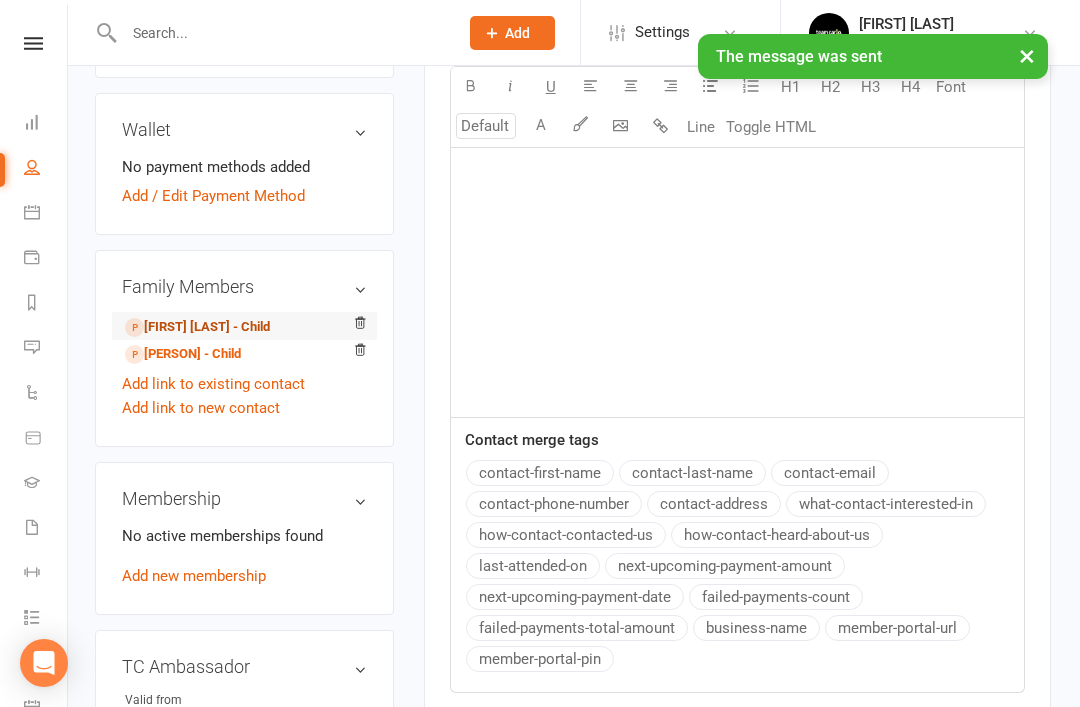 click on "Quinn Dalglish - Child" at bounding box center [197, 327] 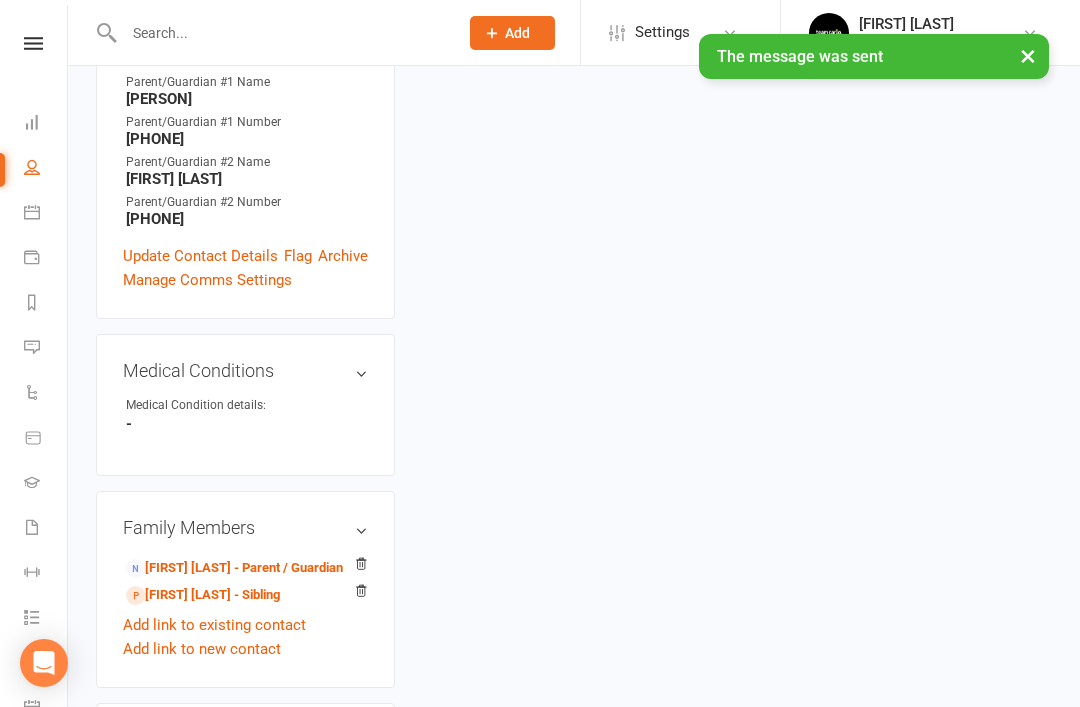 scroll, scrollTop: 0, scrollLeft: 0, axis: both 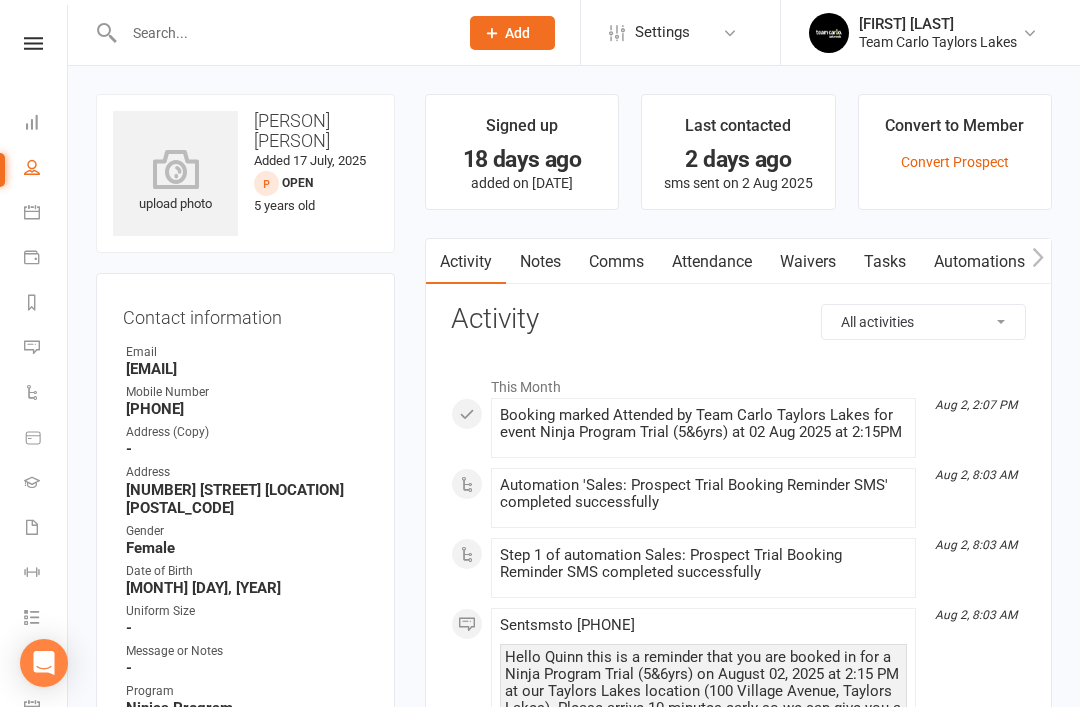 click on "Notes" at bounding box center [540, 262] 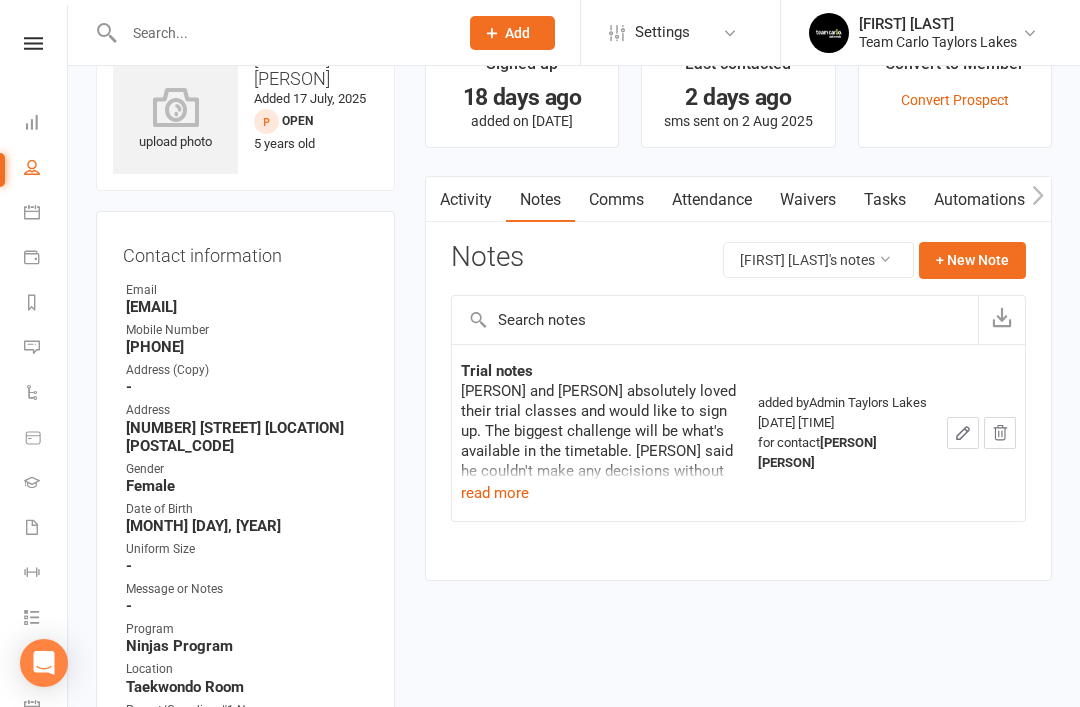 scroll, scrollTop: 64, scrollLeft: 0, axis: vertical 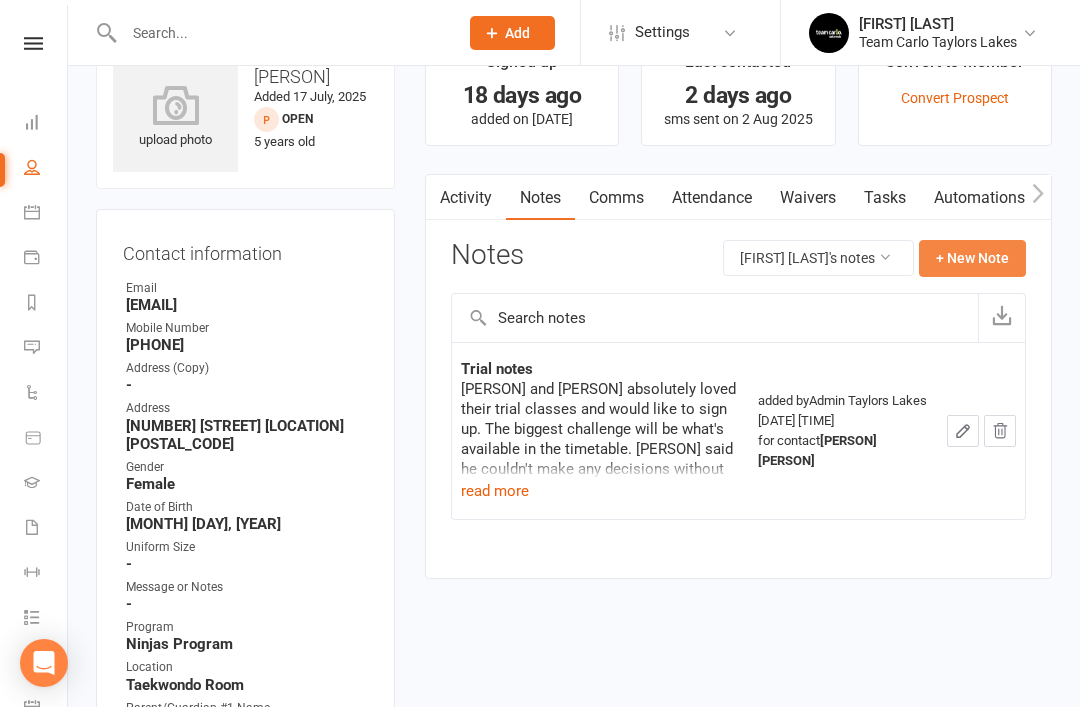 click on "+ New Note" at bounding box center (972, 258) 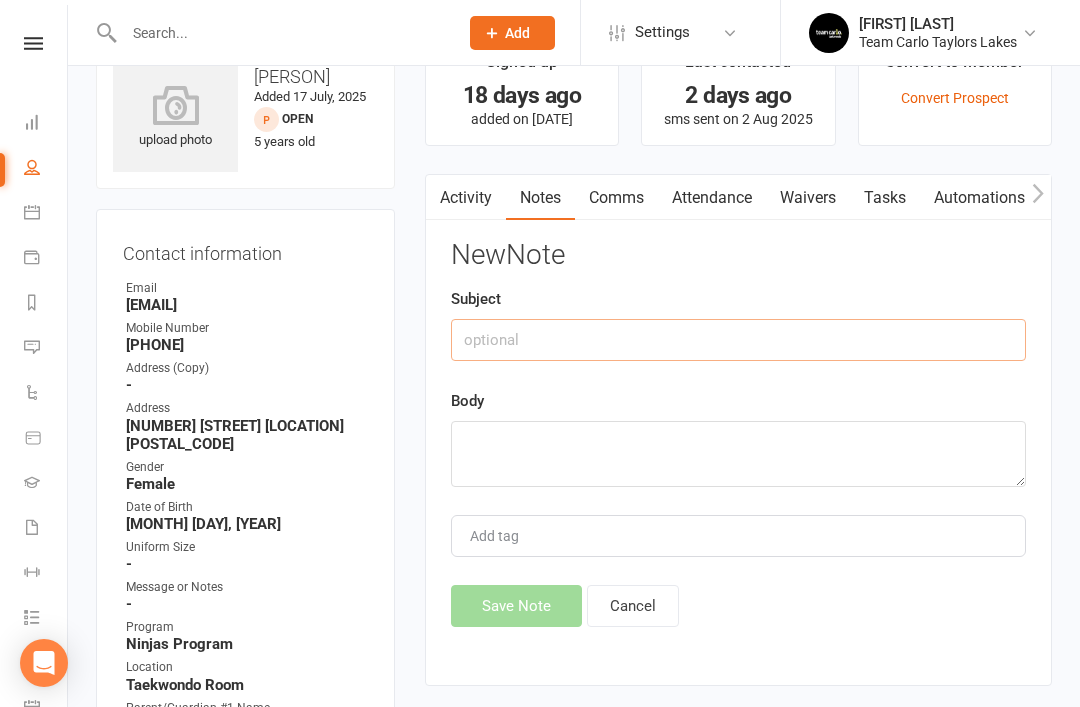 click at bounding box center (738, 340) 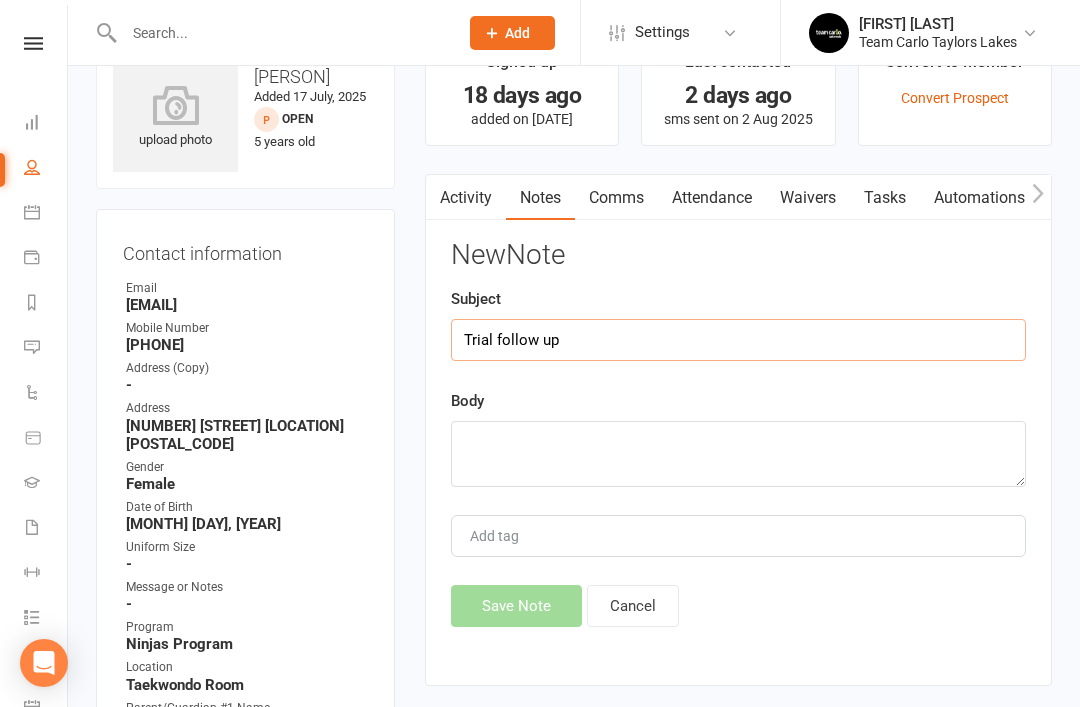 type on "Trial follow up" 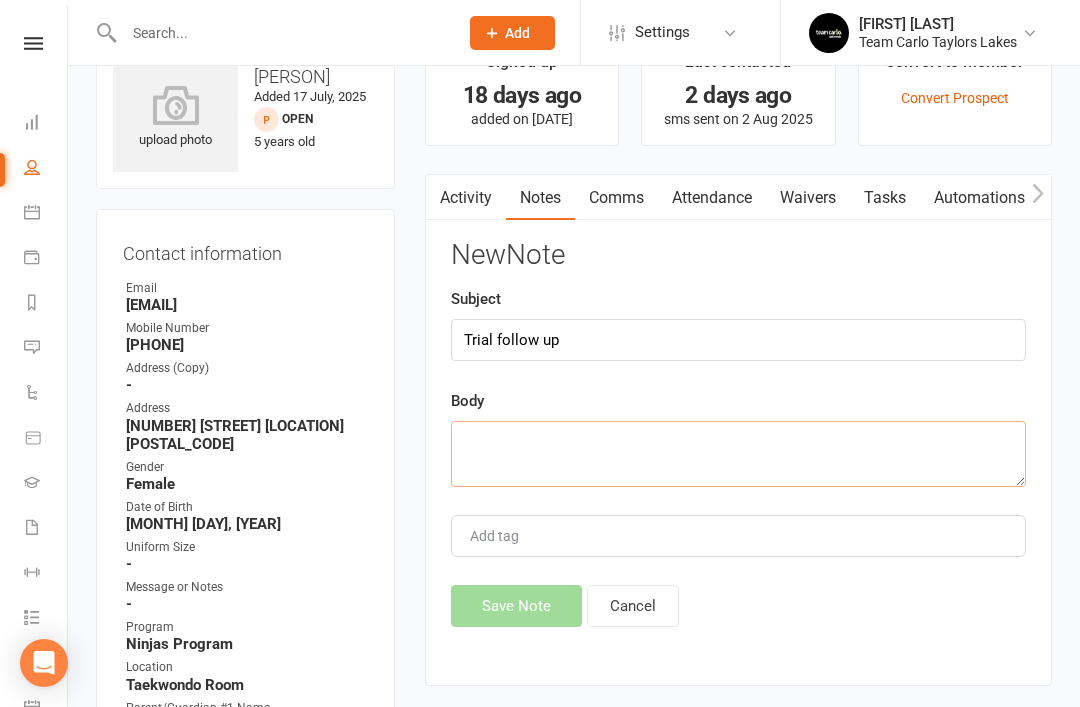 click at bounding box center (738, 454) 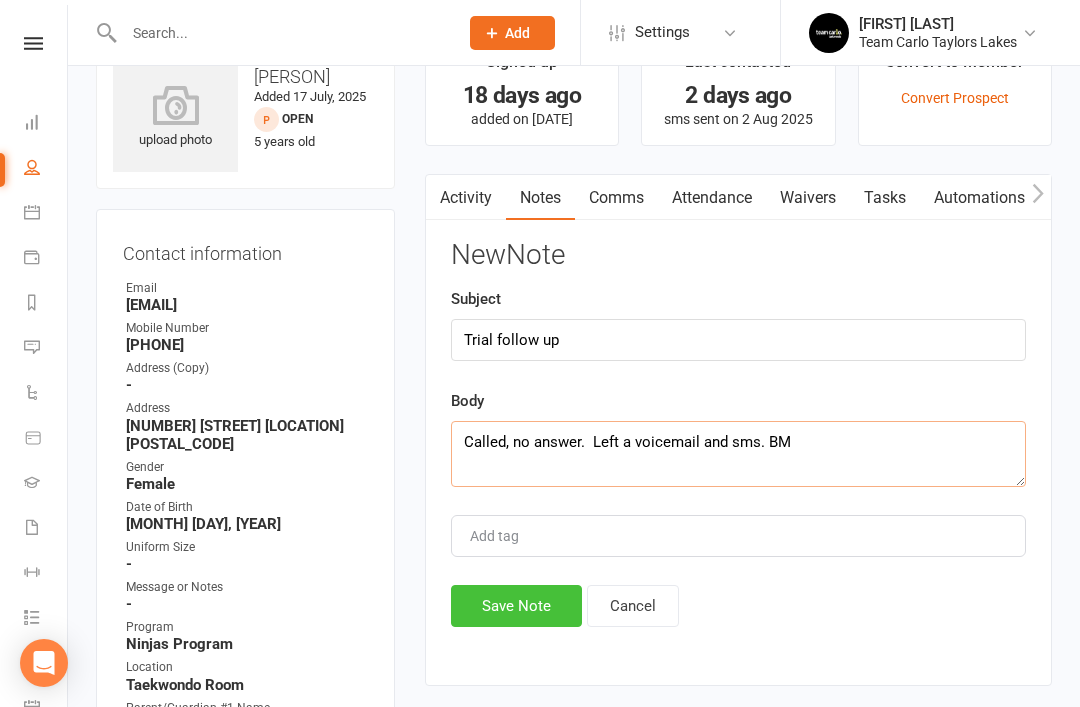 type on "Called, no answer.  Left a voicemail and sms. BM" 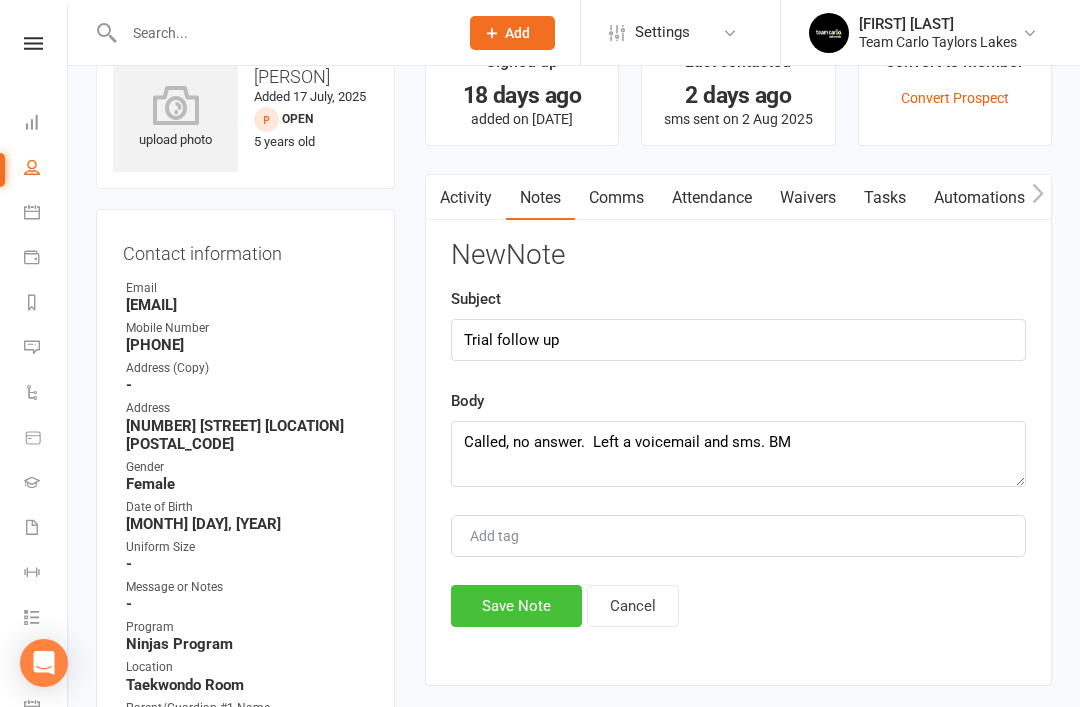 click on "Save Note" at bounding box center (516, 606) 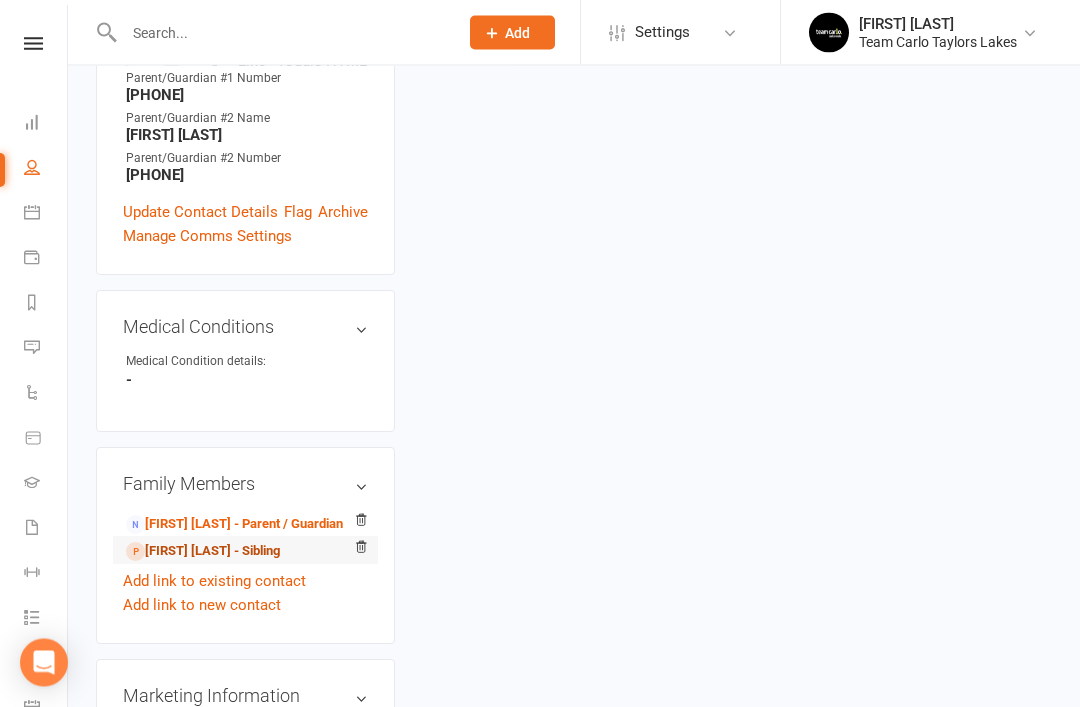 scroll, scrollTop: 734, scrollLeft: 0, axis: vertical 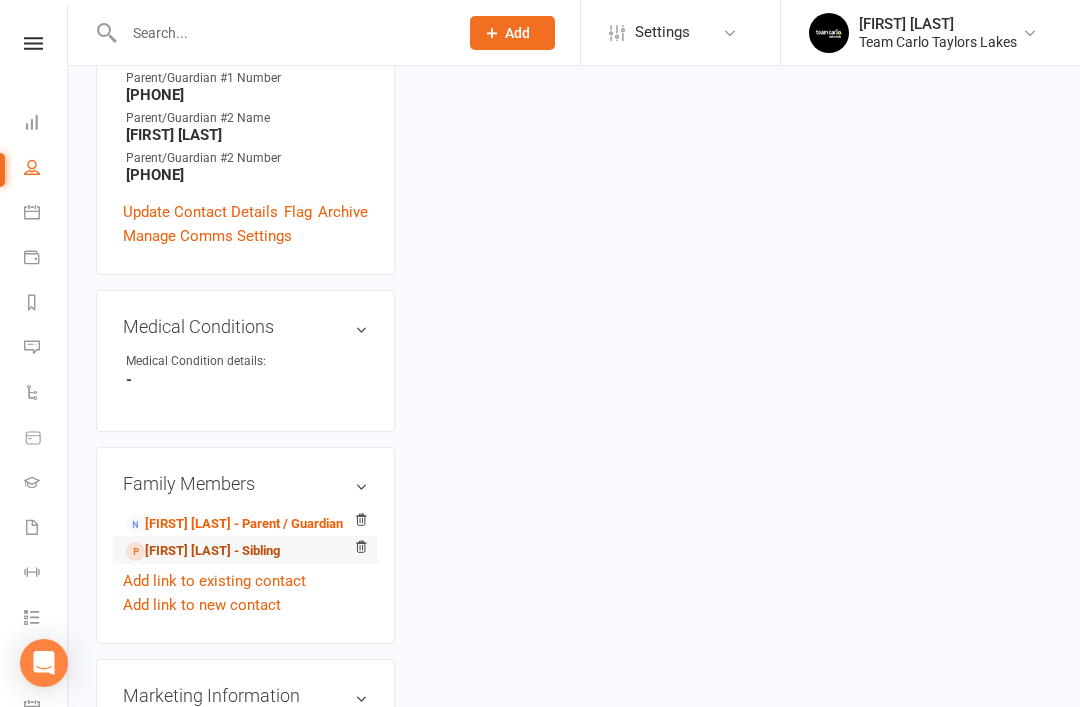 click on "Lily Dalglish - Sibling" at bounding box center [203, 551] 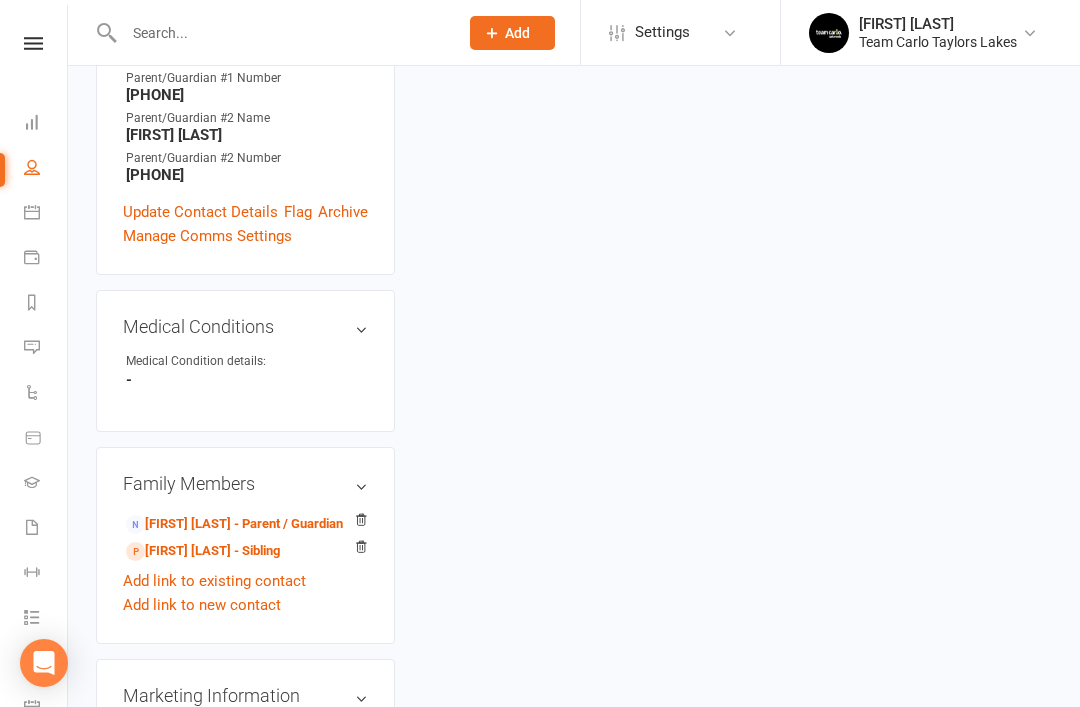 scroll, scrollTop: 0, scrollLeft: 0, axis: both 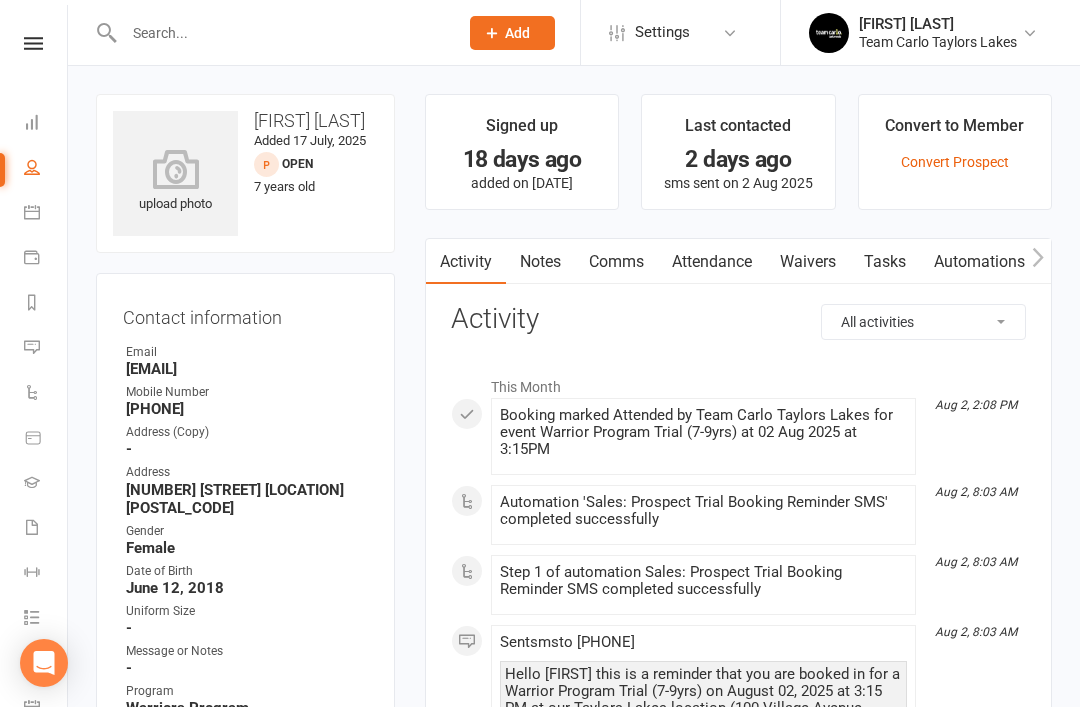 click on "Comms" at bounding box center (616, 262) 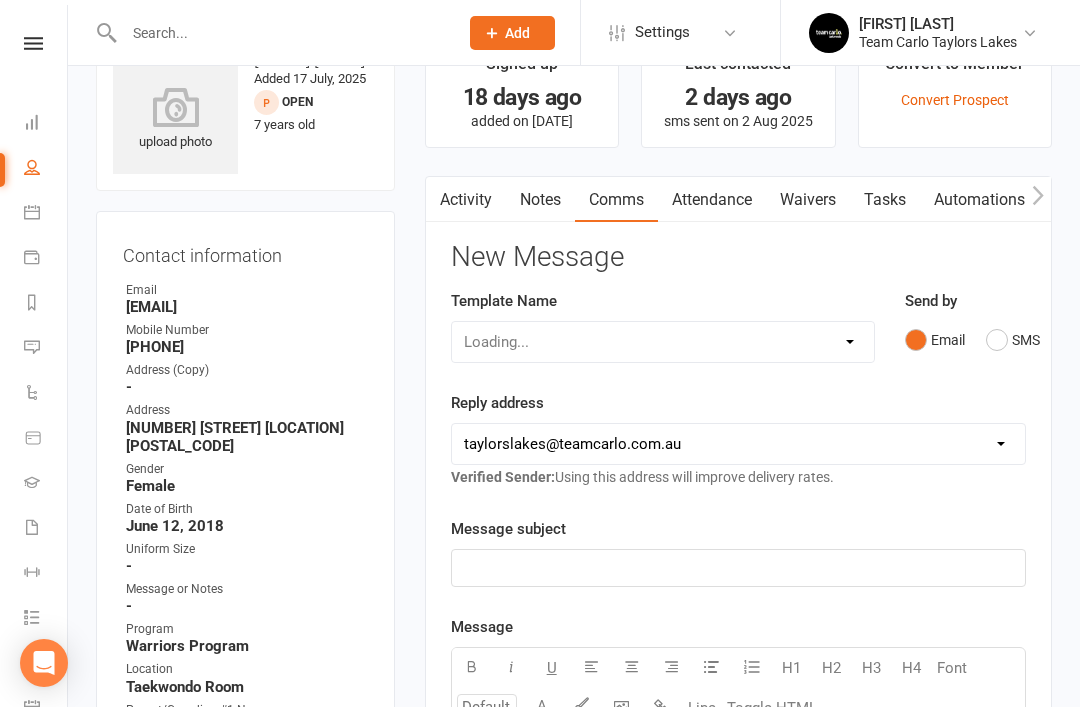 scroll, scrollTop: 64, scrollLeft: 0, axis: vertical 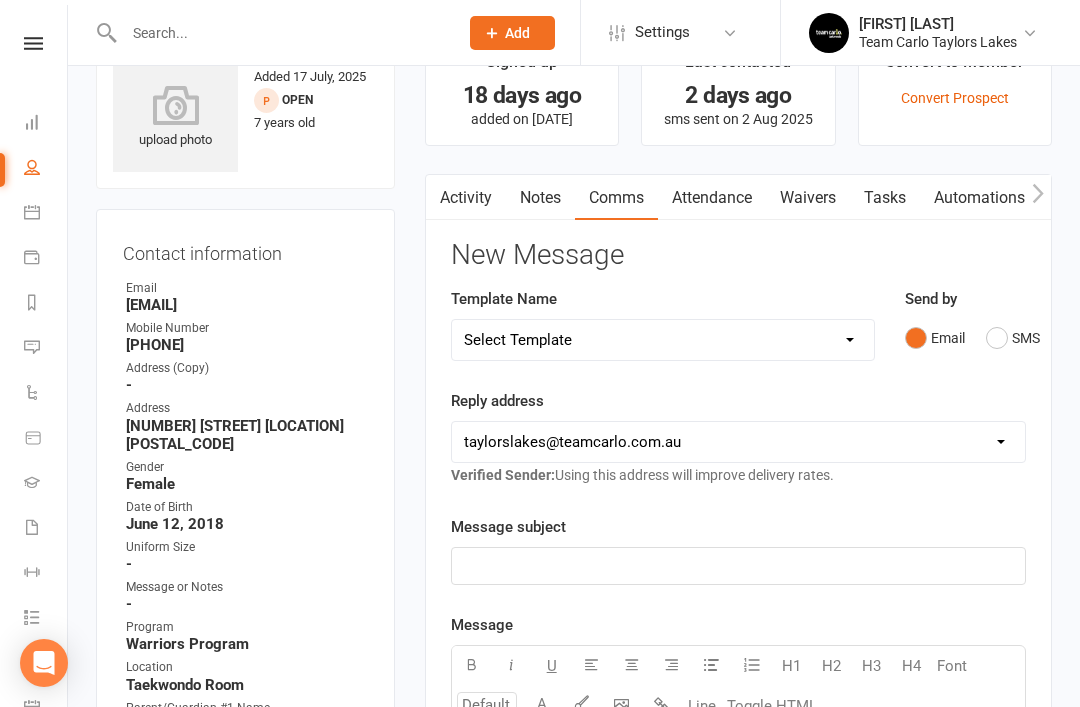 click on "Notes" at bounding box center (540, 198) 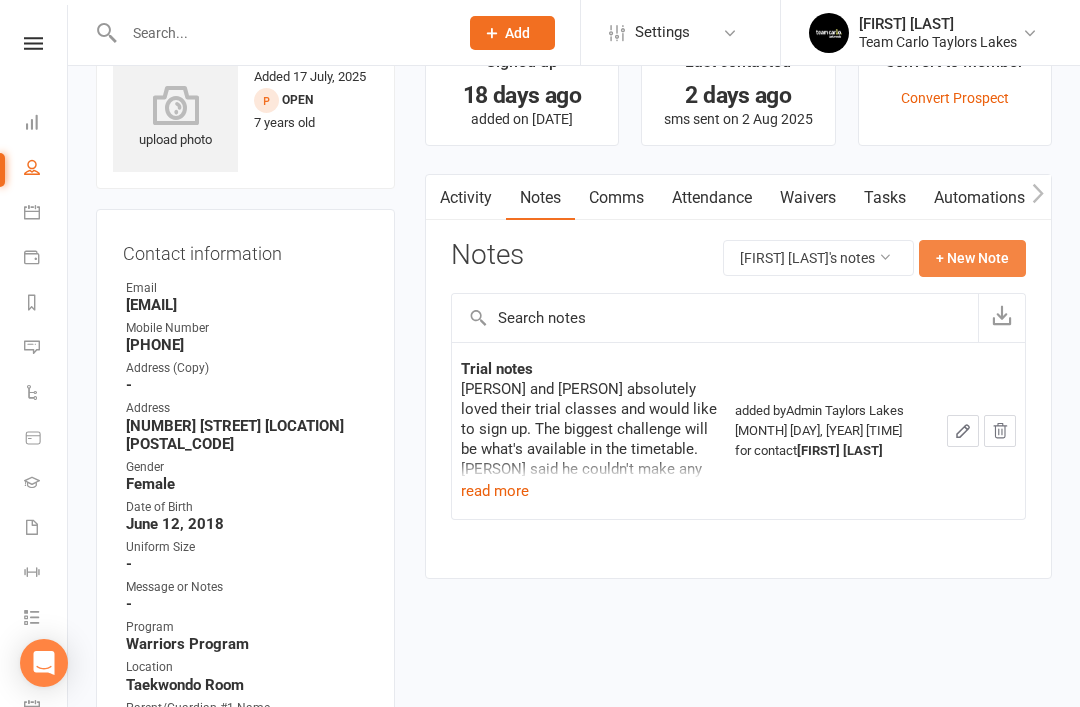 click on "+ New Note" at bounding box center (972, 258) 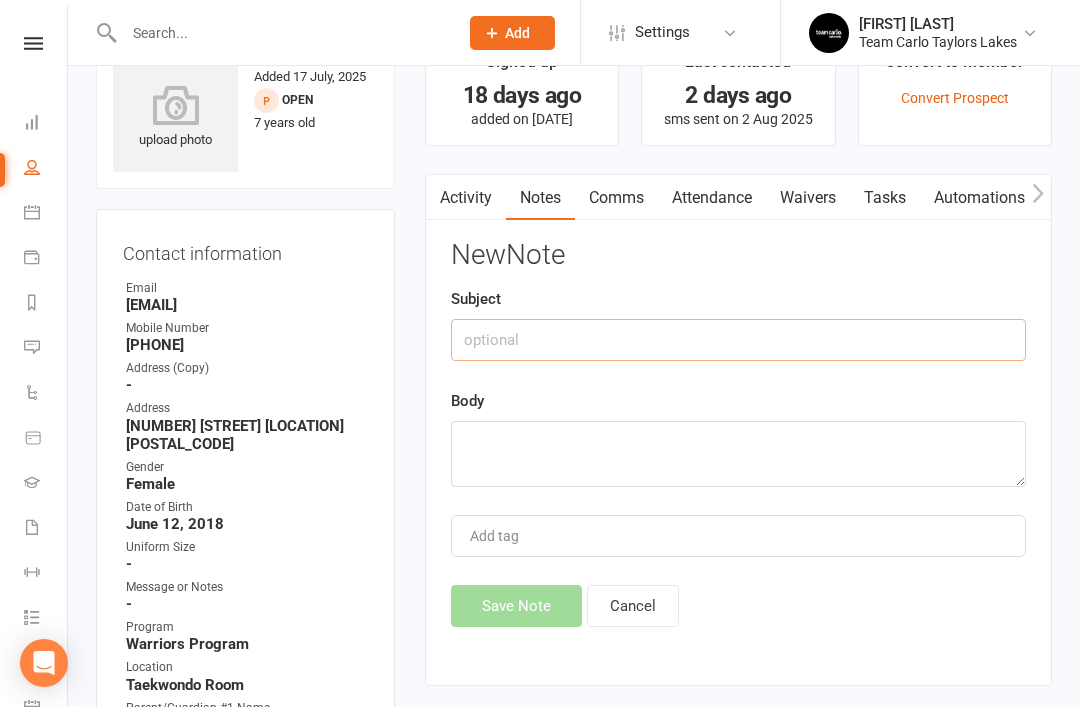 click at bounding box center (738, 340) 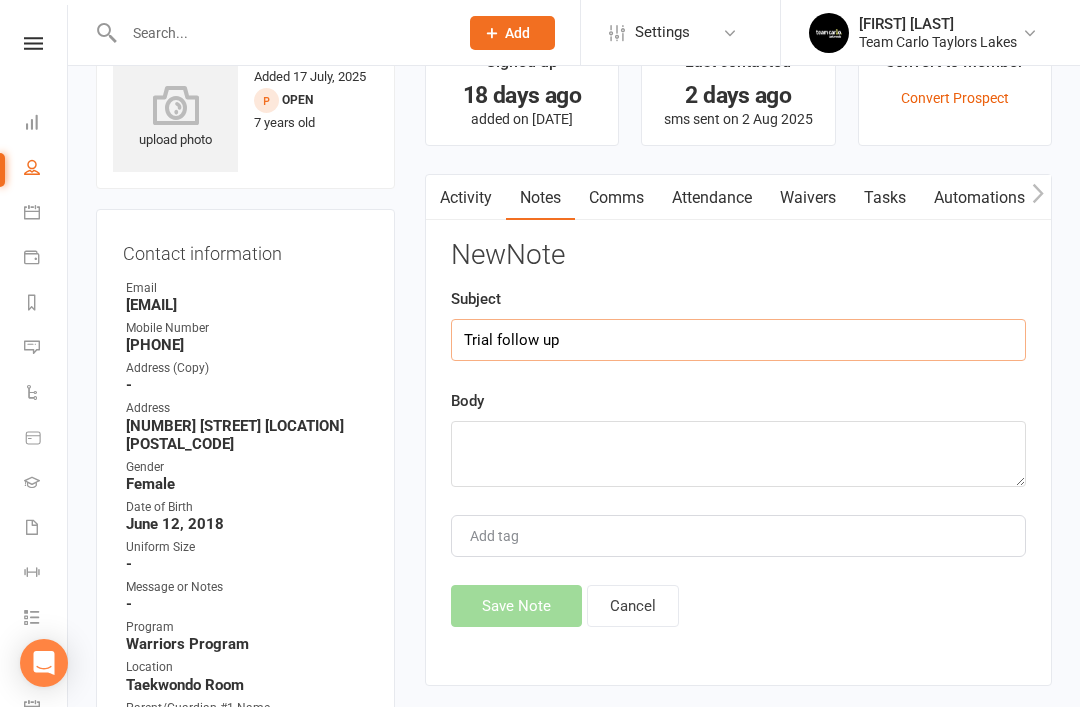 type on "Trial follow up" 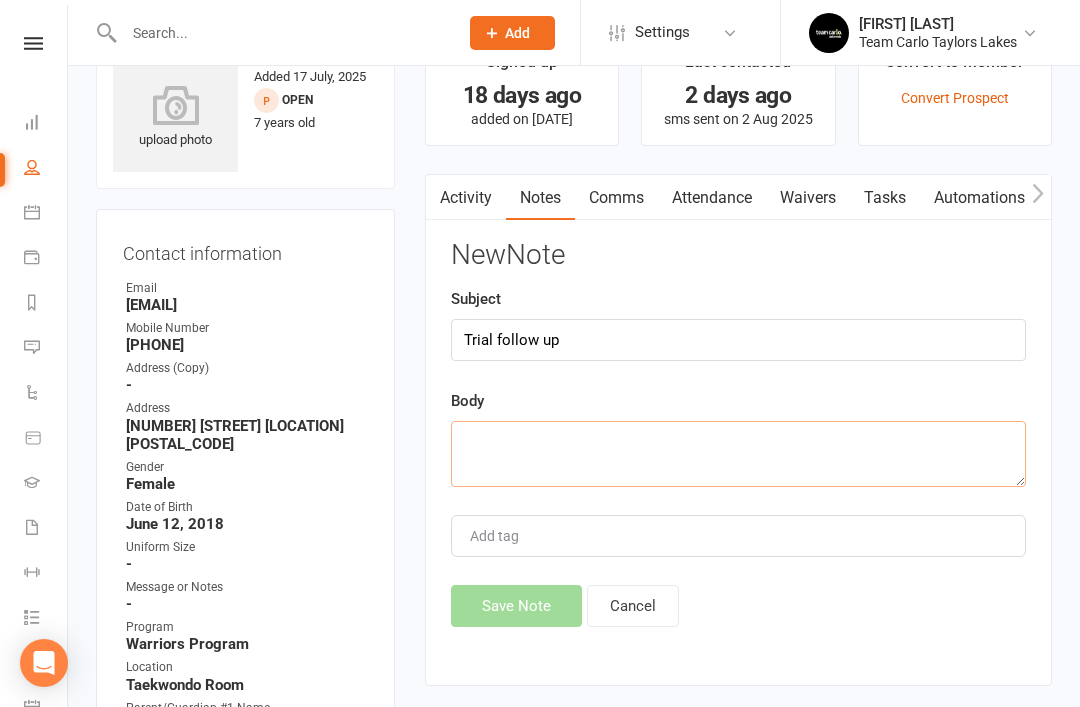 click at bounding box center (738, 454) 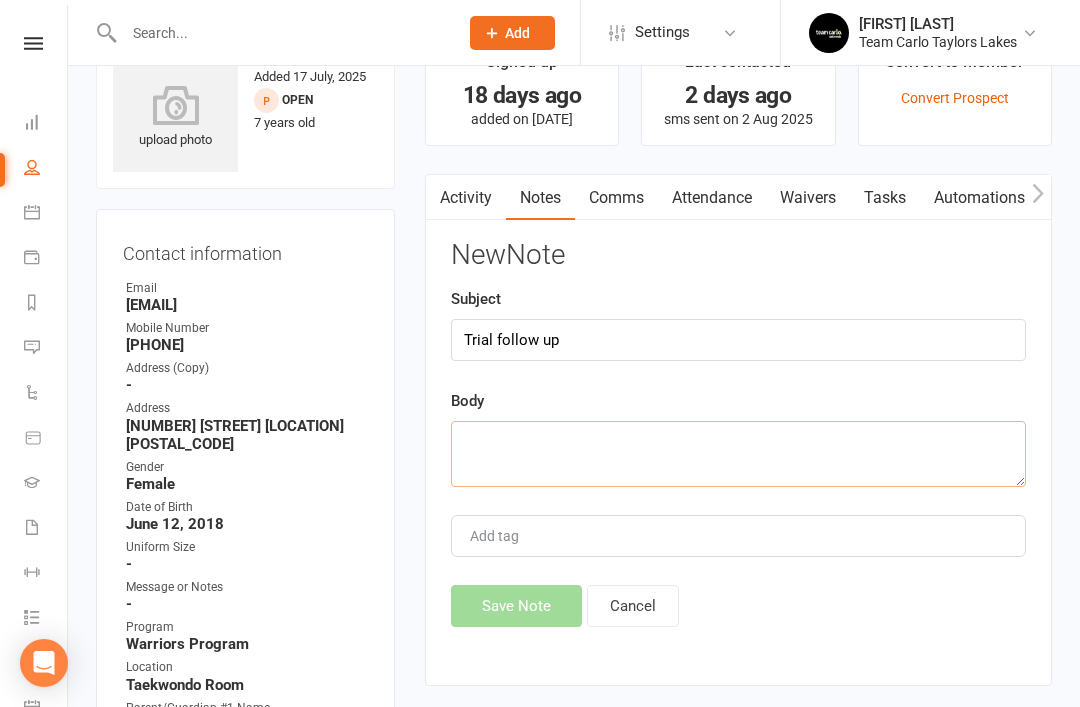paste on "Called, no answer. Left a voicemail and sms. BM" 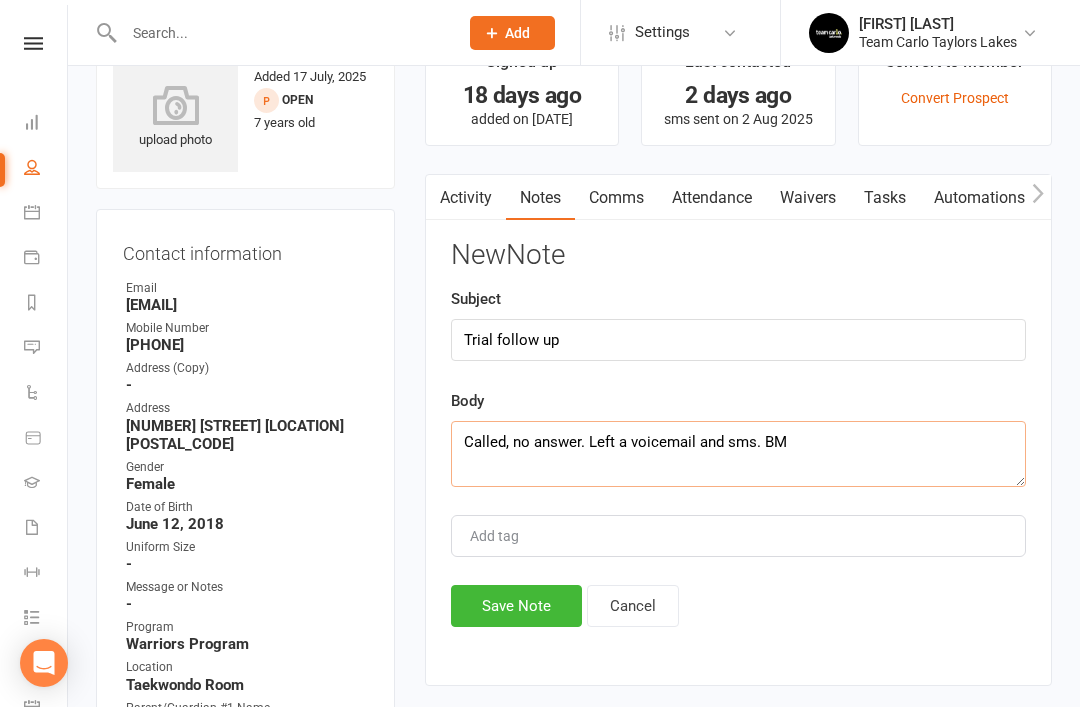 click on "Called, no answer. Left a voicemail and sms. BM" at bounding box center (738, 454) 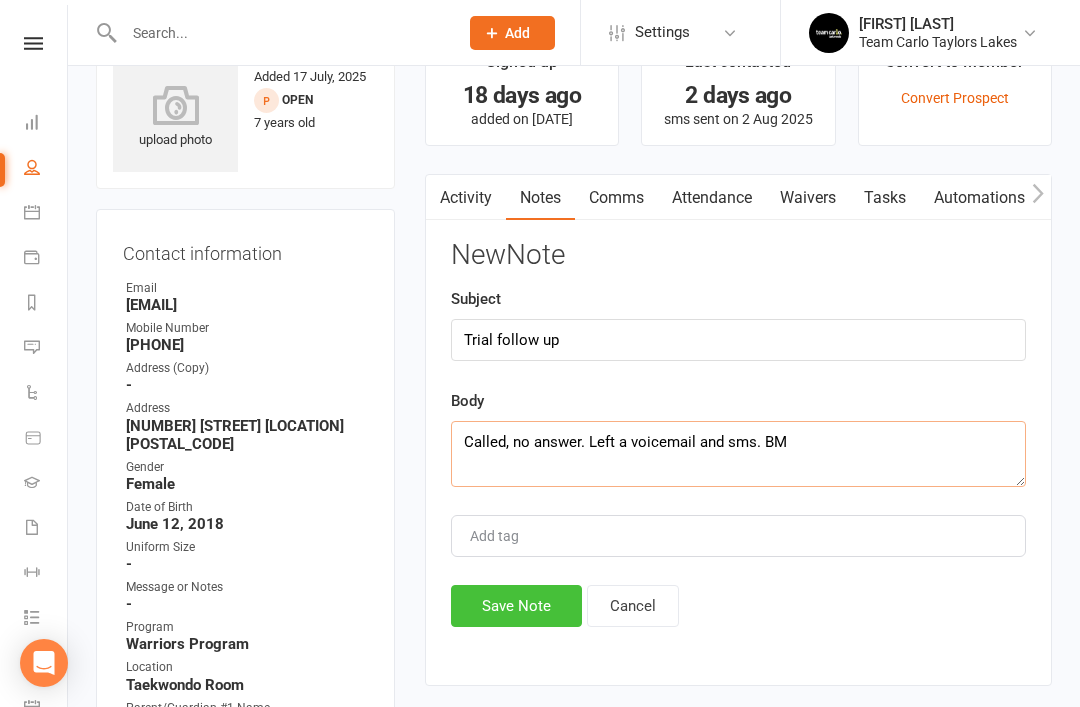 type on "Called, no answer. Left a voicemail and sms. BM" 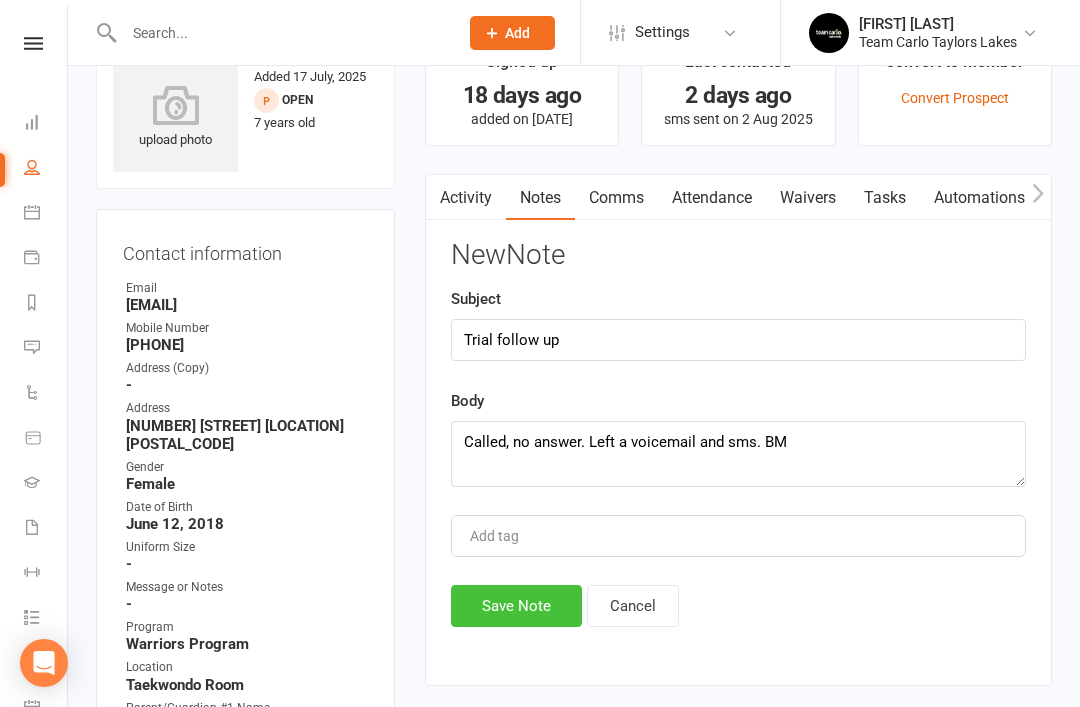 click on "Save Note" at bounding box center (516, 606) 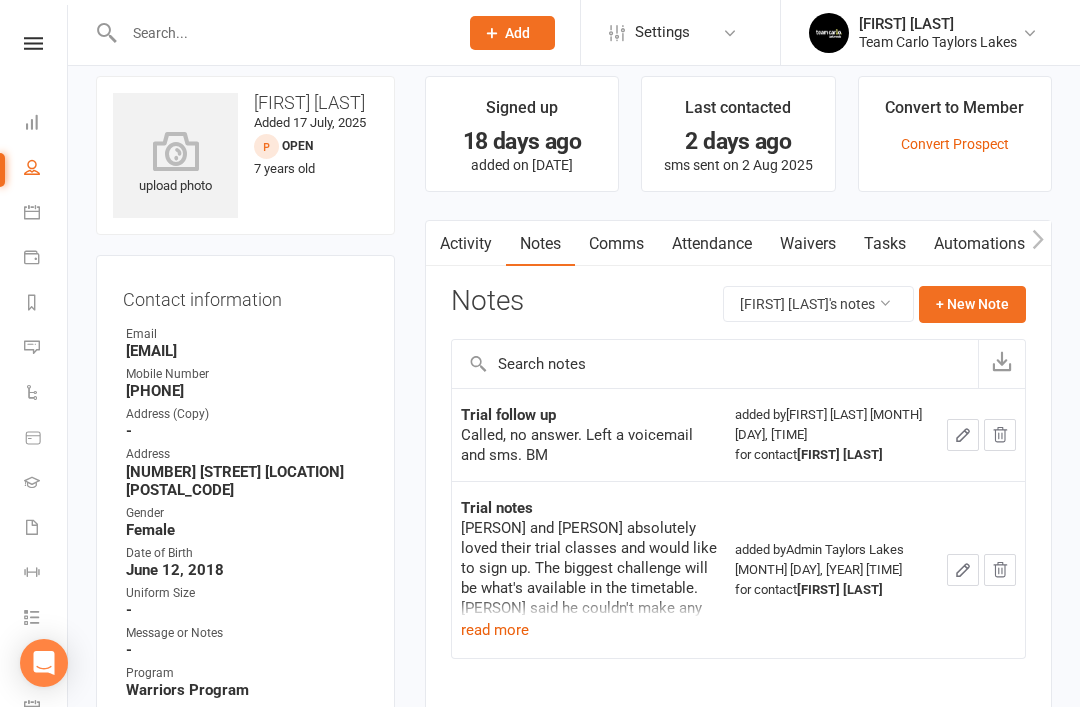 scroll, scrollTop: 0, scrollLeft: 0, axis: both 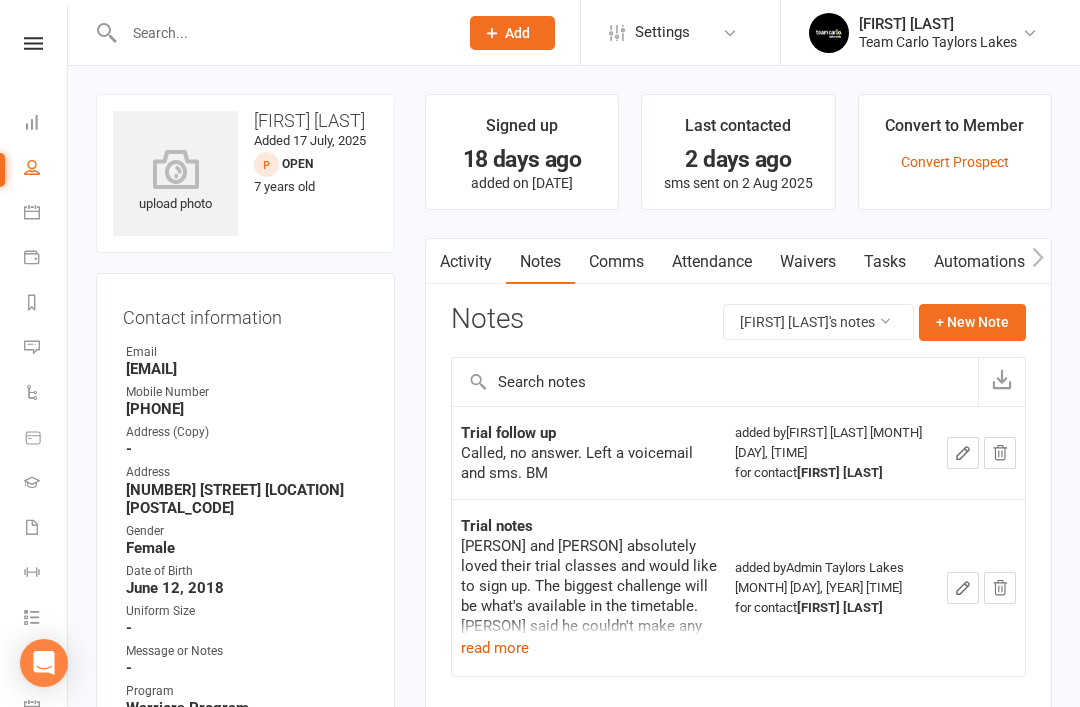 click at bounding box center (281, 33) 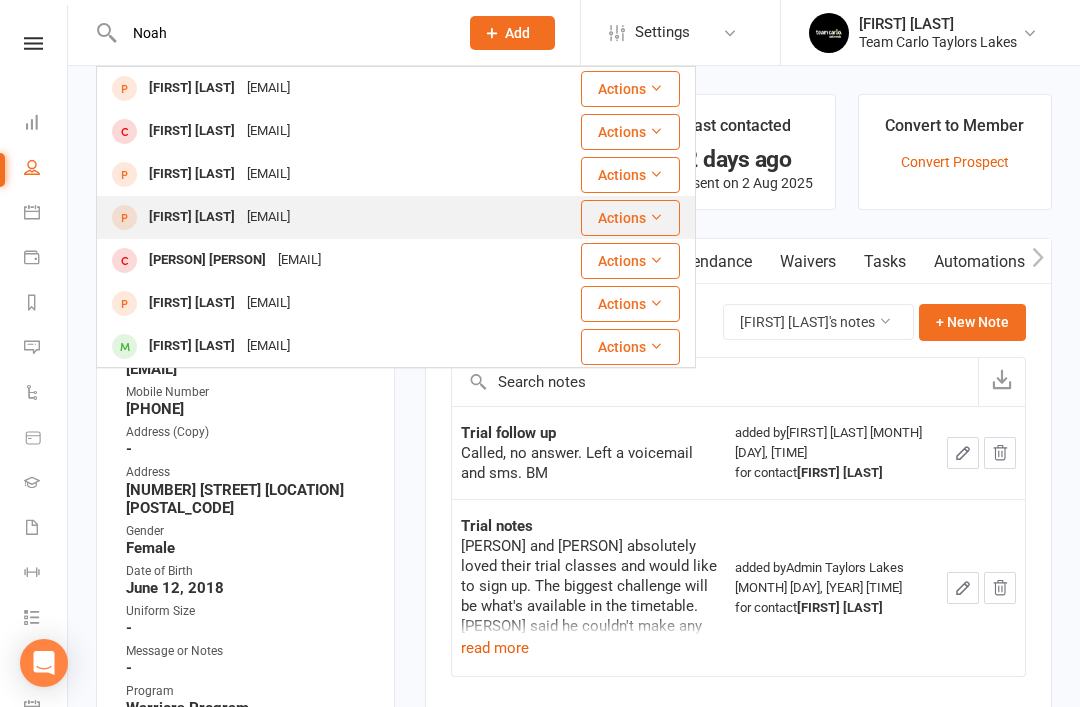 type on "Noah" 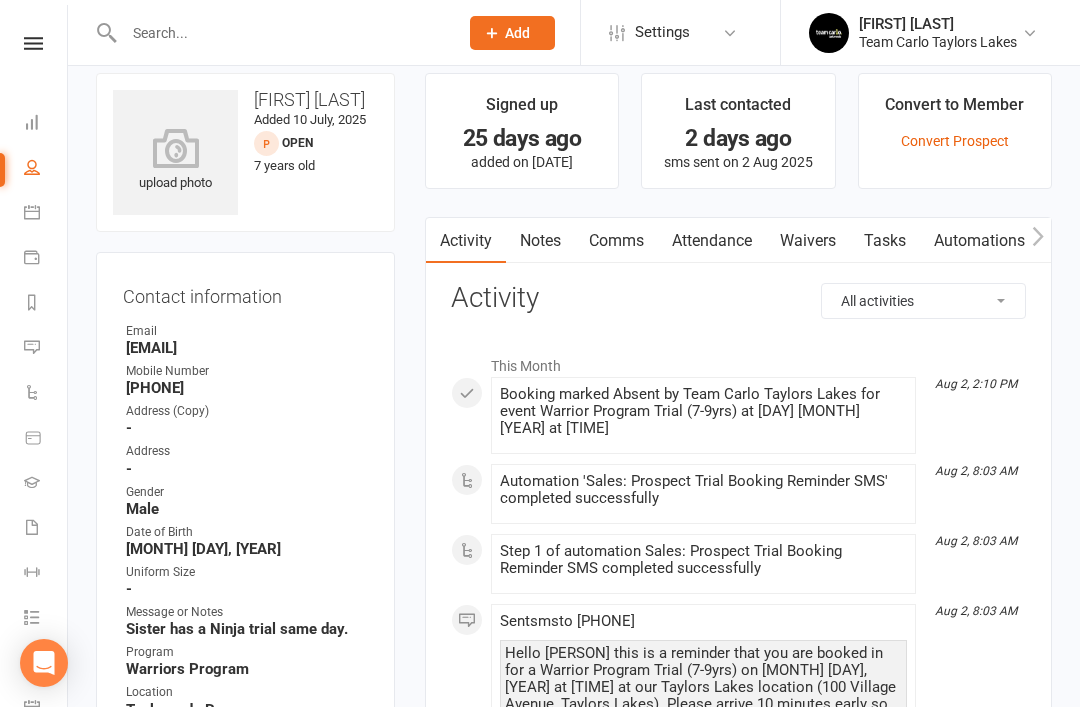 scroll, scrollTop: 0, scrollLeft: 0, axis: both 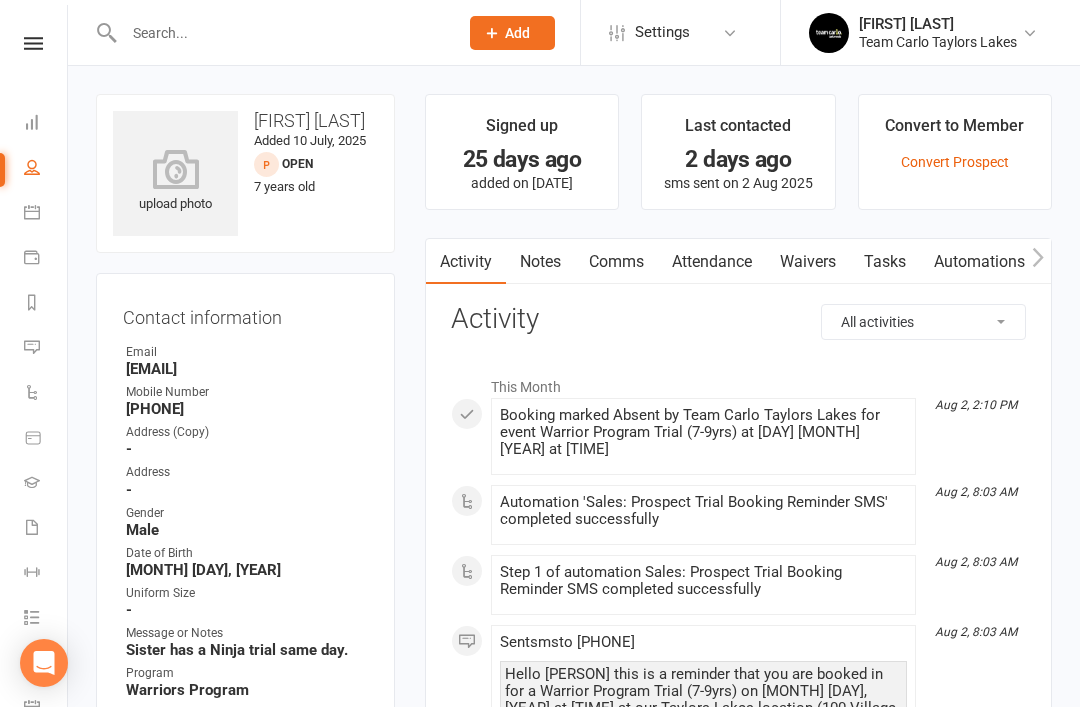 click on "Notes" at bounding box center (540, 262) 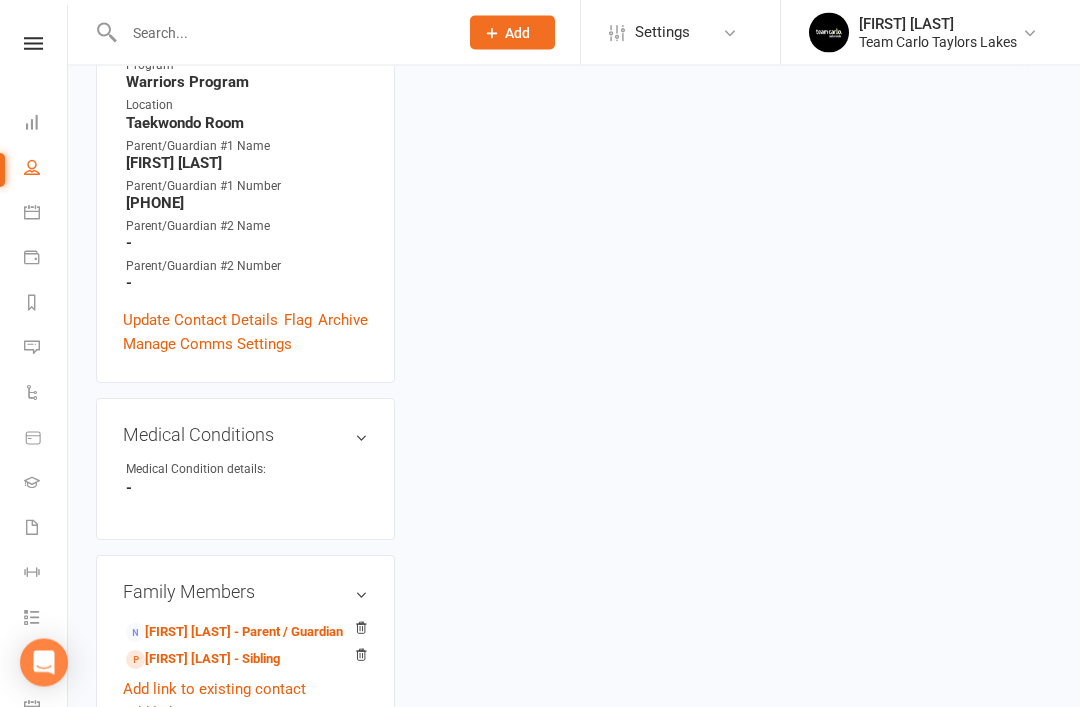 scroll, scrollTop: 632, scrollLeft: 0, axis: vertical 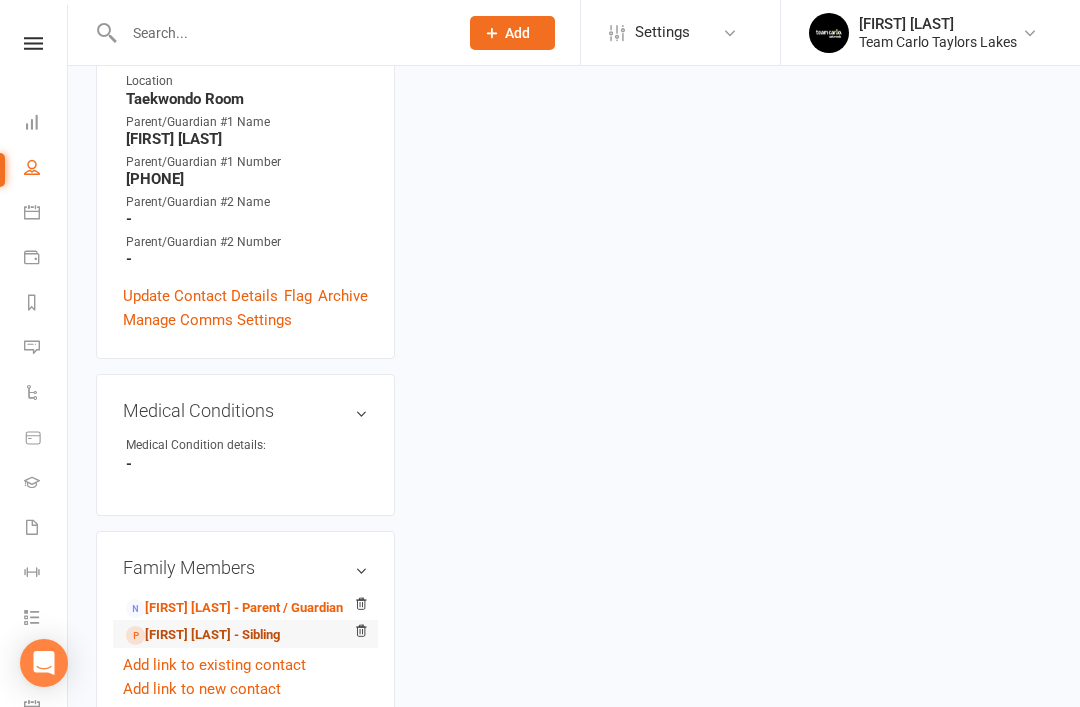 click on "Naledi Mangwiro - Sibling" at bounding box center [203, 635] 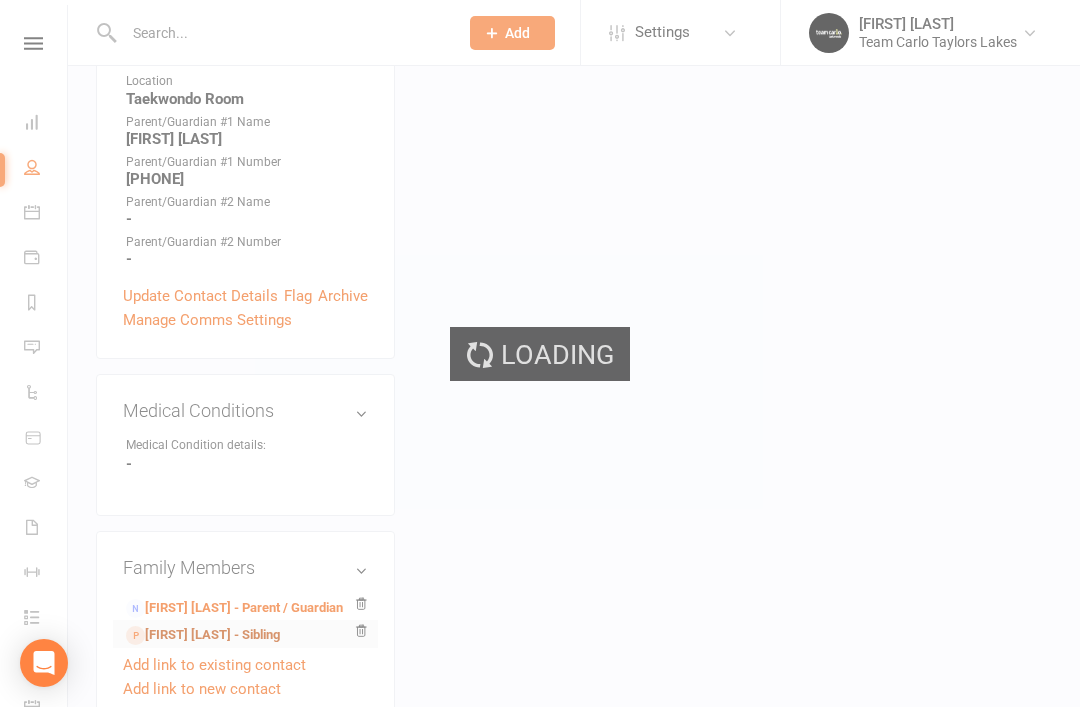 scroll, scrollTop: 0, scrollLeft: 0, axis: both 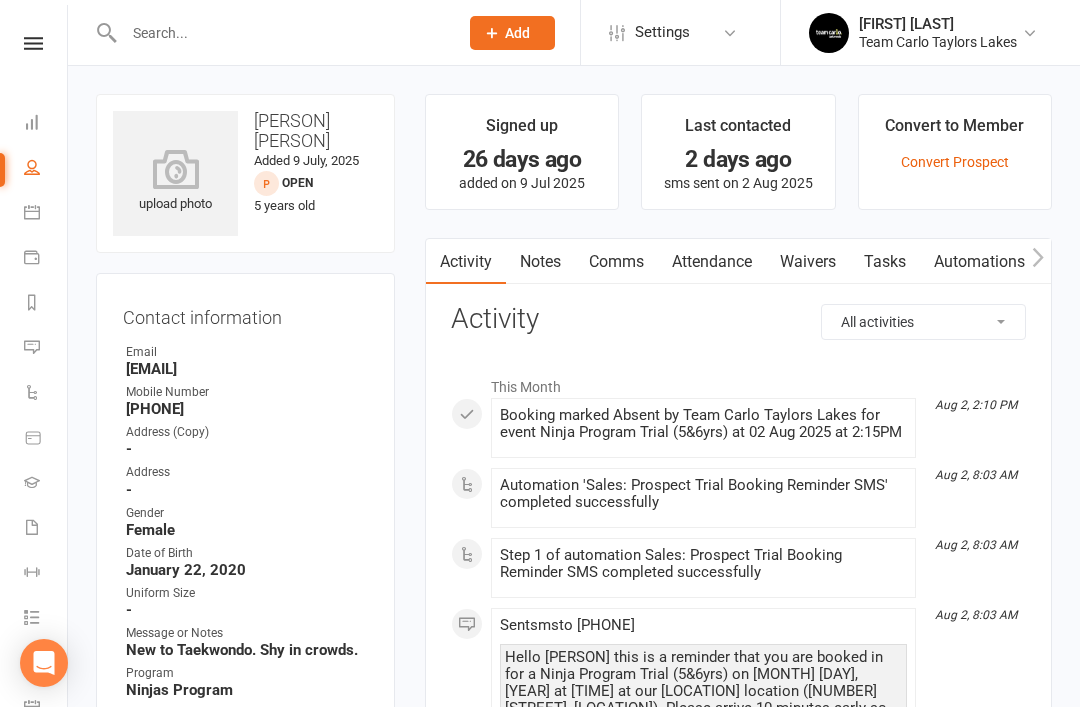 click on "Notes" at bounding box center [540, 262] 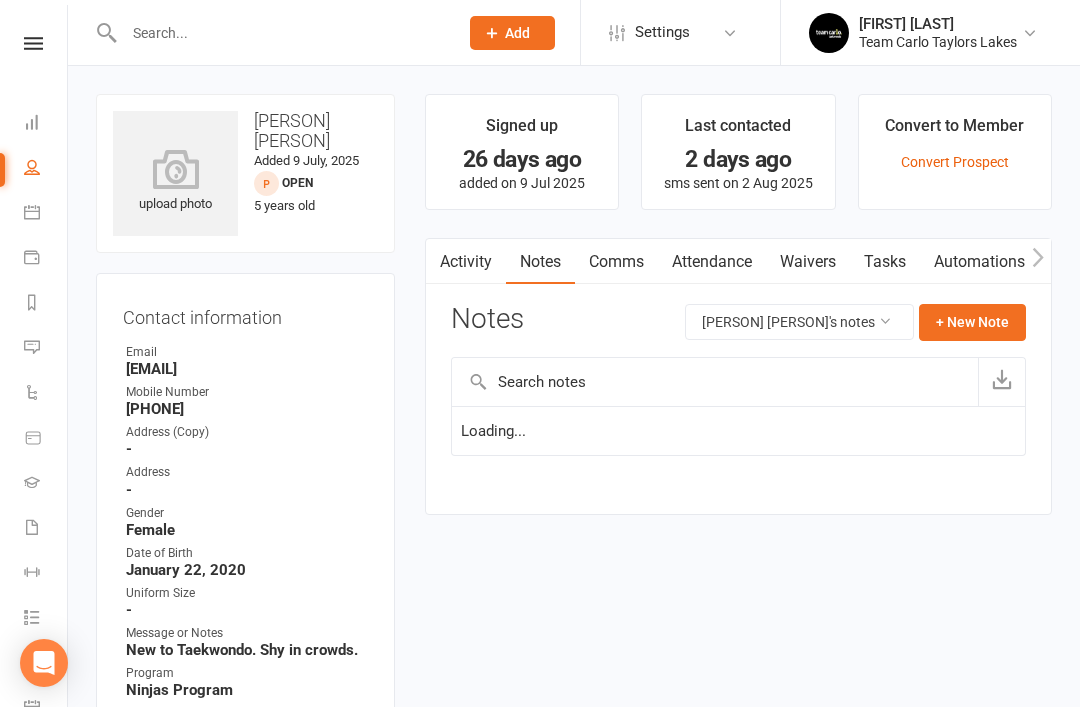scroll, scrollTop: 64, scrollLeft: 0, axis: vertical 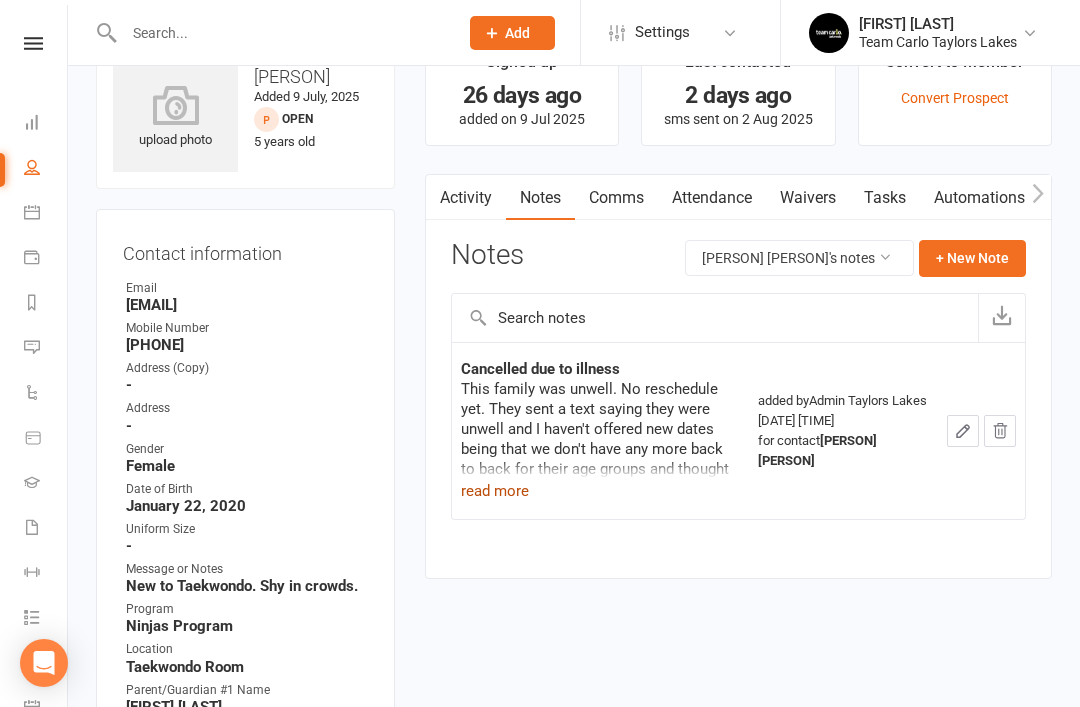 click on "read more" at bounding box center [495, 491] 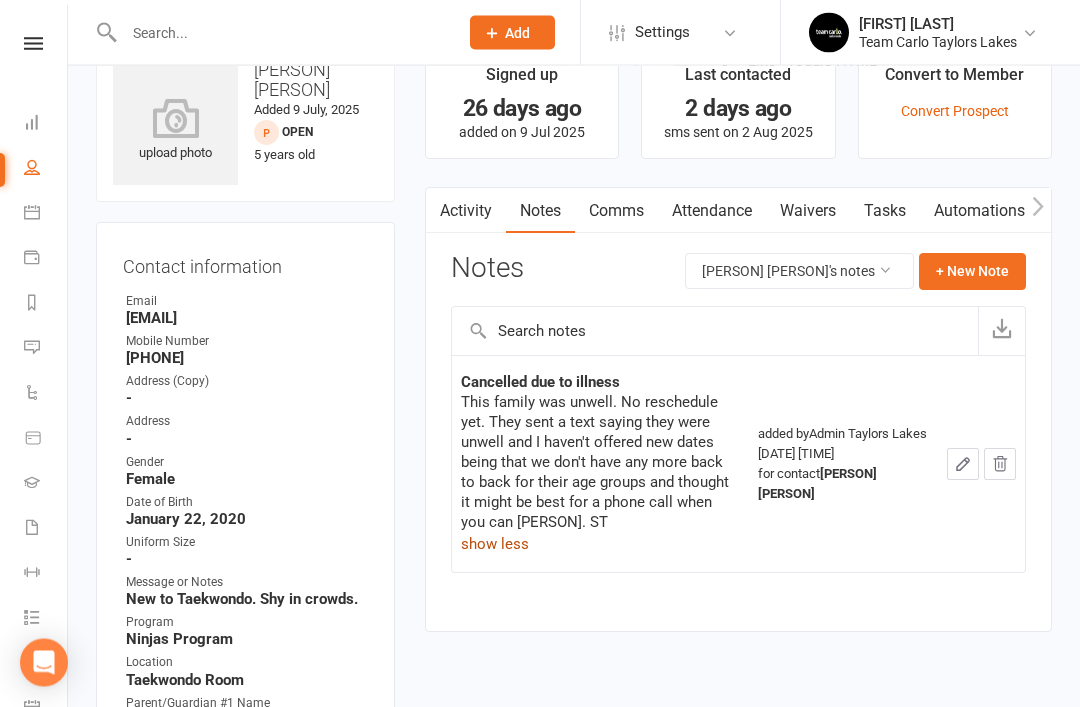 scroll, scrollTop: 0, scrollLeft: 0, axis: both 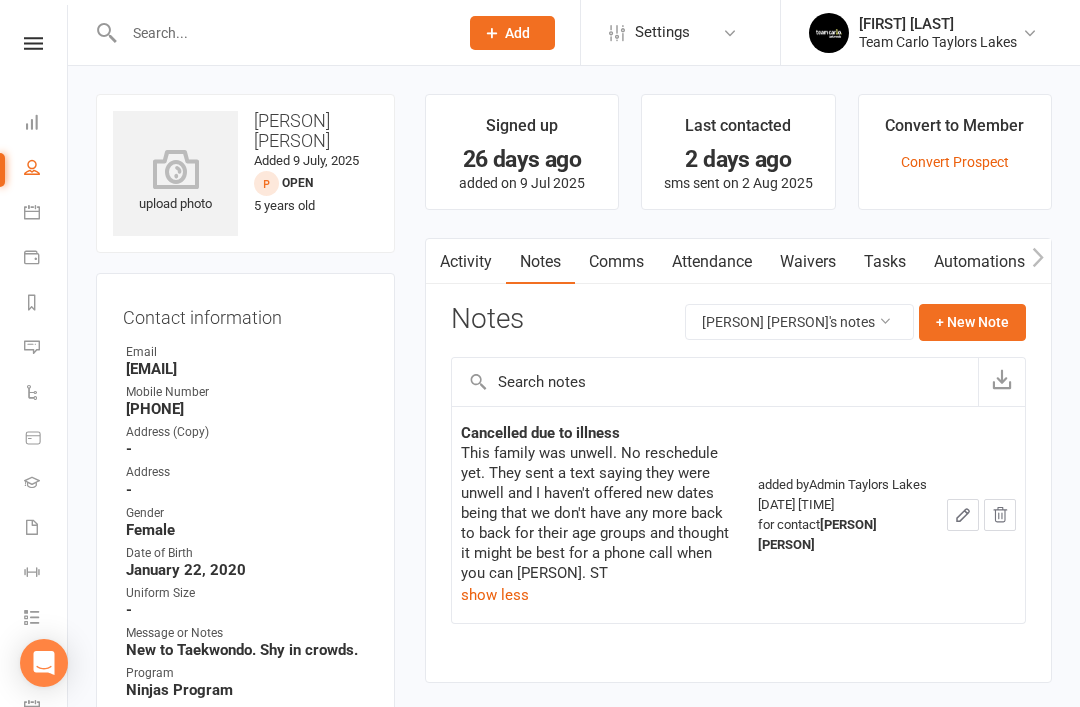 click at bounding box center [281, 33] 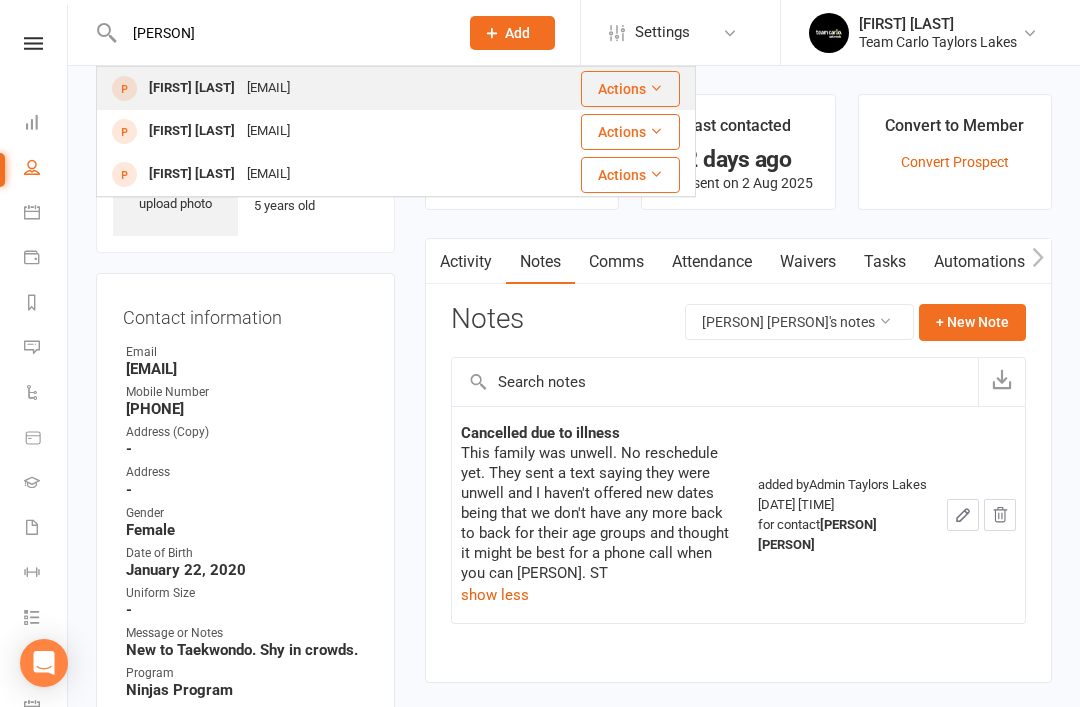 type on "Zaviyar" 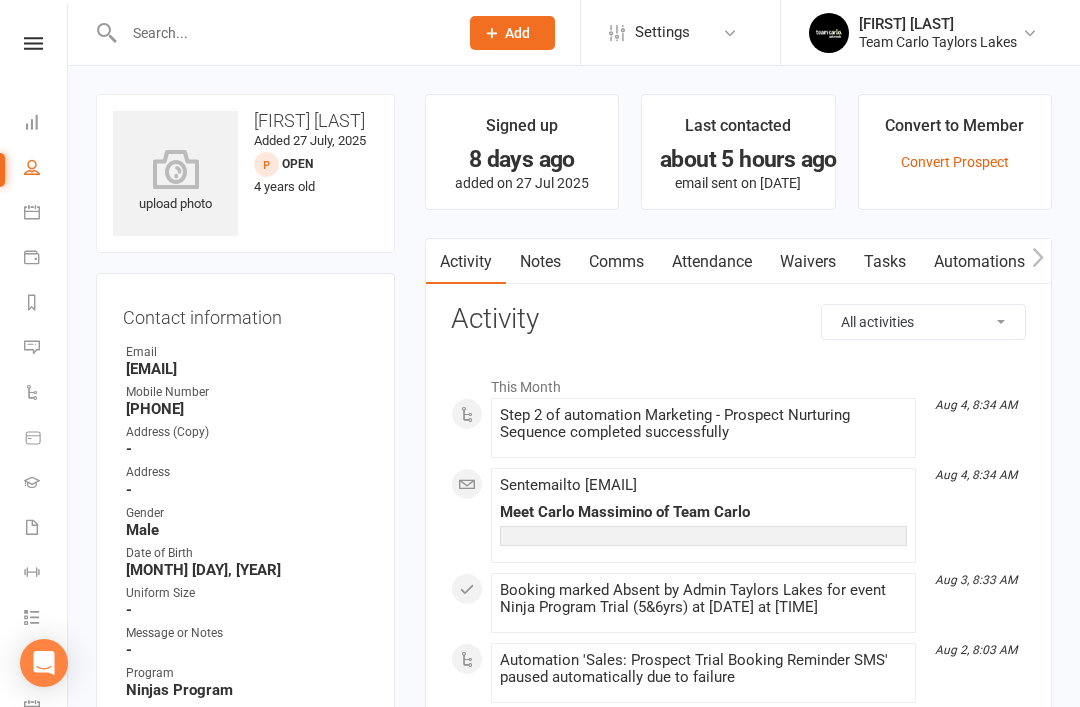click on "Notes" at bounding box center [540, 262] 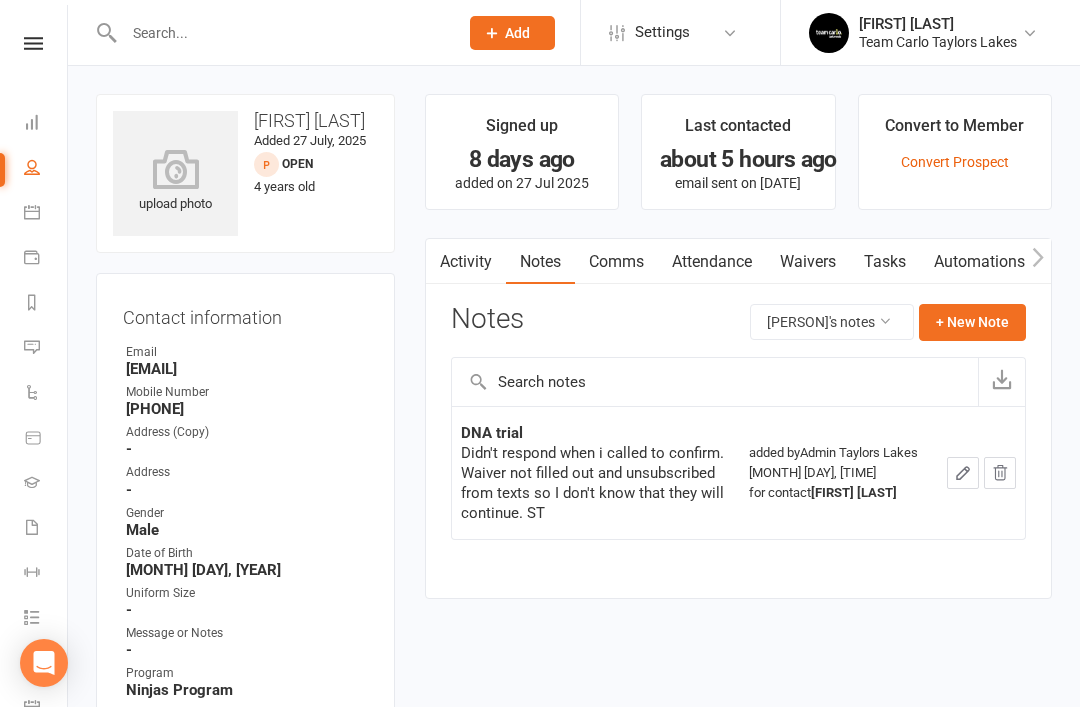 click on "Comms" at bounding box center (616, 262) 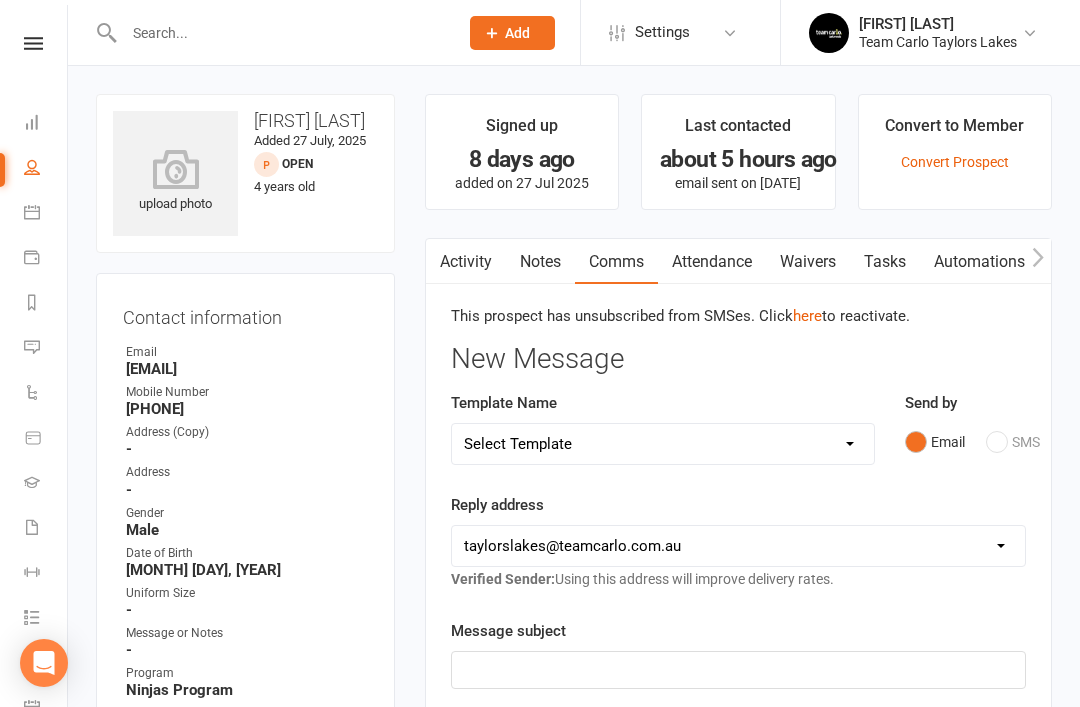 click on "hello@clubworx.com taylorslakes@teamcarlo.com.au carlo@teamcarlo.com.au carlo+taylorslakes@teamcarlo.com.au accounts@teamcarlo.com.au admin.taylorslakes@teamcarlo.com.au info@teamcarlo.com.au clare@teamcarlo.com.au enrol@teamcarlo.com.au" at bounding box center [738, 546] 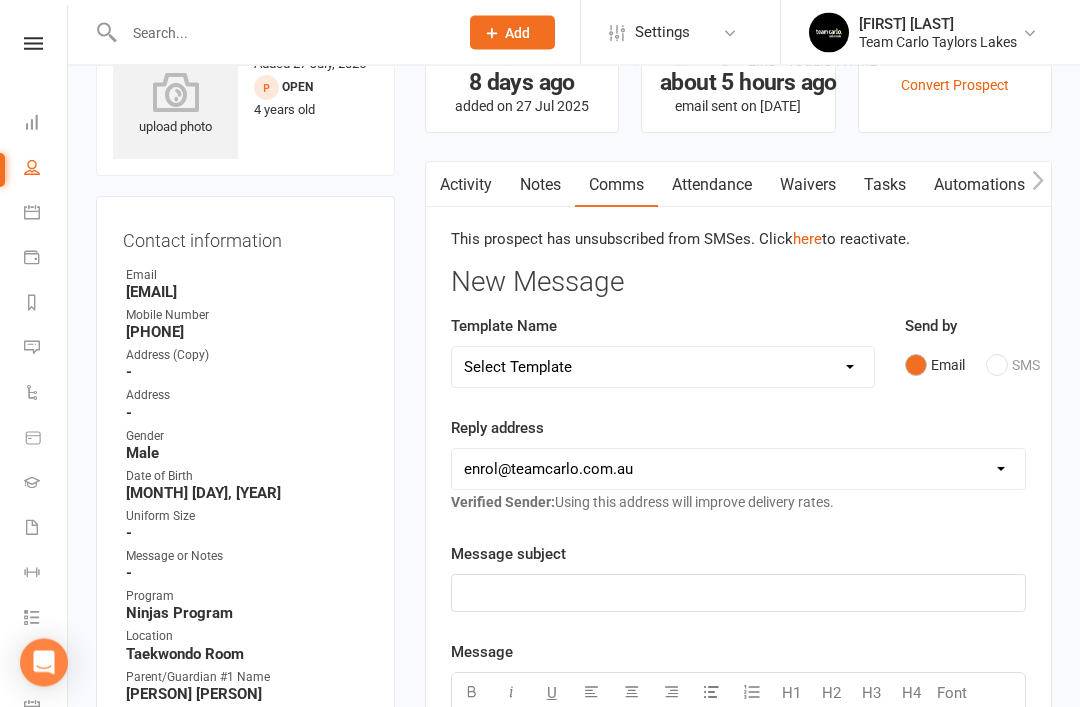 scroll, scrollTop: 77, scrollLeft: 0, axis: vertical 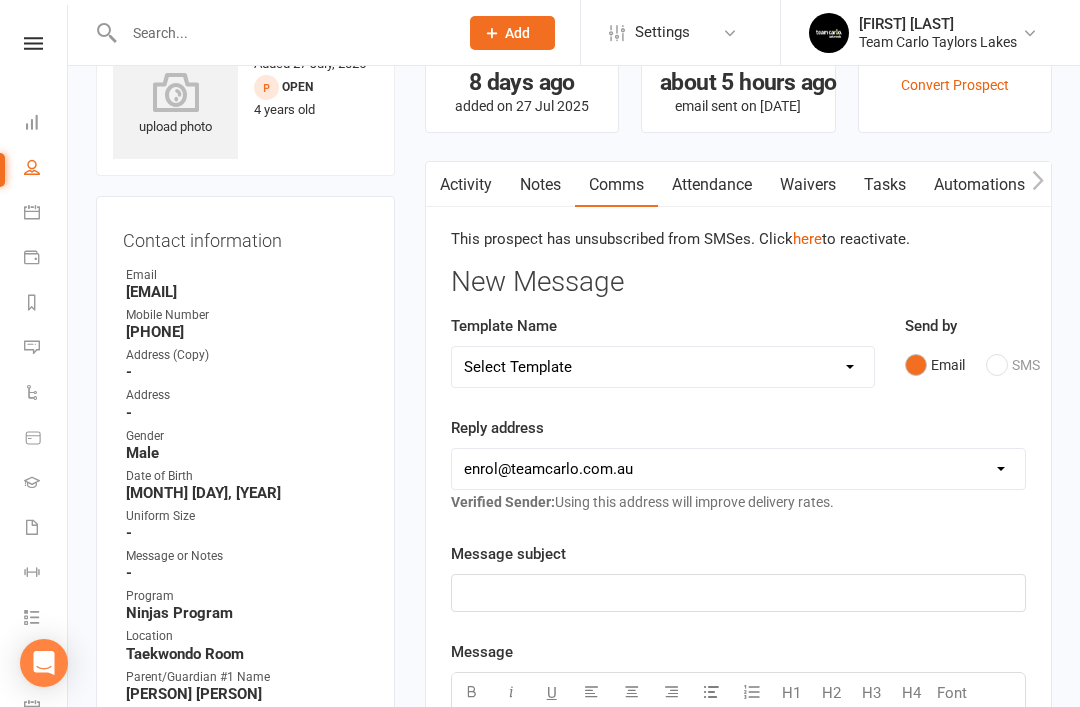 click on "﻿" 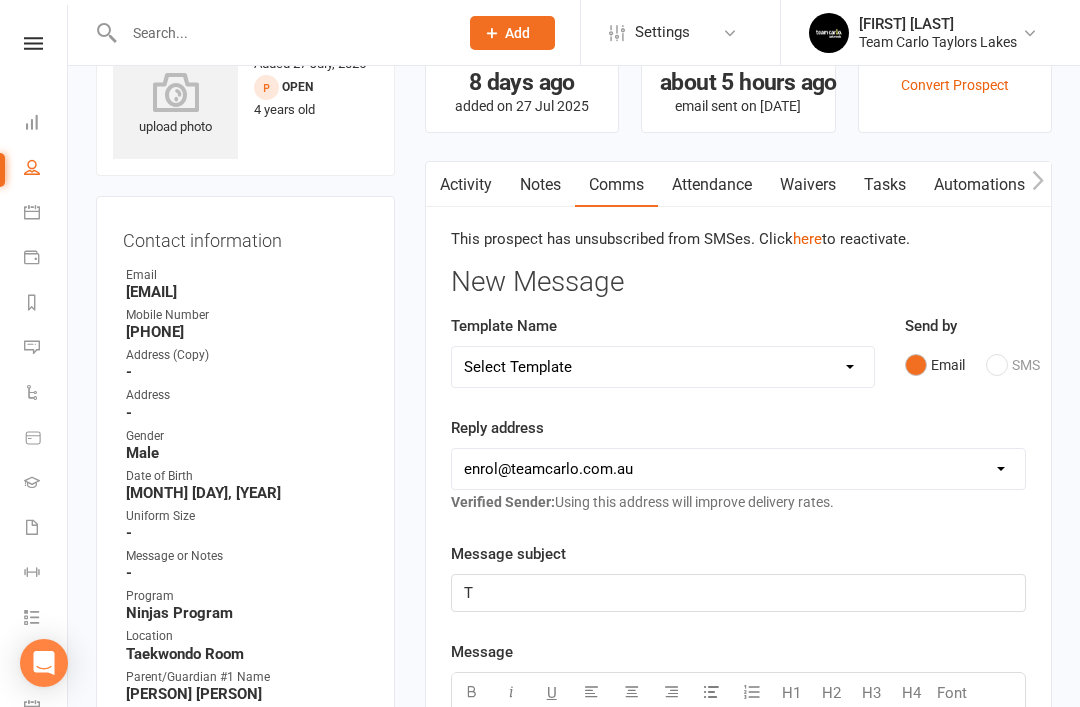 type 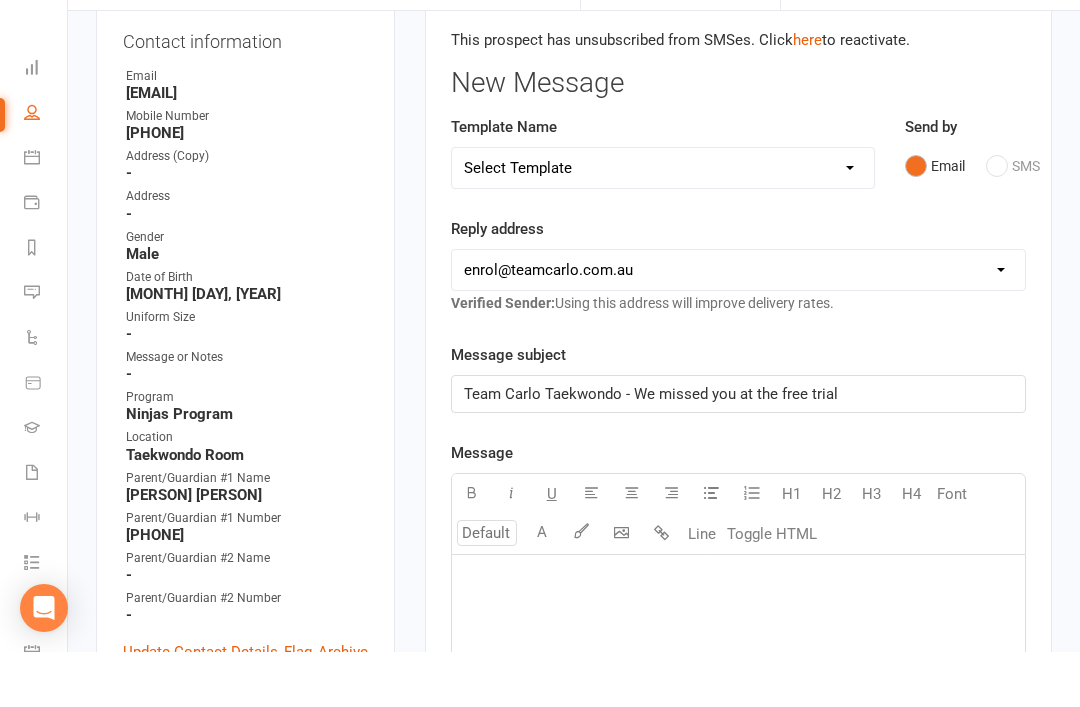 scroll, scrollTop: 227, scrollLeft: 0, axis: vertical 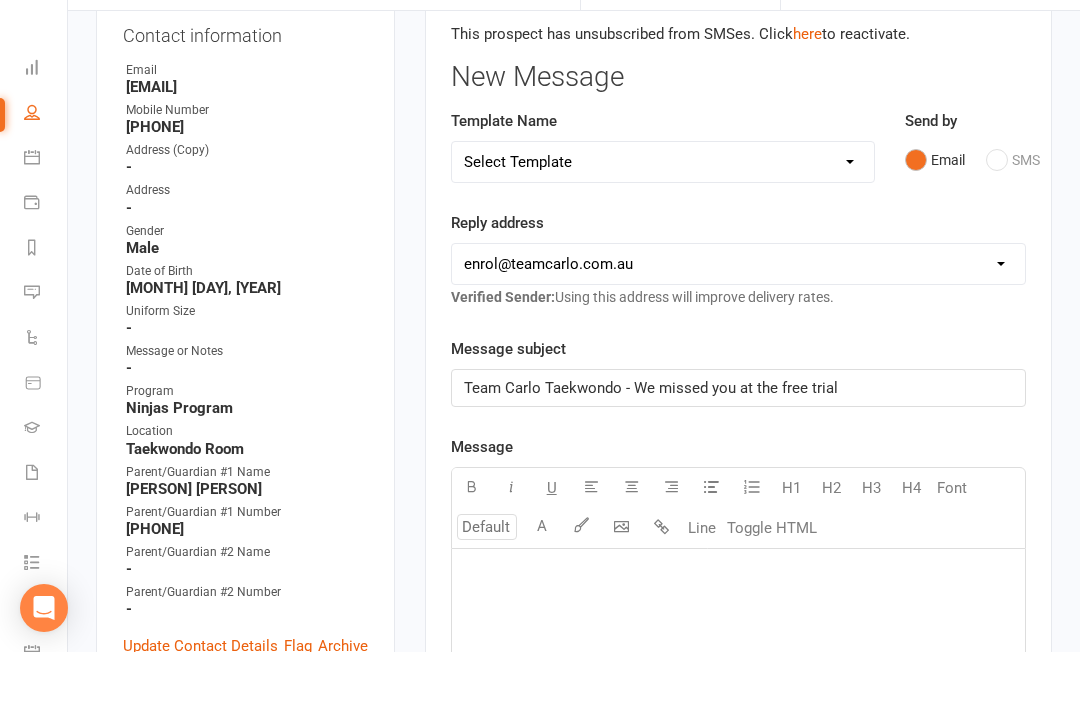 click on "﻿" 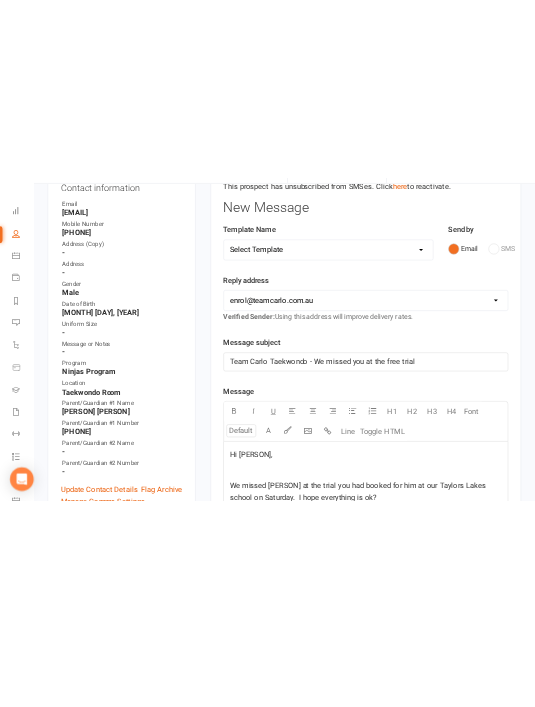 scroll, scrollTop: 267, scrollLeft: 0, axis: vertical 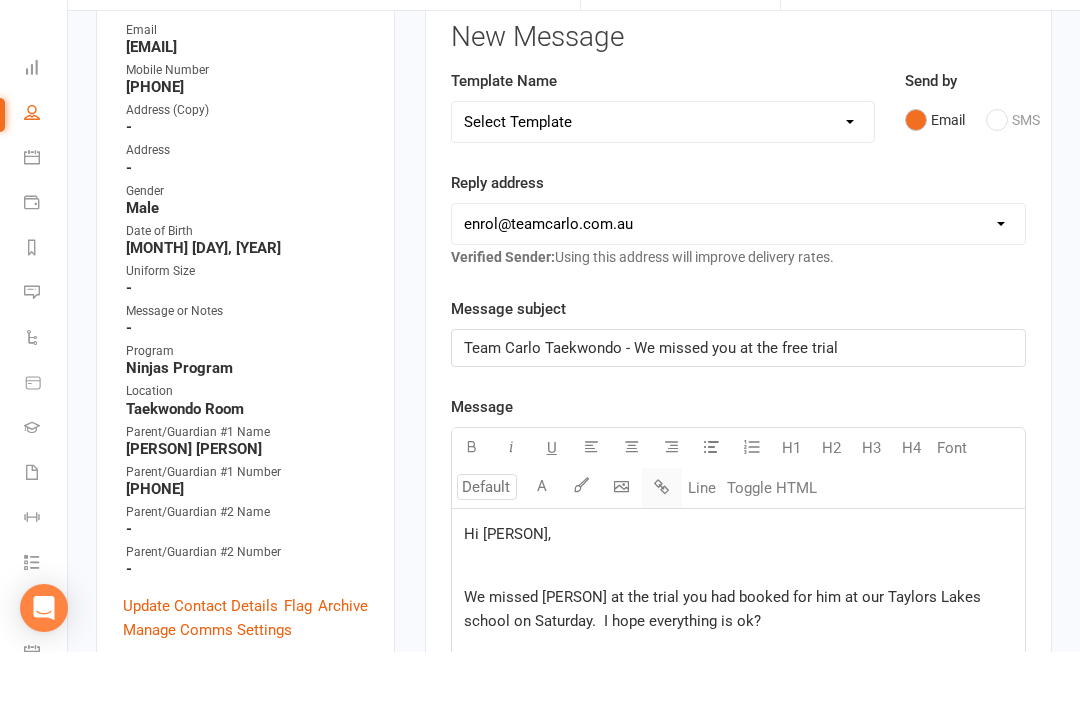 click 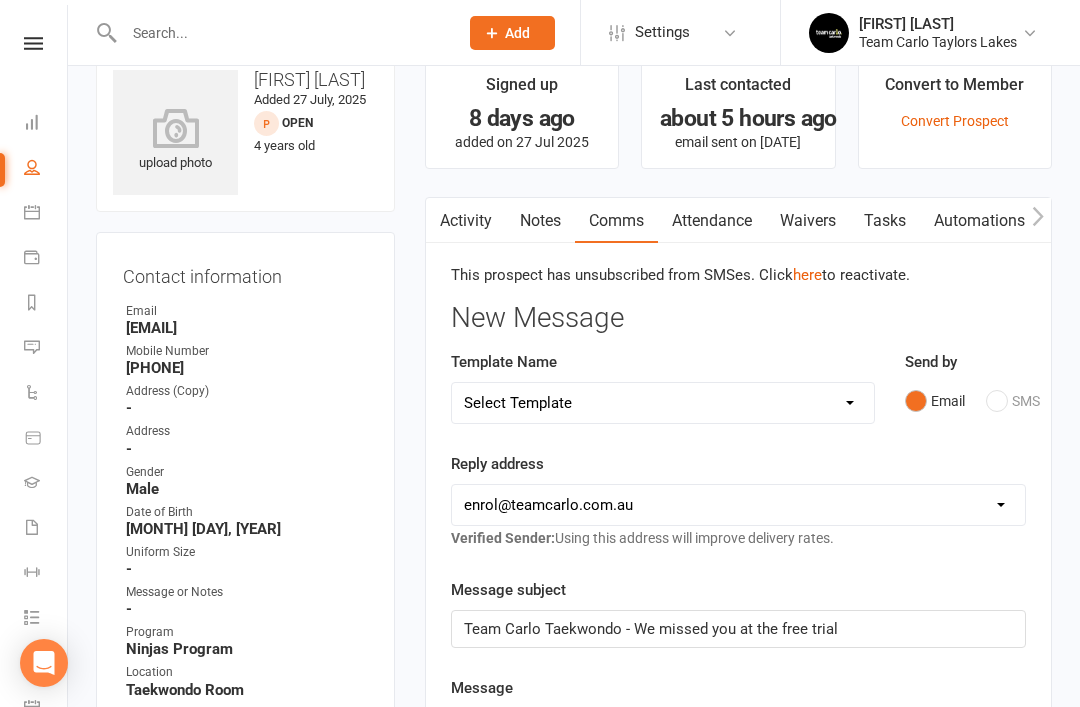 scroll, scrollTop: 0, scrollLeft: 0, axis: both 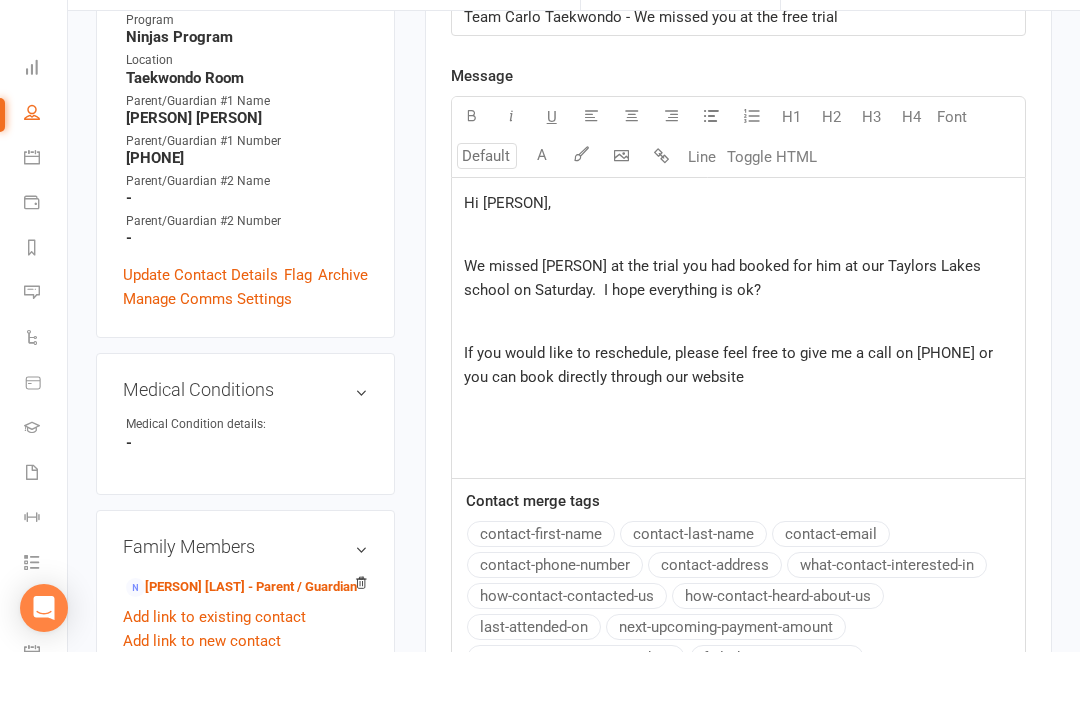 click on "Brooke Mollica Team Carlo Taylors Lakes Signed in as: Team Carlo Taylors Lakes Switch to: Team Carlo Airport West Switch to: Team Carlo Ivanhoe Switch to: Team Carlo Preston My profile Help Terms & conditions  Privacy policy  Sign out" at bounding box center (930, 32) 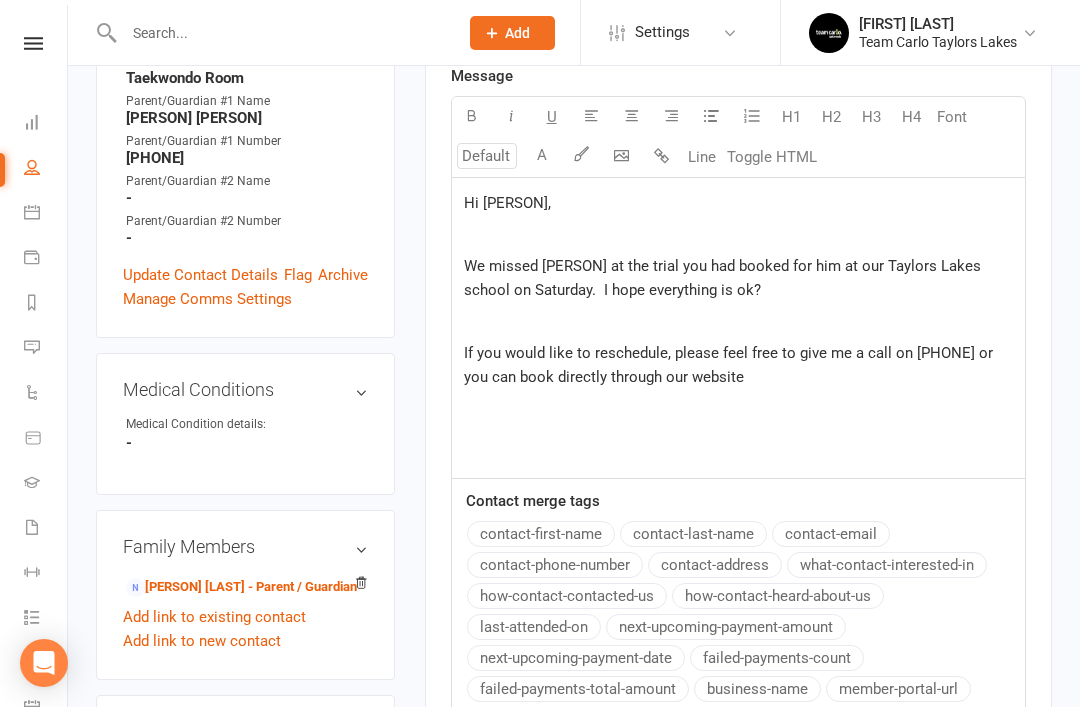 click on "Hi Muhammad, ﻿ We missed Zaviyar at the trial you had booked for him at our Taylors Lakes school on Saturday.  I hope everything is ok? ﻿ If you would like to reschedule, please feel free to give me a call on 0478 169 822 or you can book directly through our website" 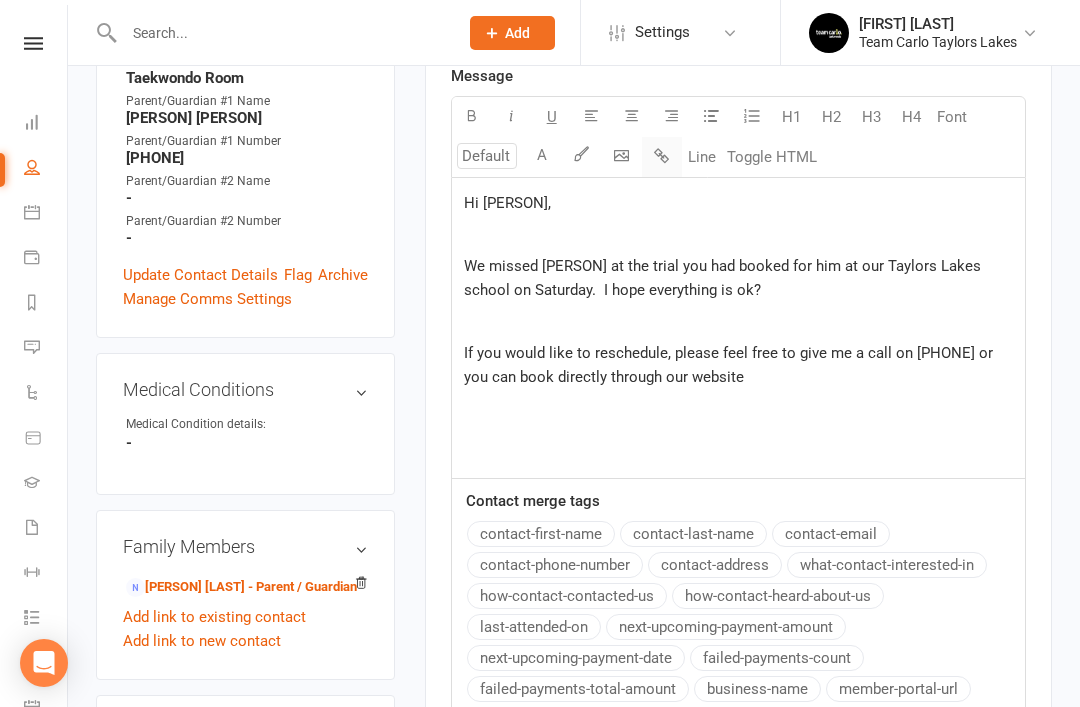 click 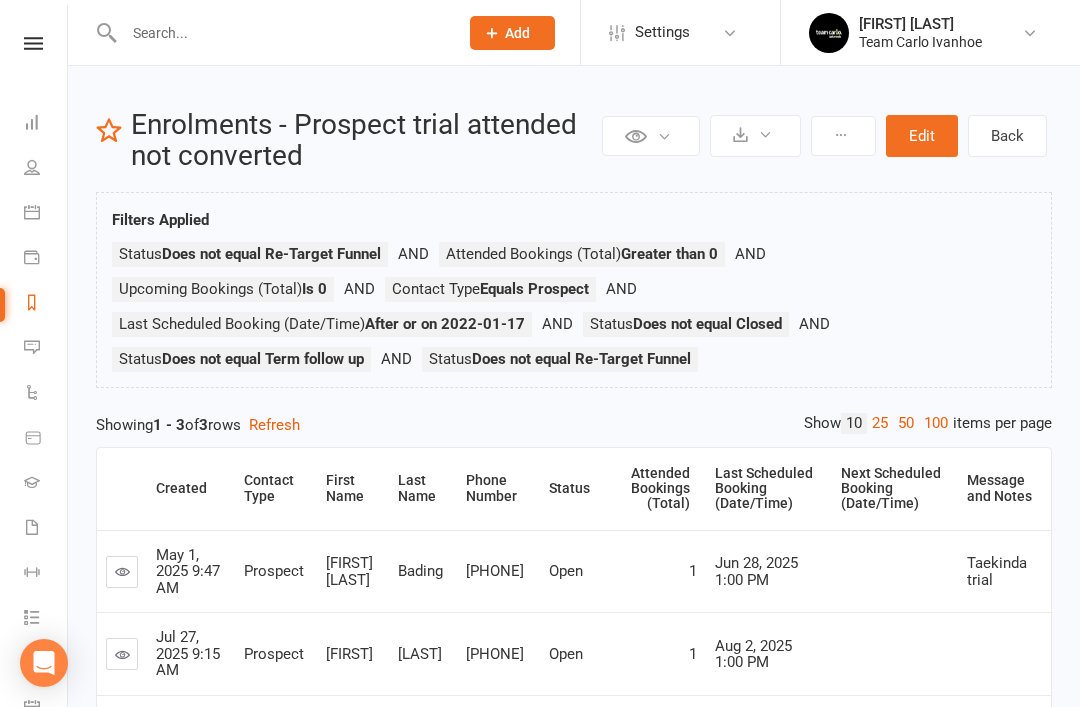 scroll, scrollTop: 0, scrollLeft: 0, axis: both 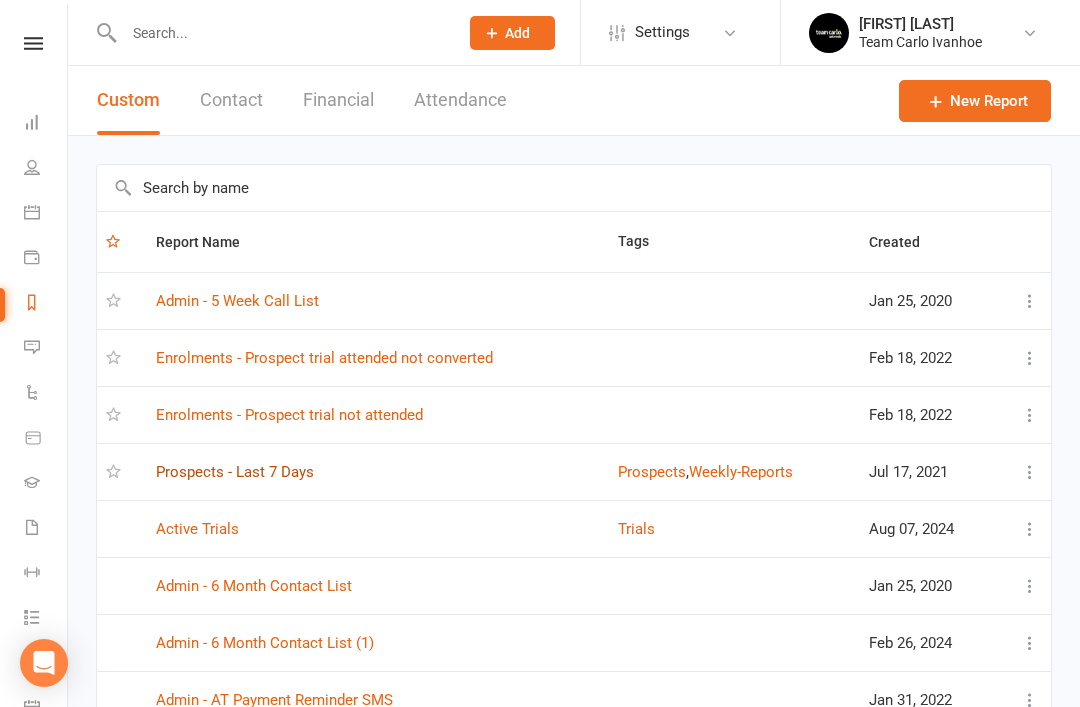 click on "Prospects - Last 7 Days" at bounding box center (235, 472) 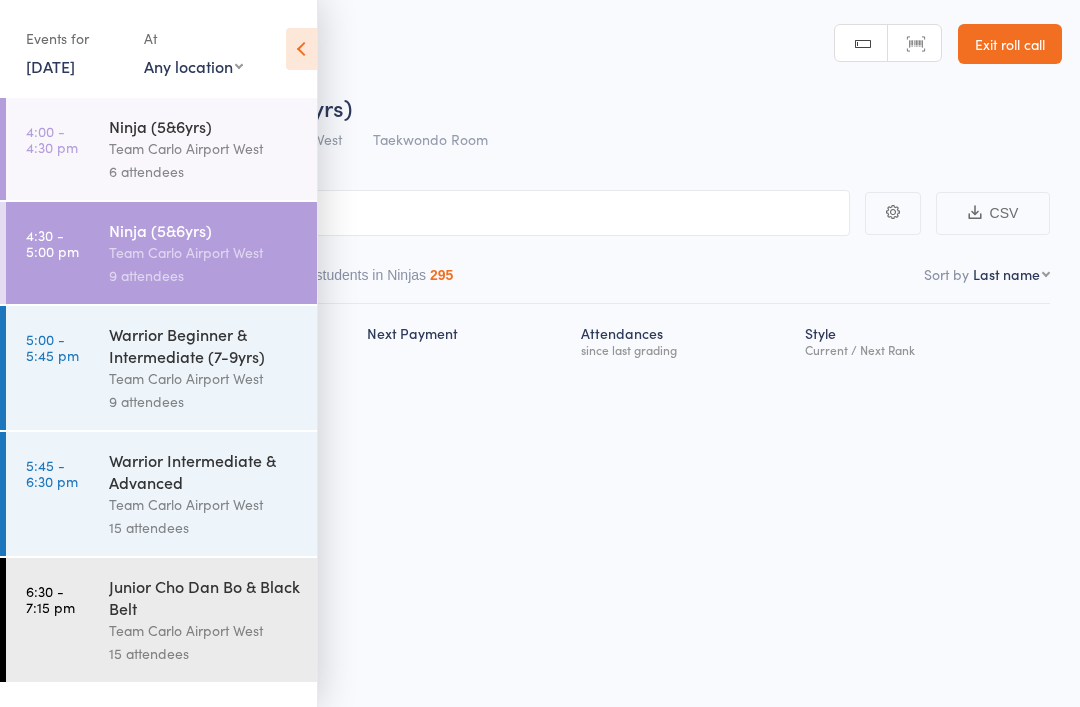 scroll, scrollTop: 0, scrollLeft: 0, axis: both 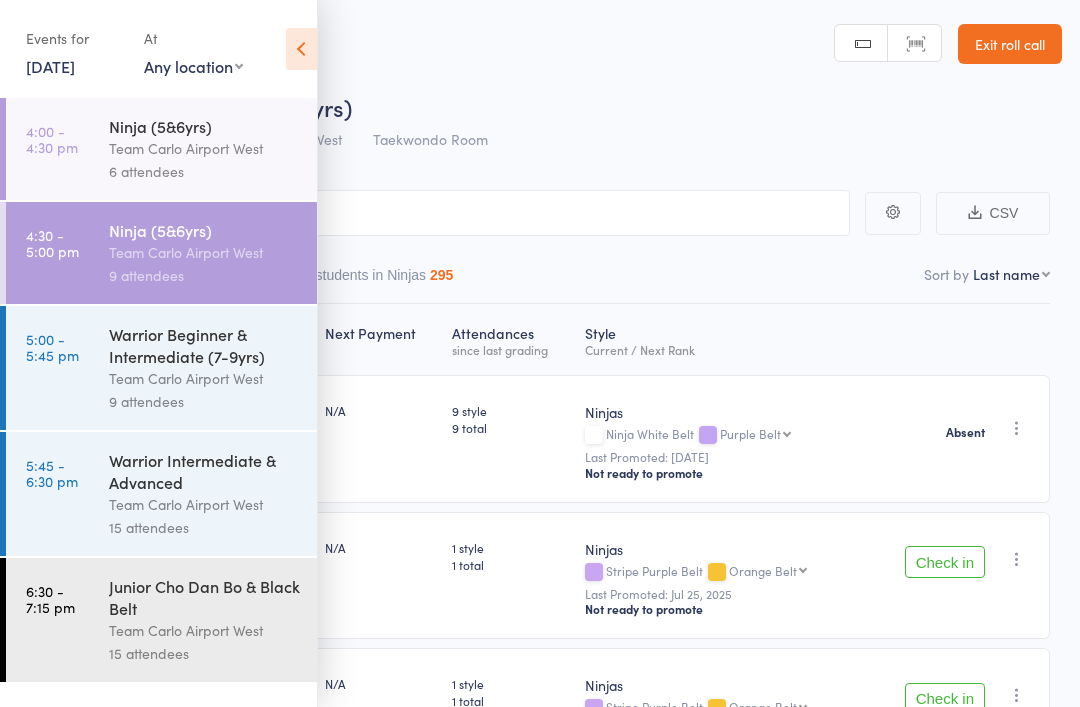 click at bounding box center (301, 49) 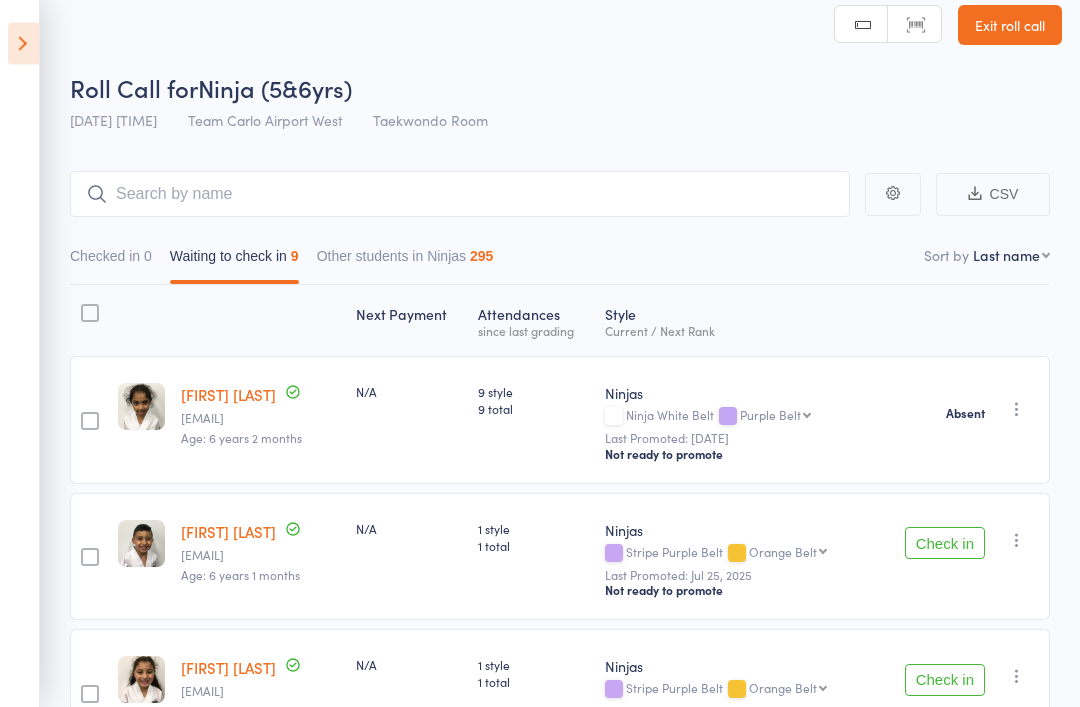 scroll, scrollTop: 0, scrollLeft: 0, axis: both 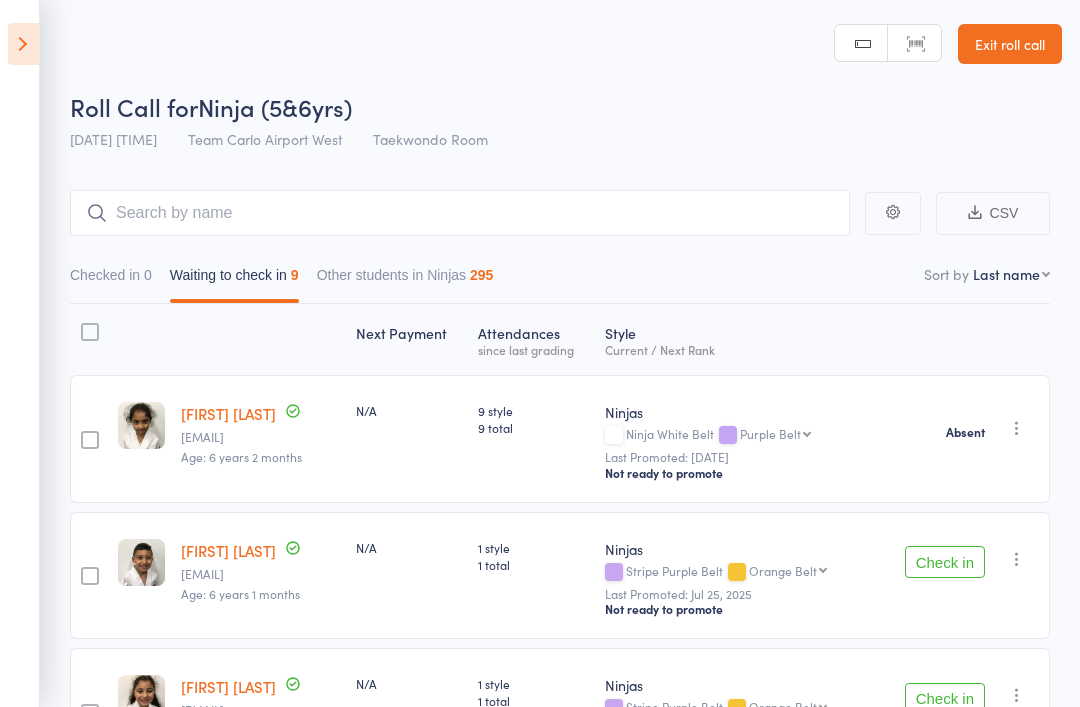 click on "Exit roll call" at bounding box center [1010, 44] 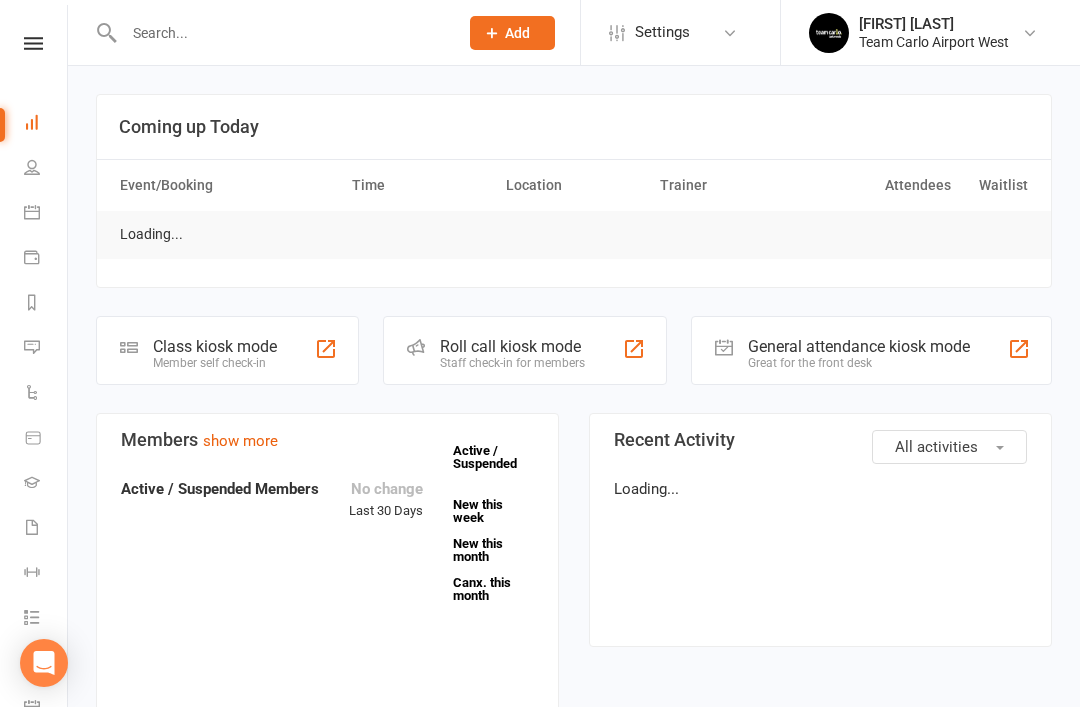 scroll, scrollTop: 0, scrollLeft: 0, axis: both 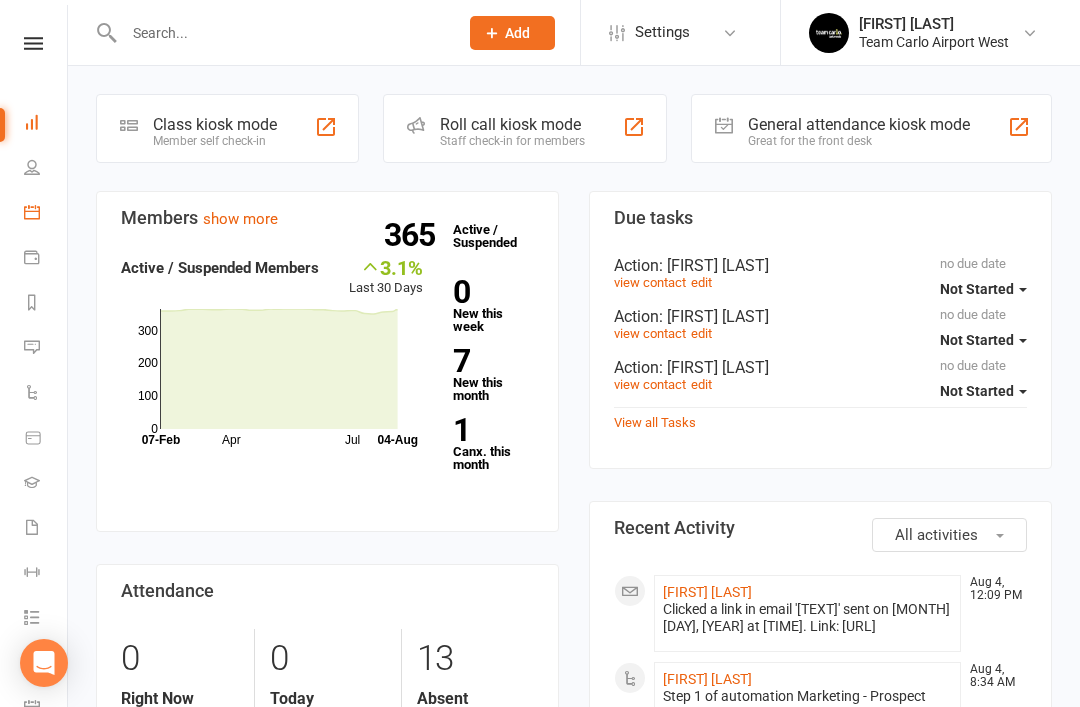 click on "Calendar" at bounding box center [46, 214] 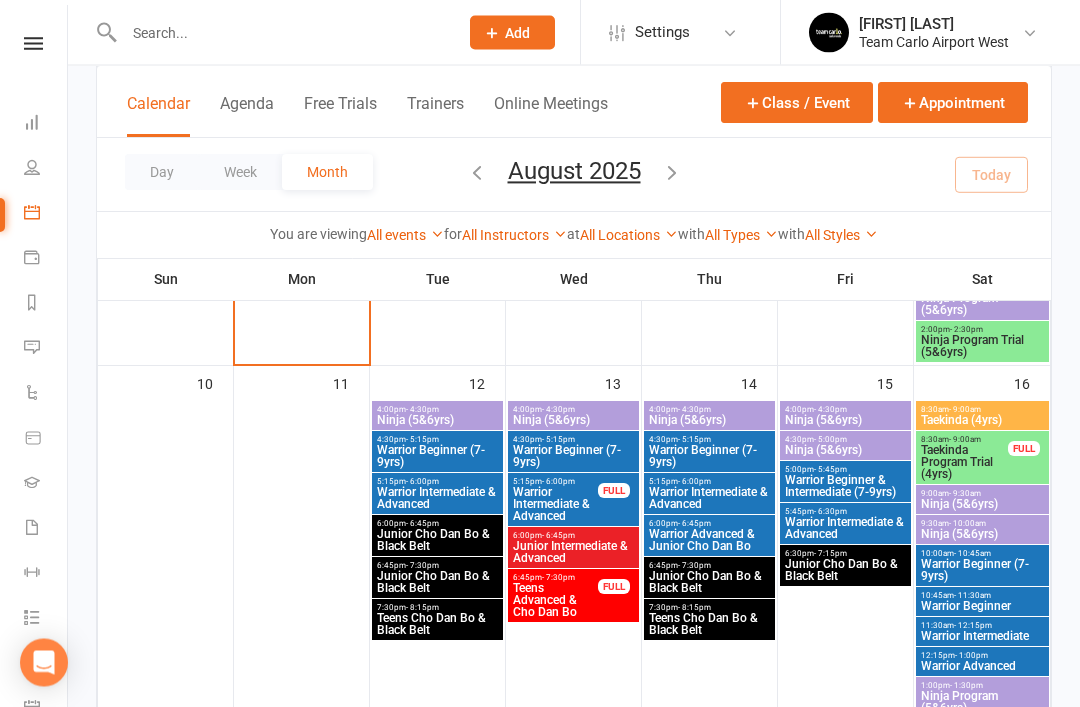 scroll, scrollTop: 897, scrollLeft: 0, axis: vertical 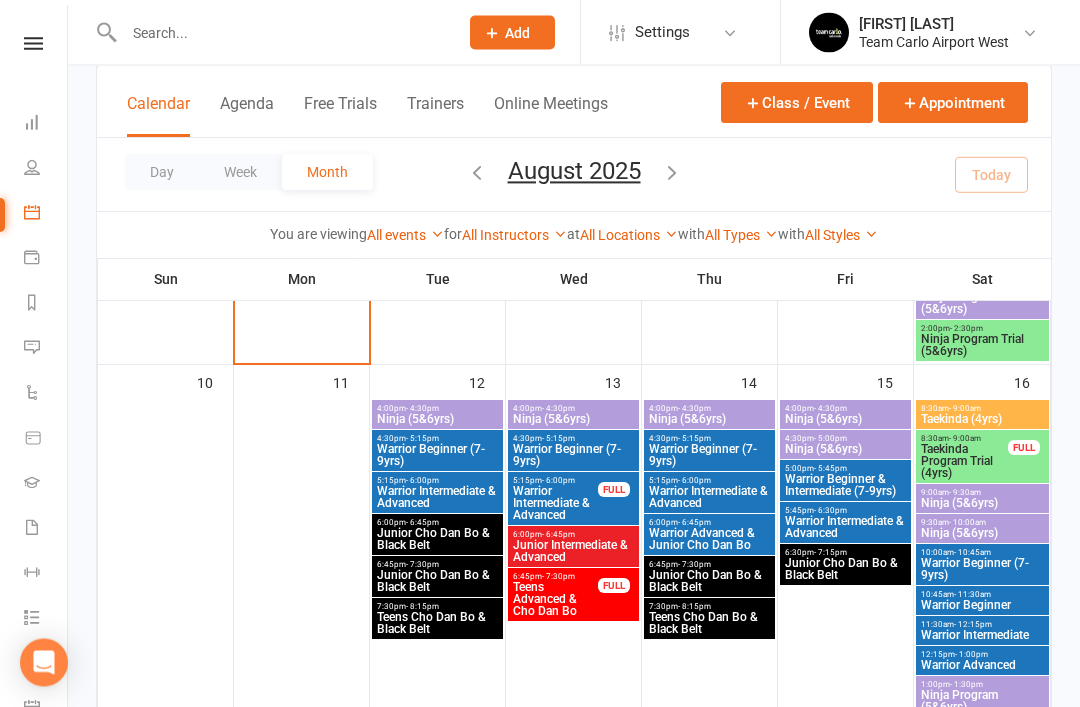 click on "Ninja (5&6yrs)" at bounding box center [573, 420] 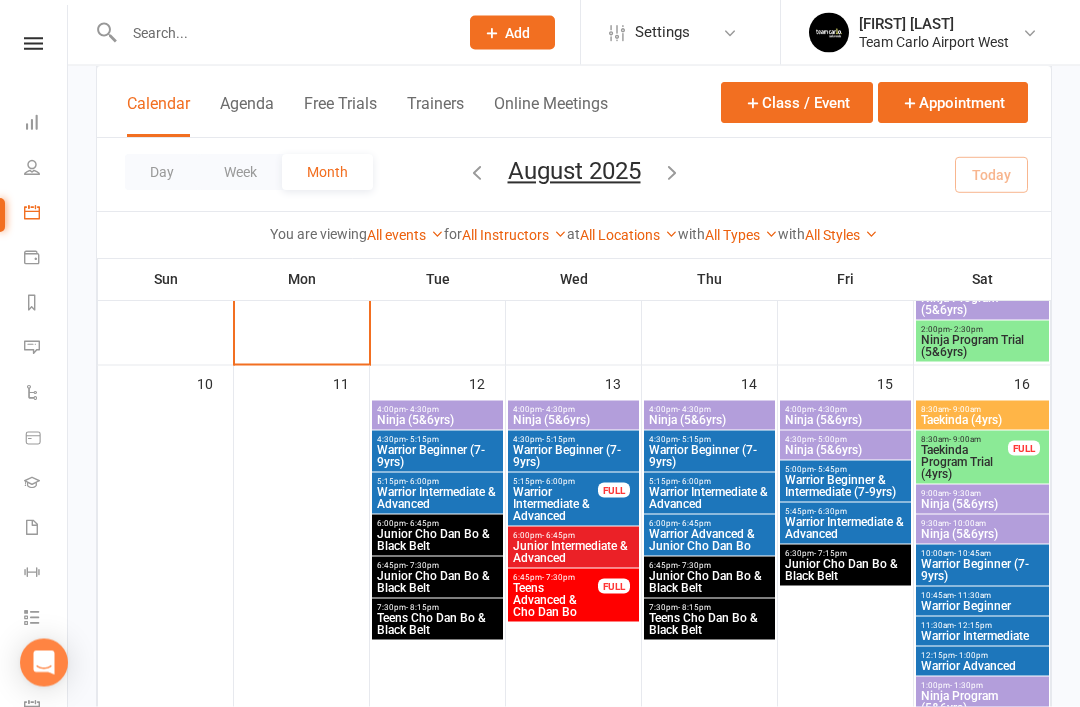 scroll, scrollTop: 898, scrollLeft: 0, axis: vertical 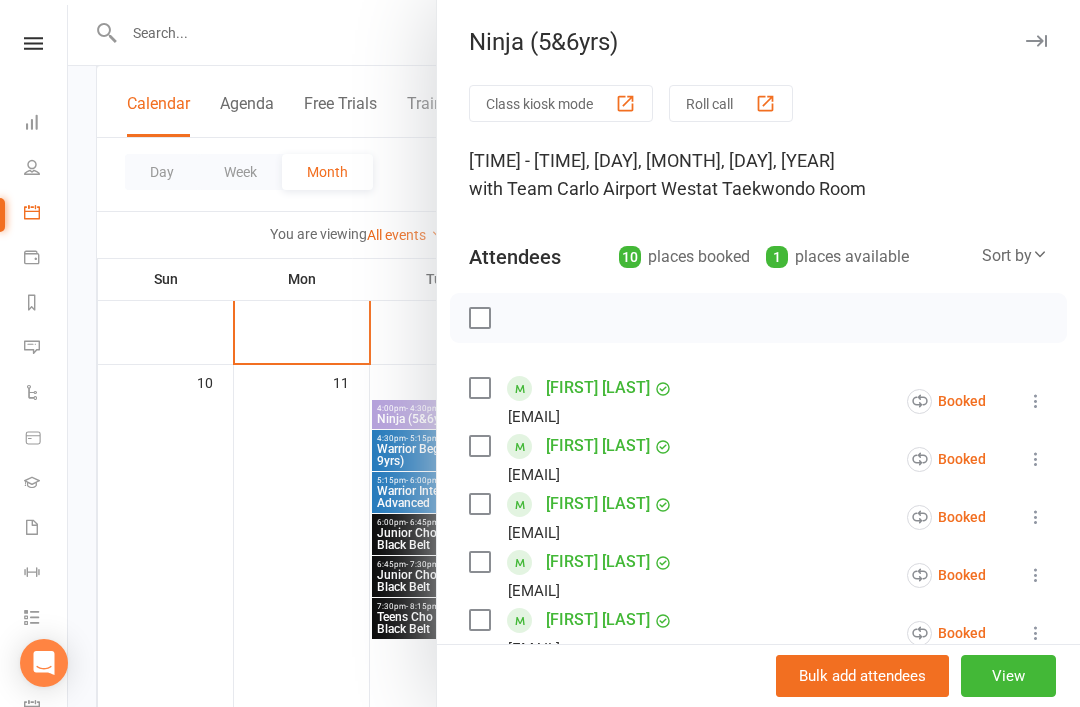 click at bounding box center (1036, 41) 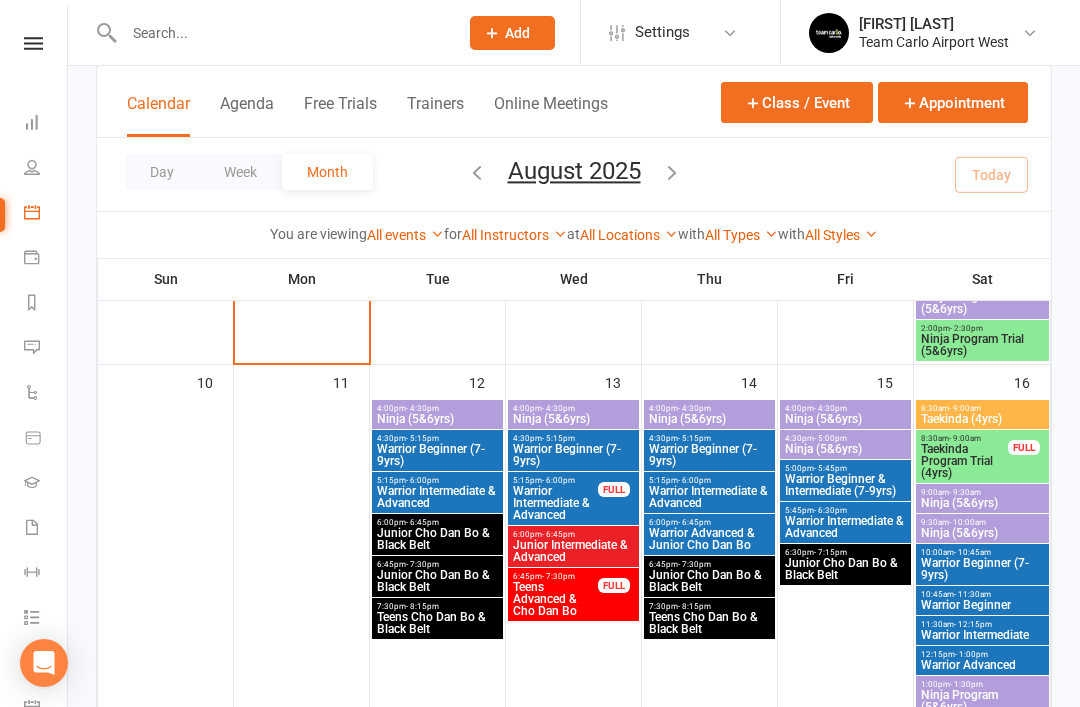 click on "Warrior Beginner (7-9yrs)" at bounding box center [573, 455] 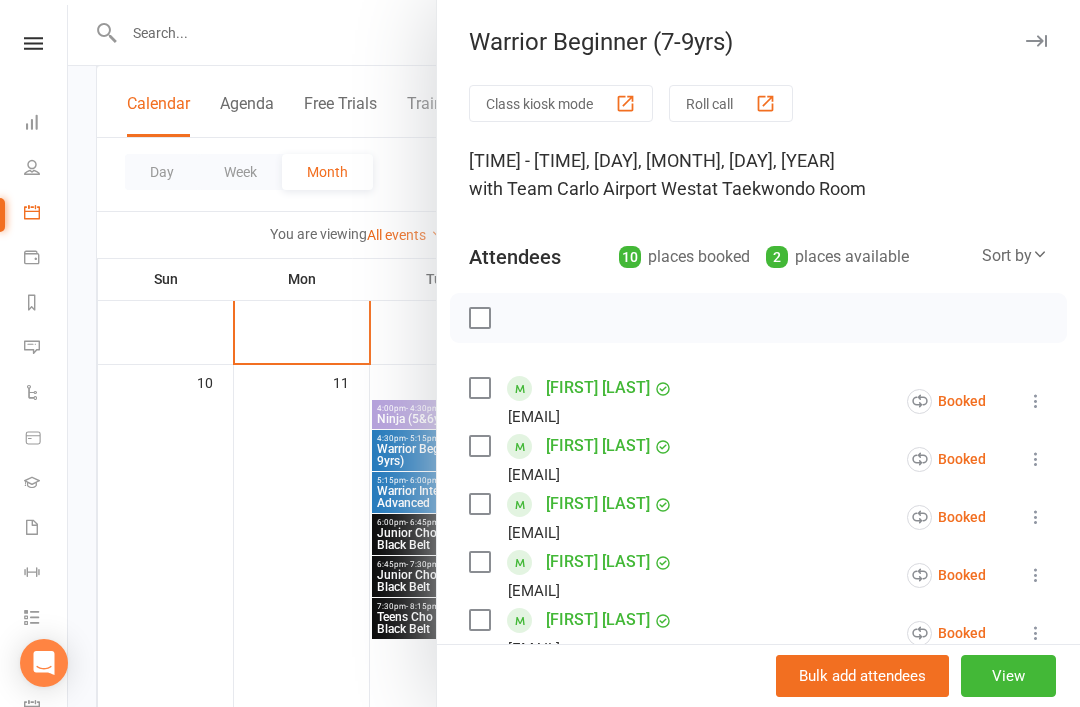 click at bounding box center (1036, 41) 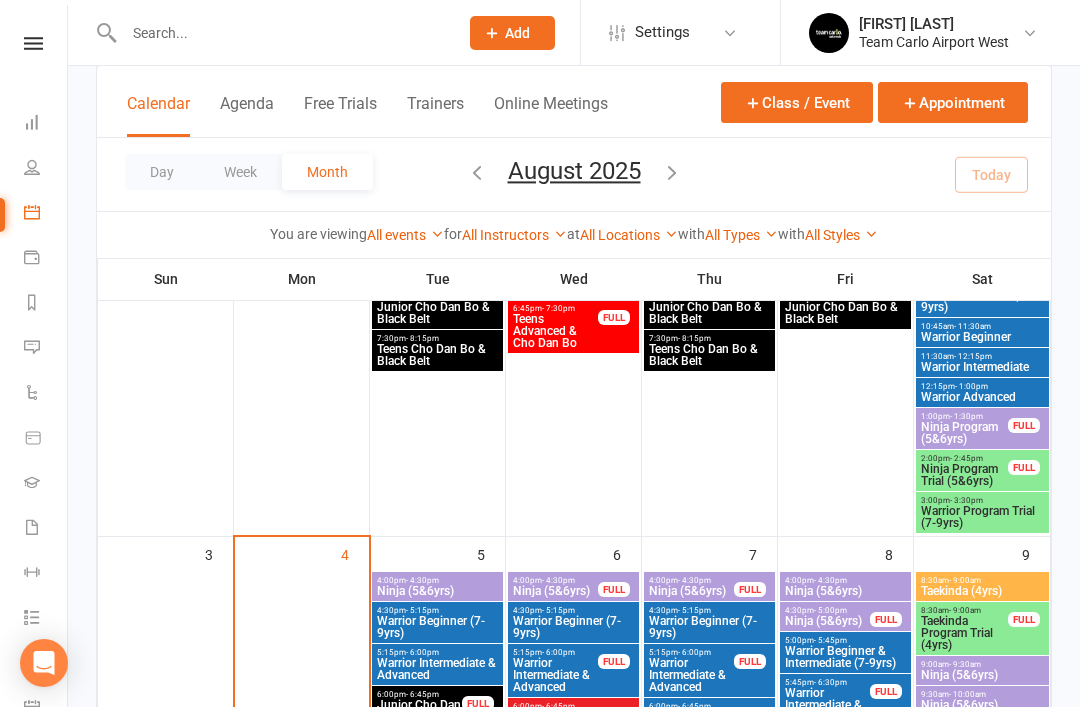 scroll, scrollTop: 295, scrollLeft: 0, axis: vertical 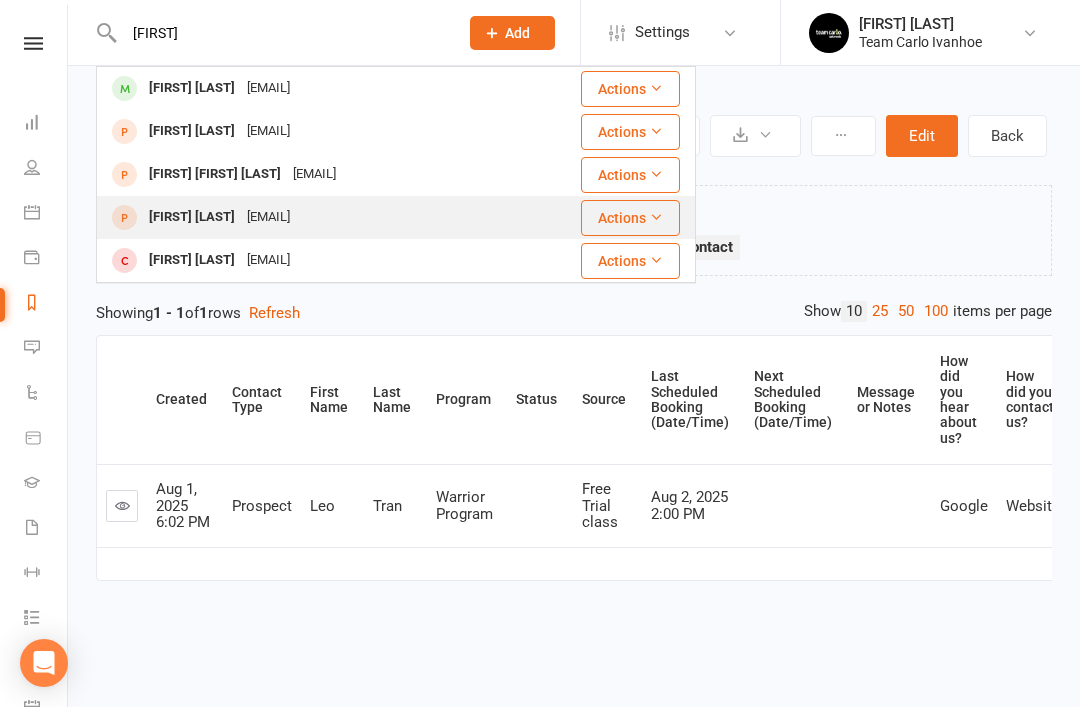 type on "[FIRST]" 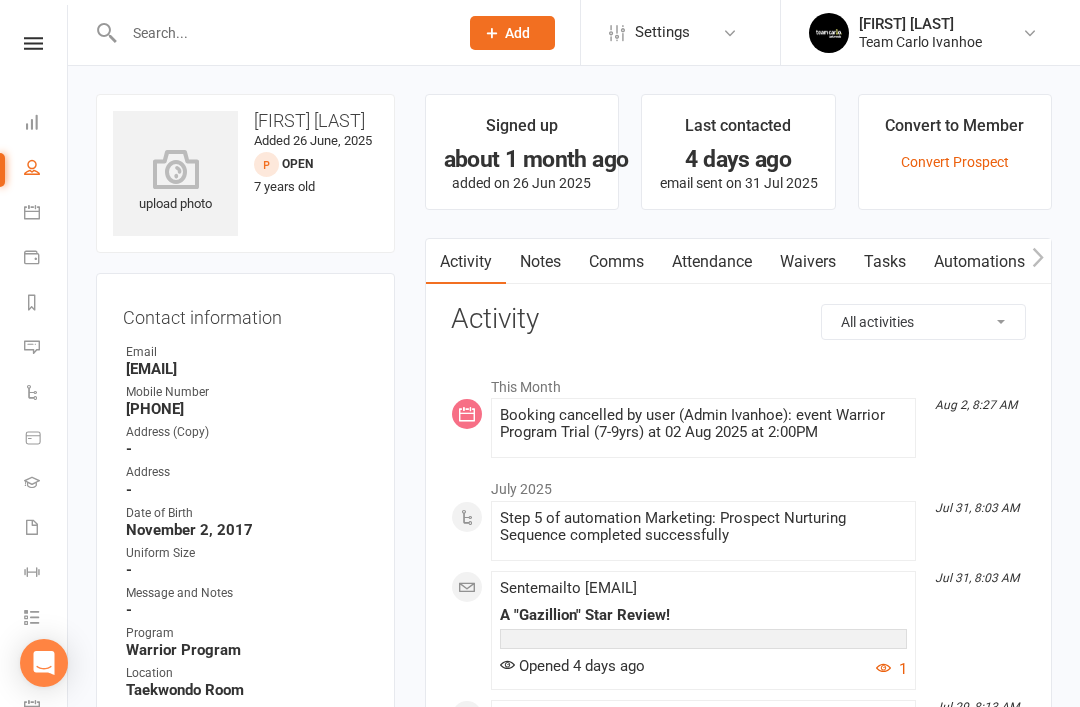 click on "Notes" at bounding box center [540, 262] 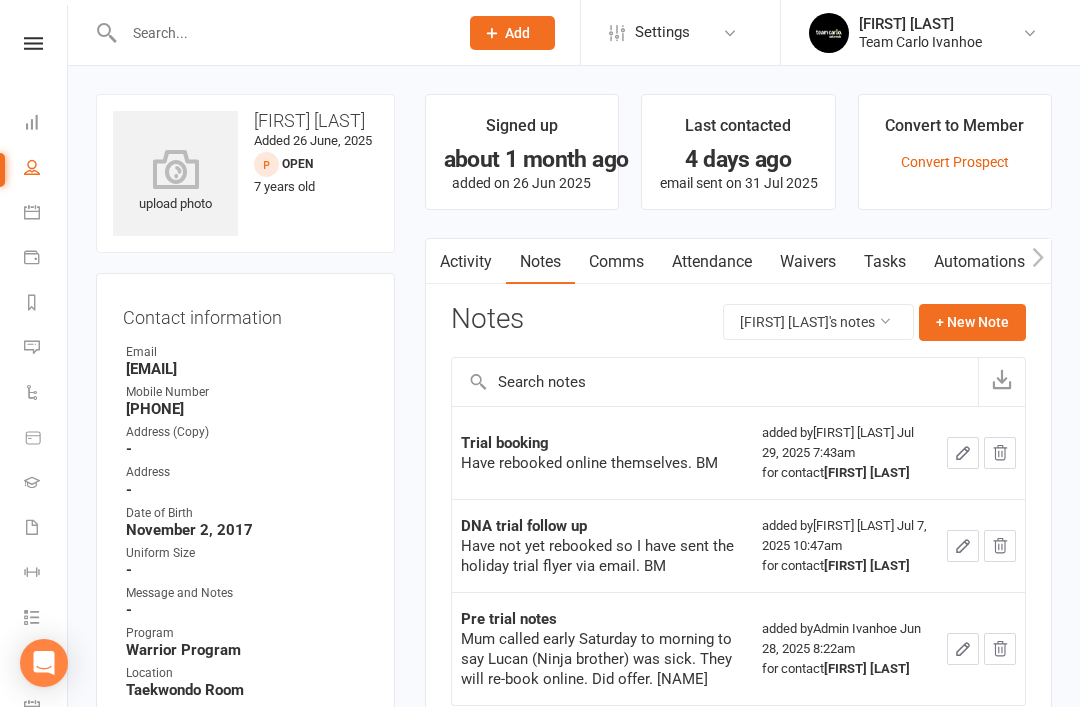 click on "Activity" at bounding box center (466, 262) 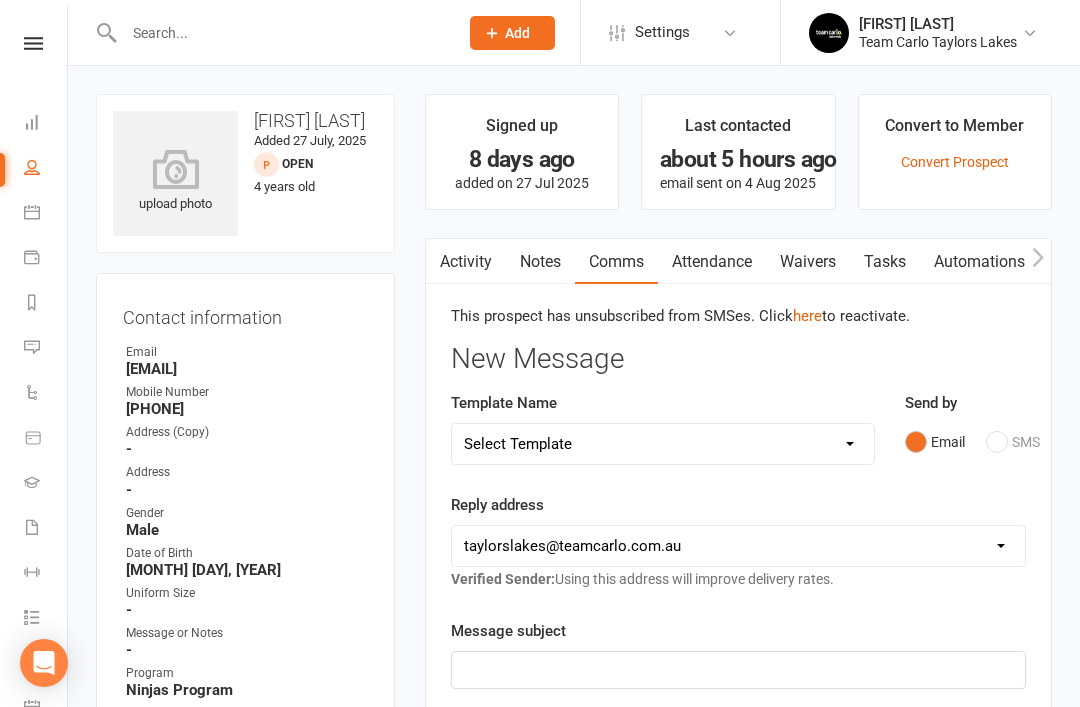 scroll, scrollTop: 0, scrollLeft: 0, axis: both 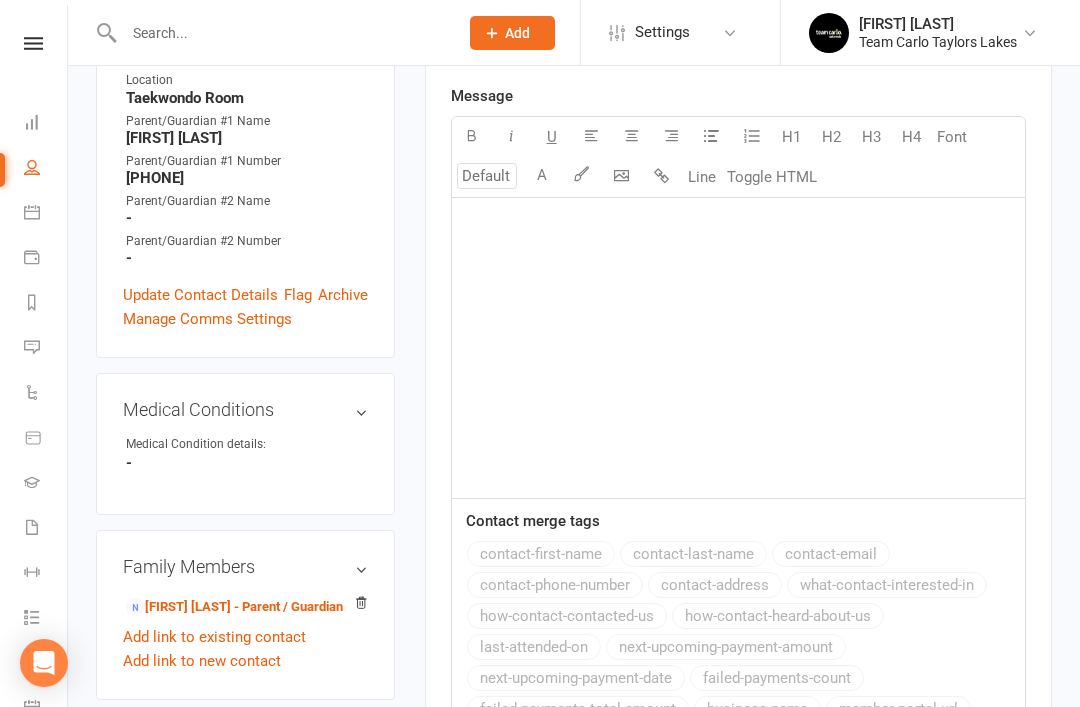 click on "﻿" 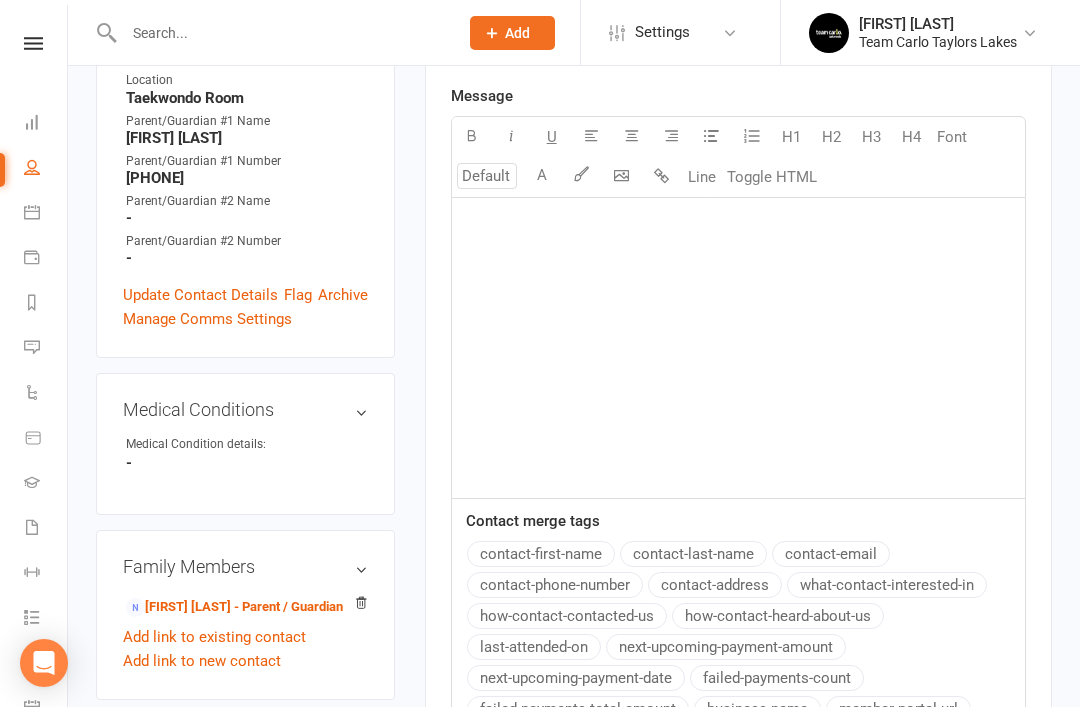 scroll, scrollTop: 632, scrollLeft: 0, axis: vertical 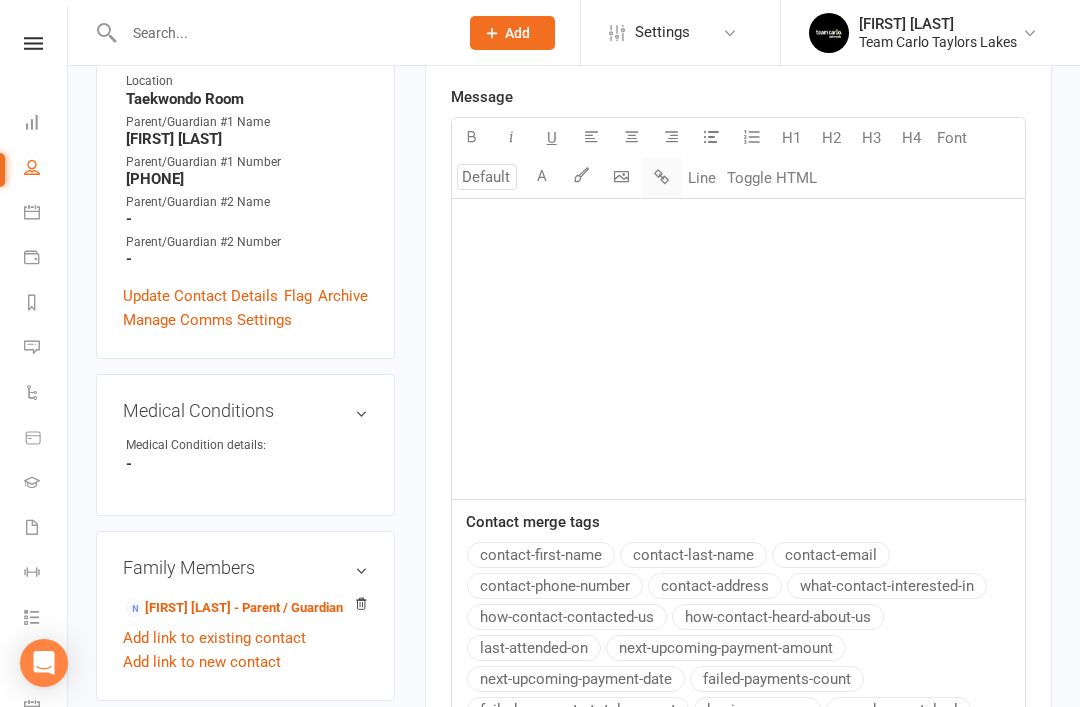 click 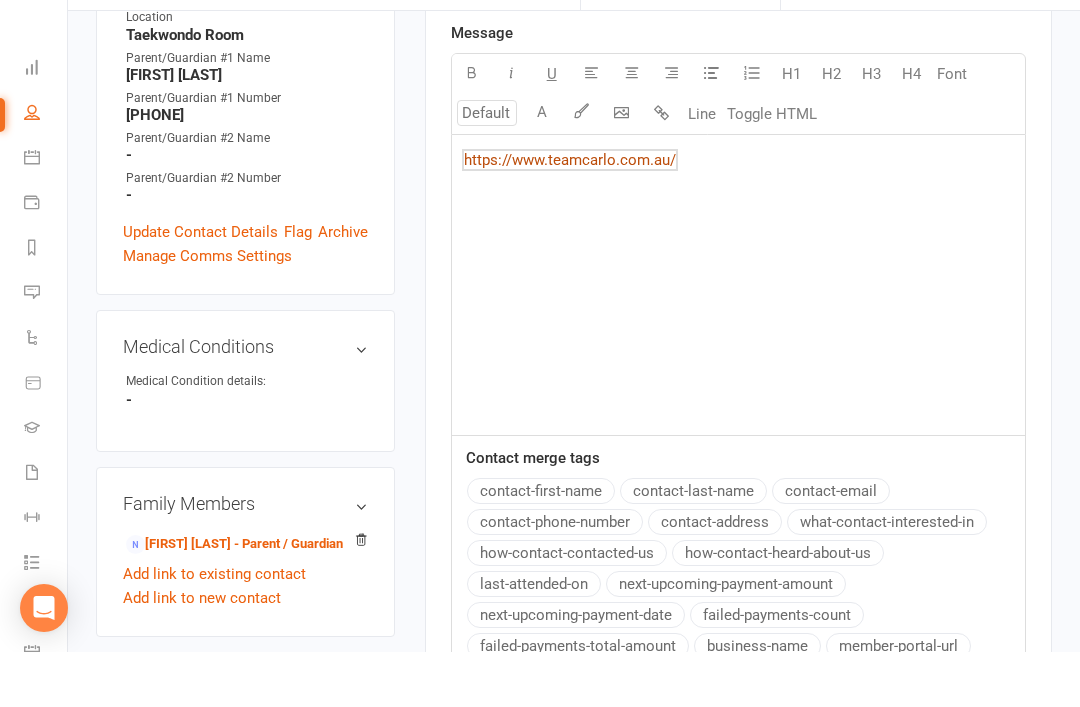 click on "https://www.teamcarlo.com.au/" 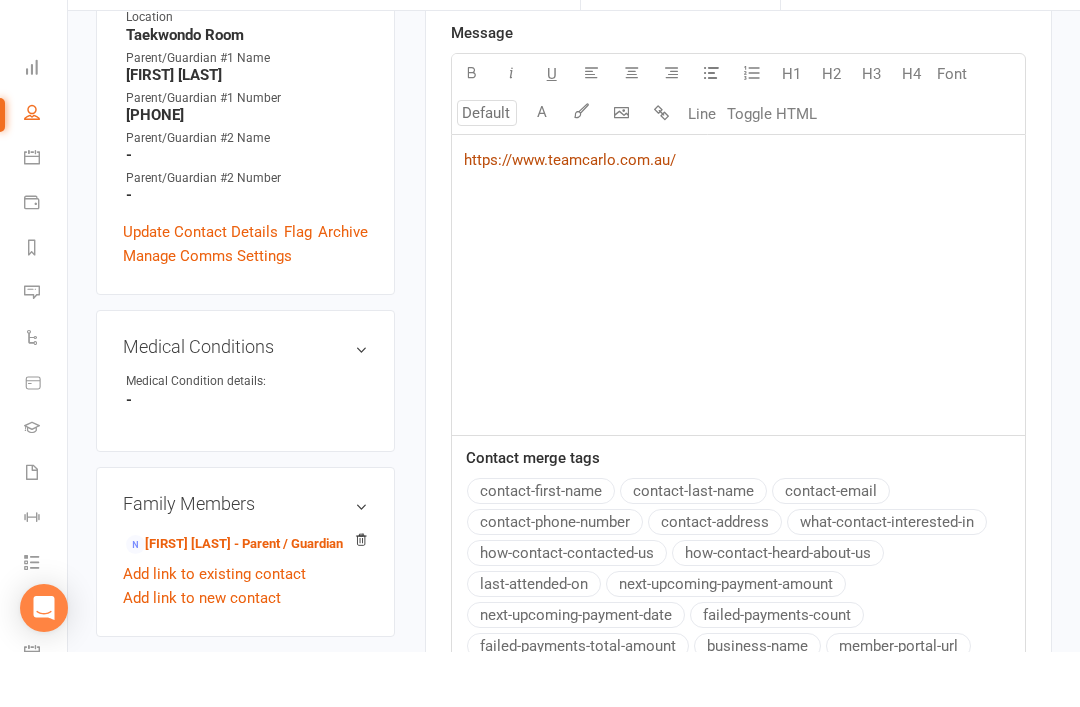 click on "https://www.teamcarlo.com.au/" 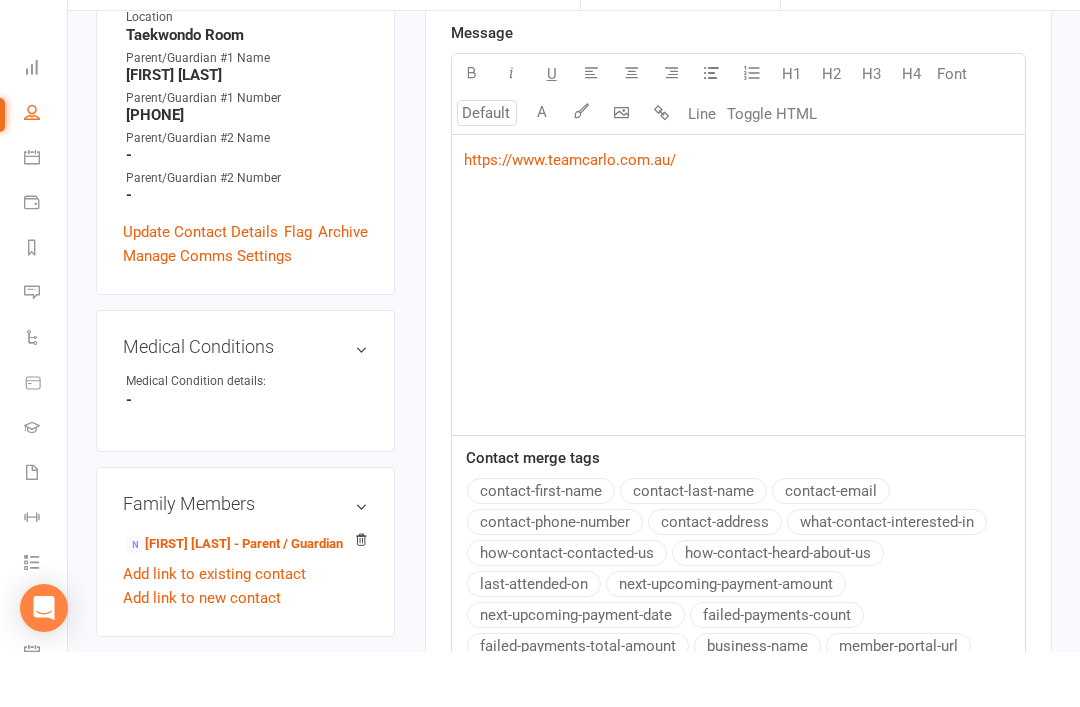 click on "﻿ $   https://www.teamcarlo.com.au/ $   ﻿ ﻿ ﻿ ﻿" 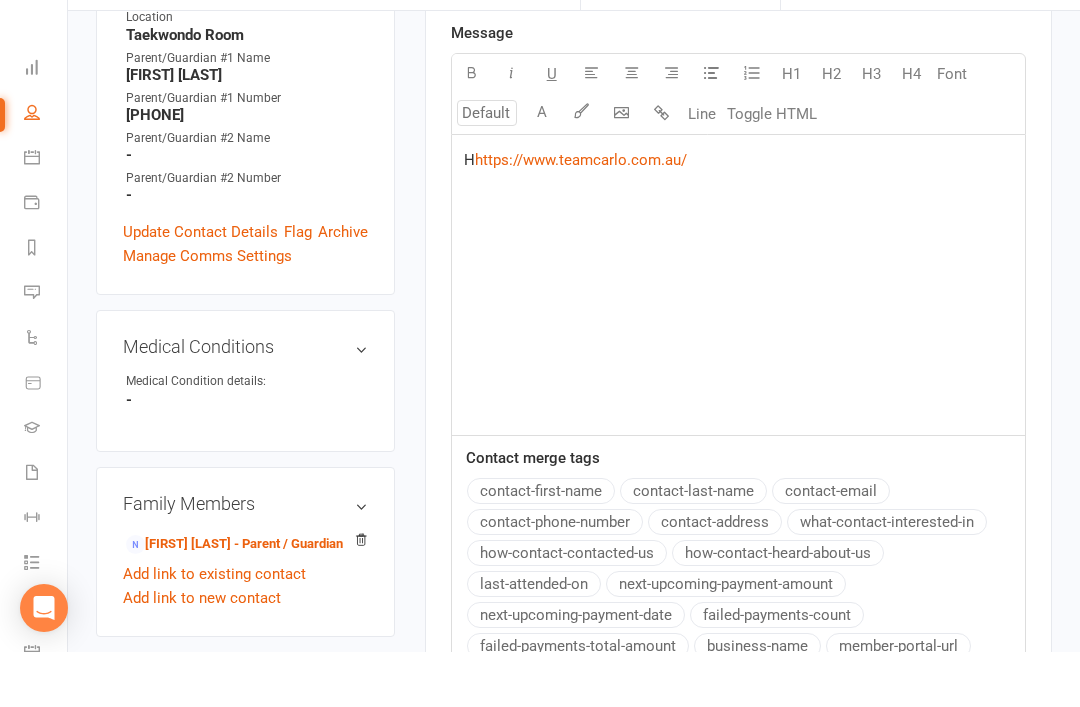 type 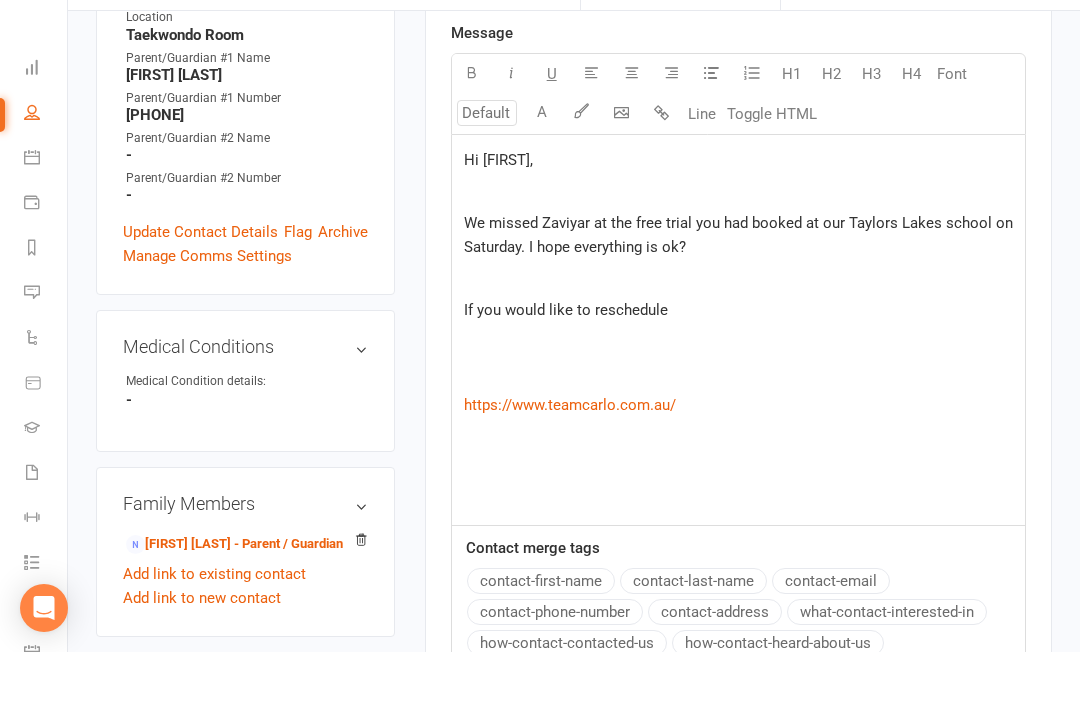 click on "If you would like to reschedule" 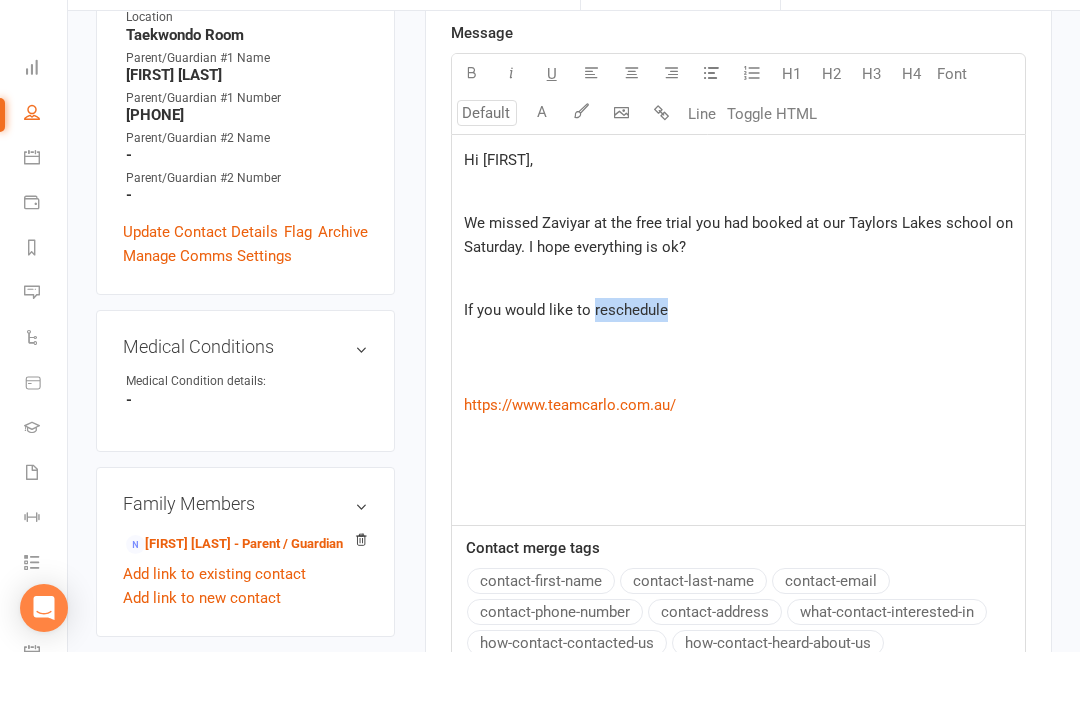 click on "If you would like to reschedule" 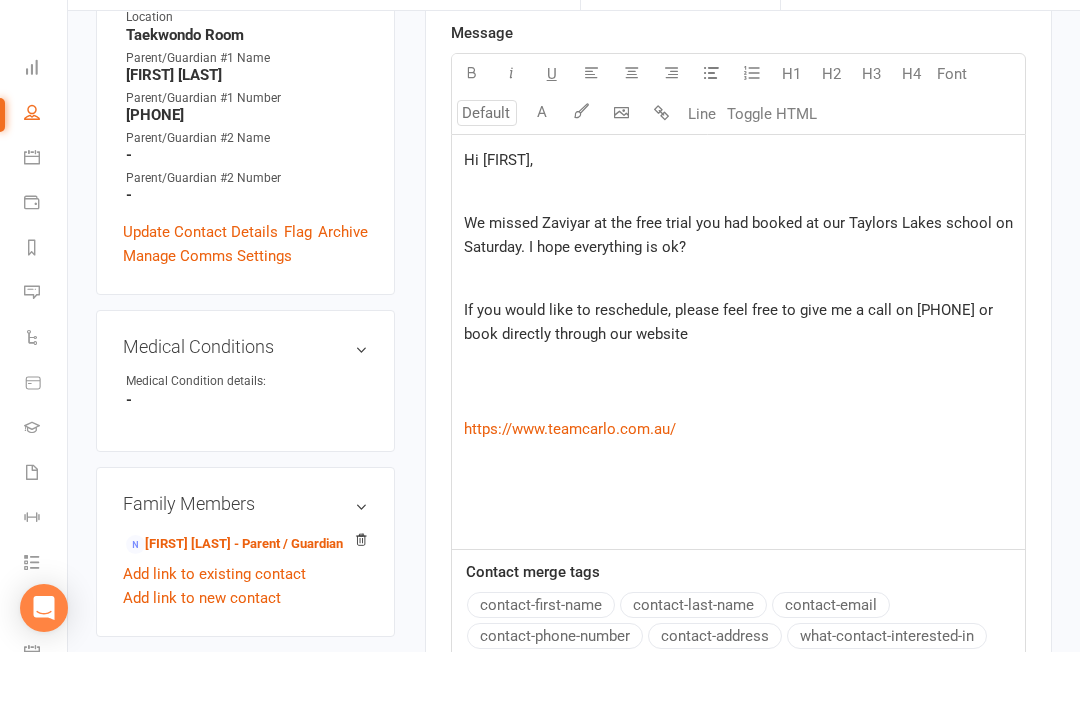 click on "Hi Muhammad, ﻿ We missed Zaviyar at the free trial you had booked at our Taylors Lakes school on Saturday.  I hope everything is ok? ﻿ If you would like to reschedule, please feel free to give me a call on 0478 169 822 or book directly through our website ﻿ ﻿ ﻿ $   https://www.teamcarlo.com.au/ $   ﻿ ﻿ ﻿ ﻿" 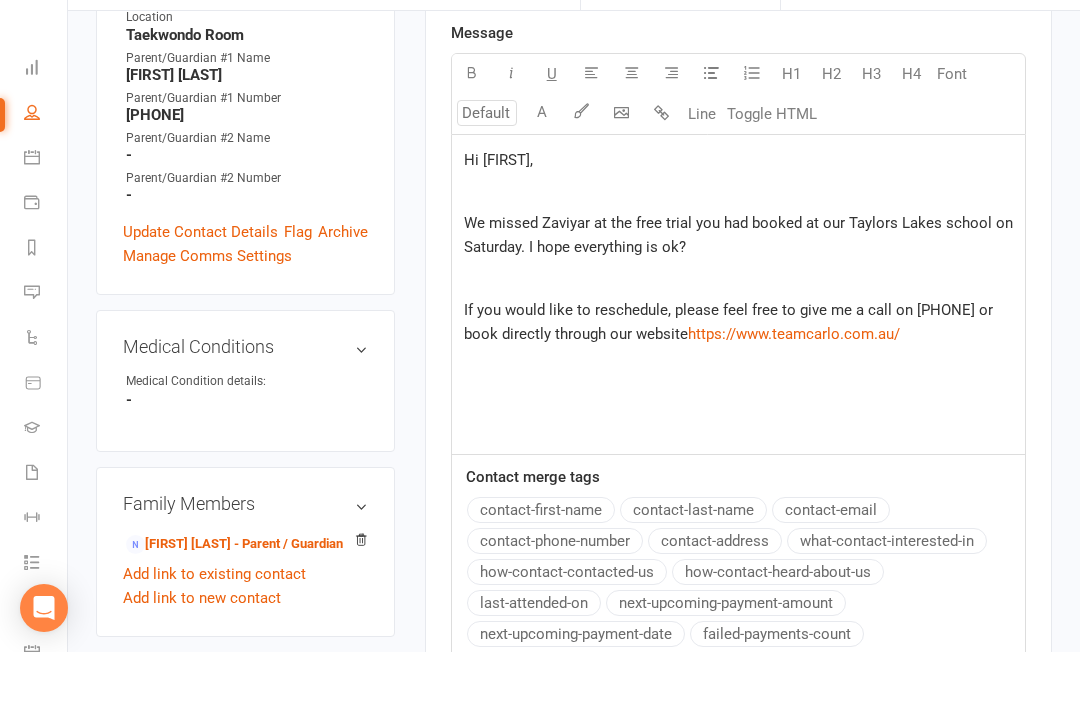 click on "We missed Zaviyar at the free trial you had booked at our Taylors Lakes school on Saturday.  I hope everything is ok?" 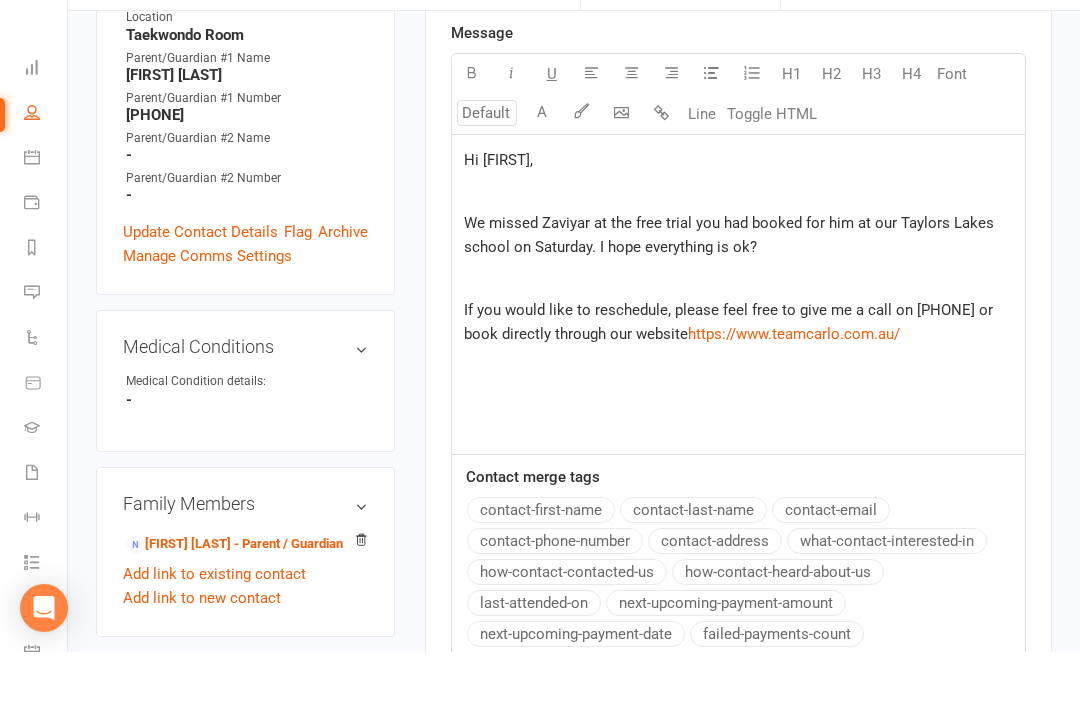 click on "Hi Muhammad, ﻿ We missed Zaviyar at the free trial you had booked for him at our Taylors Lakes school on Saturday.  I hope everything is ok? ﻿ If you would like to reschedule, please feel free to give me a call on 0478 169 822 or book directly through our website  $   https://www.teamcarlo.com.au/ $   ﻿ ﻿ ﻿ ﻿" 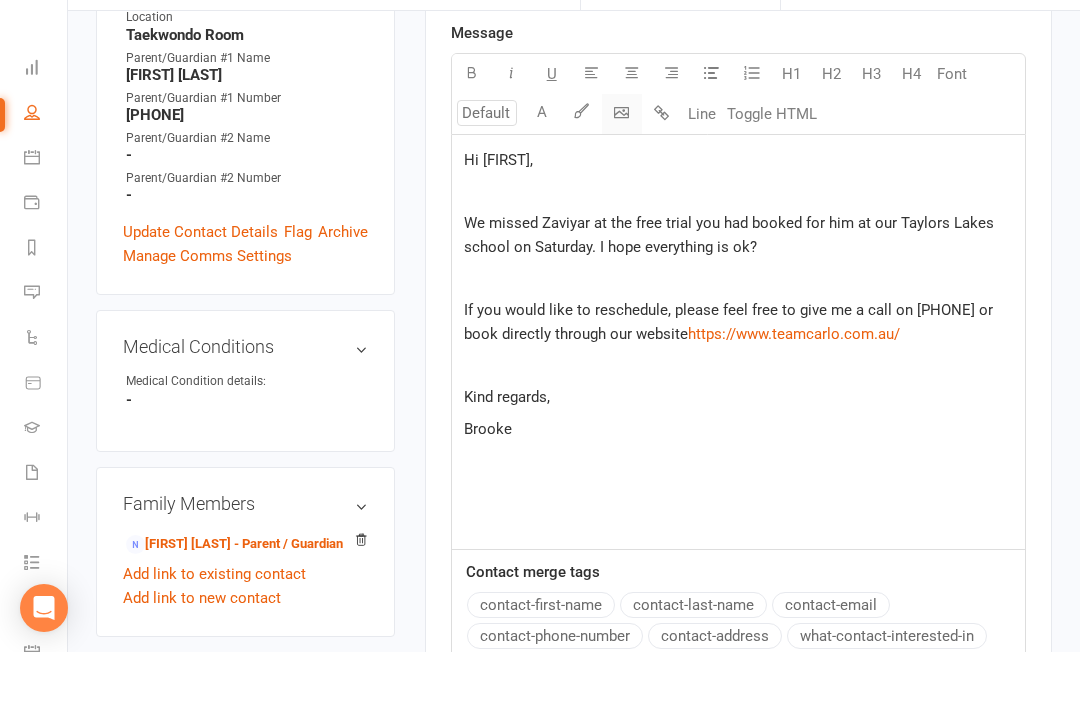 click 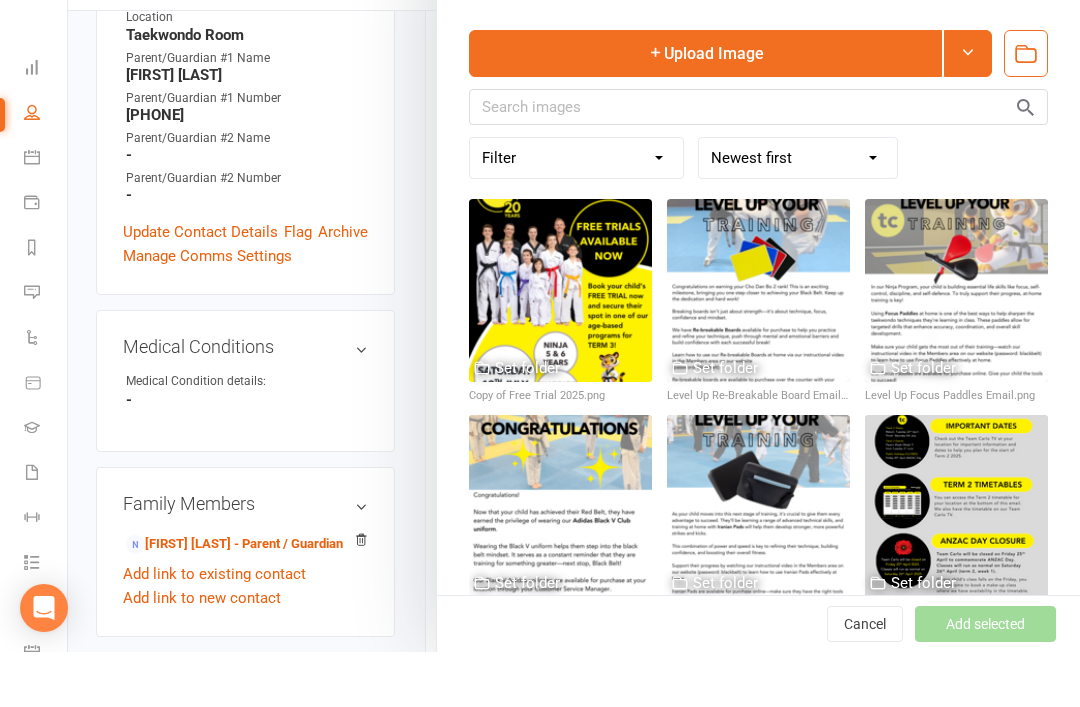scroll, scrollTop: 697, scrollLeft: 0, axis: vertical 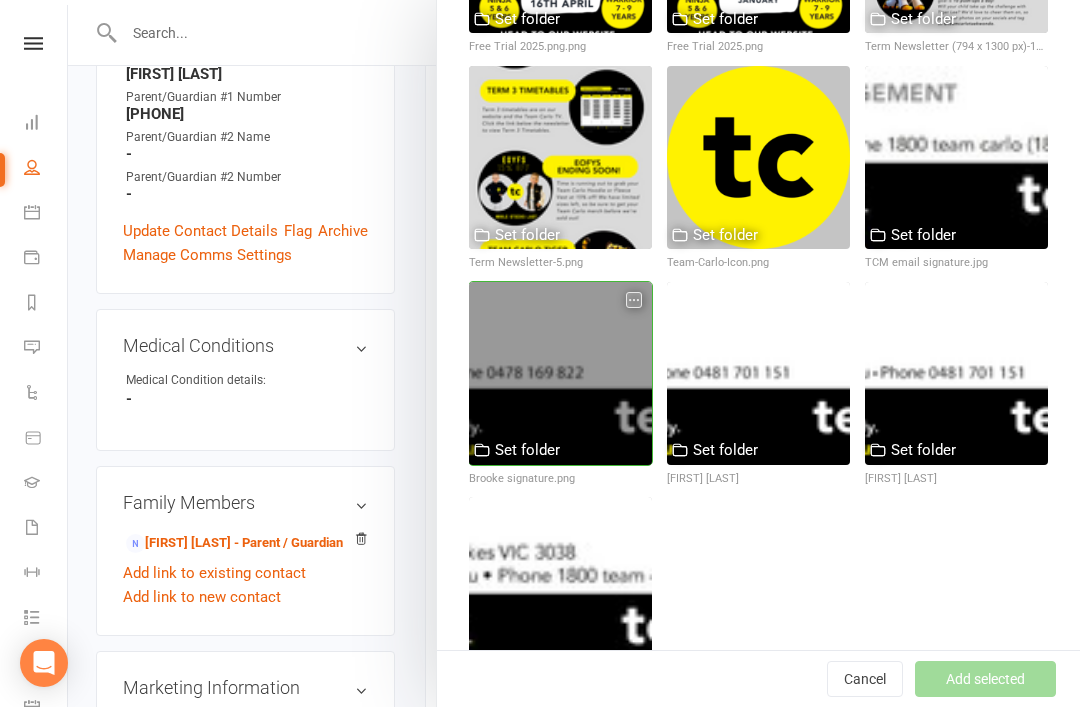 click at bounding box center [560, 373] 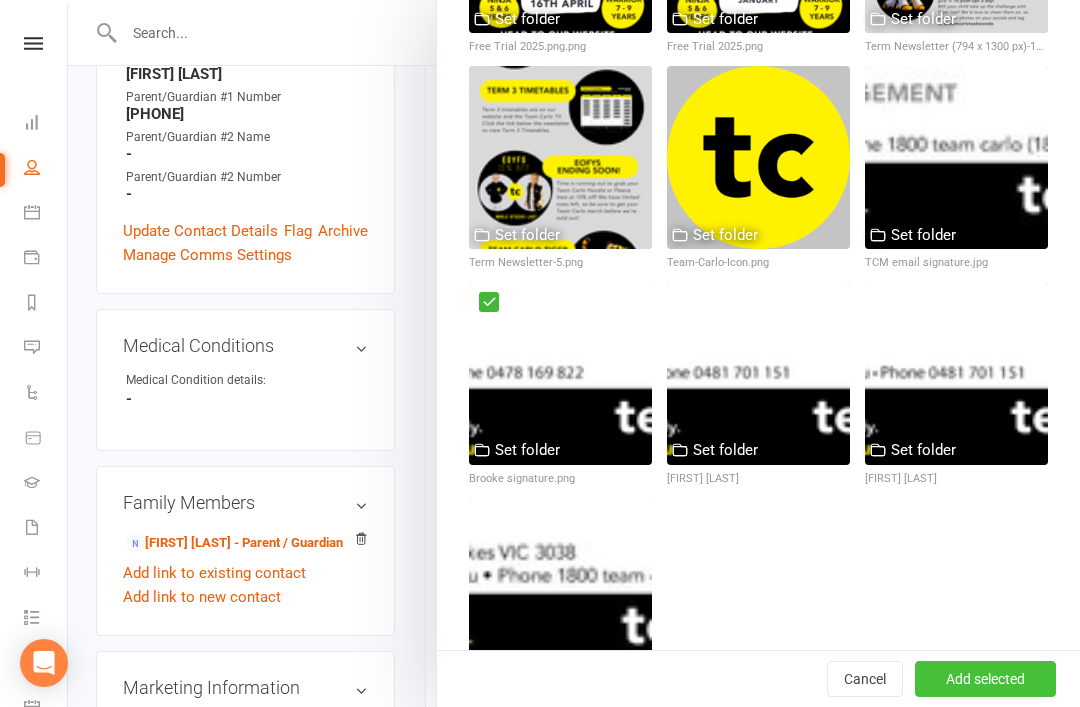 click on "Add selected" at bounding box center (985, 679) 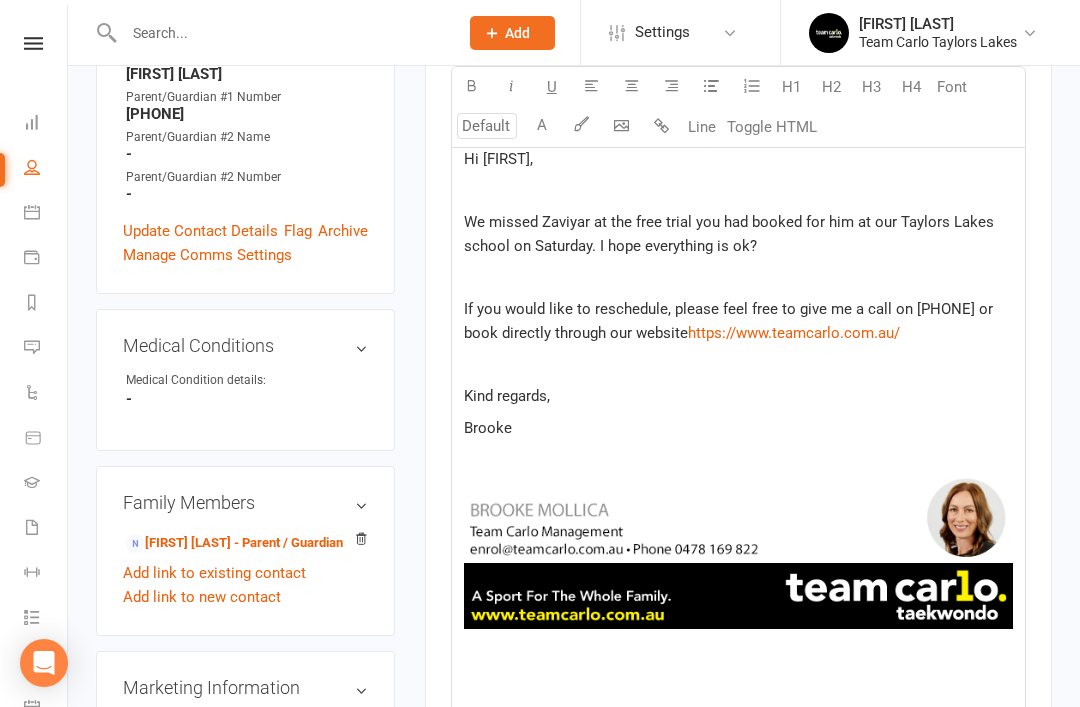 click on "﻿ ﻿ ﻿" 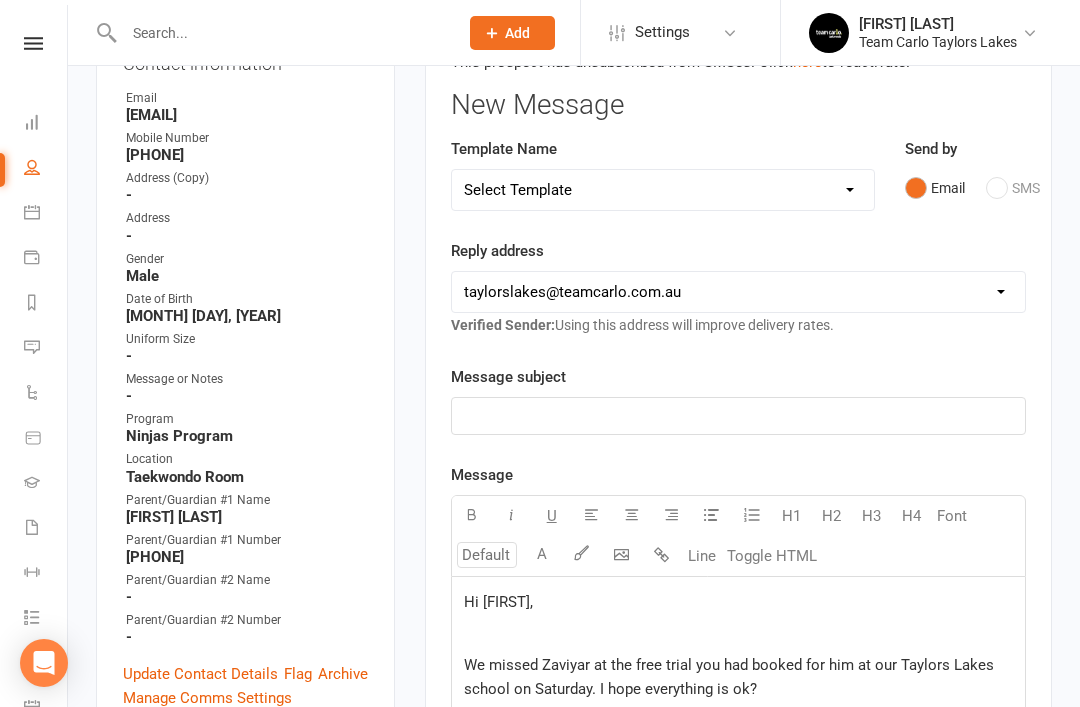 scroll, scrollTop: 248, scrollLeft: 0, axis: vertical 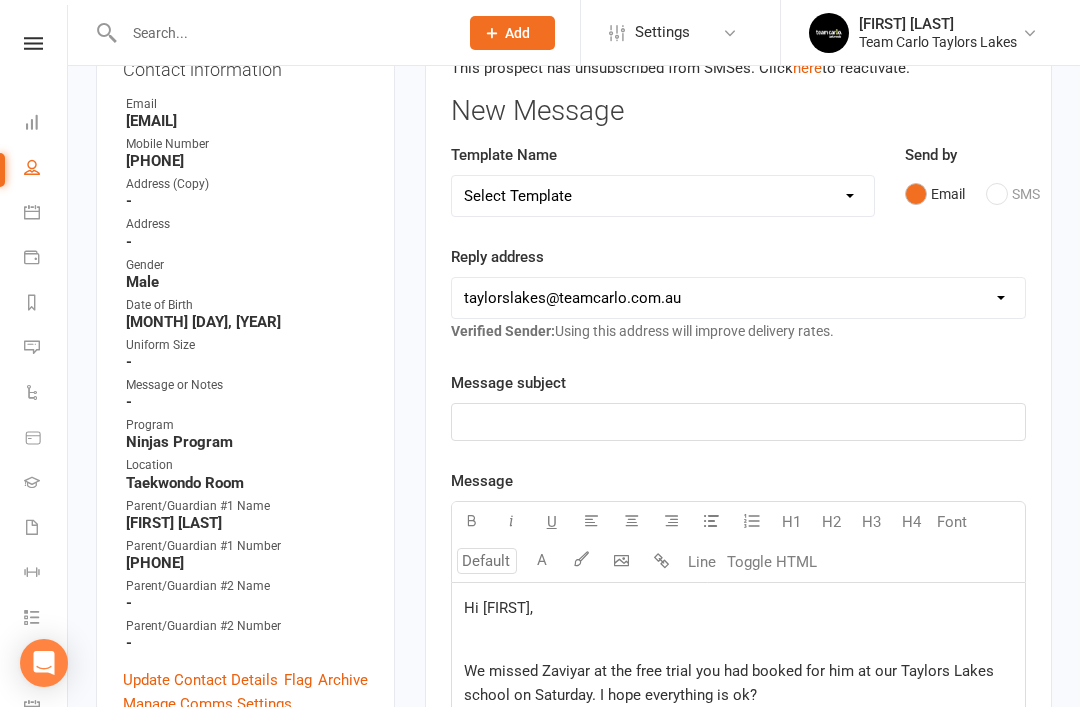 click on "hello@clubworx.com taylorslakes@teamcarlo.com.au carlo@teamcarlo.com.au carlo+taylorslakes@teamcarlo.com.au accounts@teamcarlo.com.au admin.taylorslakes@teamcarlo.com.au info@teamcarlo.com.au clare@teamcarlo.com.au enrol@teamcarlo.com.au" at bounding box center [738, 298] 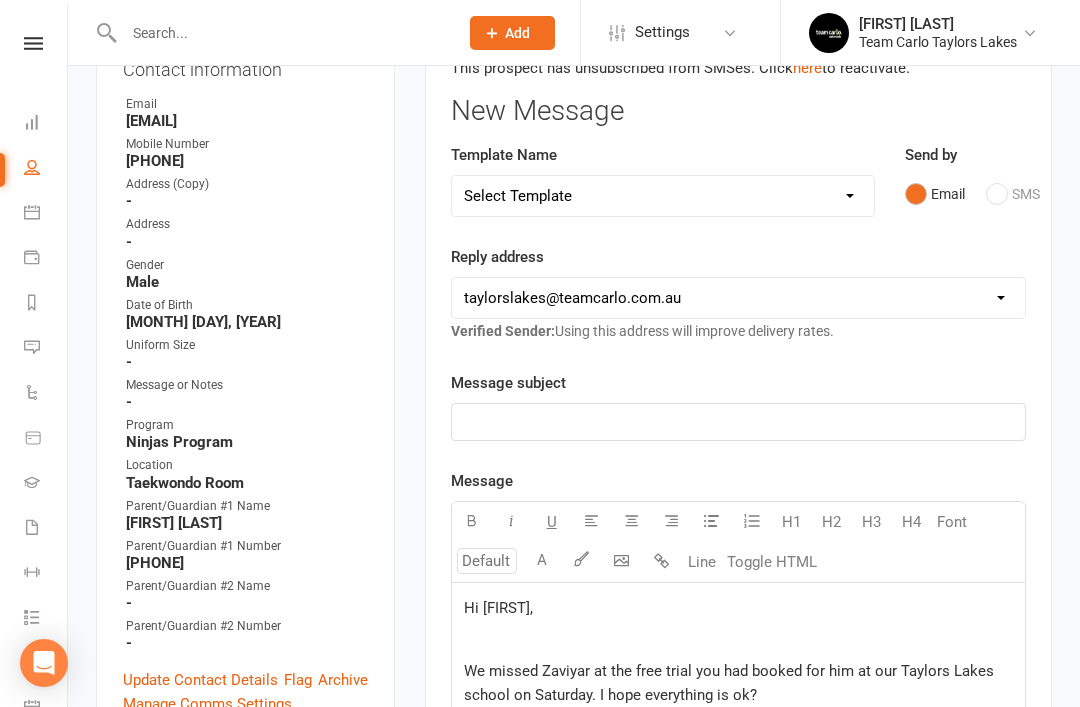 select on "8" 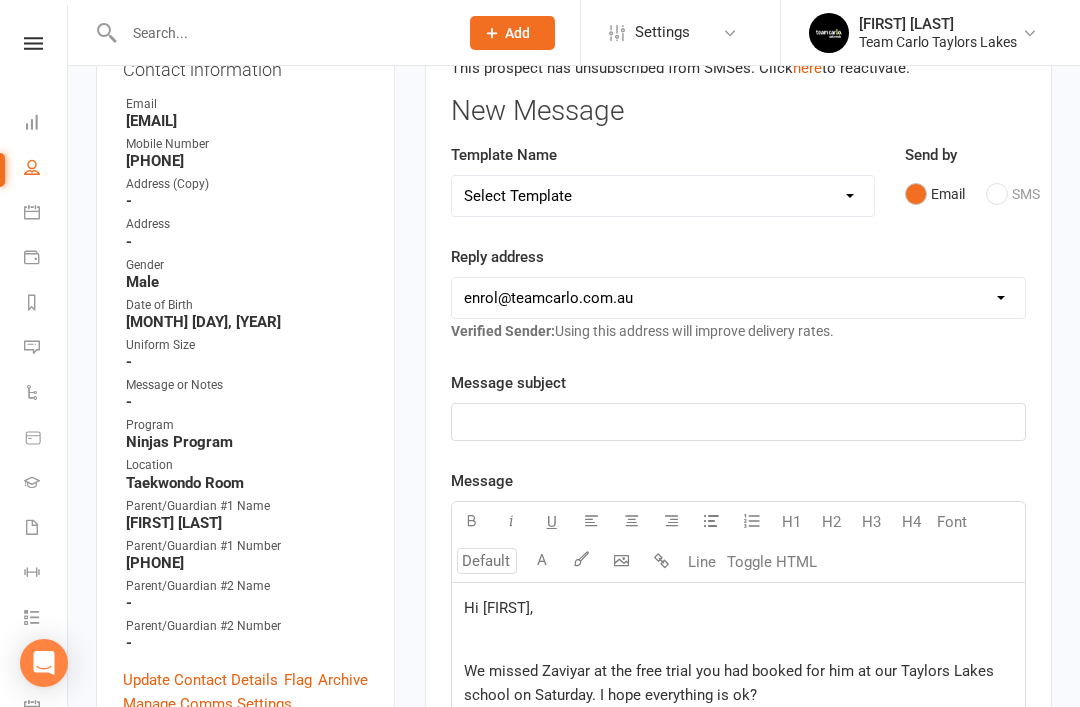 click on "﻿" 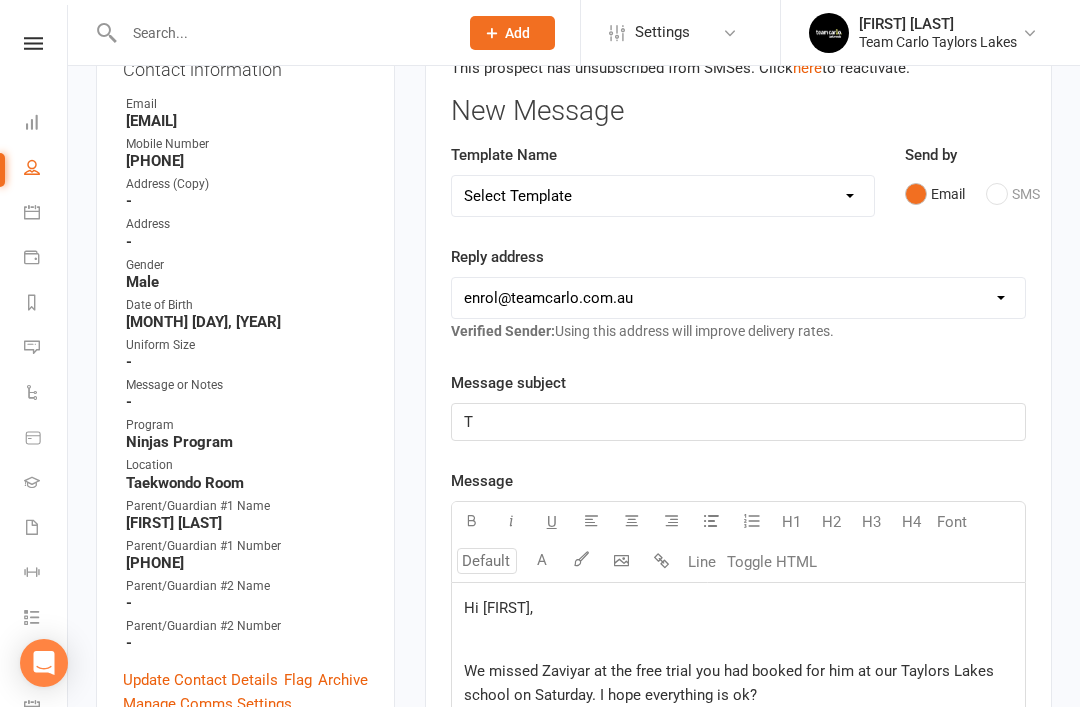 type 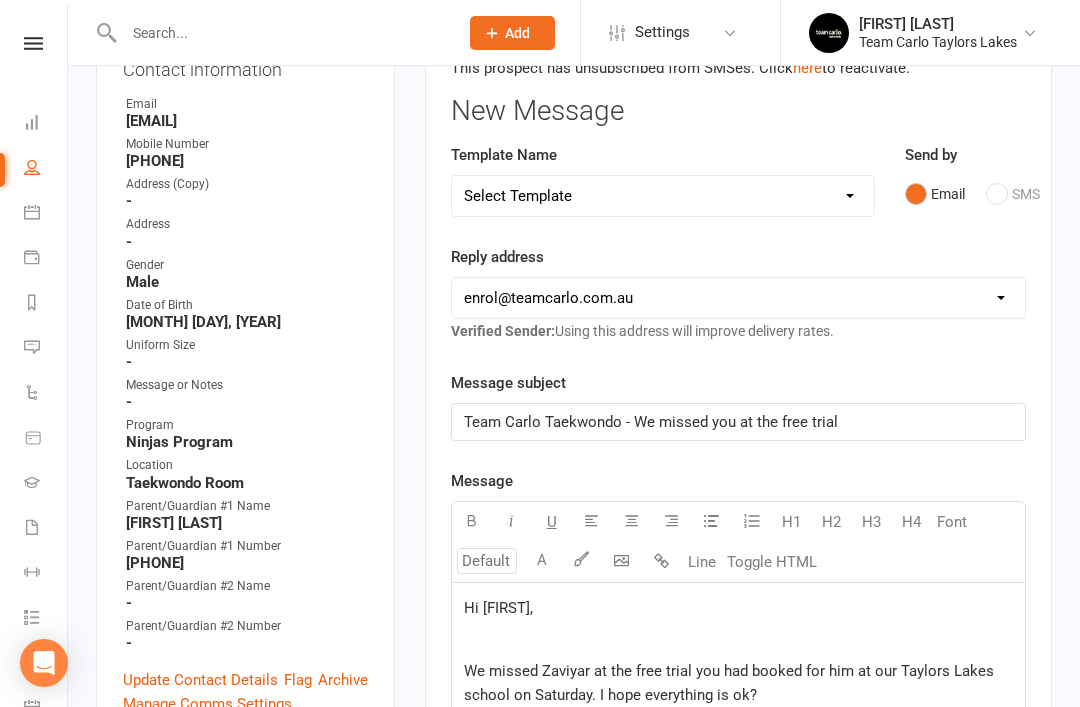 click on "Team Carlo Taekwondo - We missed you at the free trial" 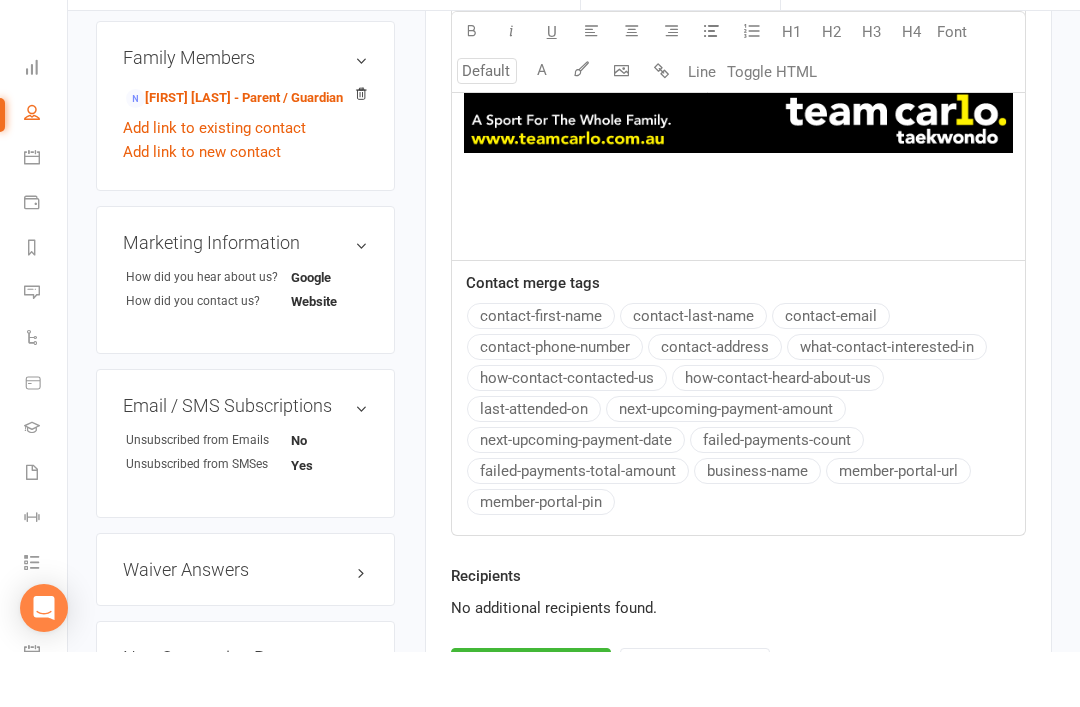 scroll, scrollTop: 1096, scrollLeft: 0, axis: vertical 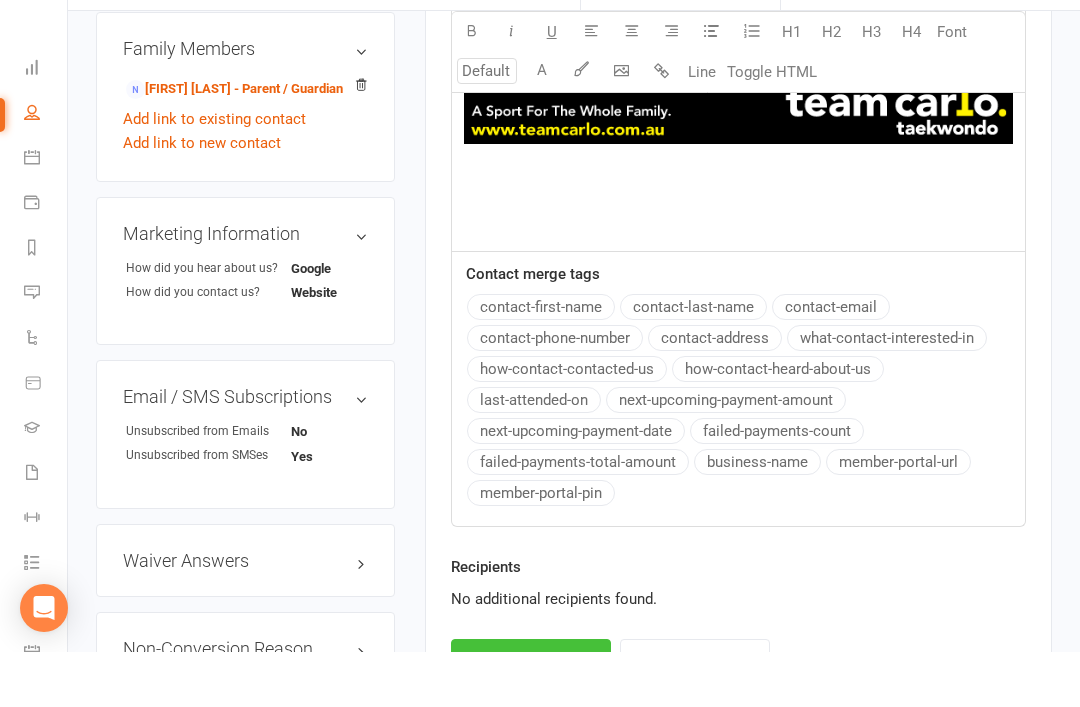 click on "Send Message" at bounding box center (531, 715) 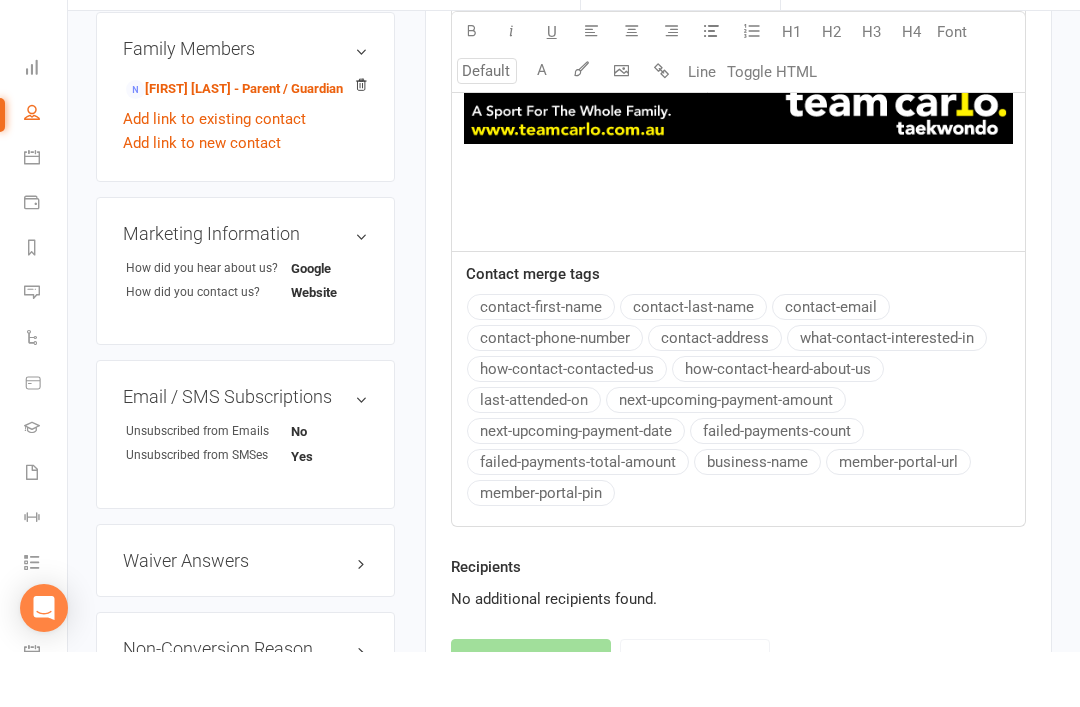 scroll, scrollTop: 1151, scrollLeft: 0, axis: vertical 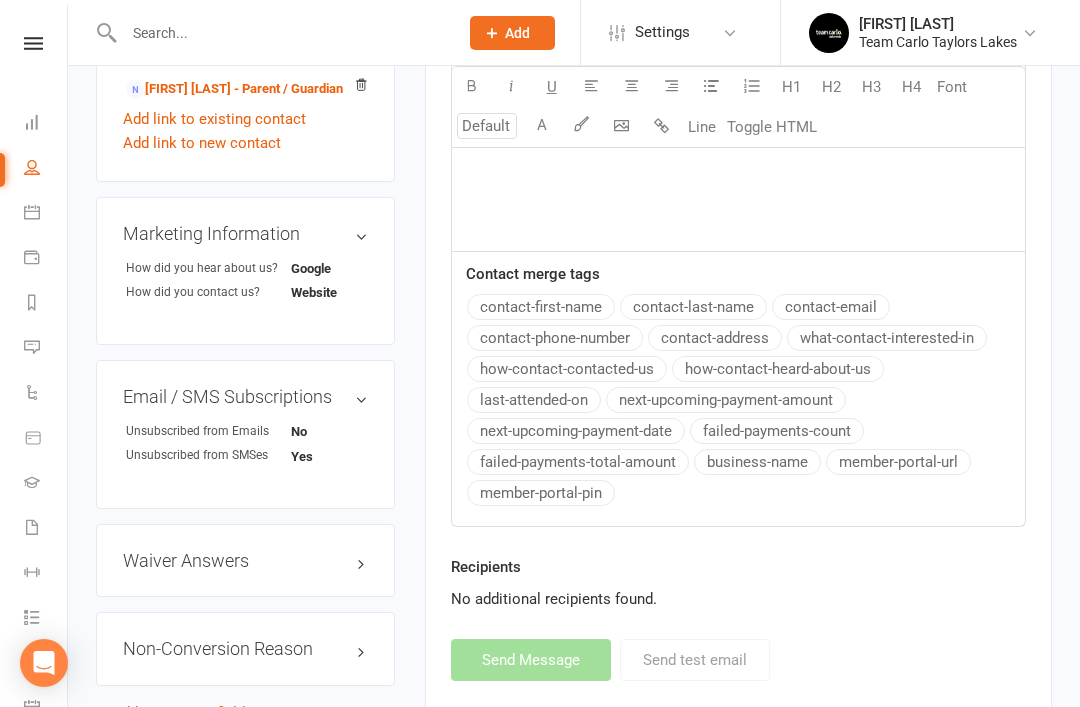 select on "1" 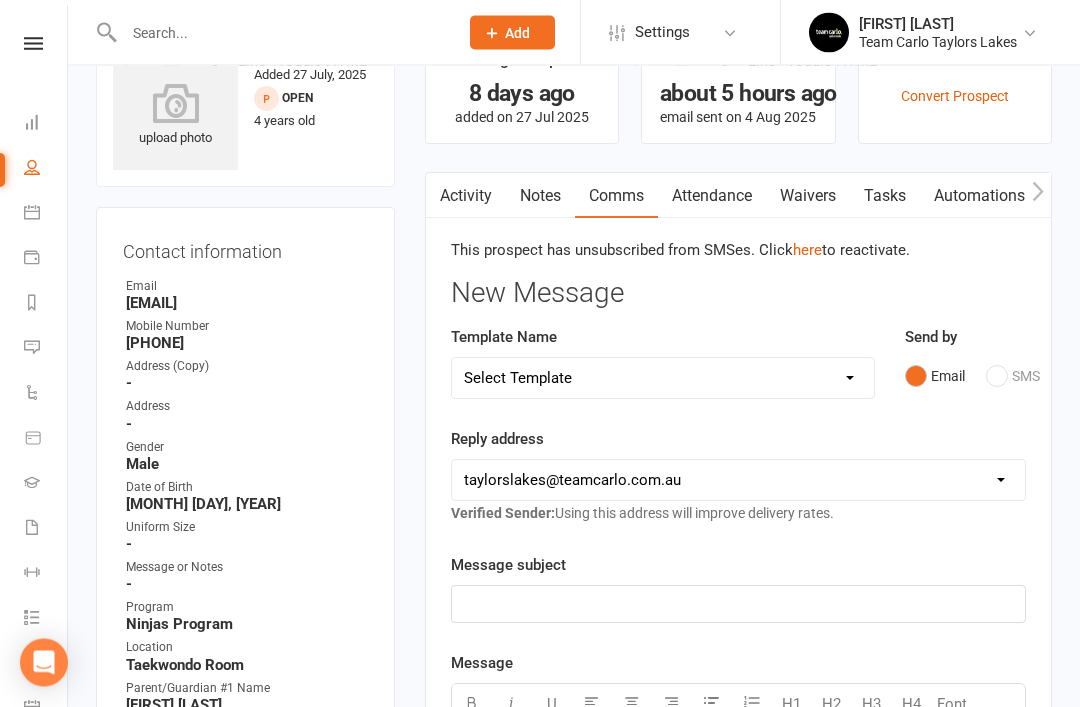 scroll, scrollTop: 0, scrollLeft: 0, axis: both 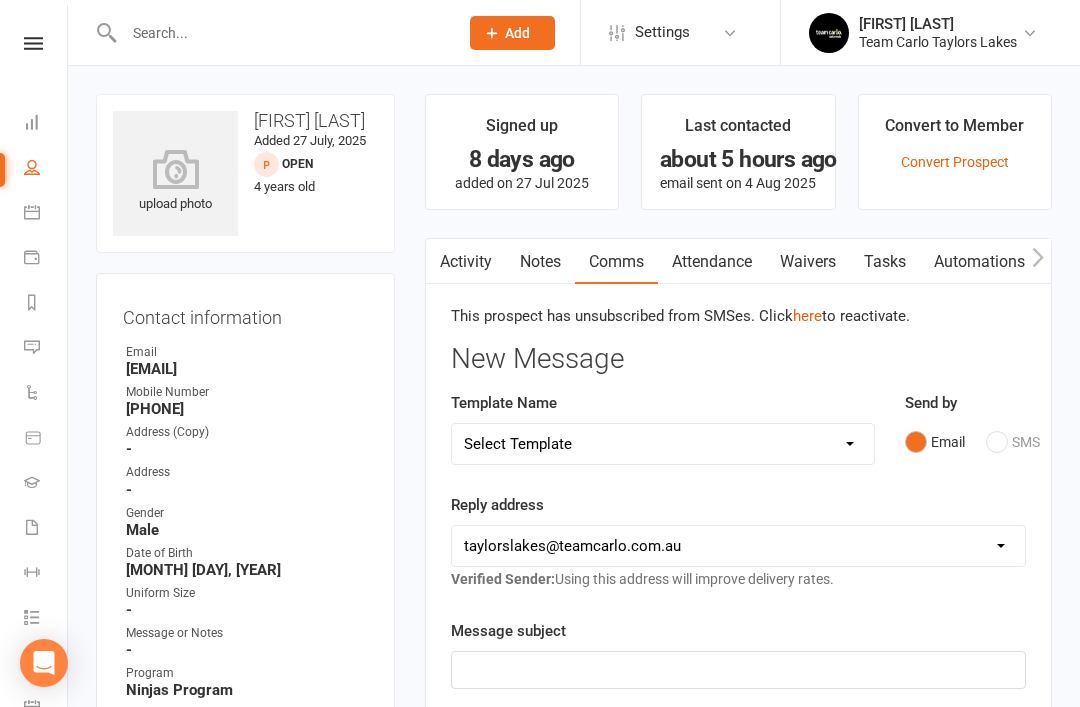 click on "Activity" at bounding box center (466, 262) 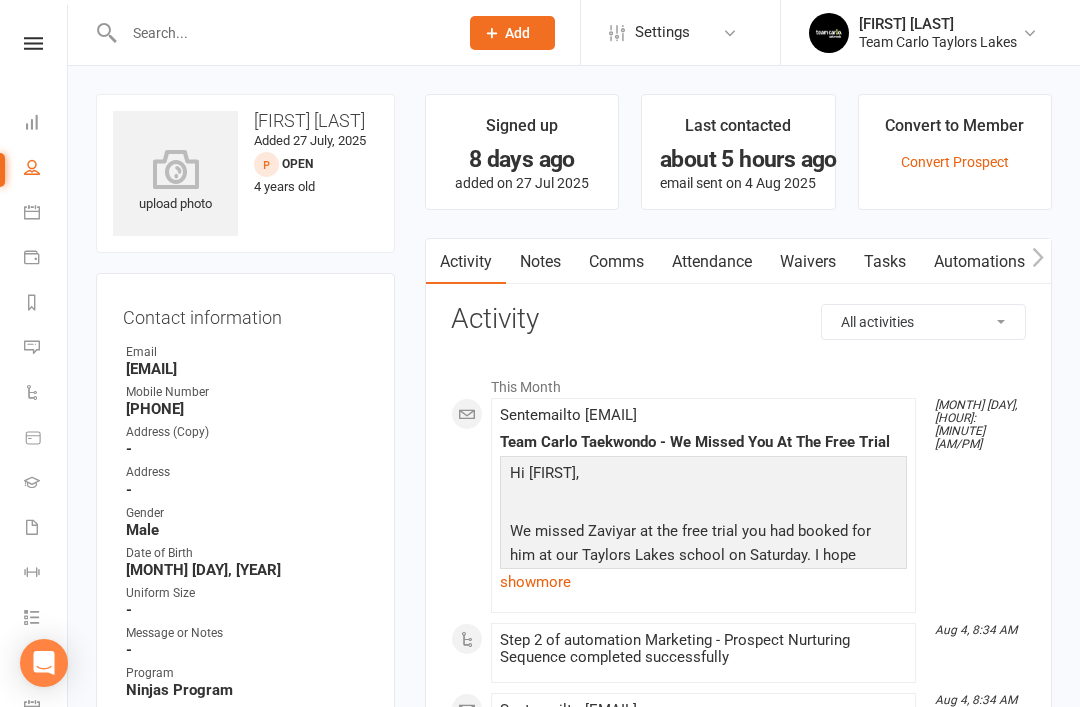 click on "Notes" at bounding box center [540, 262] 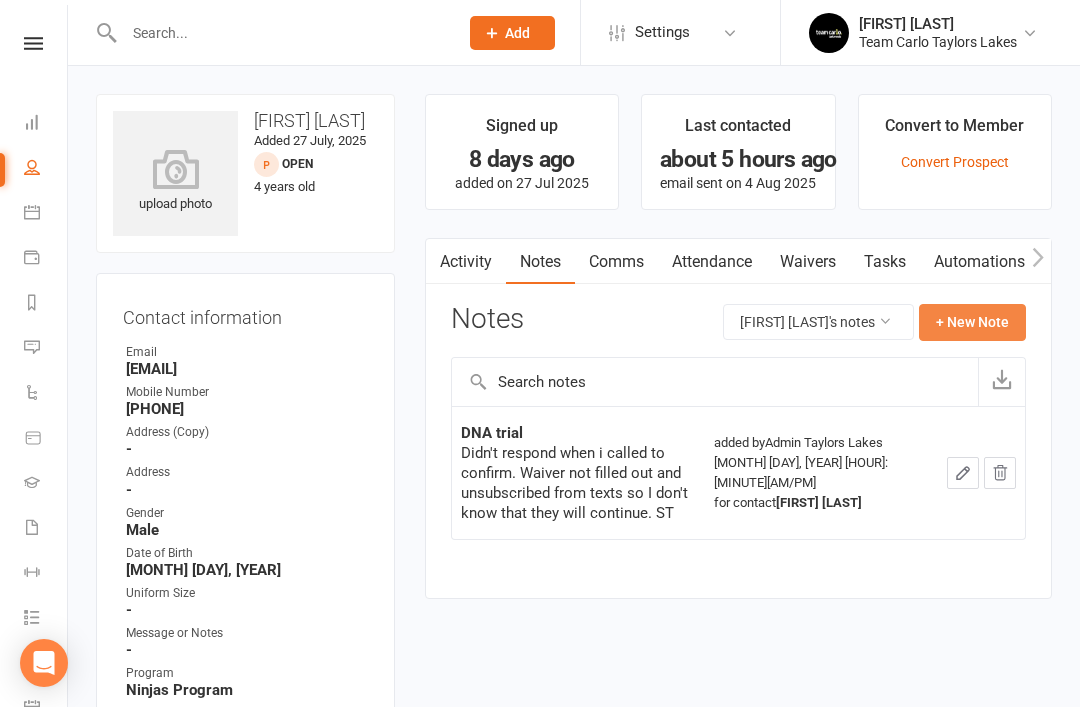 click on "+ New Note" at bounding box center [972, 322] 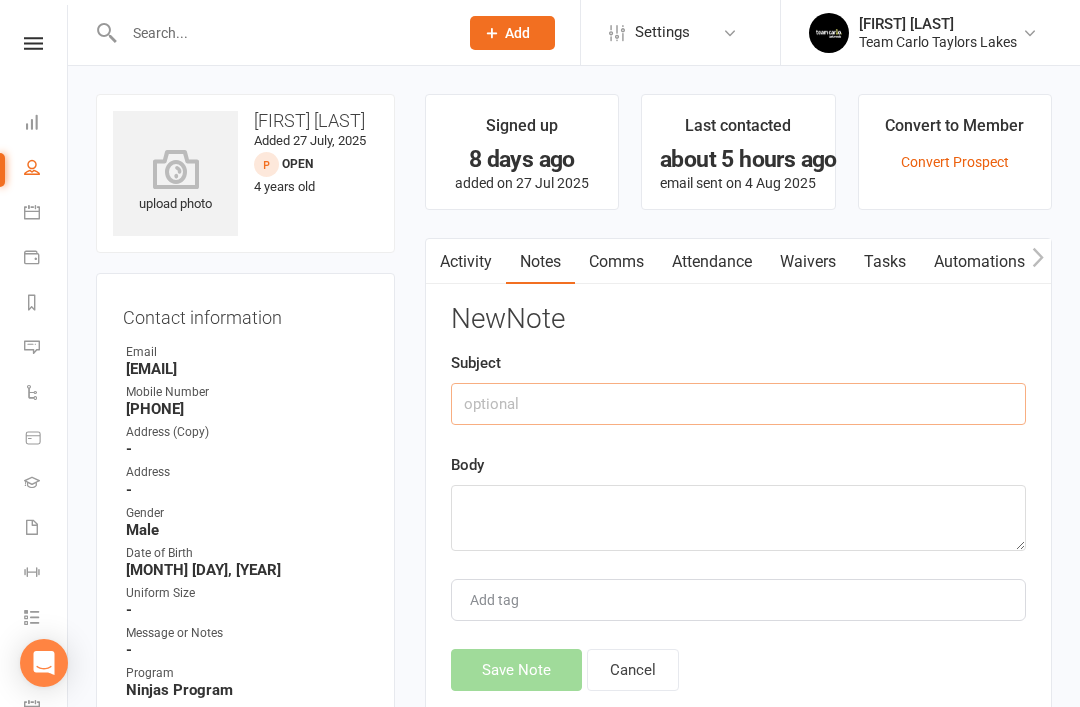 click at bounding box center (738, 404) 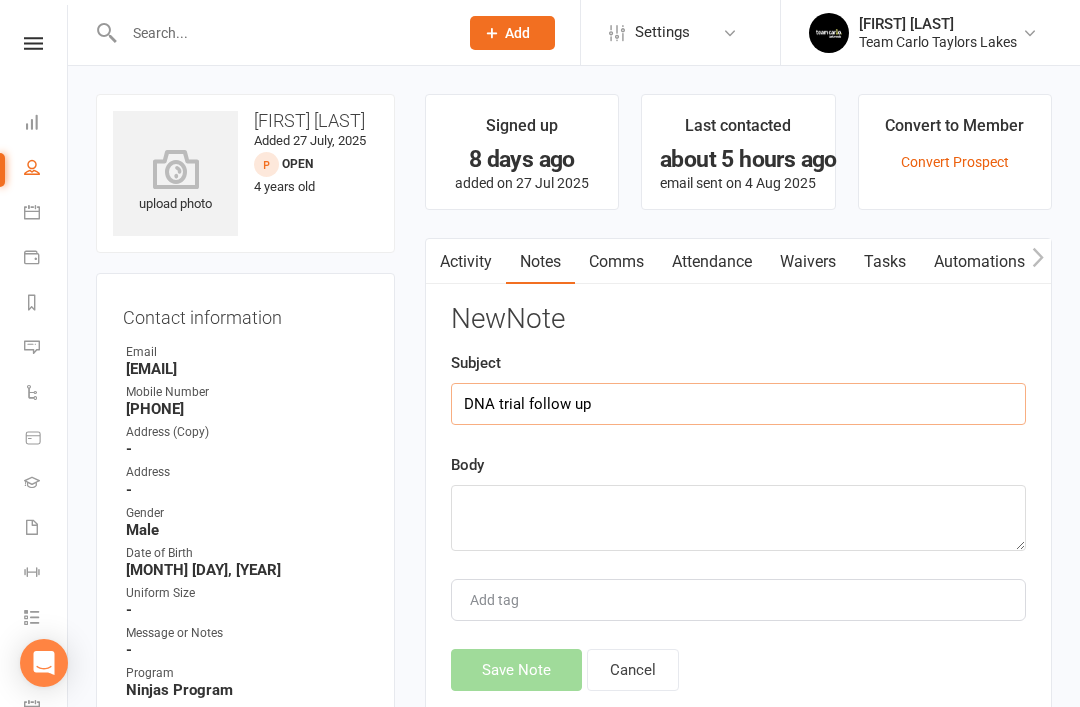 type on "DNA trial follow up" 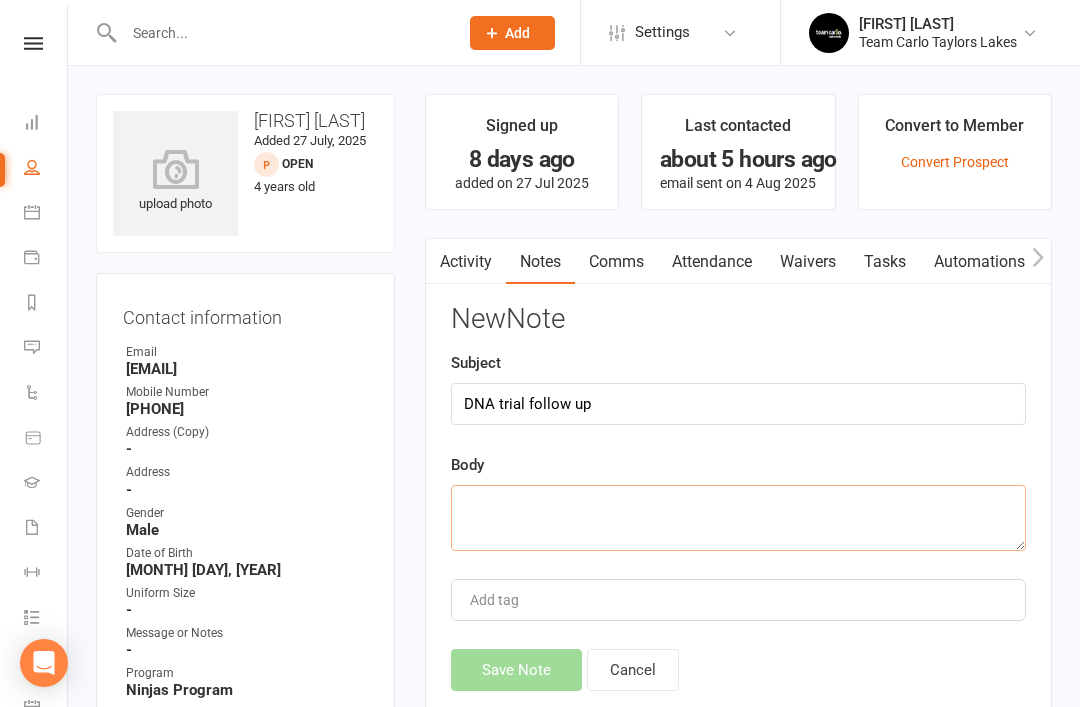 click at bounding box center [738, 518] 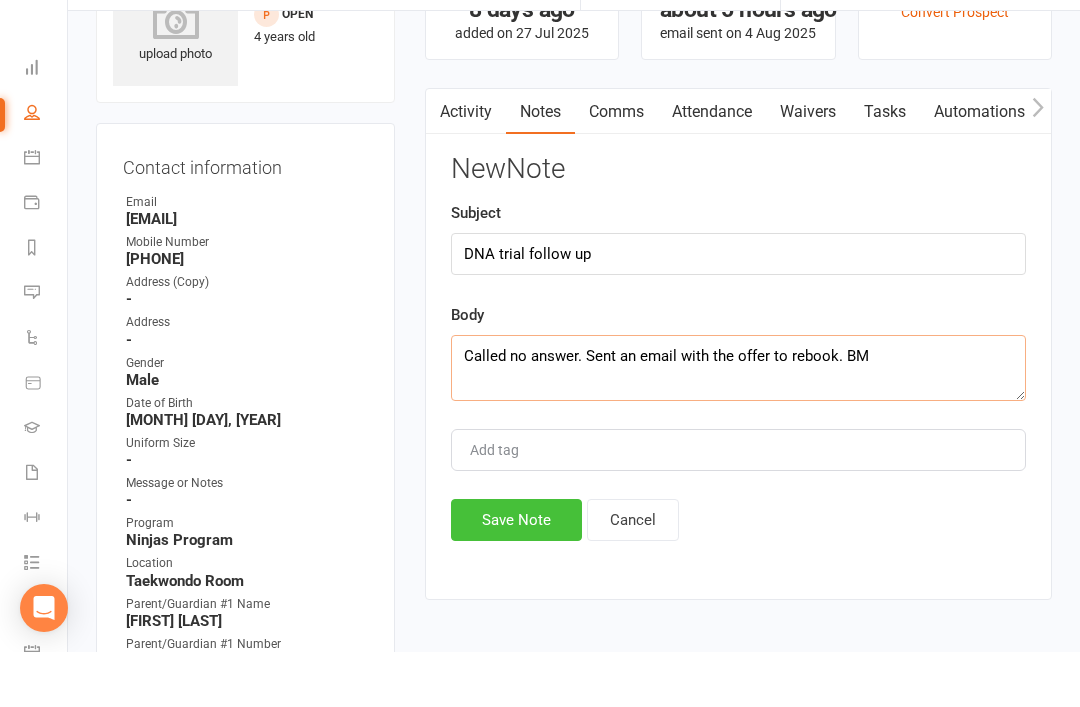 type on "Called no answer.  Sent an email with the offer to rebook. BM" 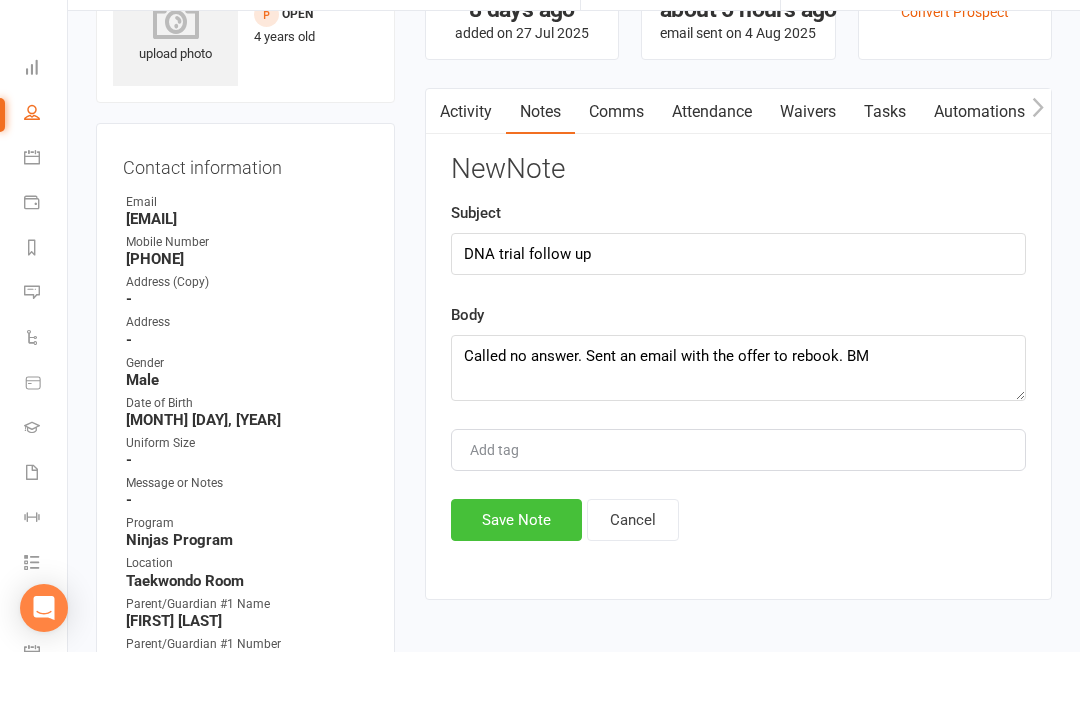 click on "Save Note" at bounding box center (516, 575) 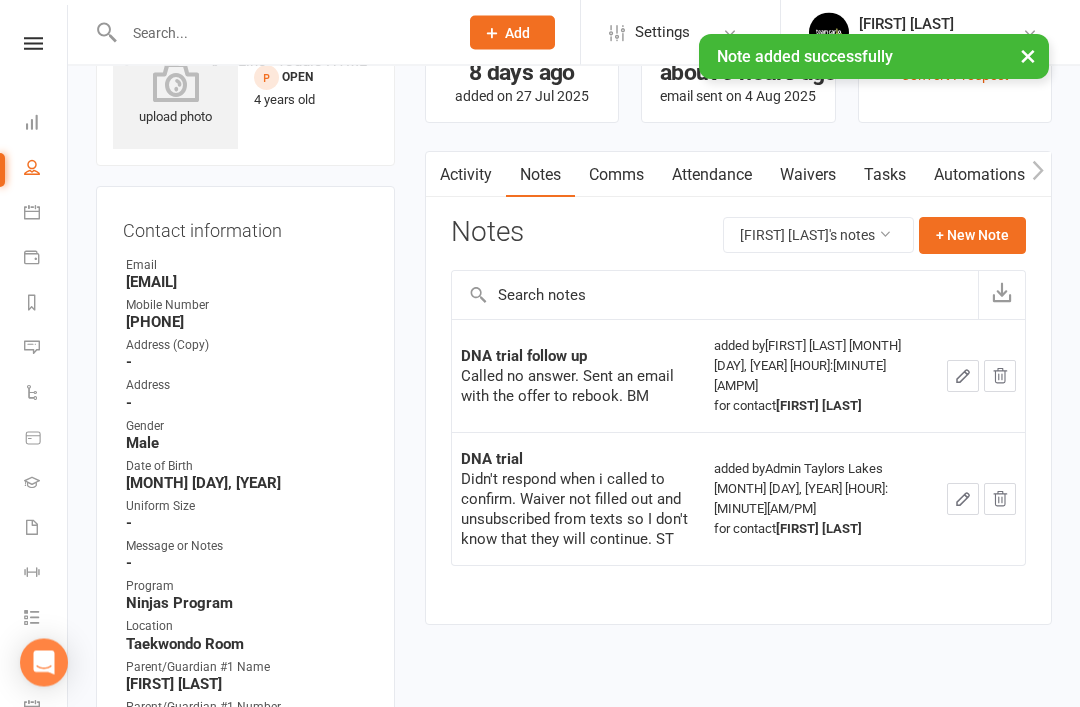 scroll, scrollTop: 0, scrollLeft: 0, axis: both 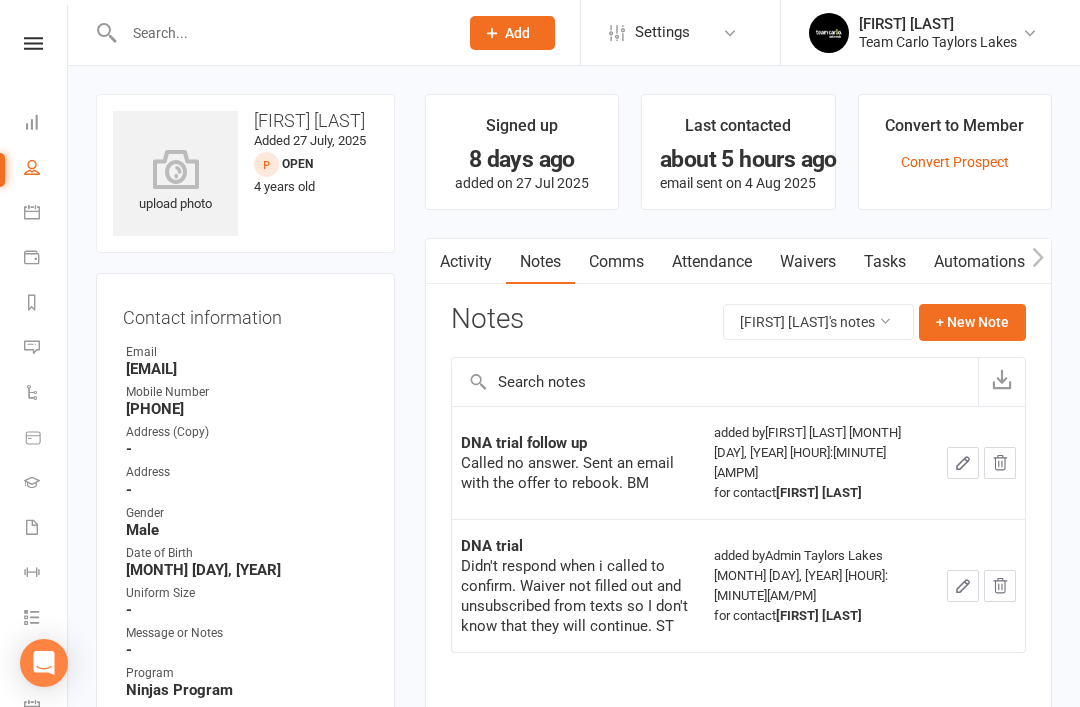 click at bounding box center [281, 33] 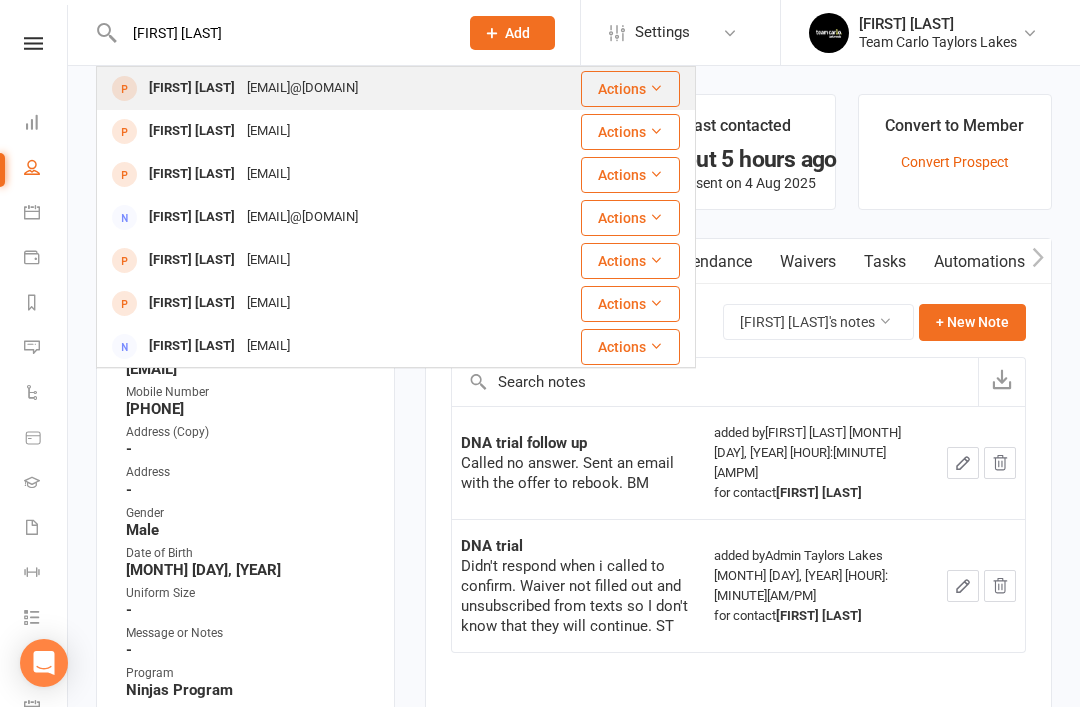 type on "Martin mitro" 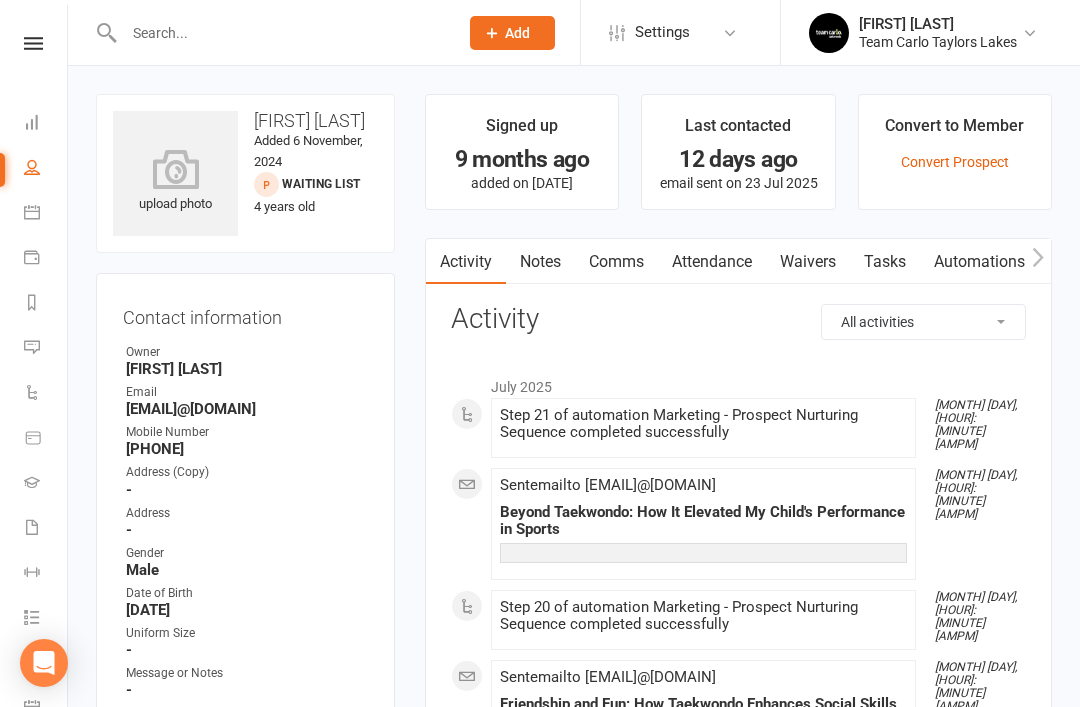 click on "Notes" at bounding box center [540, 262] 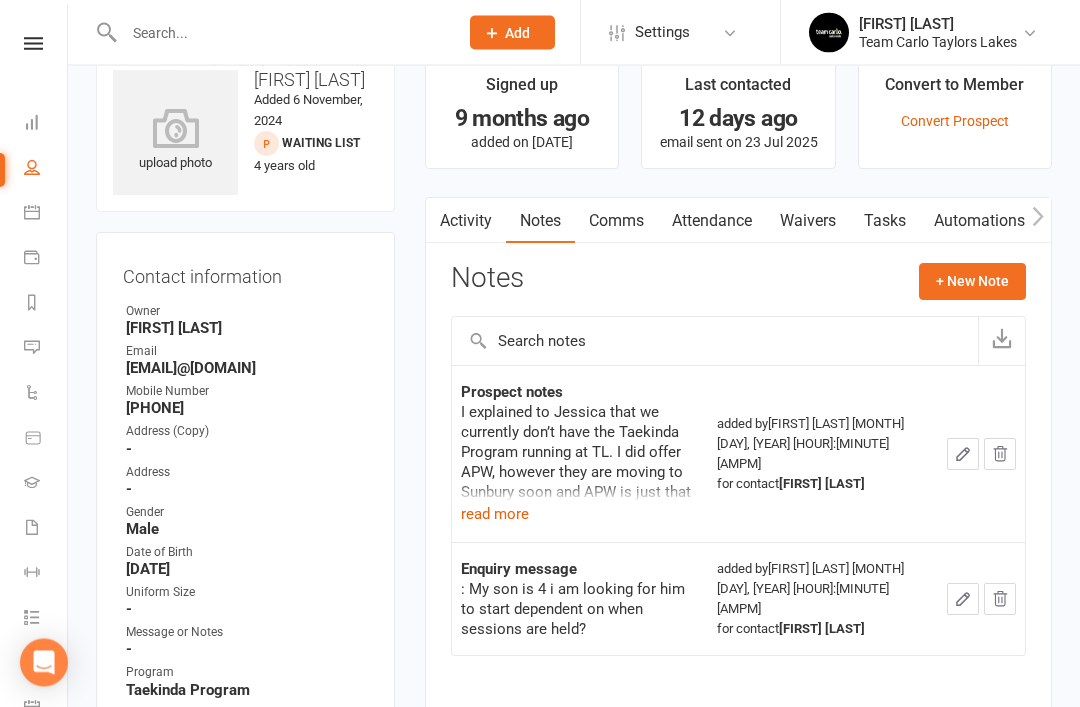 scroll, scrollTop: 41, scrollLeft: 0, axis: vertical 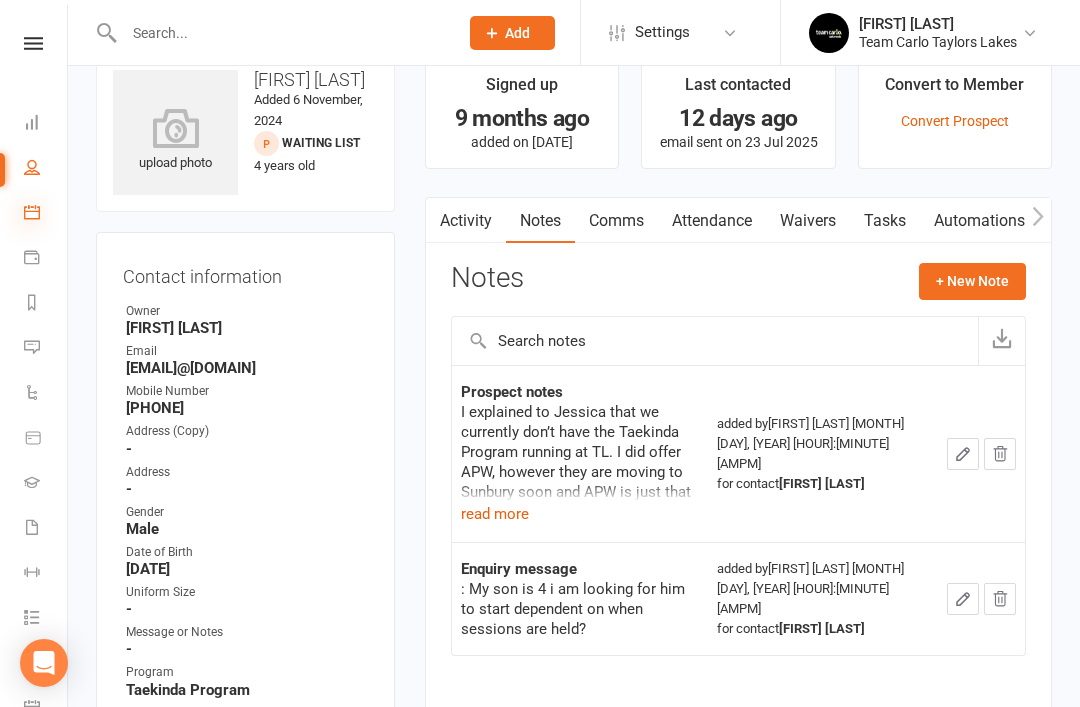 click at bounding box center [32, 212] 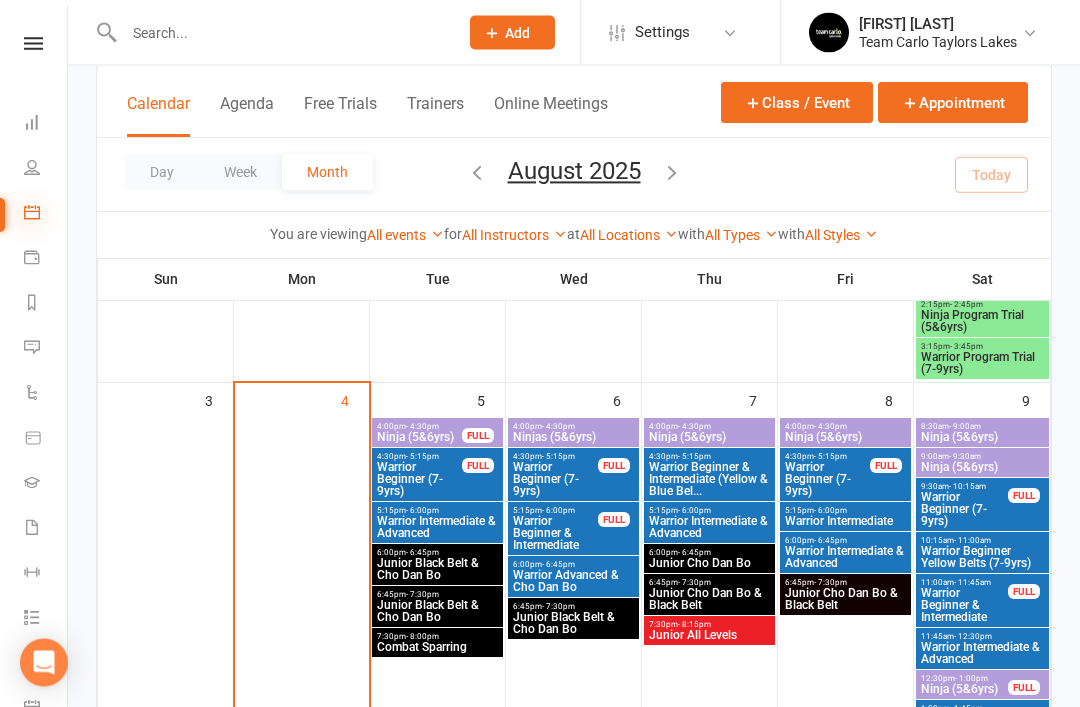 scroll, scrollTop: 488, scrollLeft: 0, axis: vertical 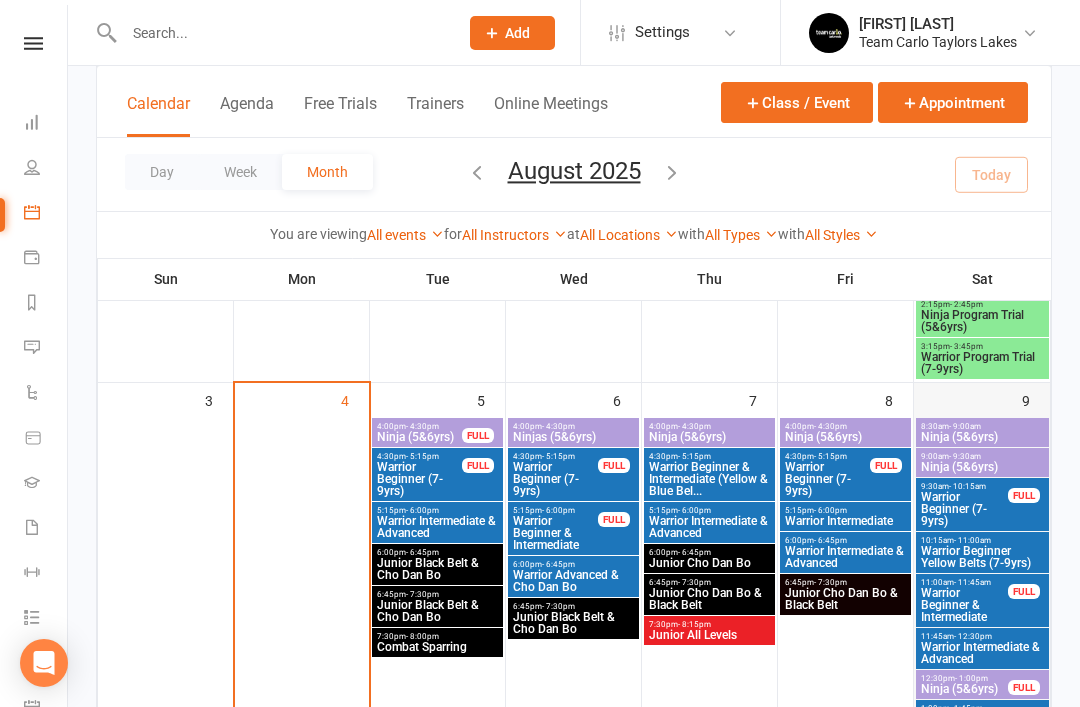 click at bounding box center [982, 600] 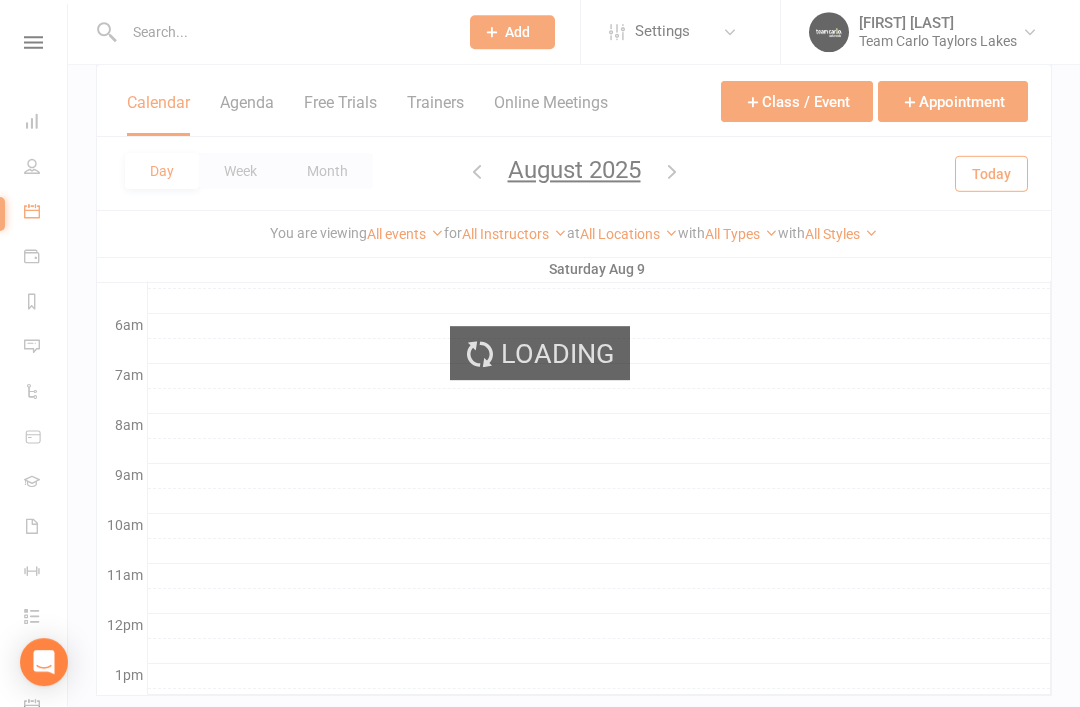 scroll, scrollTop: 444, scrollLeft: 0, axis: vertical 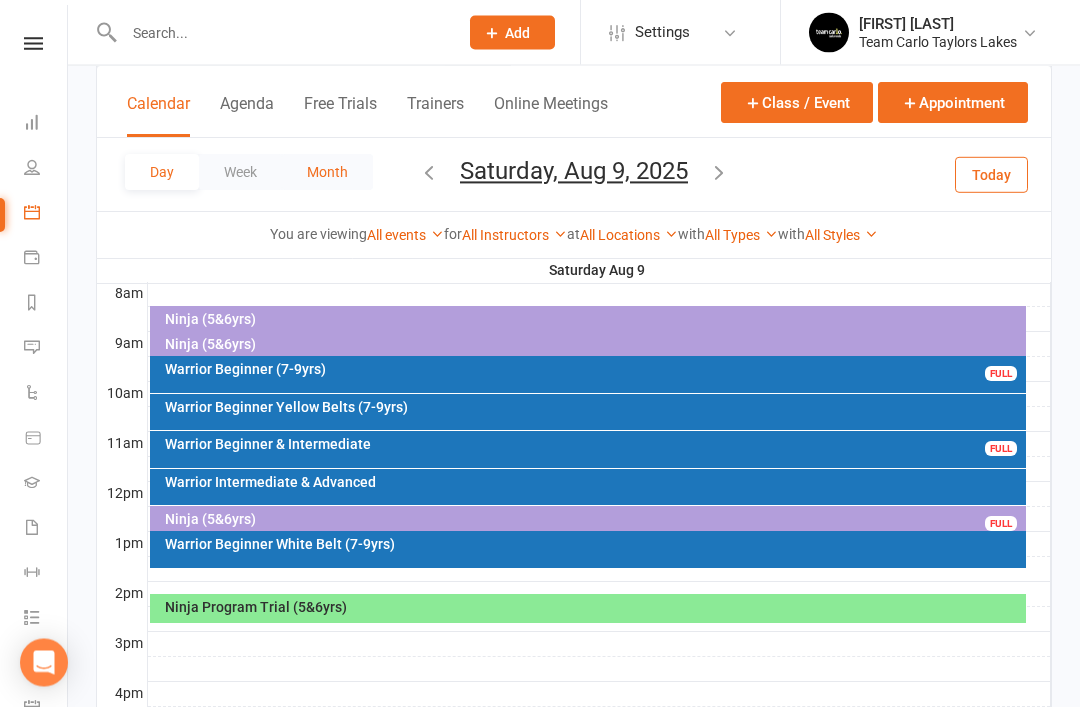 click on "Month" at bounding box center (327, 172) 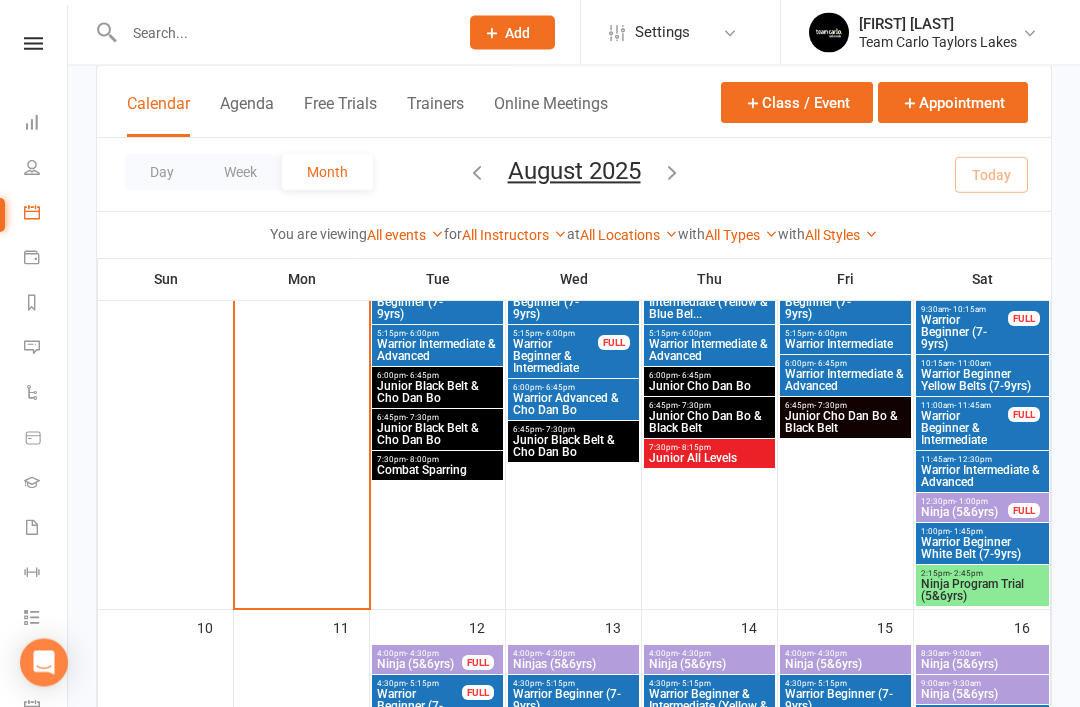 scroll, scrollTop: 671, scrollLeft: 0, axis: vertical 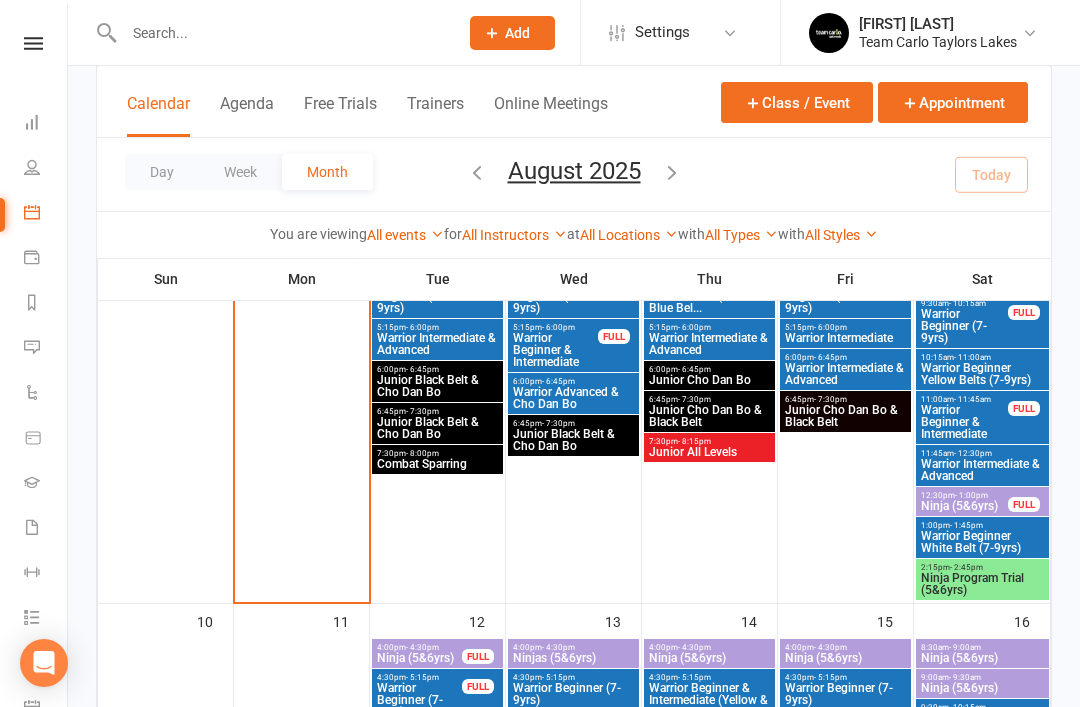 click on "Ninja Program Trial (5&6yrs)" at bounding box center (982, 584) 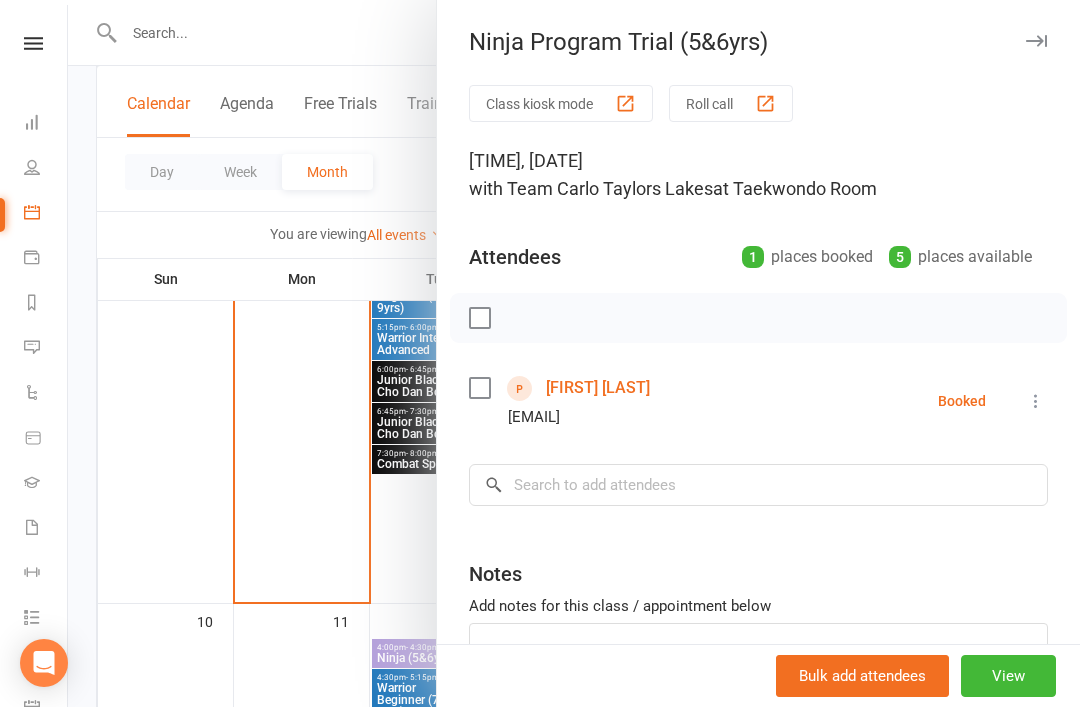 click at bounding box center [1036, 41] 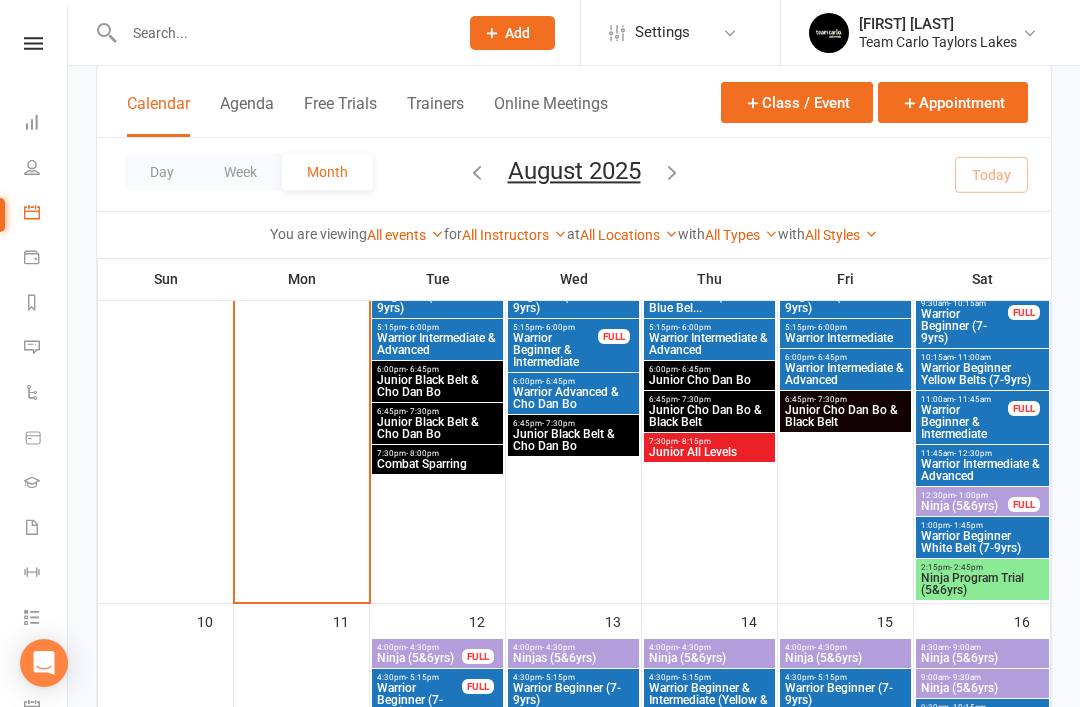 click on "Ninja Program Trial (5&6yrs)" at bounding box center (982, 584) 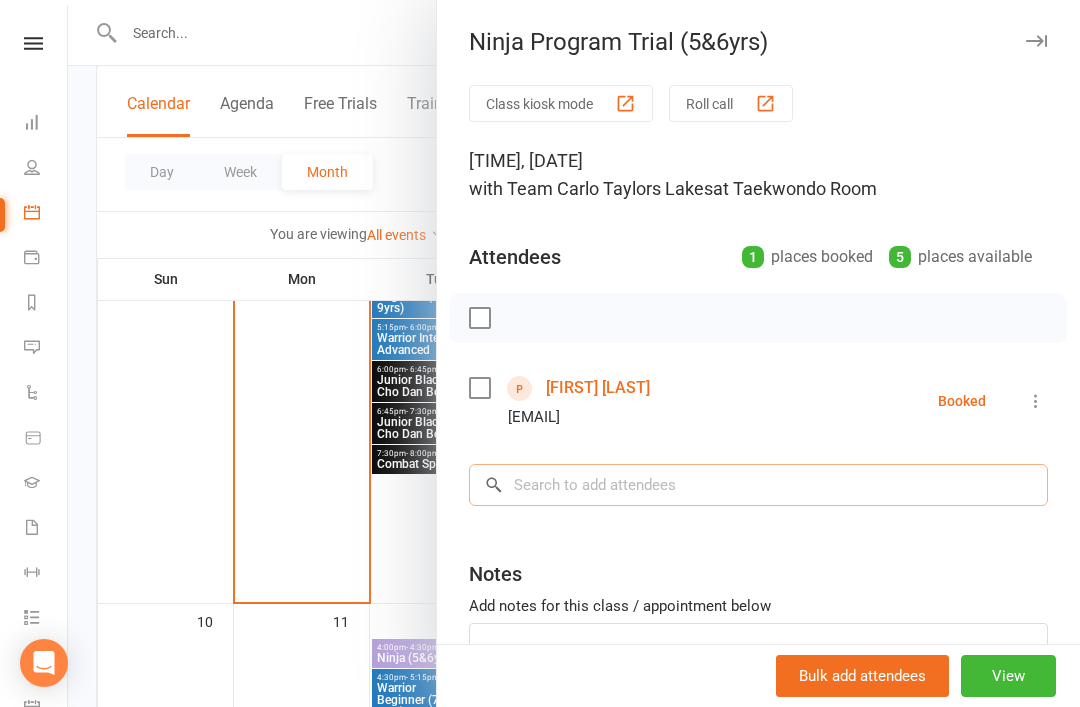 click at bounding box center [758, 485] 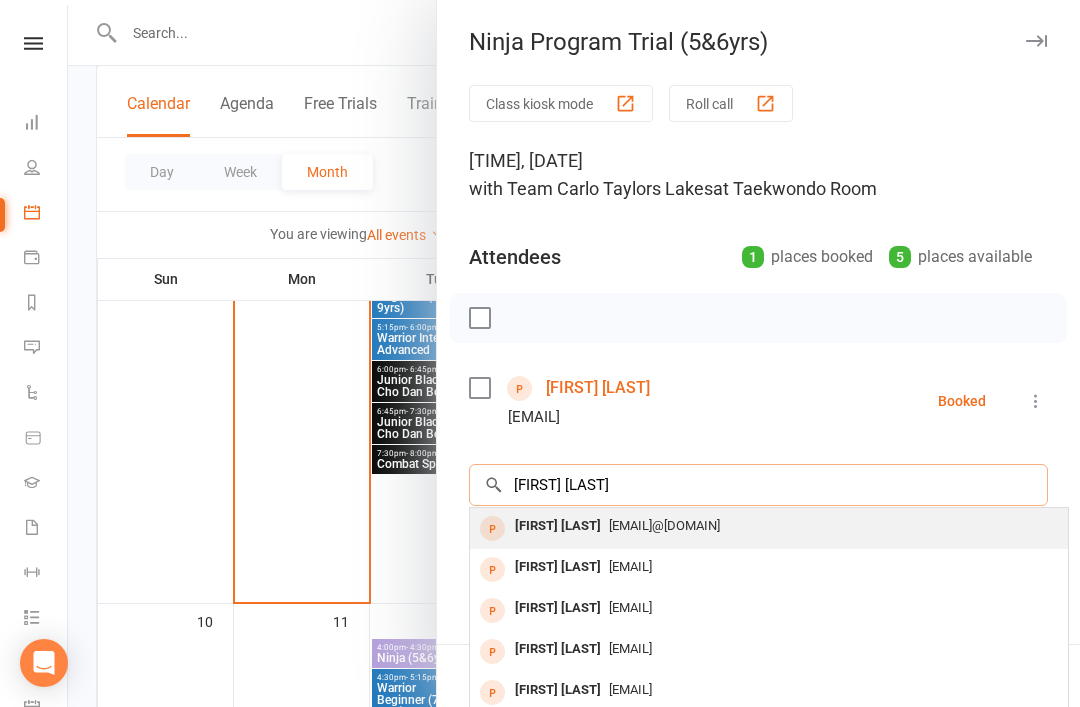 type on "Martin mit" 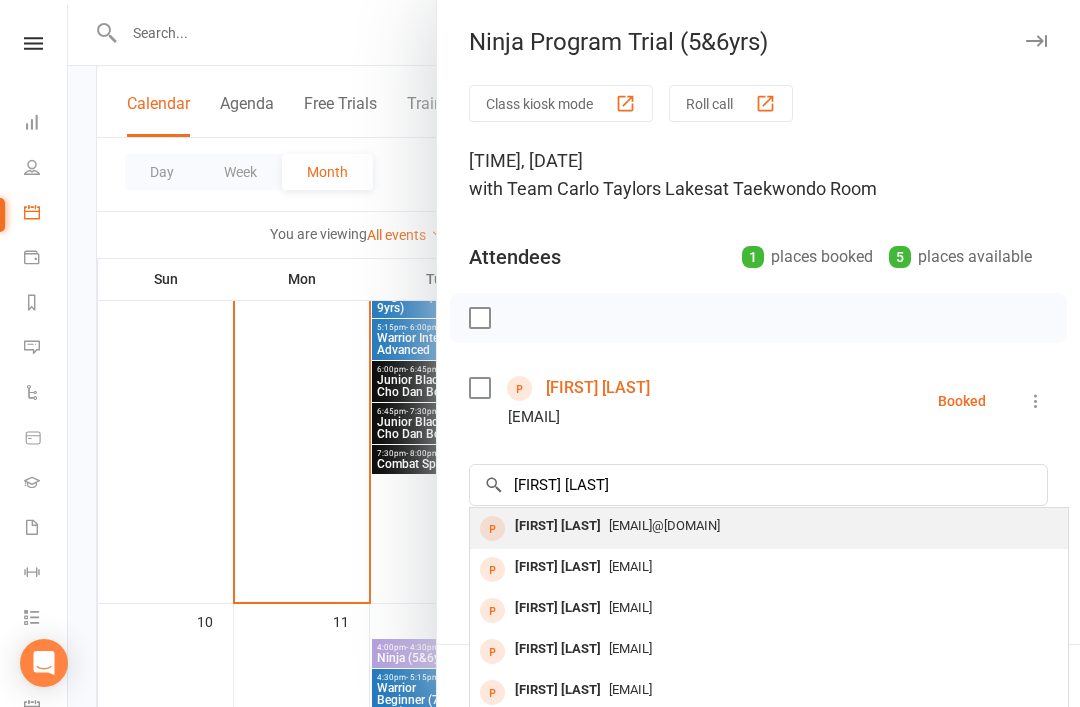 click on "Martin Mitrovski" at bounding box center (558, 526) 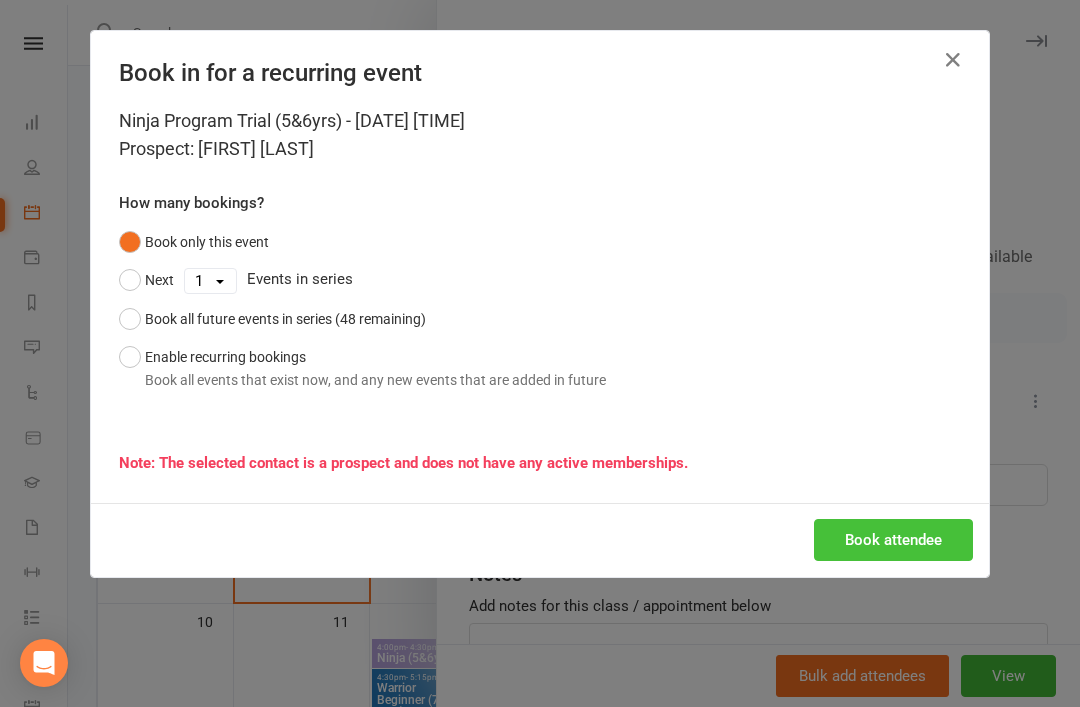 click on "Book attendee" at bounding box center [893, 540] 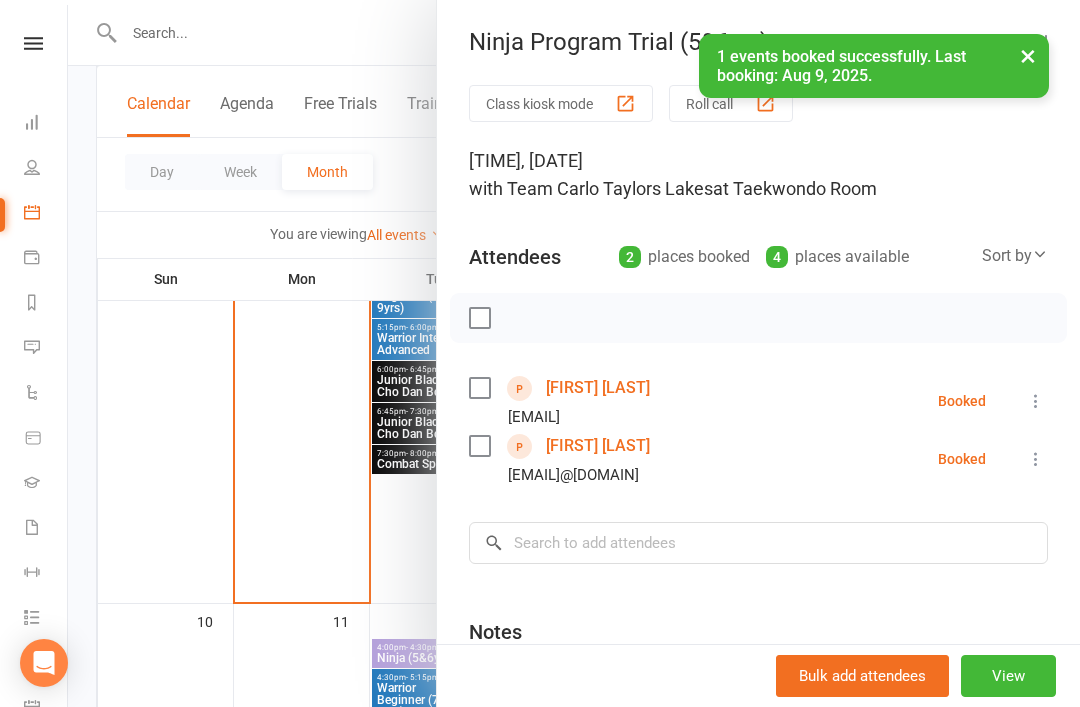 click on "Martin Mitrovski" at bounding box center (598, 446) 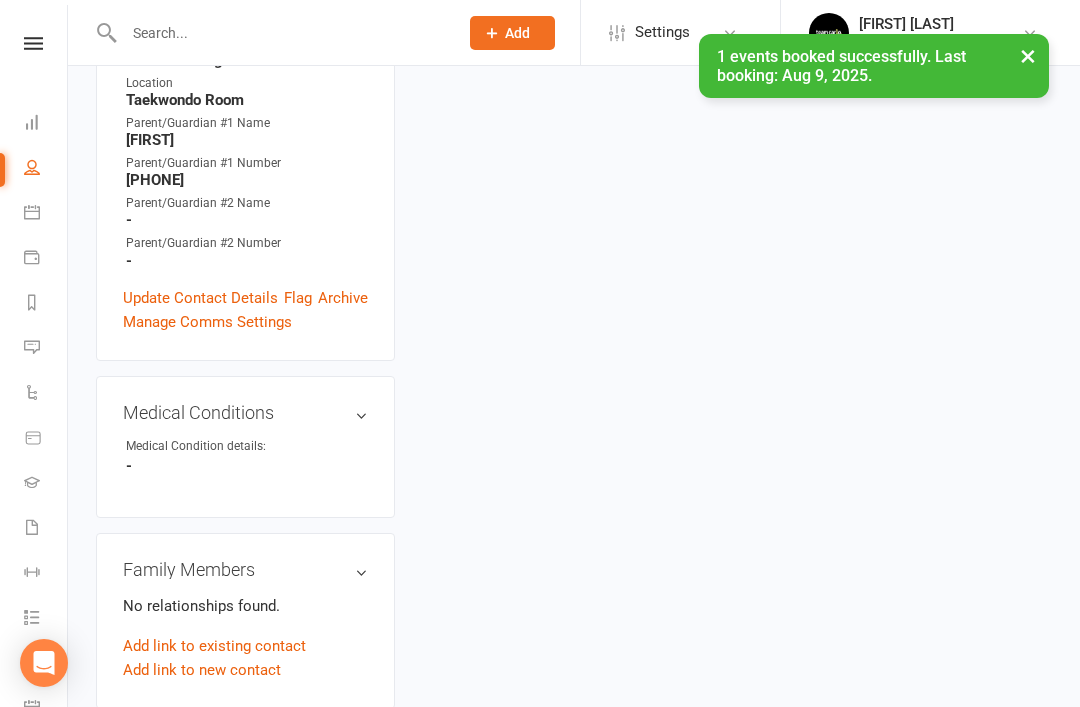 scroll, scrollTop: 0, scrollLeft: 0, axis: both 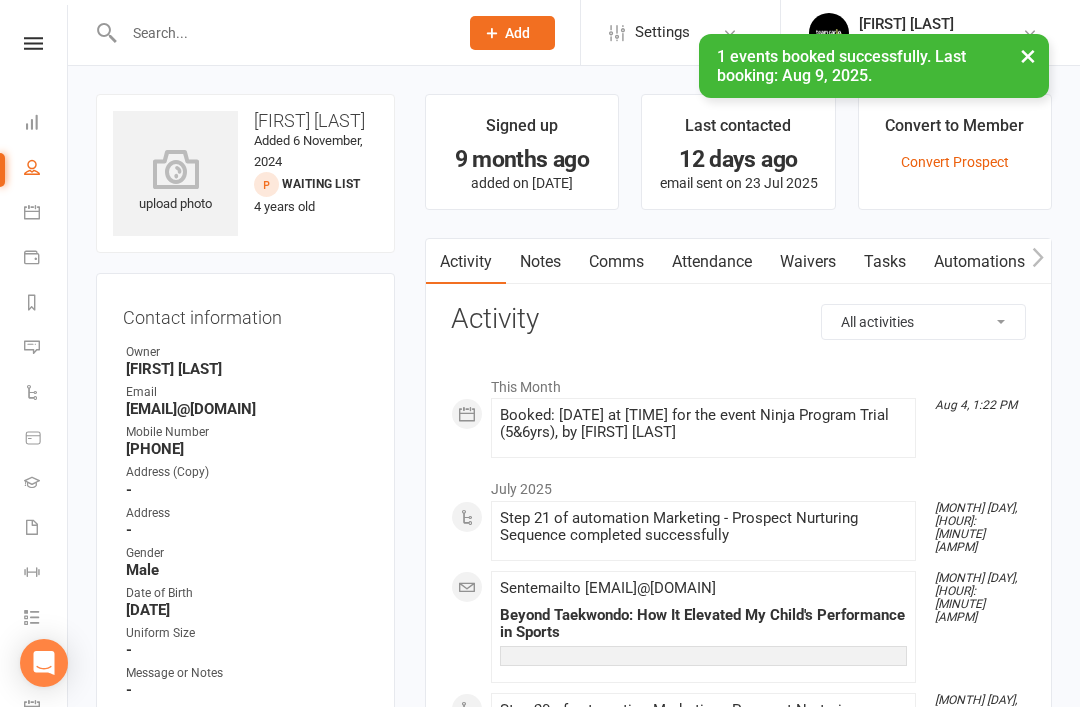 click on "Tasks" at bounding box center [885, 262] 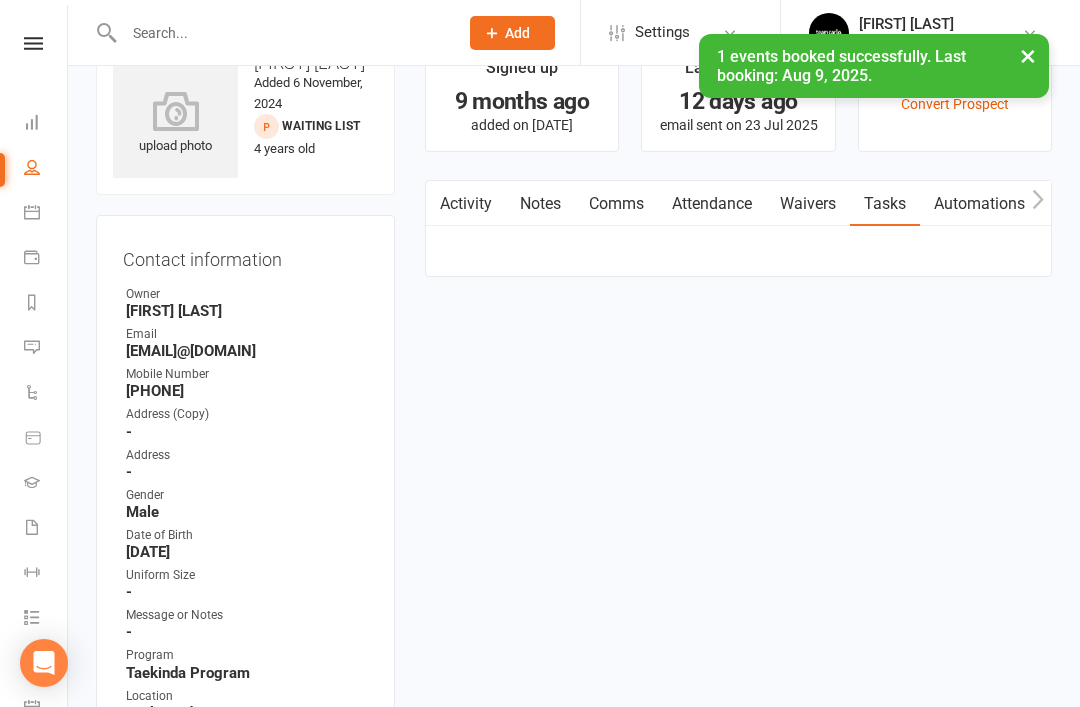 scroll, scrollTop: 64, scrollLeft: 0, axis: vertical 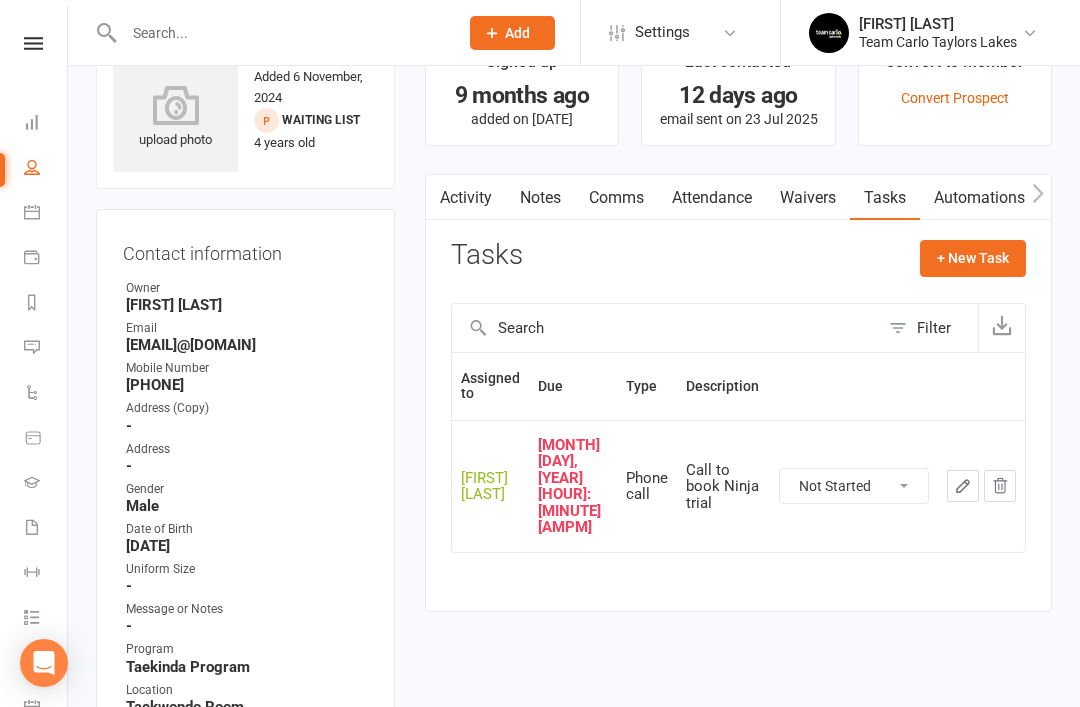 click on "Not Started In Progress Waiting Complete" at bounding box center (854, 486) 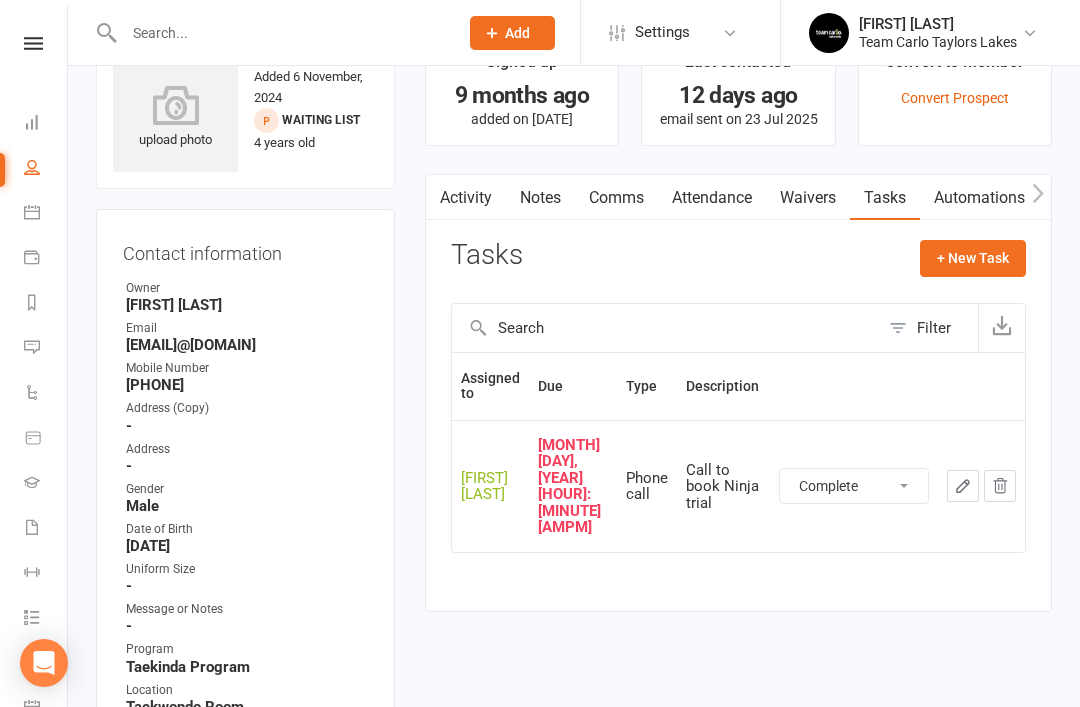 select on "unstarted" 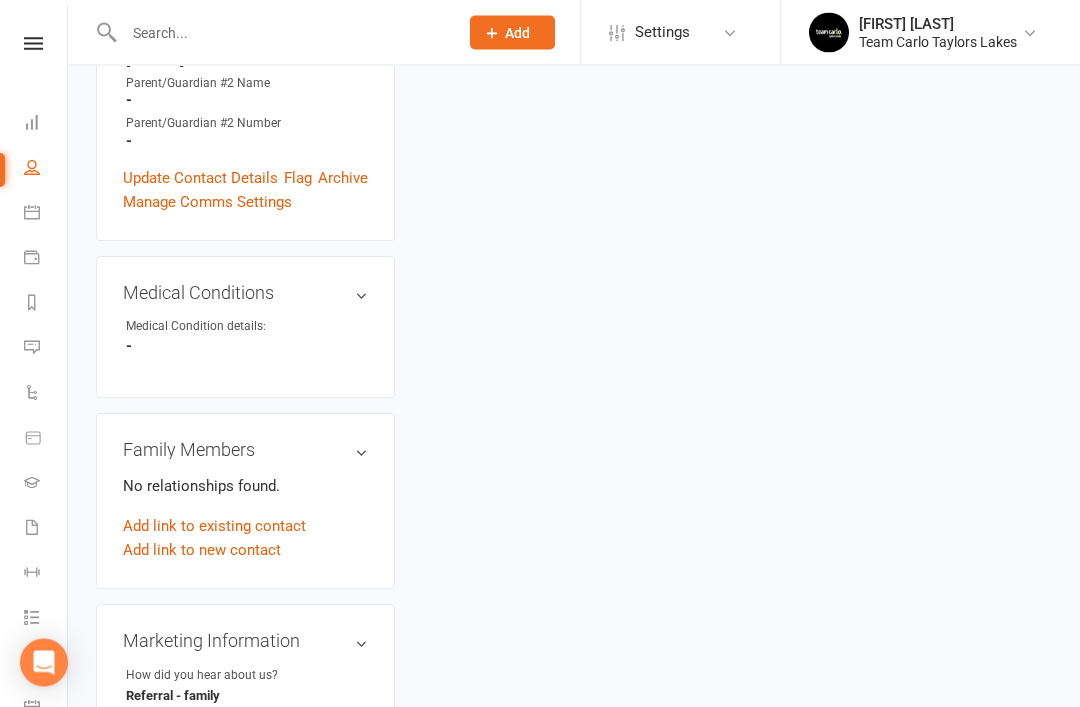 scroll, scrollTop: 791, scrollLeft: 0, axis: vertical 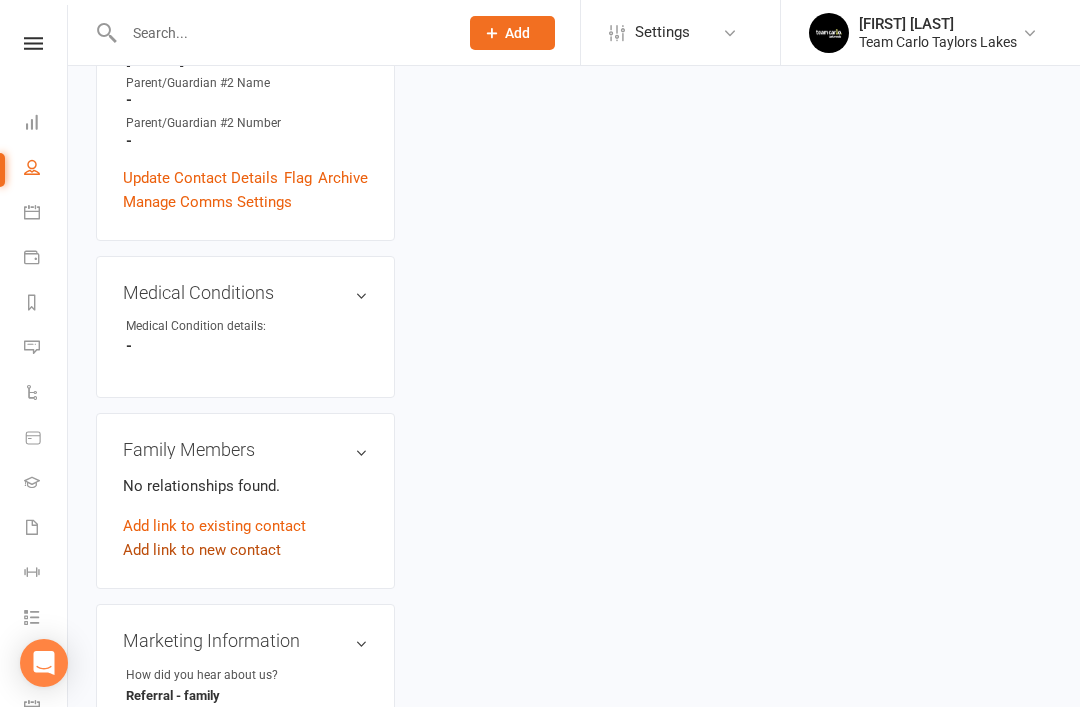 click on "Add link to new contact" at bounding box center (202, 550) 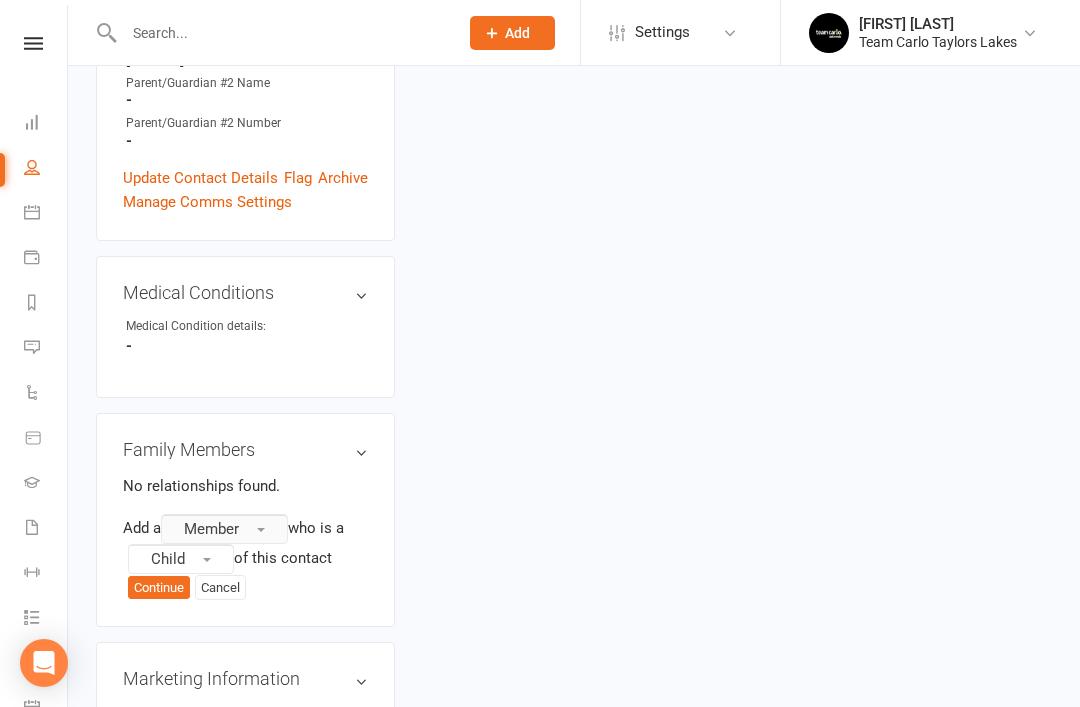 click on "Member" at bounding box center (224, 529) 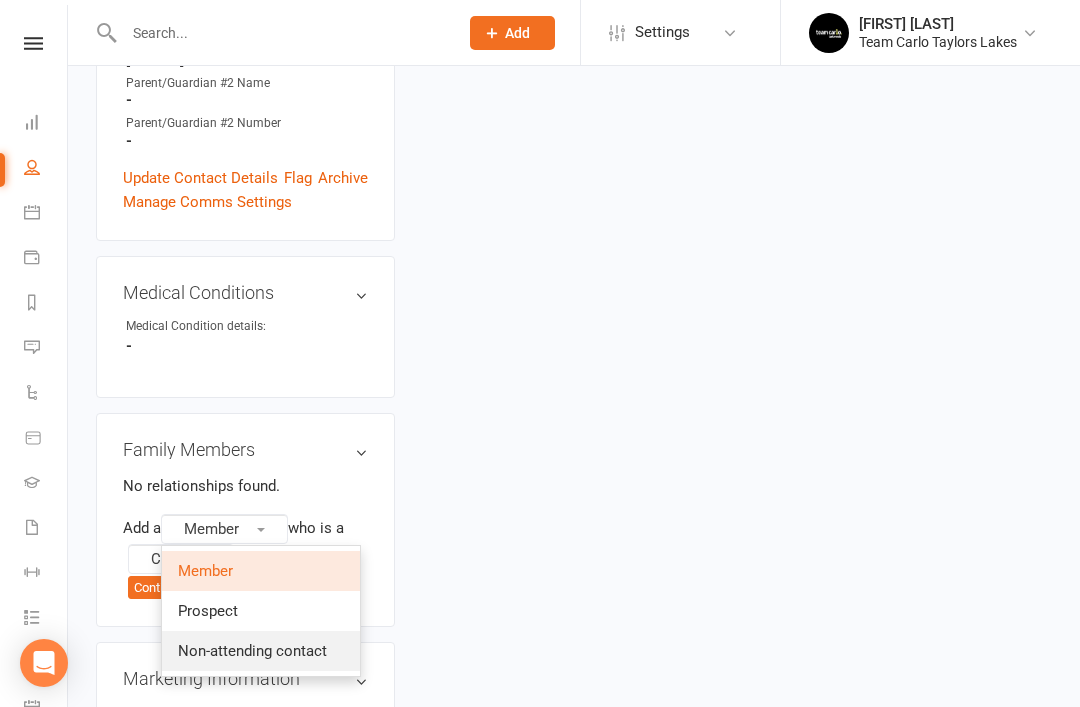 click on "Non-attending contact" at bounding box center (252, 651) 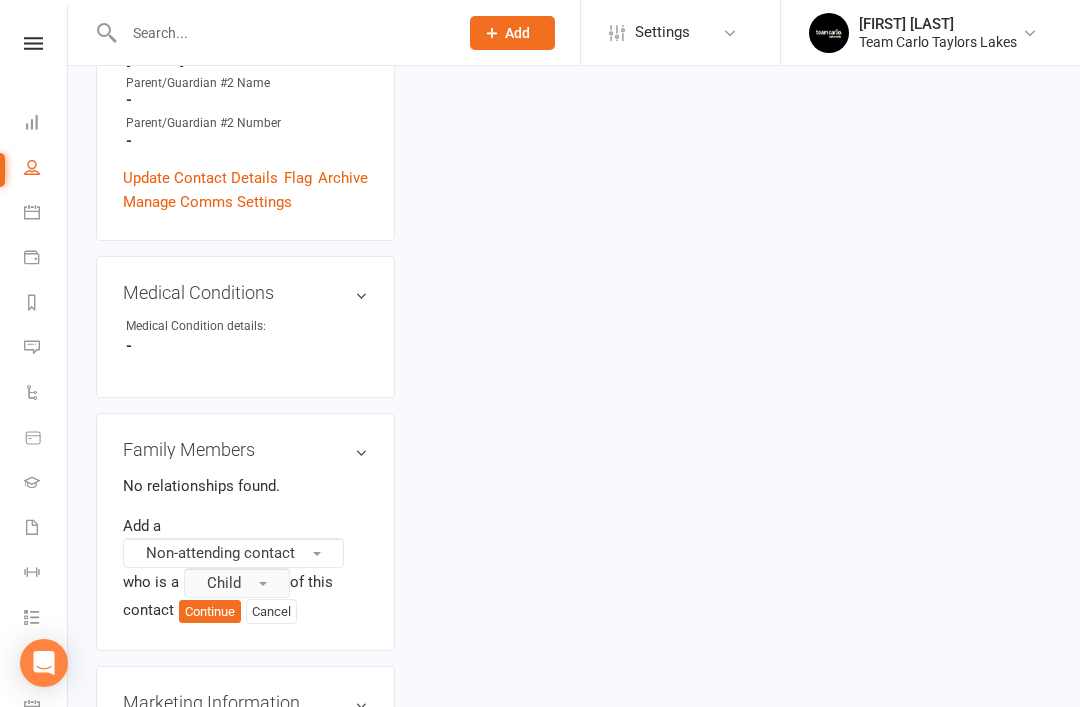 click on "Child" at bounding box center [237, 583] 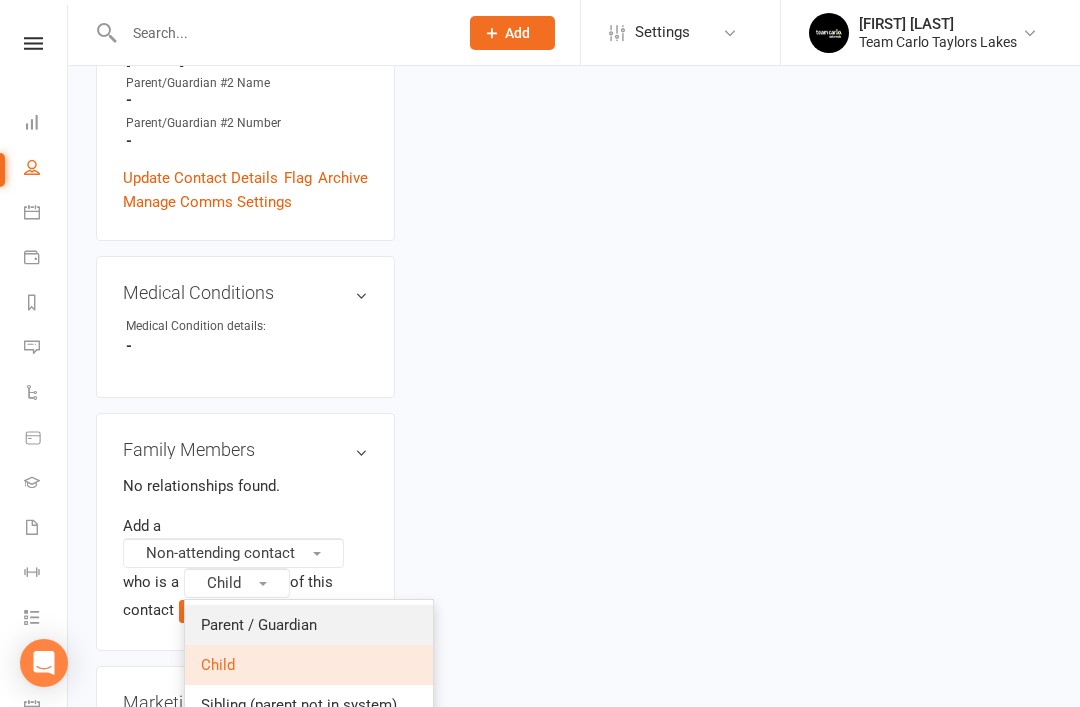click on "Parent / Guardian" at bounding box center (259, 625) 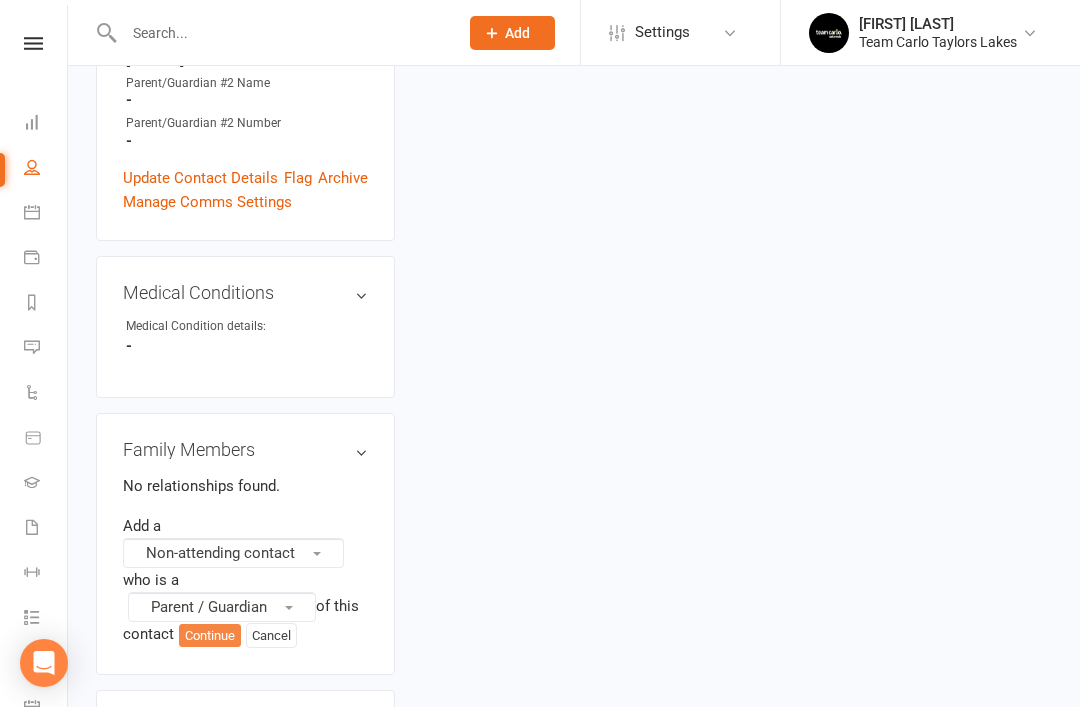 click on "Continue" at bounding box center [210, 636] 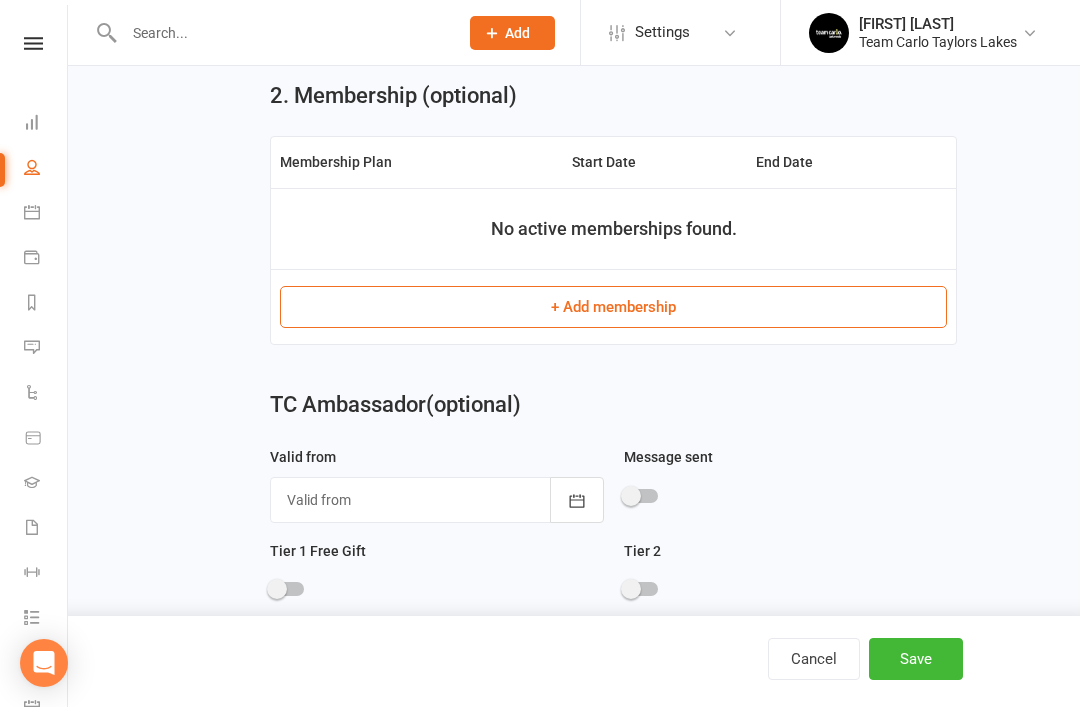 scroll, scrollTop: 0, scrollLeft: 0, axis: both 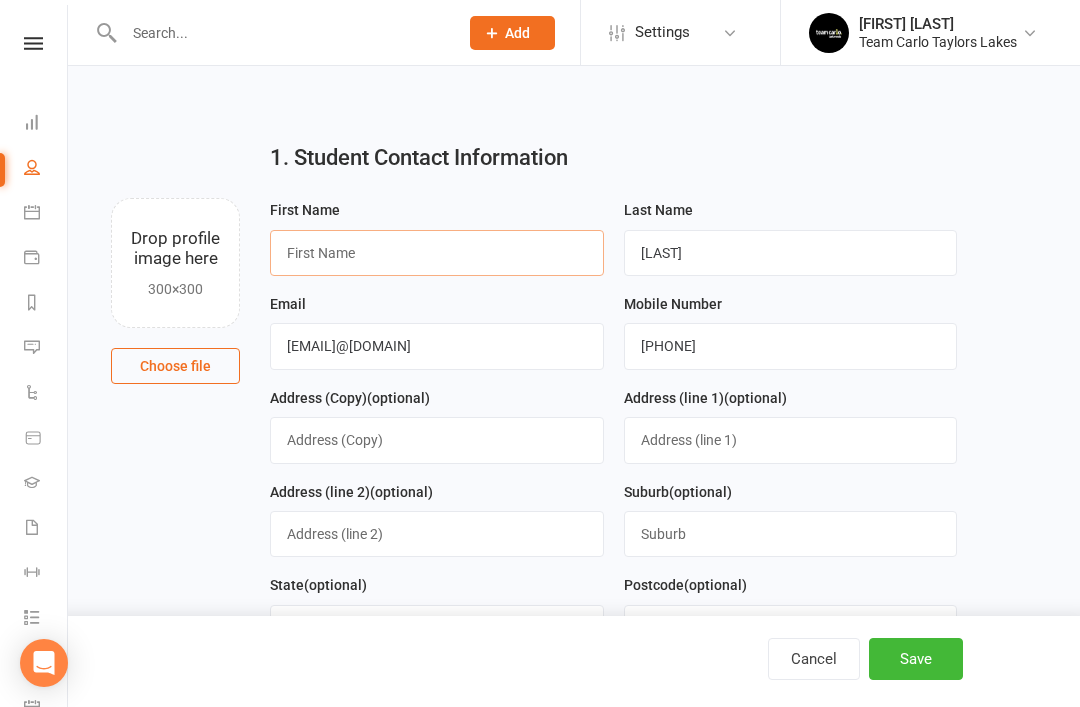 click at bounding box center [437, 253] 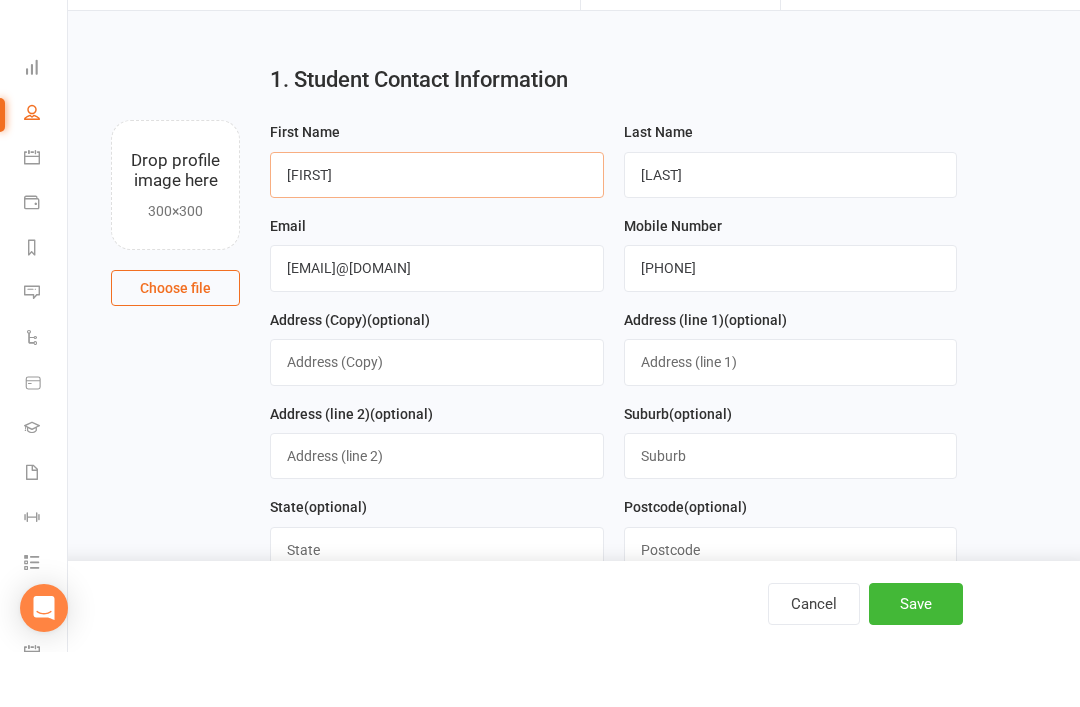 scroll, scrollTop: 24, scrollLeft: 0, axis: vertical 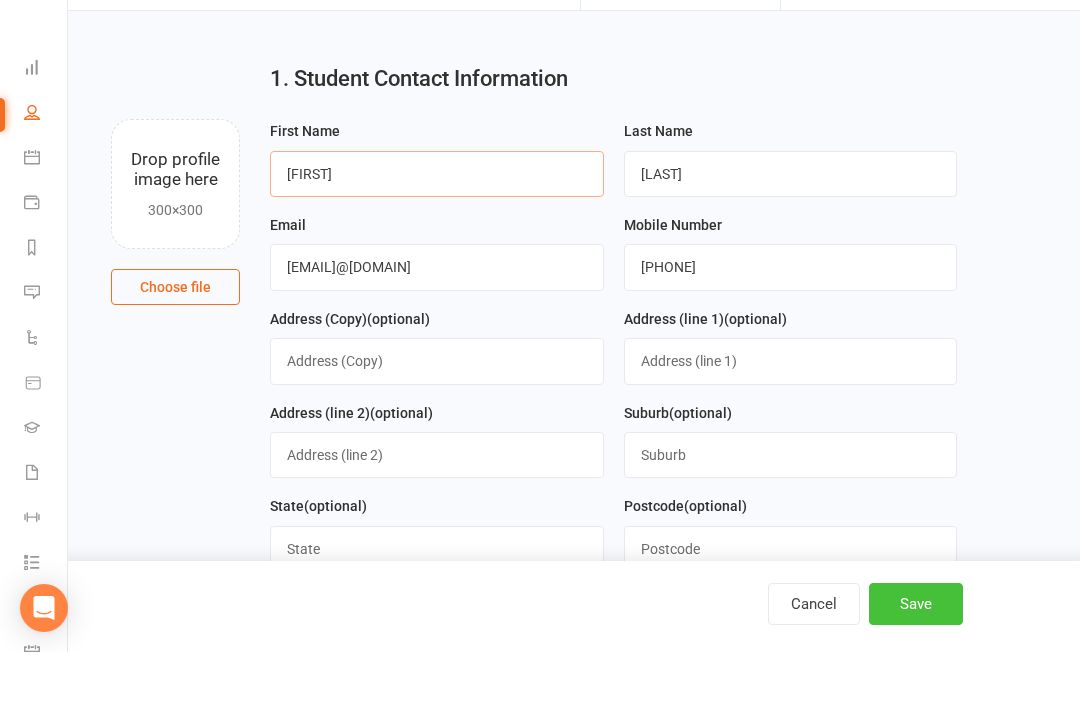 type on "Jessica" 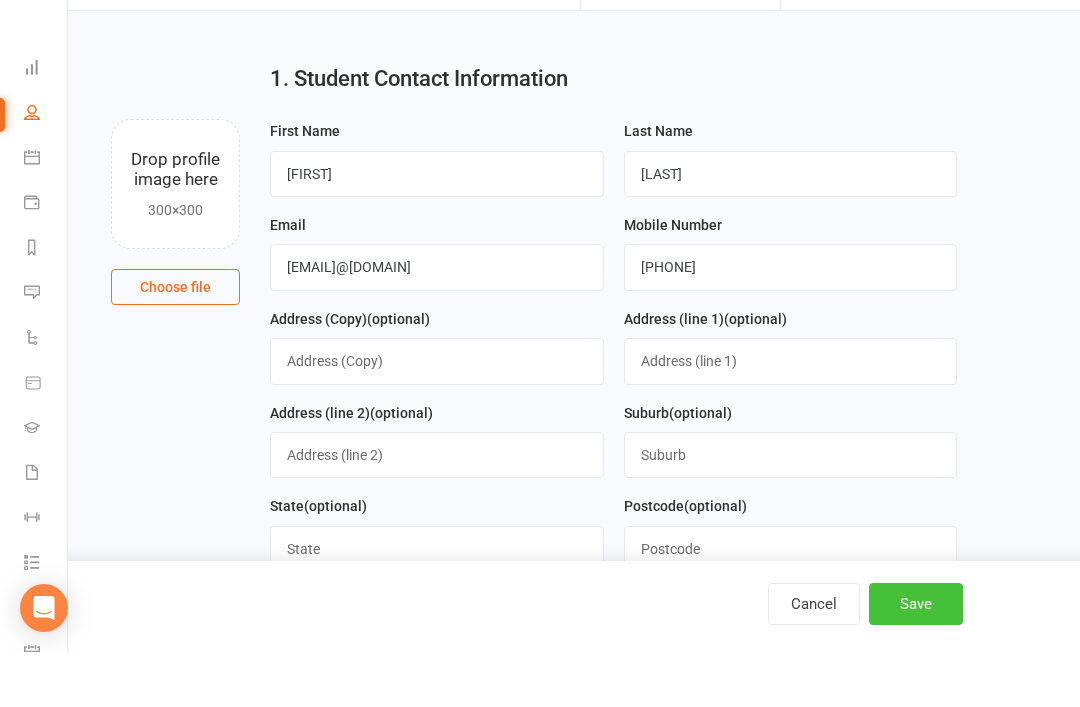 click on "Save" at bounding box center [916, 659] 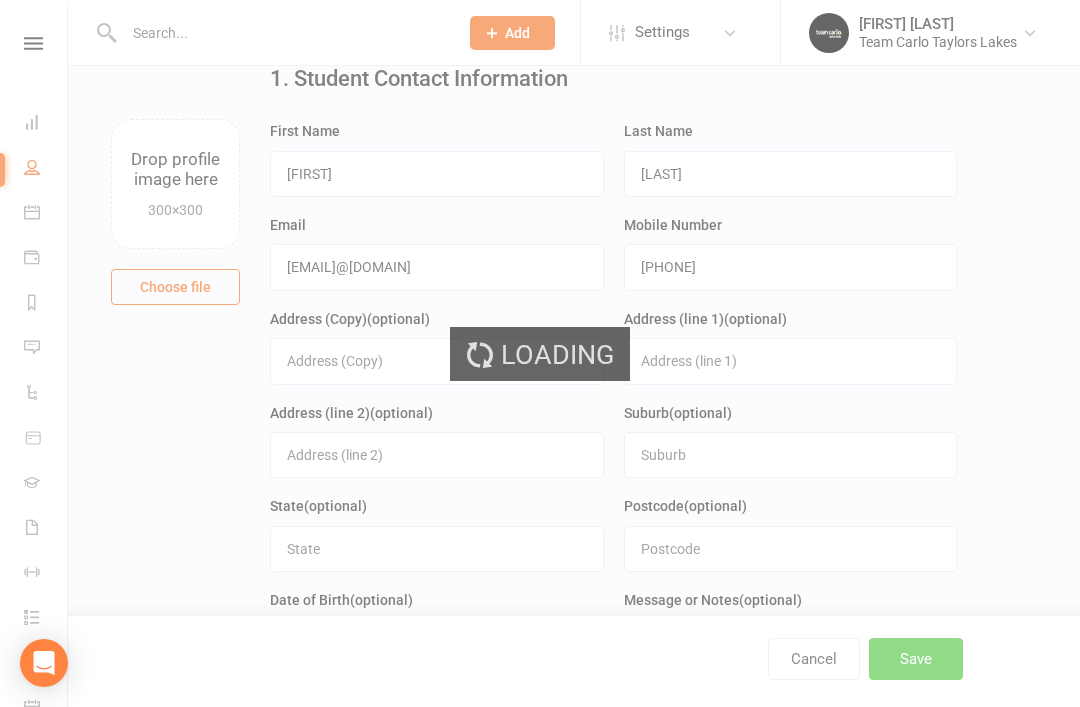 scroll, scrollTop: 0, scrollLeft: 0, axis: both 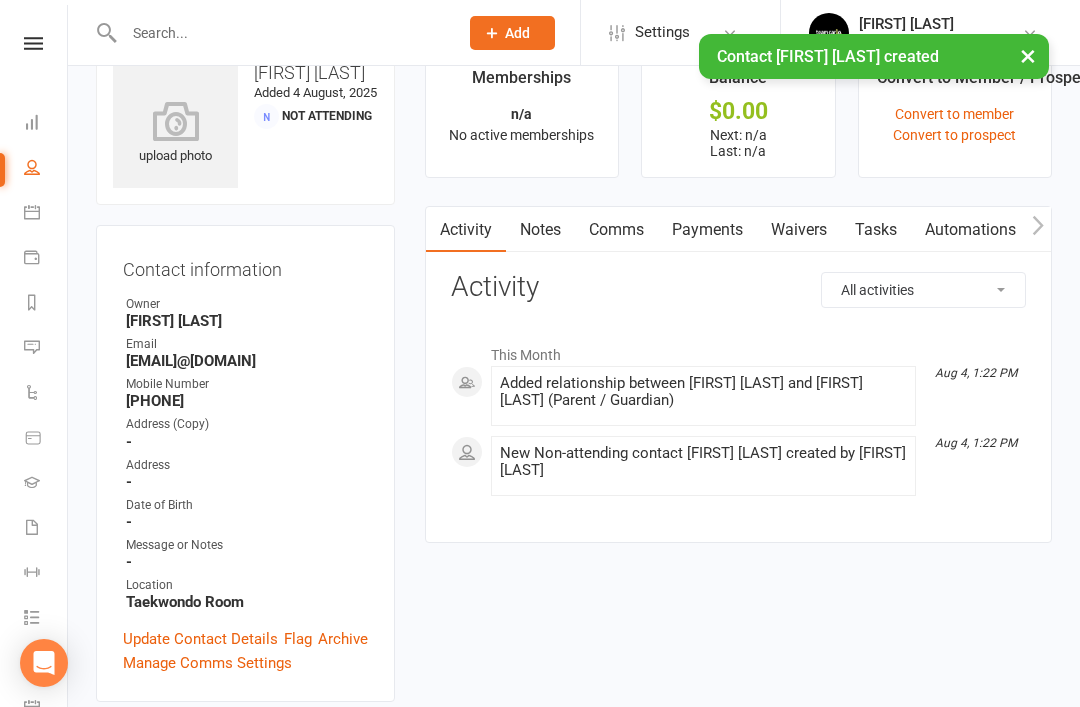 click on "Waivers" at bounding box center (799, 230) 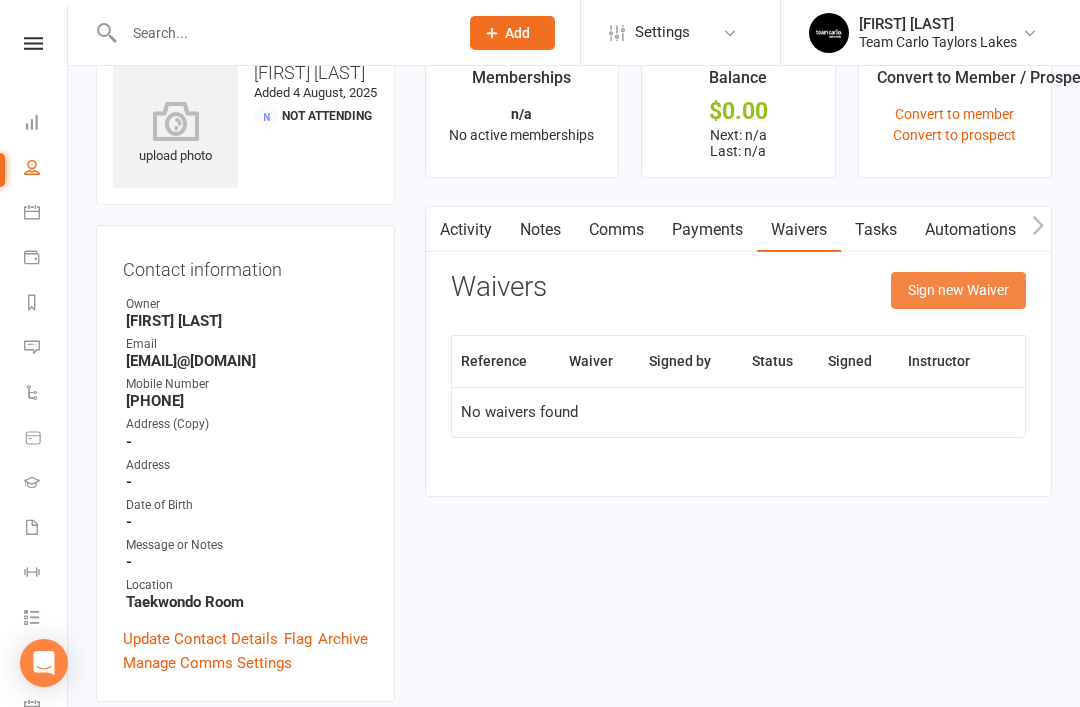 click on "Sign new Waiver" at bounding box center [958, 290] 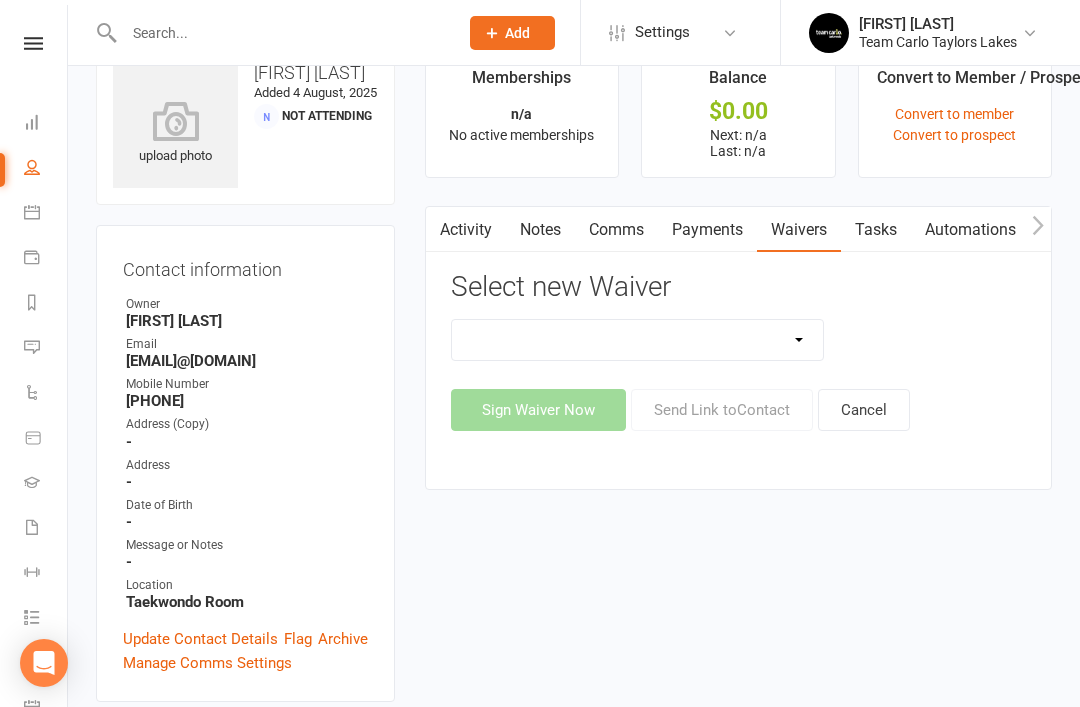 click on "Family Program Combination Member Waiver (3+ Family Members) Family Program Combination Member Waiver (Foundation + Taekwondo) Foundation Program Member Waiver (1 x Family Member) Foundation Program Member Waiver (2 x Family Member) Taekwondo Program Member Waiver (1 x Family Member) Taekwondo Program Member Waiver (2 x Family Member) Team Carlo Direct Debit Account Update Team Carlo Member Waiver (Funded) Team Carlo Personal Contact Details Update Team Carlo Prospect Waiver Team Carlo Student Location Transfer" at bounding box center [638, 340] 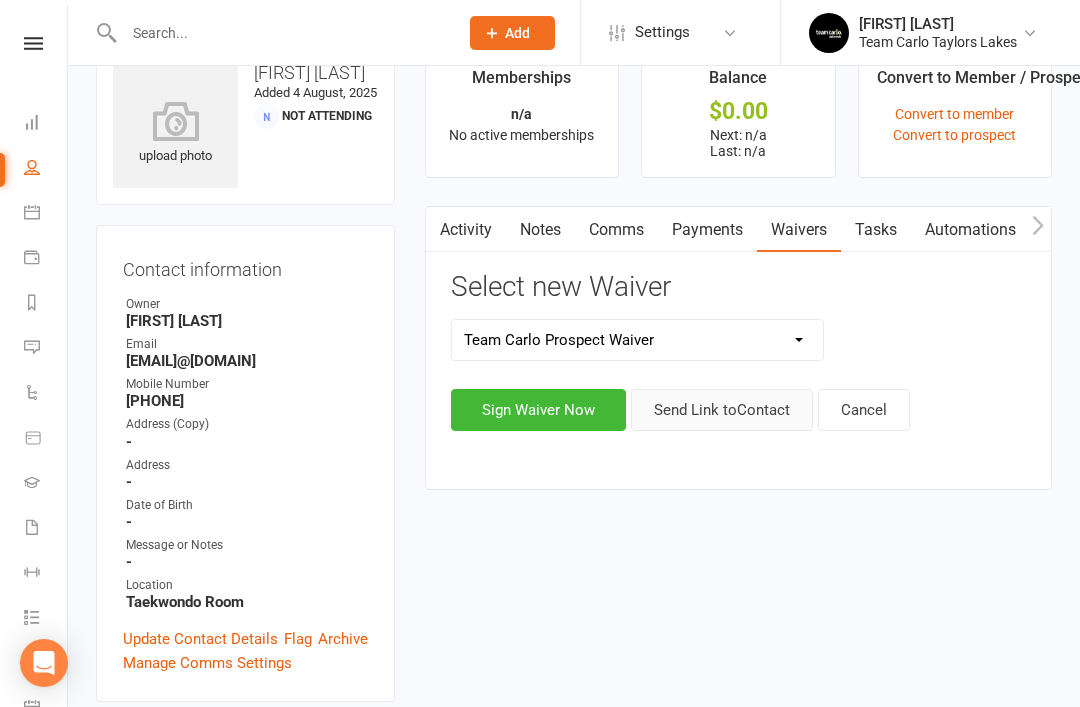 click on "Send Link to  Contact" at bounding box center [722, 410] 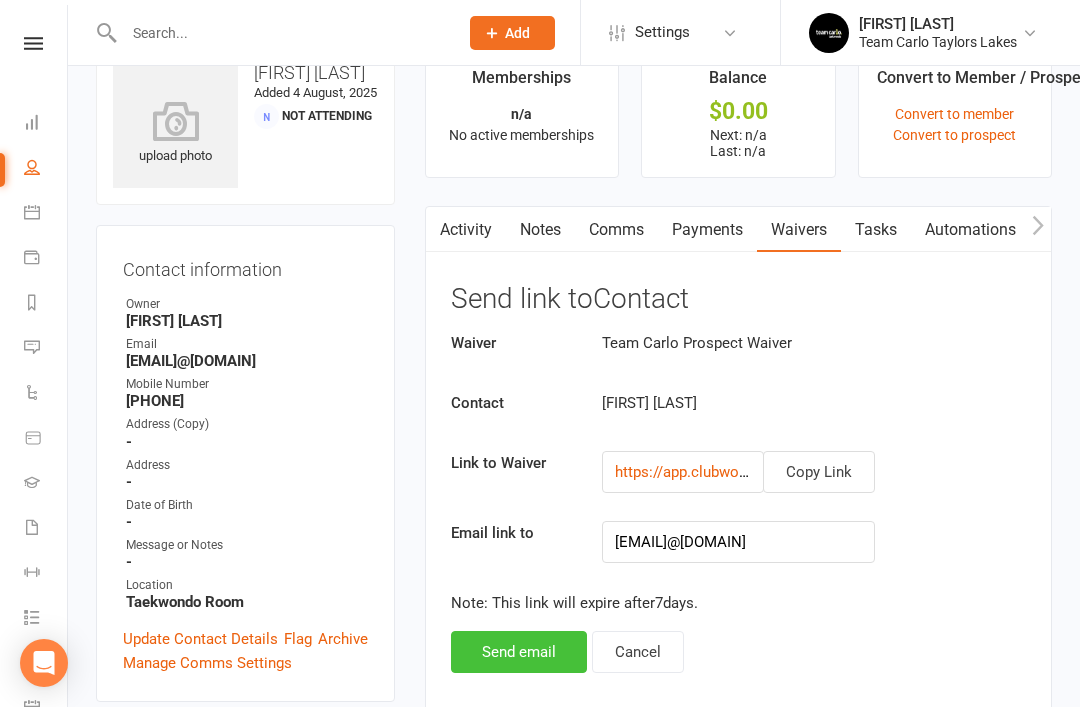 click on "Send email" at bounding box center (519, 652) 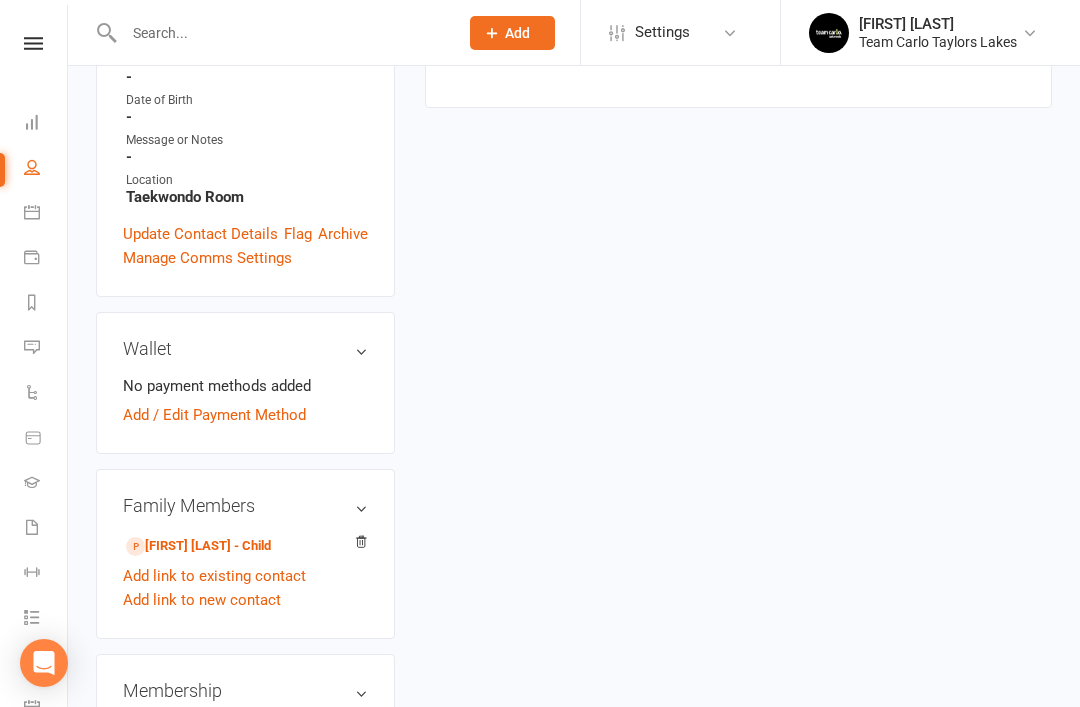 scroll, scrollTop: 465, scrollLeft: 0, axis: vertical 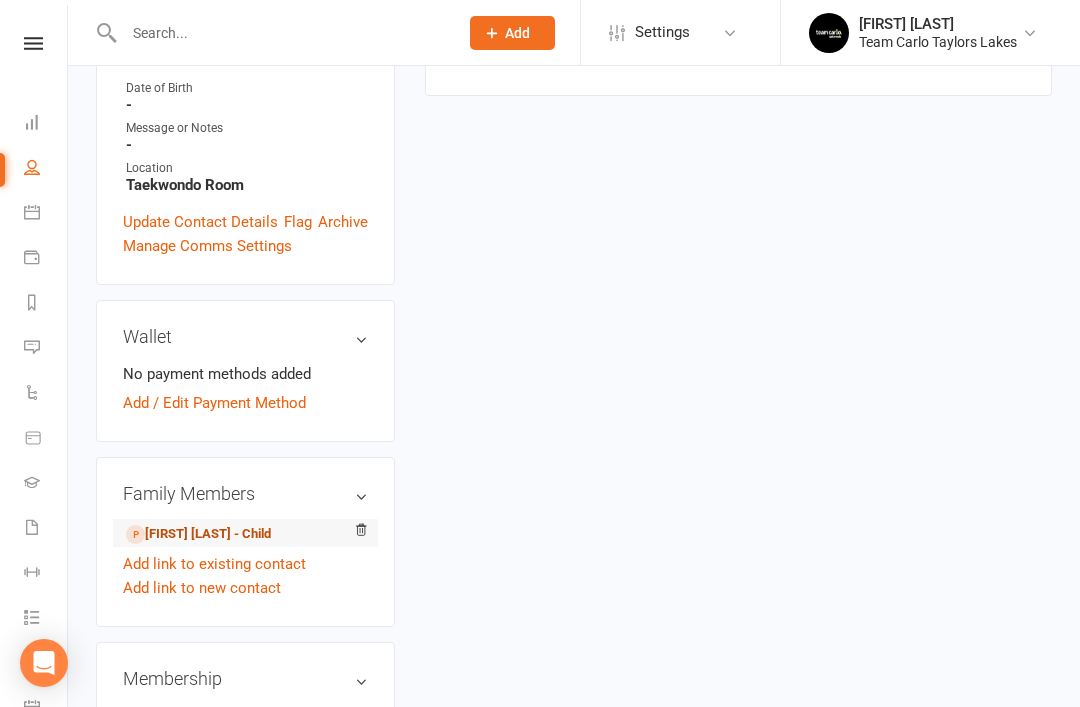 click on "Martin Mitrovski - Child" at bounding box center [198, 534] 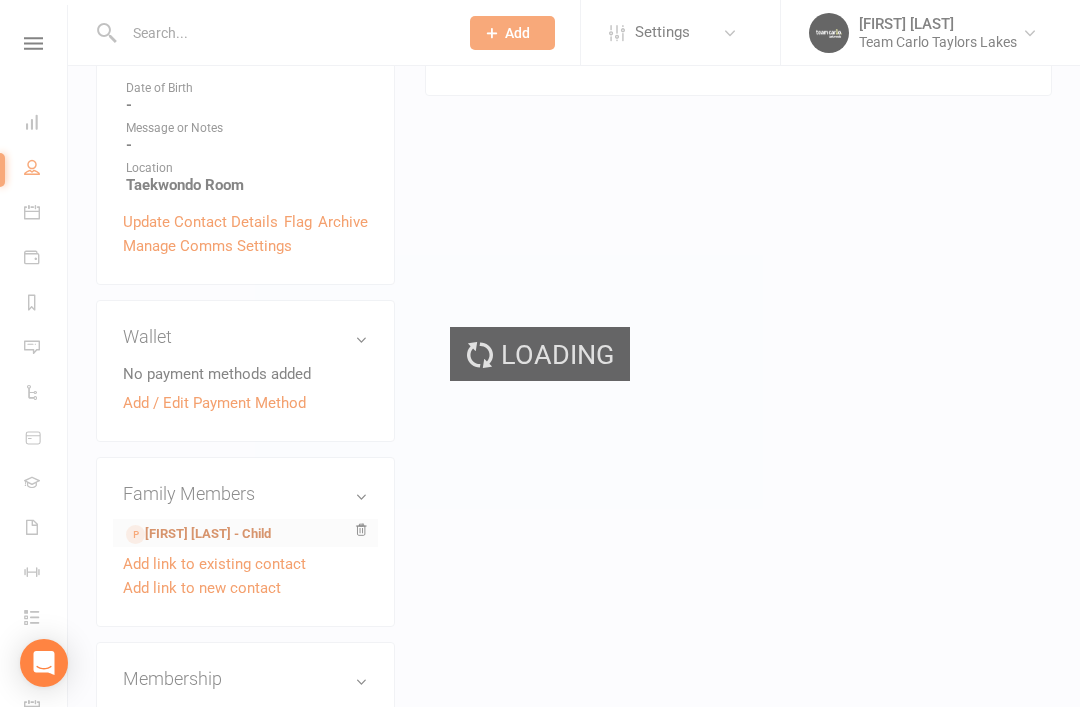 scroll, scrollTop: 0, scrollLeft: 0, axis: both 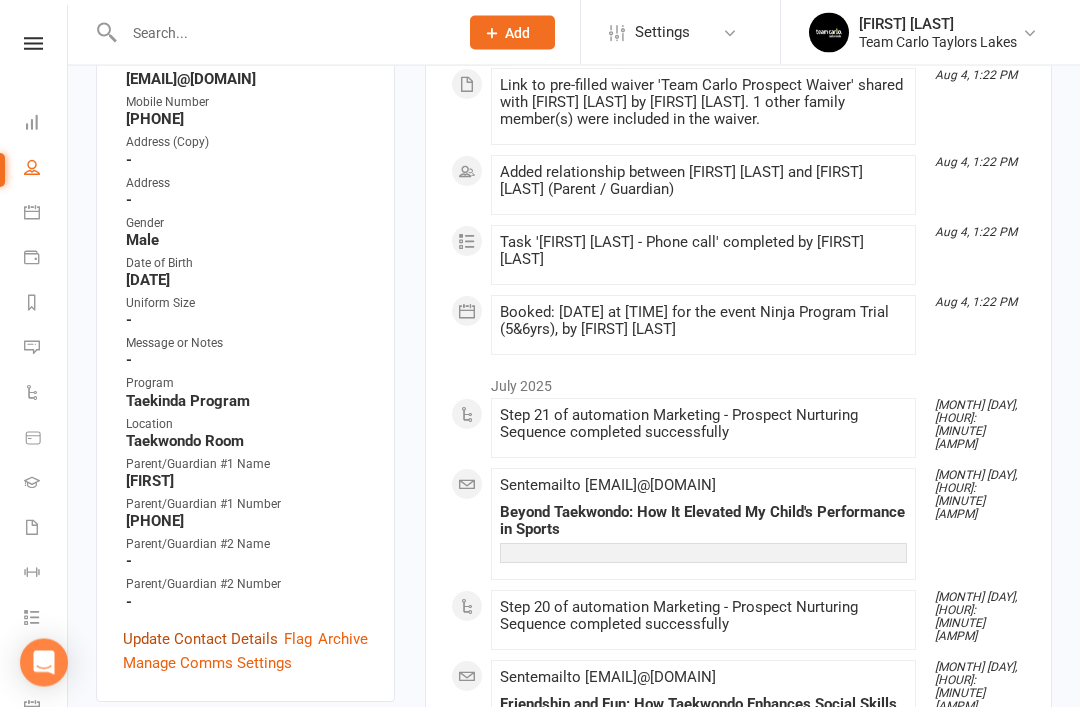 click on "Update Contact Details" at bounding box center [200, 640] 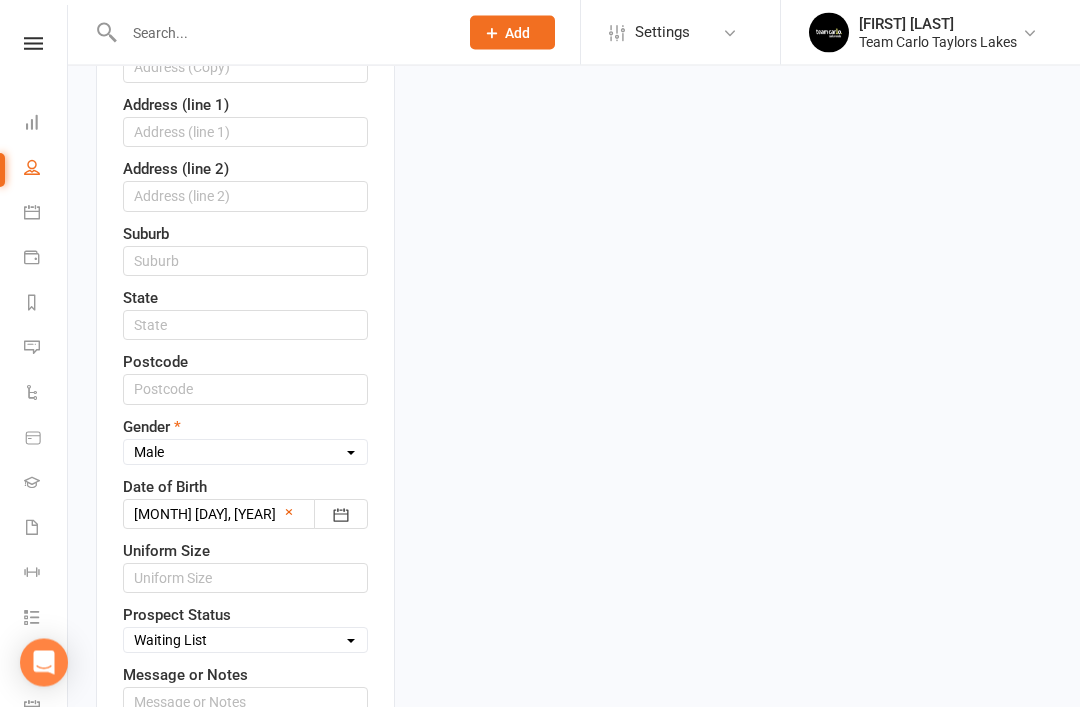scroll, scrollTop: 557, scrollLeft: 0, axis: vertical 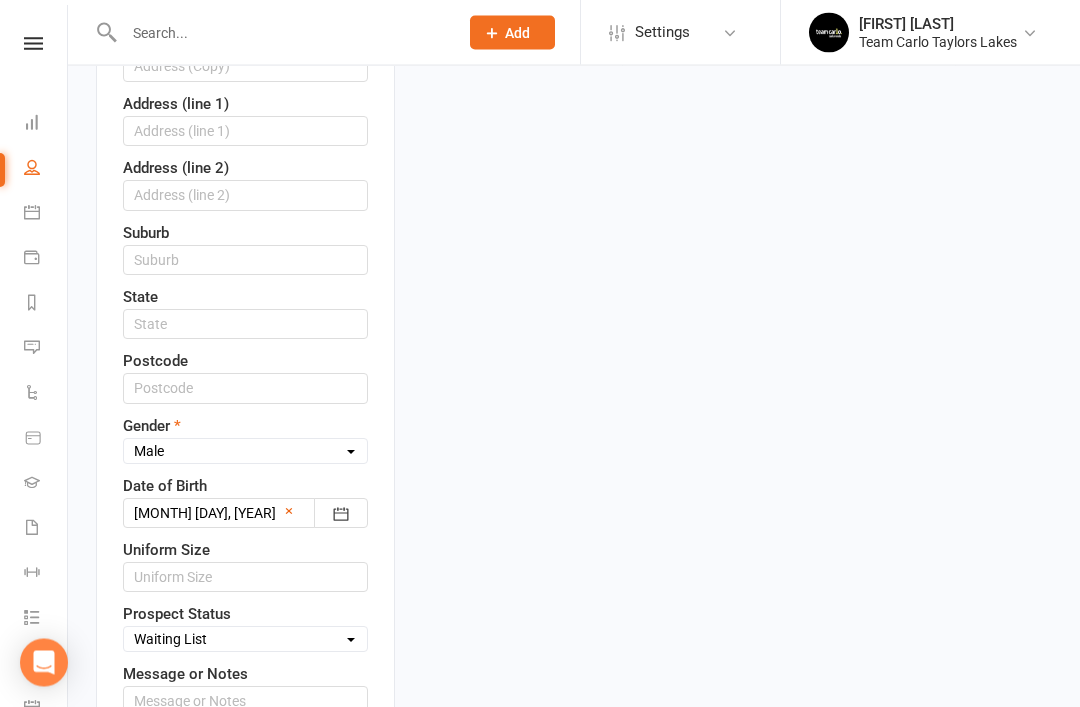 click on "Select Open Closed Website Lead Term Follow Up Waiting List Re-Target Funnel 1st contact attempt complete 2nd contact attempt complete 3rd contact attempt complete Bring A Buddy Prospect" at bounding box center (245, 640) 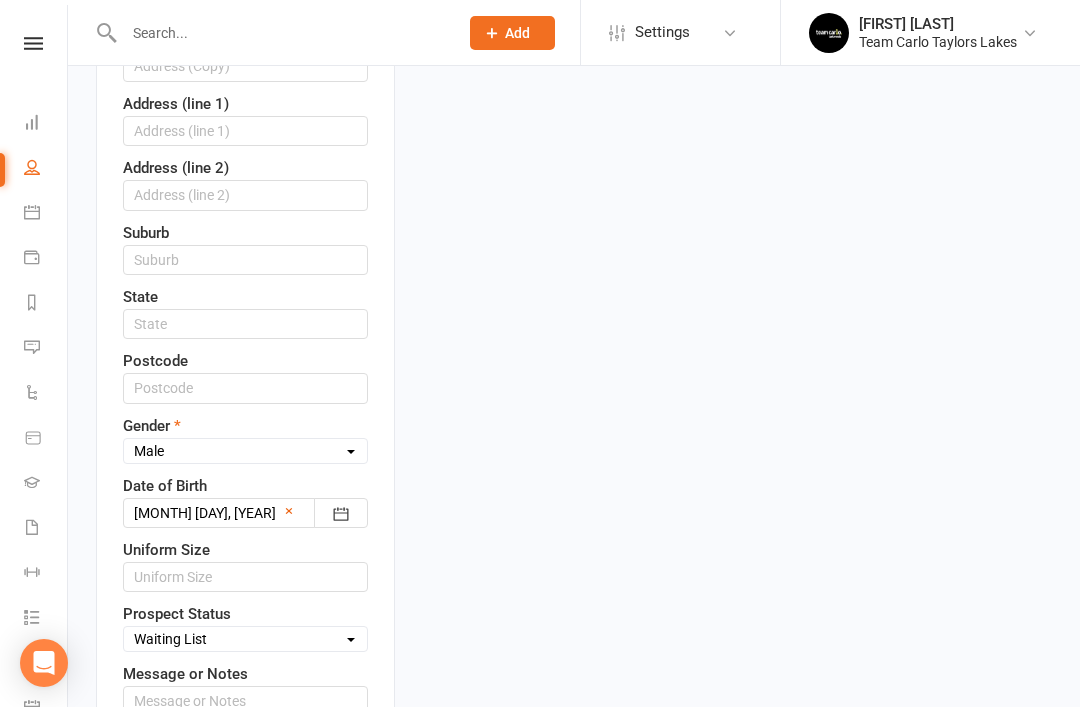 select on "Open" 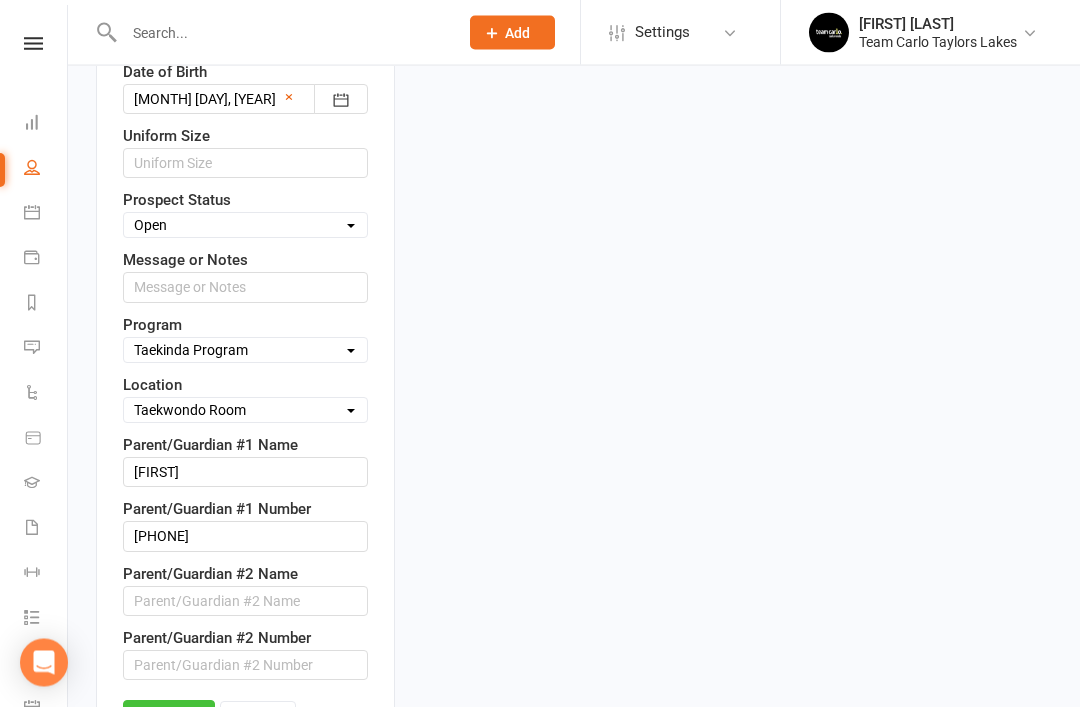 scroll, scrollTop: 972, scrollLeft: 0, axis: vertical 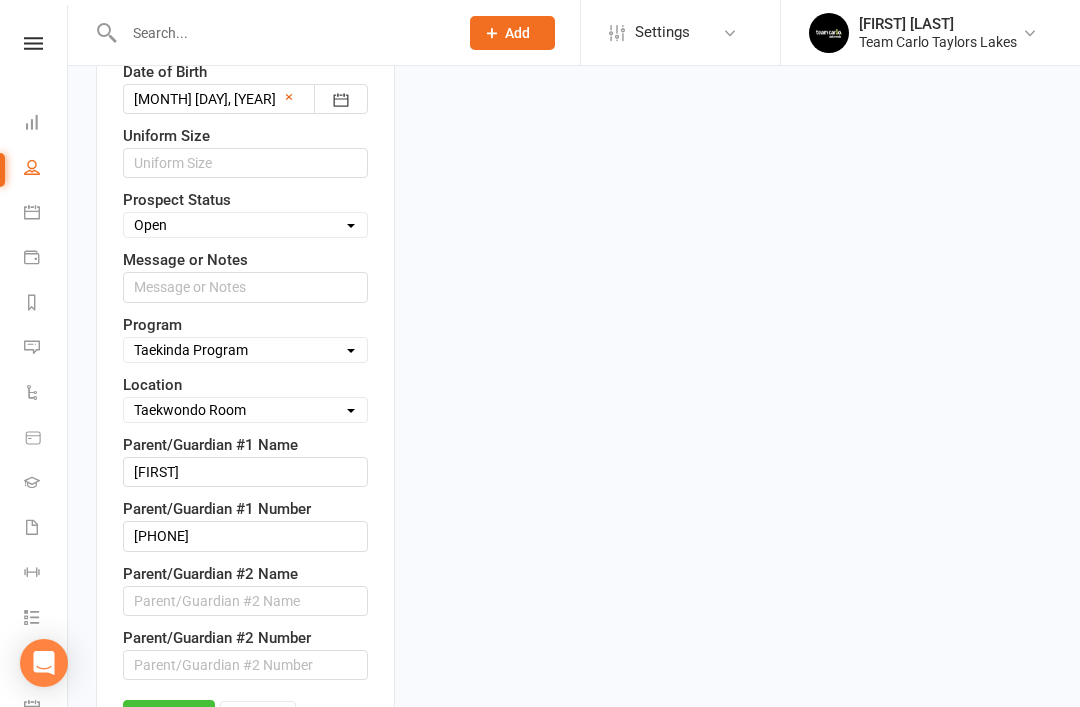 click on "Save" at bounding box center [169, 718] 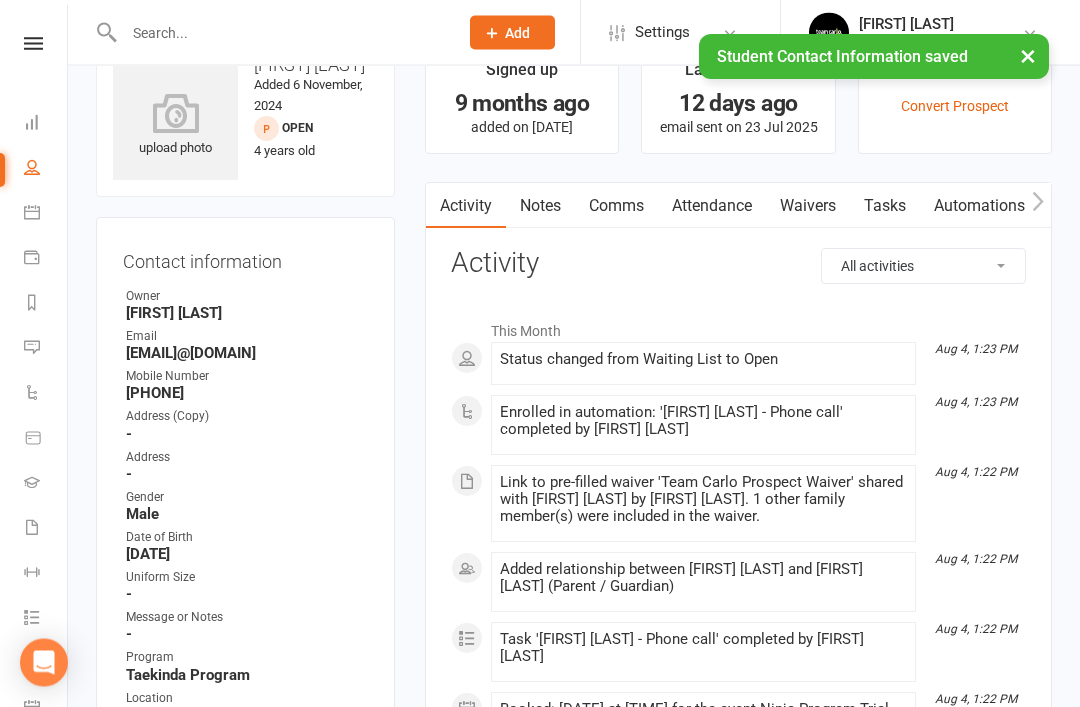 scroll, scrollTop: 0, scrollLeft: 0, axis: both 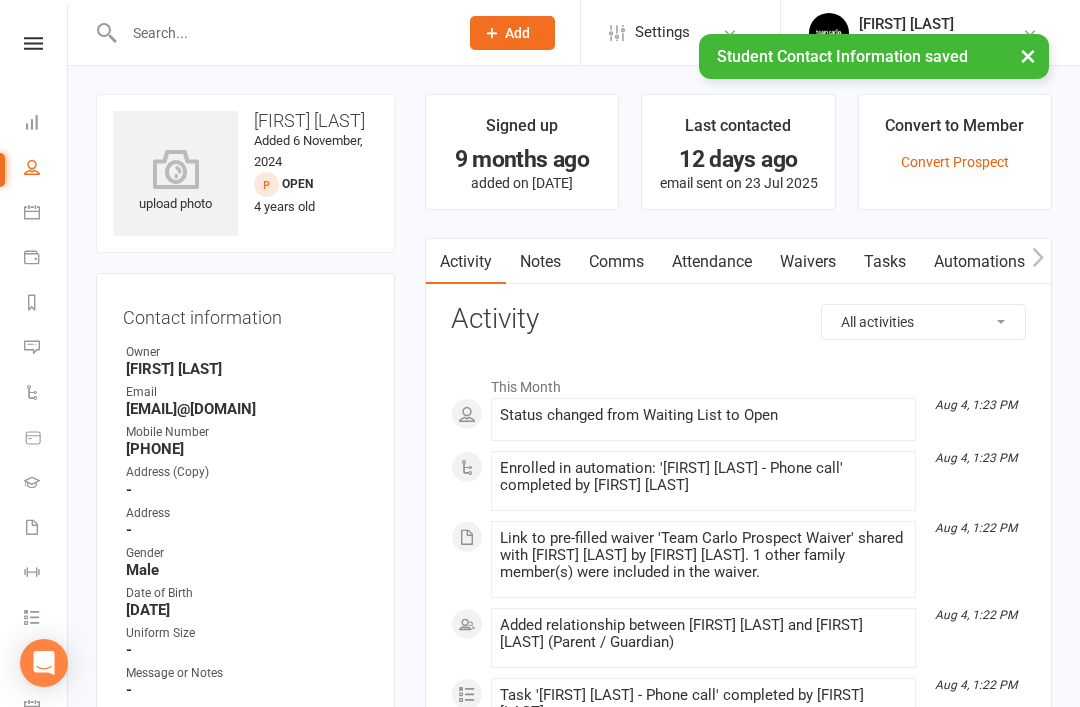 click on "Notes" at bounding box center [540, 262] 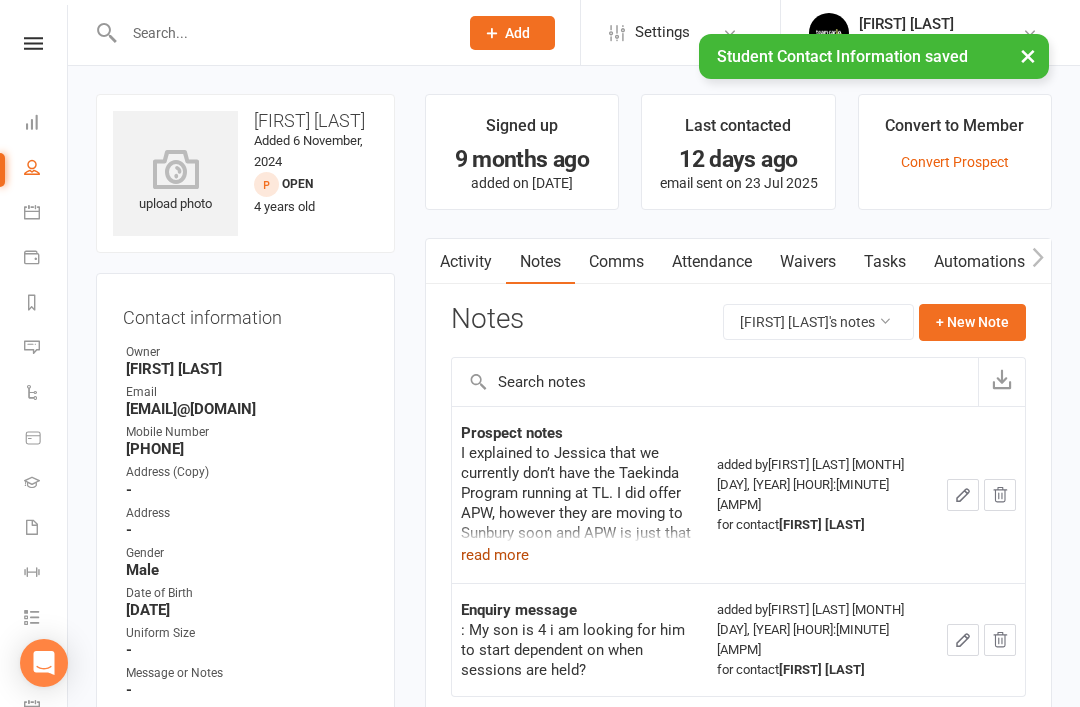click on "read more" at bounding box center [495, 555] 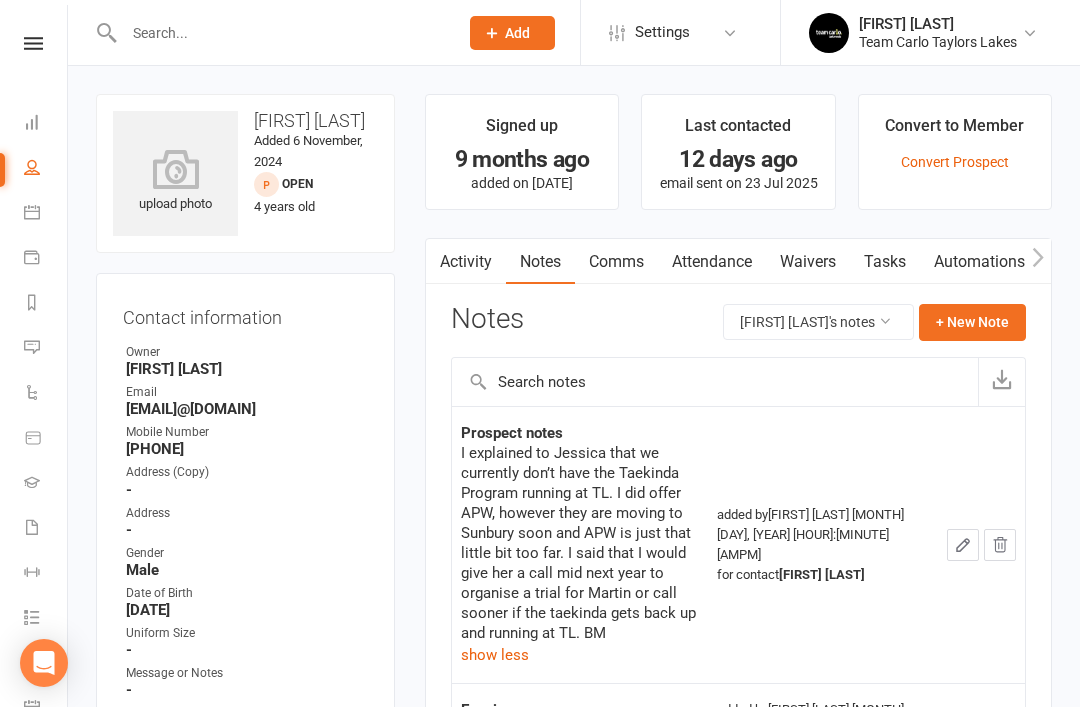 click on "Activity" at bounding box center (466, 262) 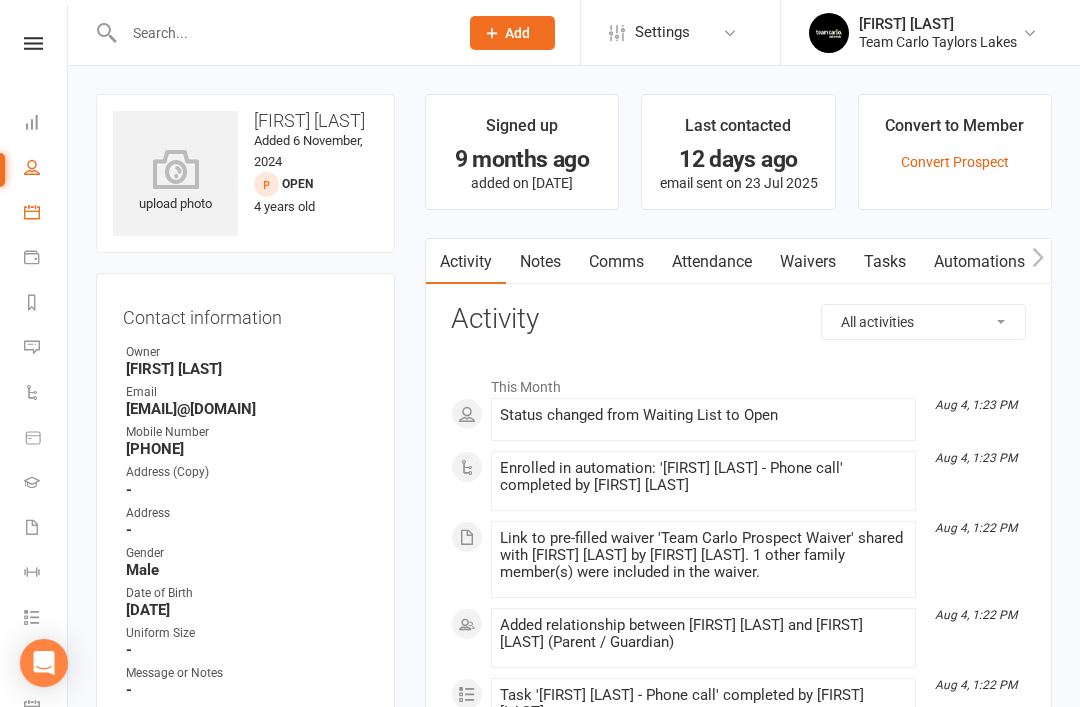 click on "Calendar" at bounding box center [46, 214] 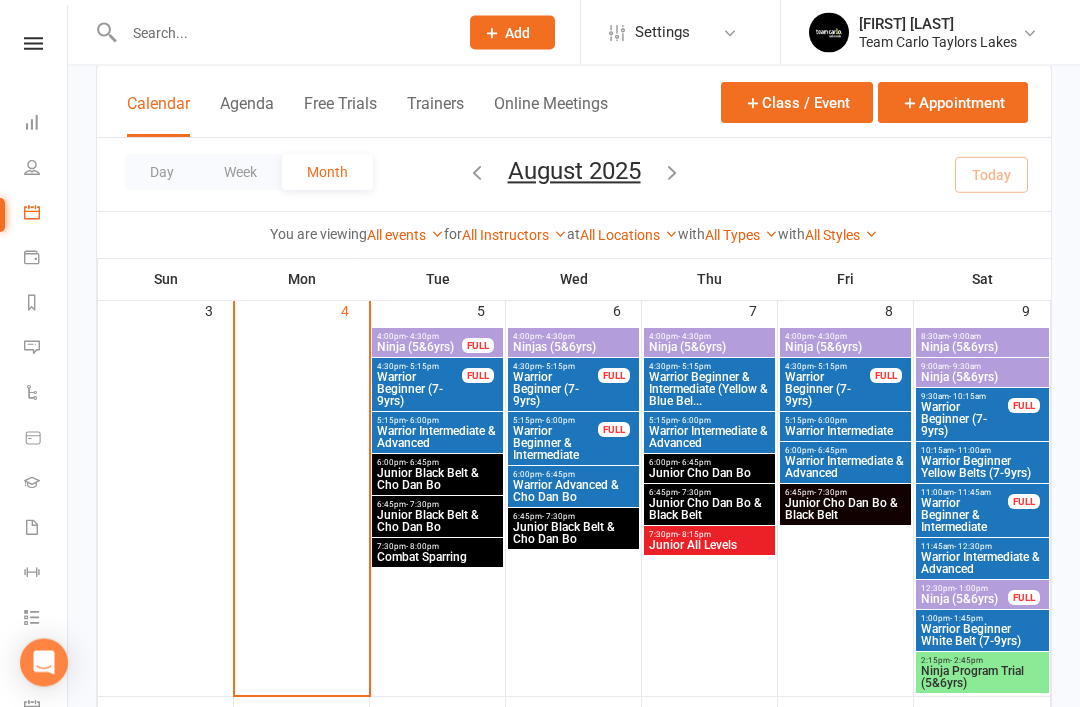scroll, scrollTop: 578, scrollLeft: 0, axis: vertical 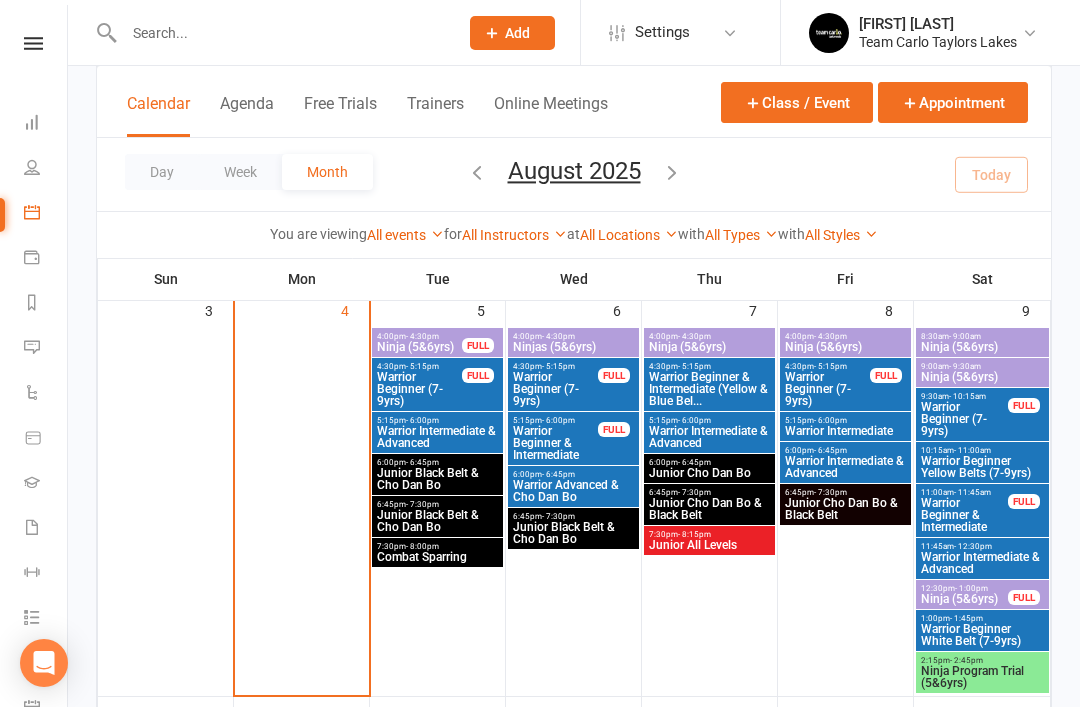 click on "Ninja Program Trial (5&6yrs)" at bounding box center (982, 677) 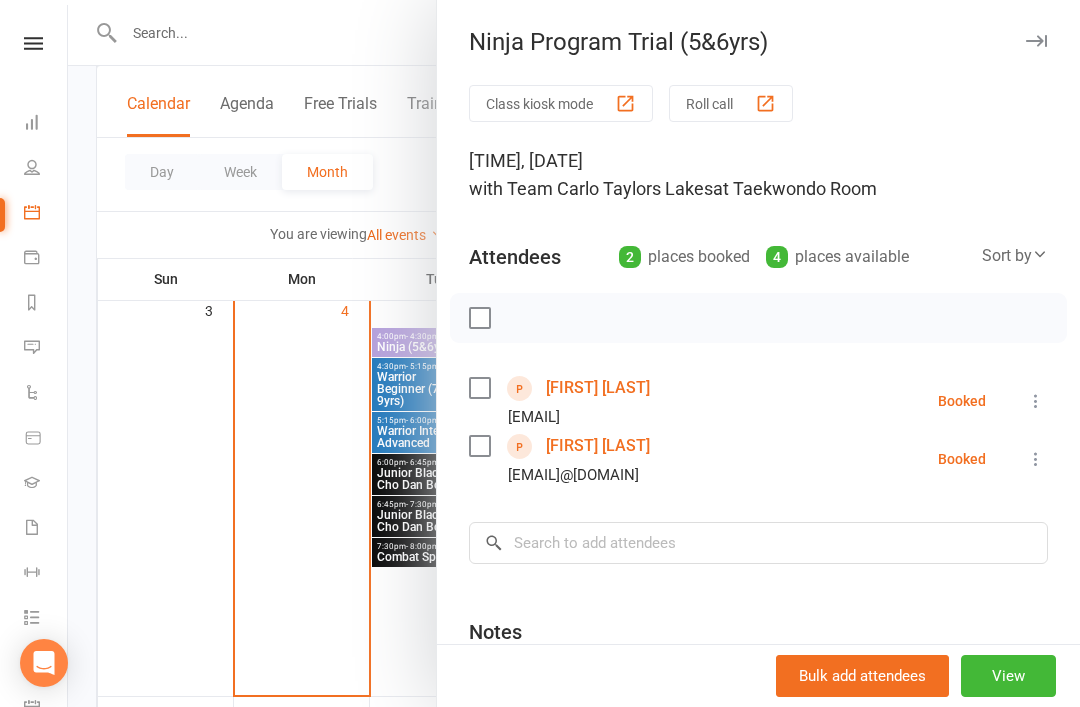 click on "Moli Aleni" at bounding box center (598, 388) 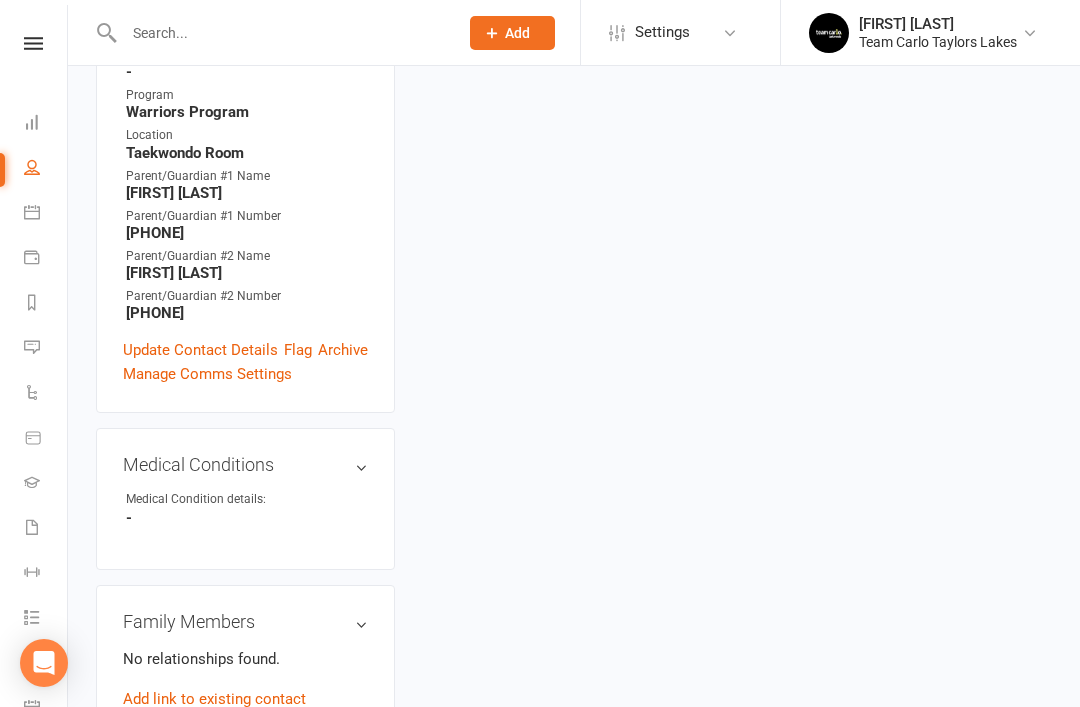 scroll, scrollTop: 0, scrollLeft: 0, axis: both 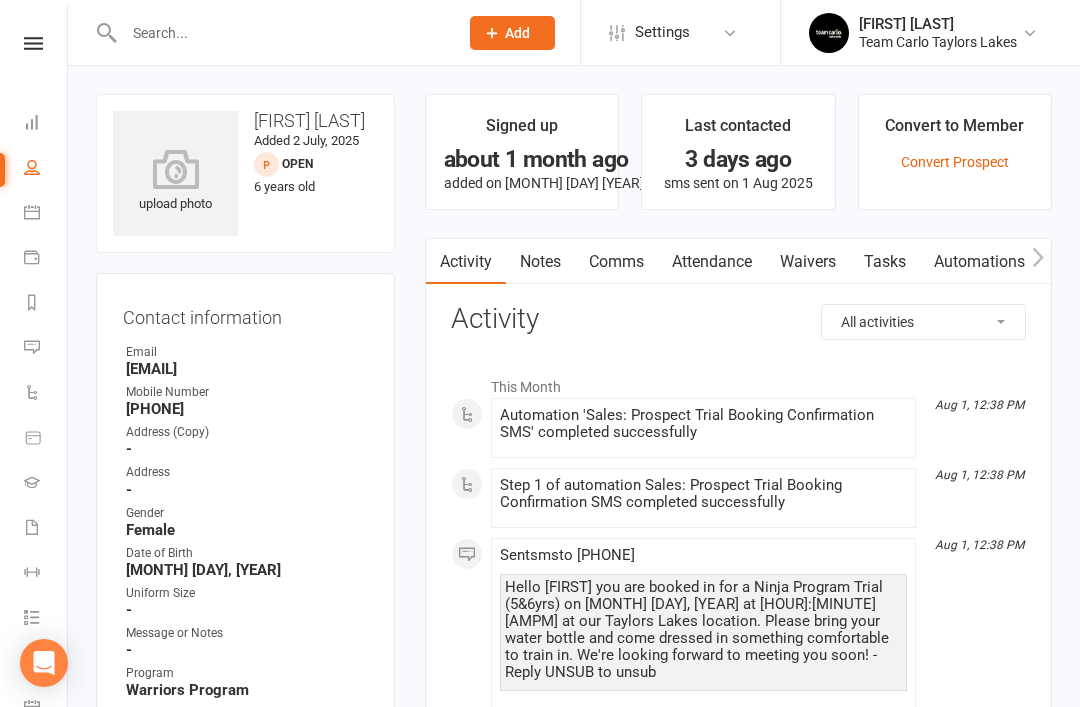 click on "Notes" at bounding box center [540, 262] 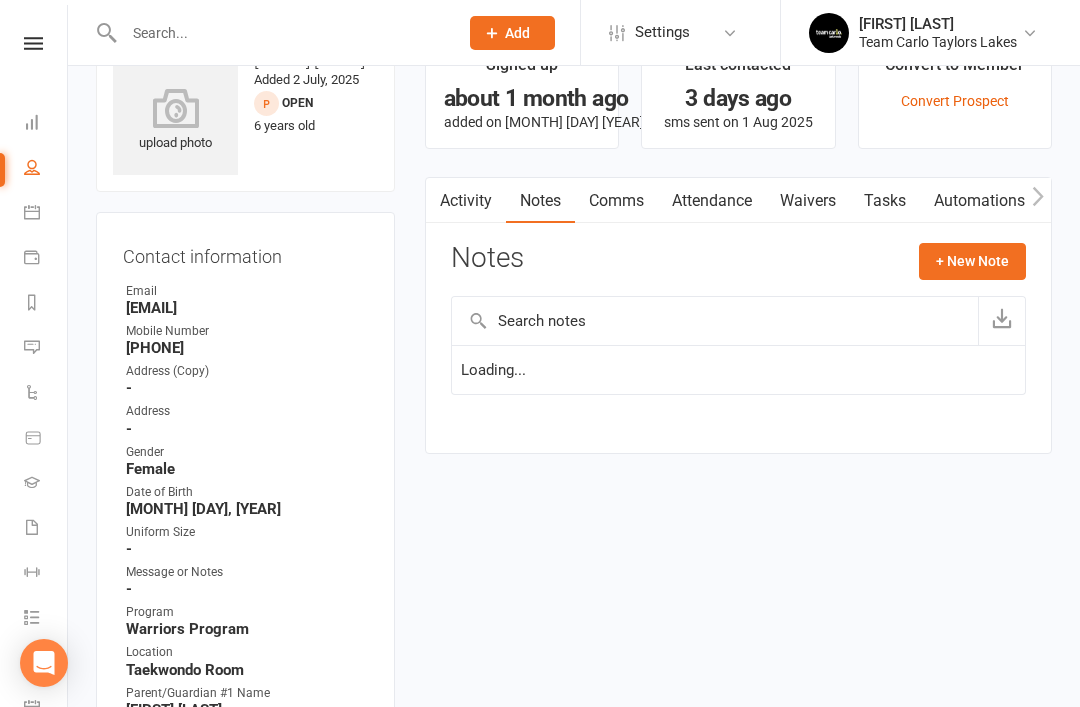 scroll, scrollTop: 64, scrollLeft: 0, axis: vertical 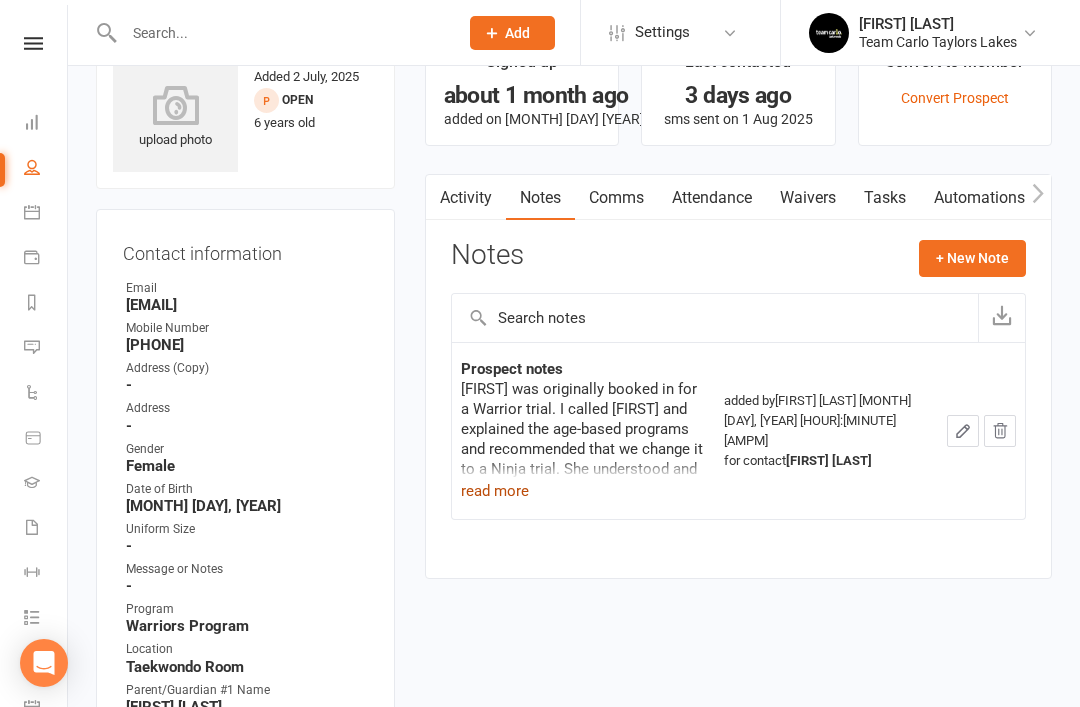 click on "read more" at bounding box center [495, 491] 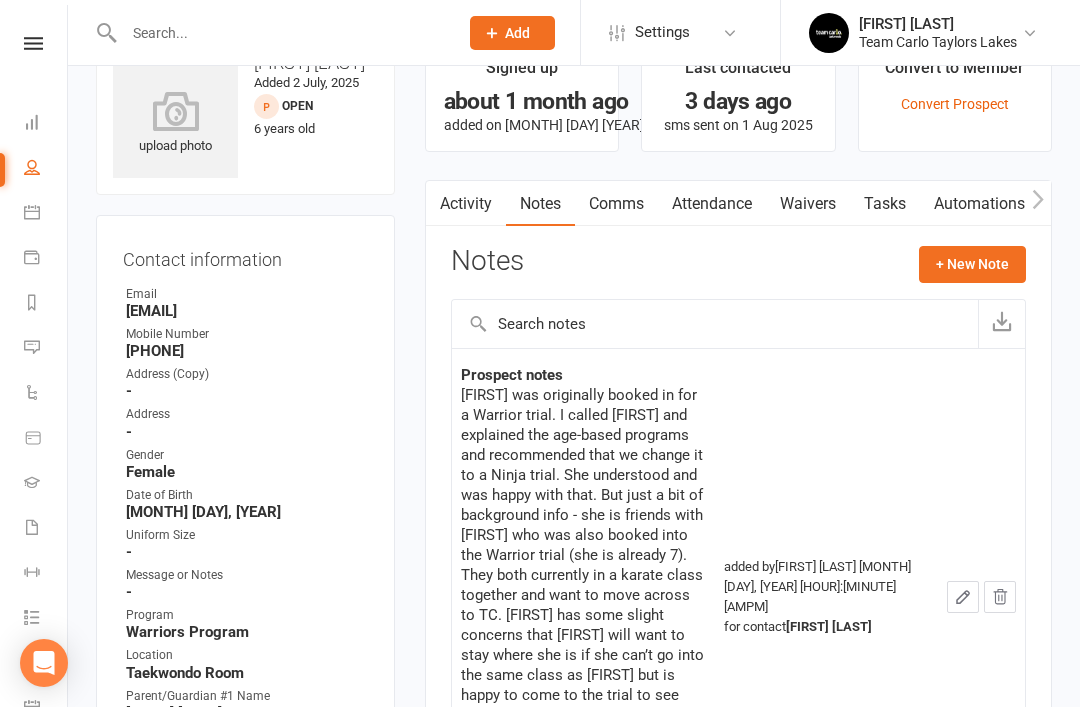 scroll, scrollTop: 0, scrollLeft: 0, axis: both 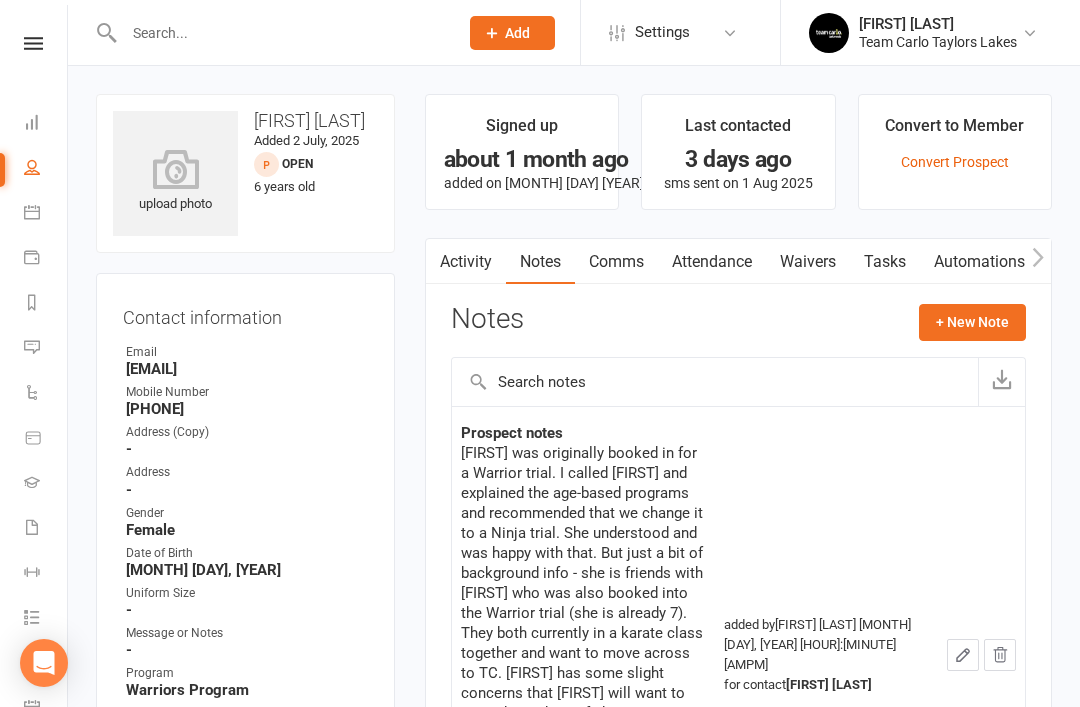click on "People" at bounding box center (46, 169) 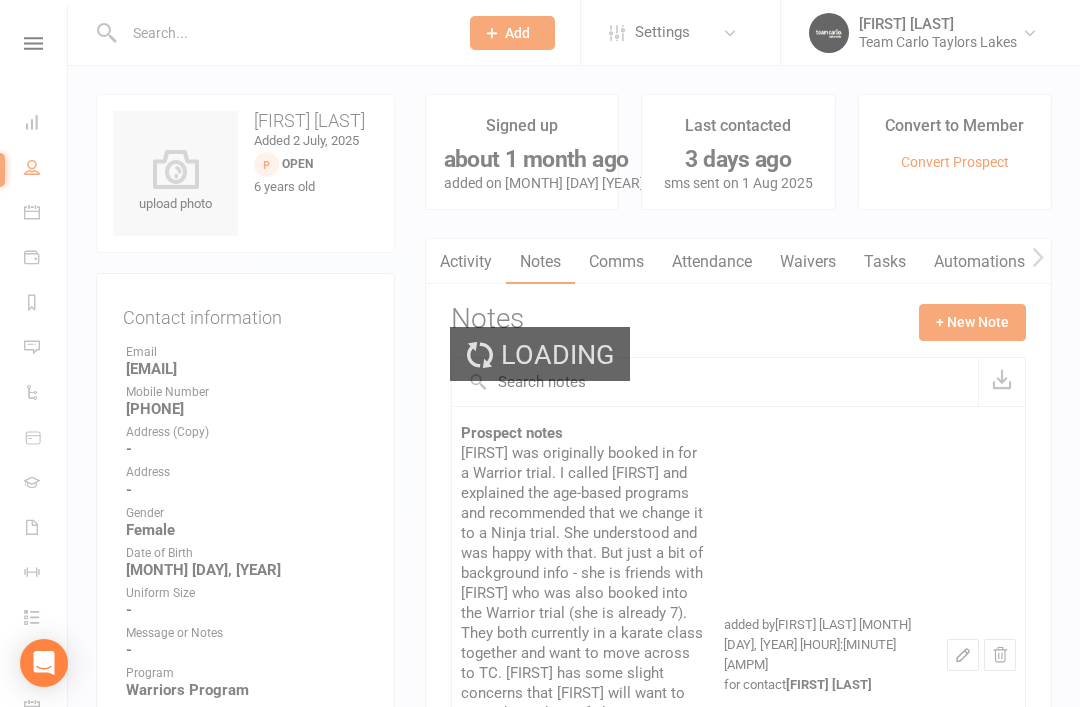 select on "100" 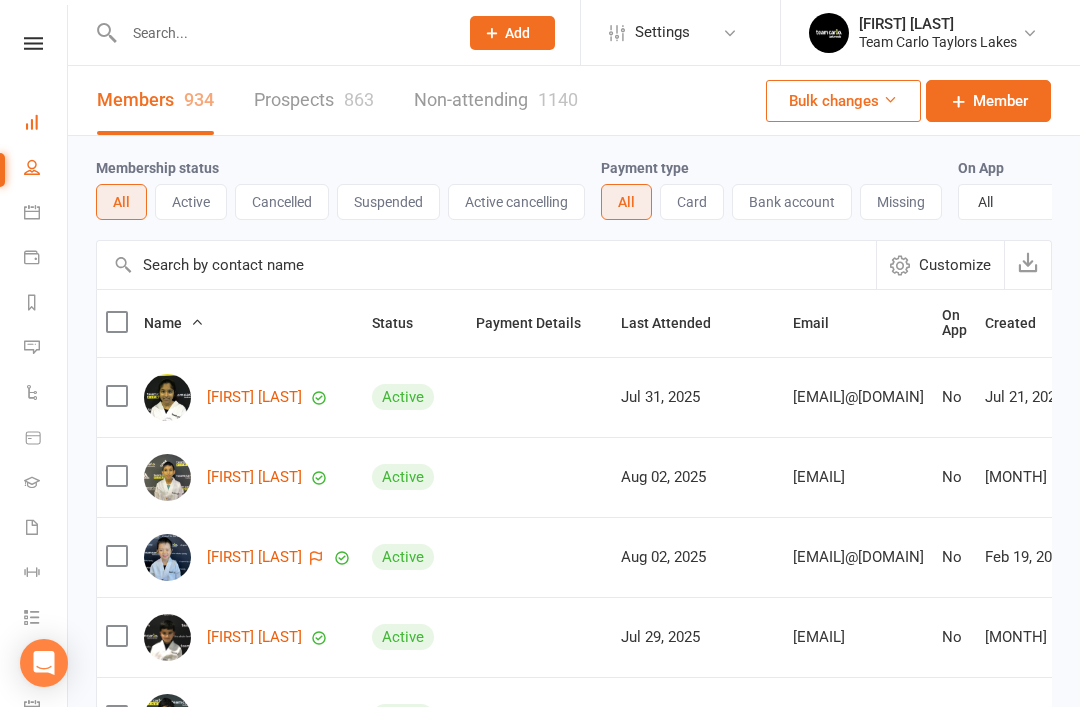 click on "Dashboard" at bounding box center (46, 124) 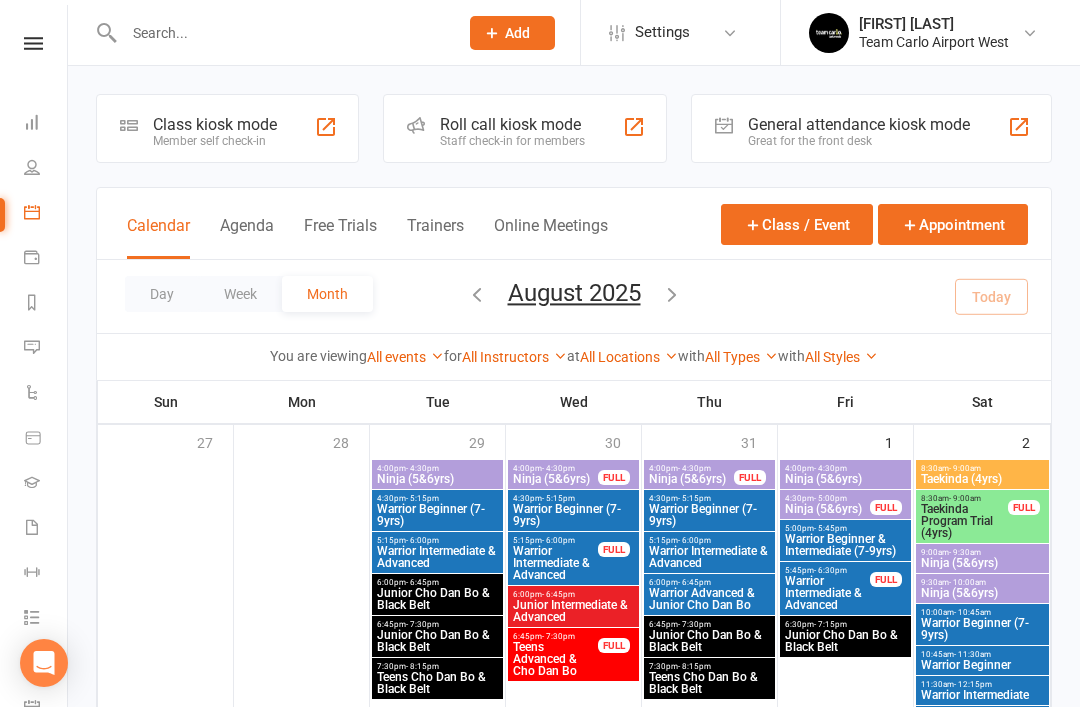 scroll, scrollTop: 296, scrollLeft: 0, axis: vertical 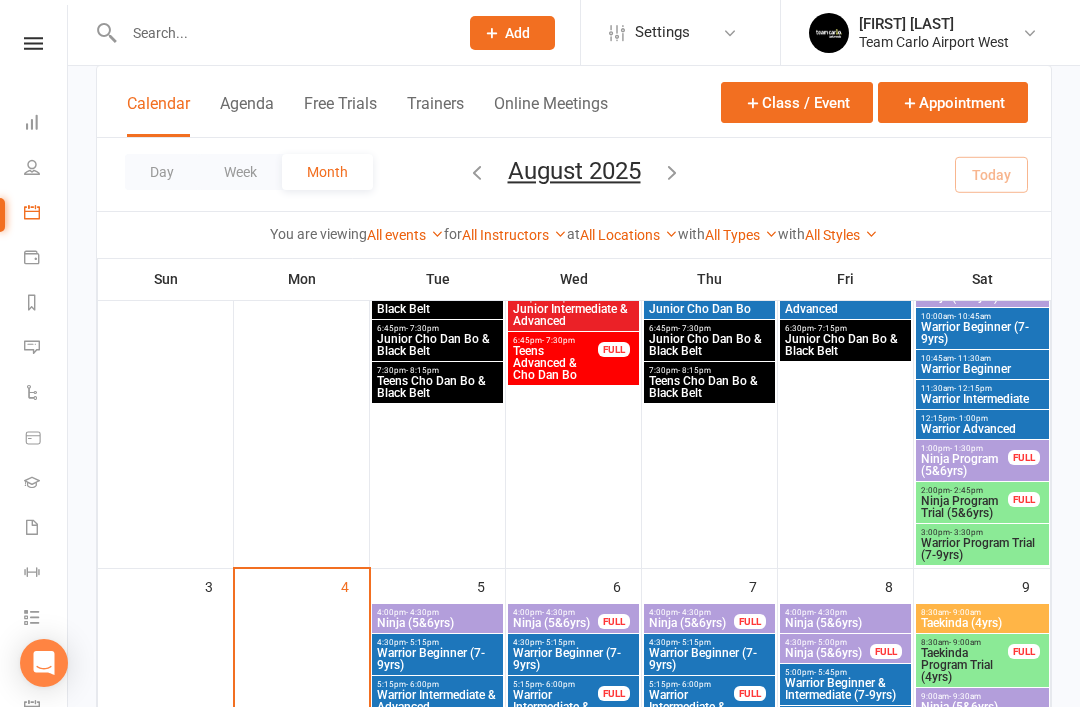 click at bounding box center (270, 32) 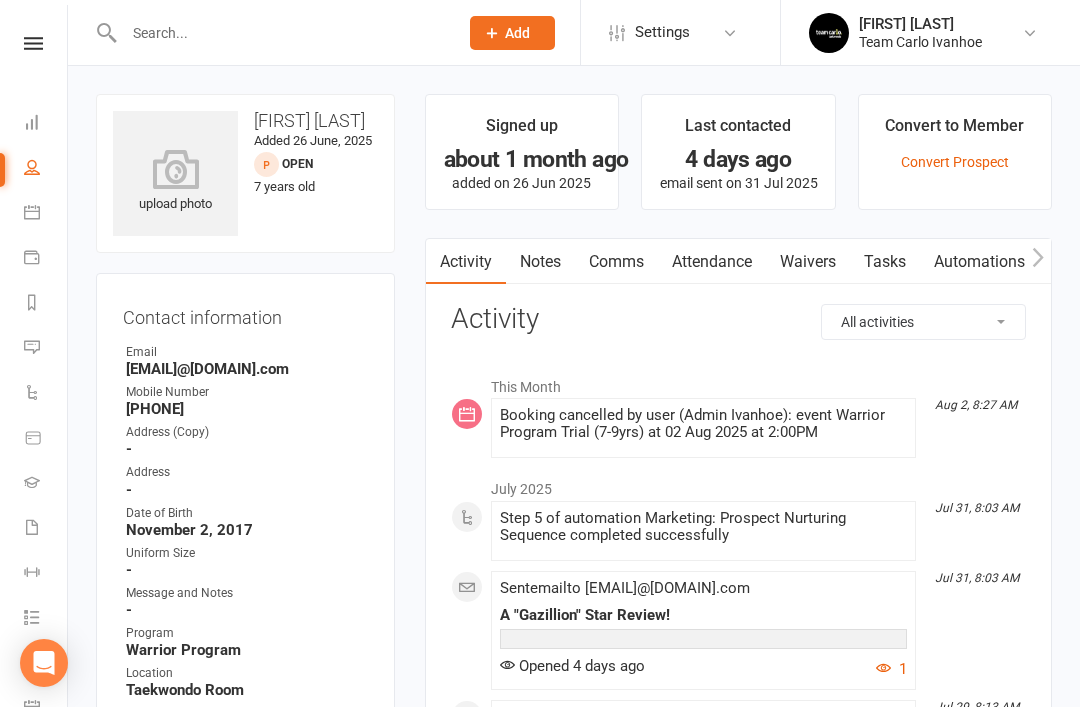 scroll, scrollTop: 0, scrollLeft: 0, axis: both 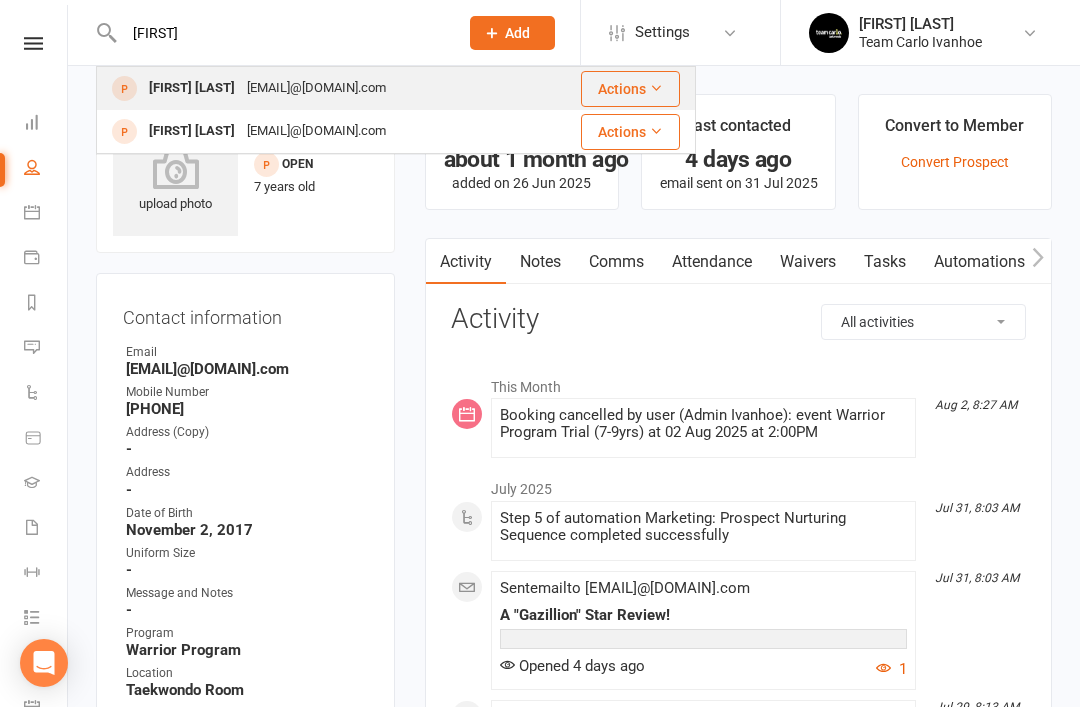 type on "[FIRST]" 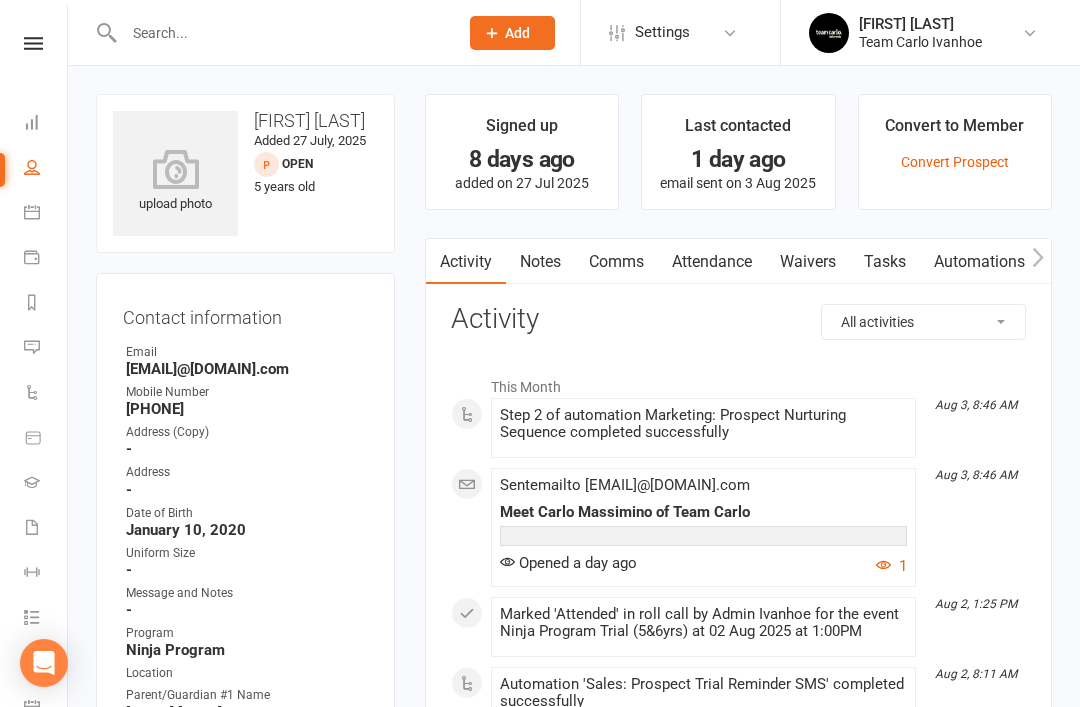 click on "Notes" at bounding box center [540, 262] 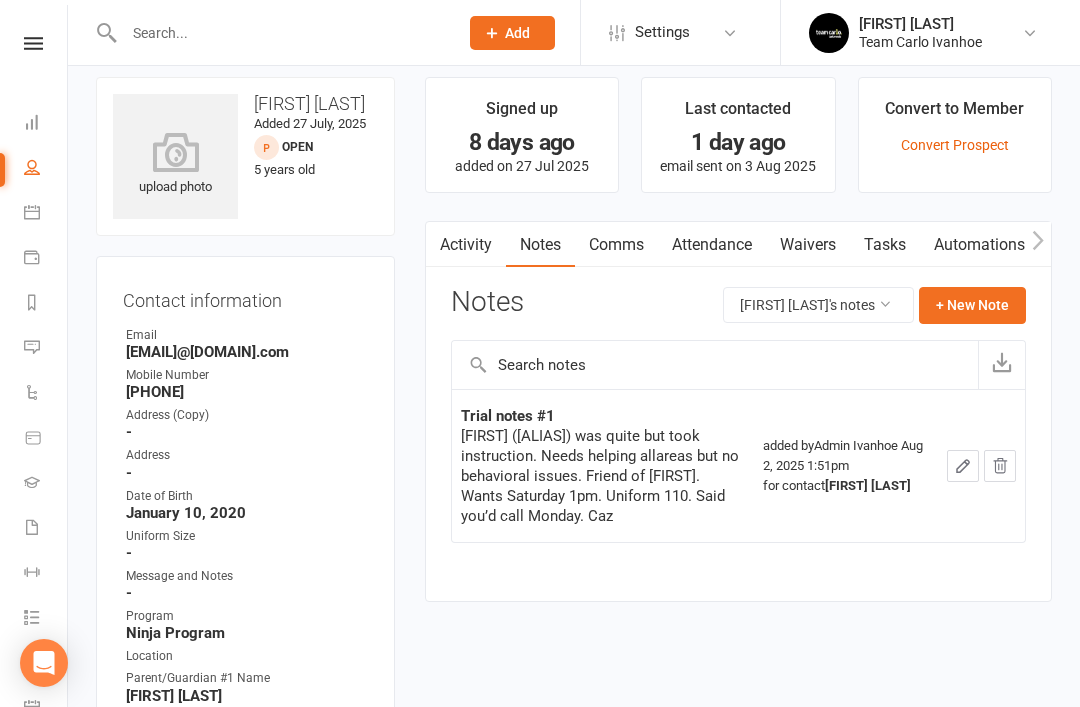 scroll, scrollTop: 0, scrollLeft: 0, axis: both 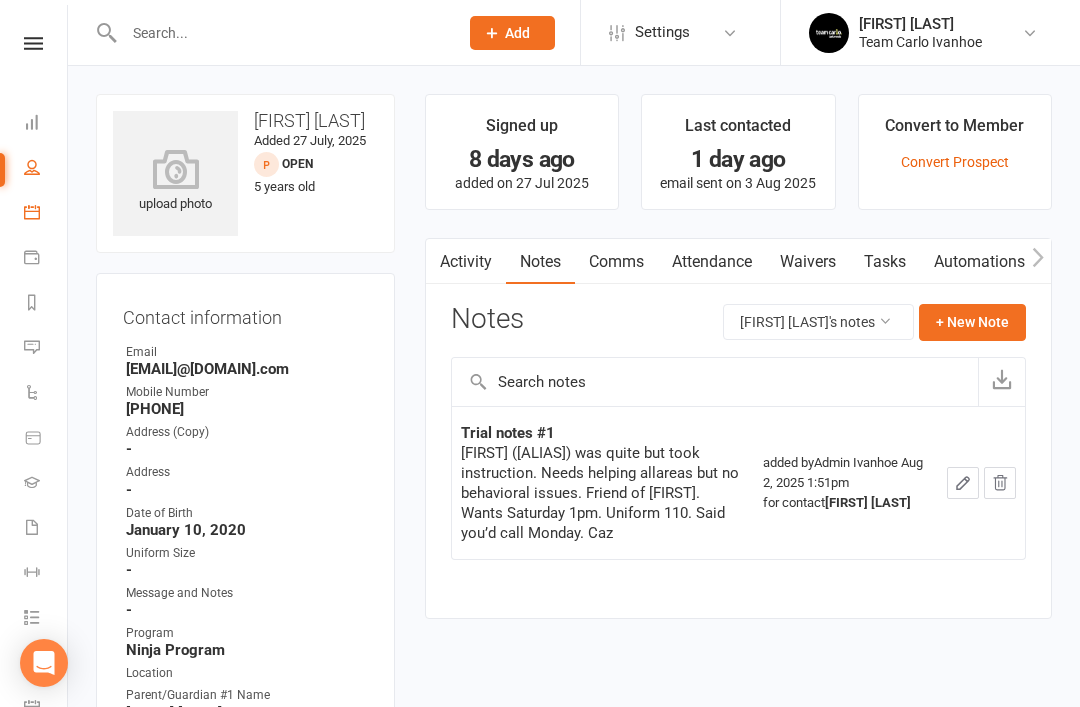 click on "Calendar" at bounding box center [46, 214] 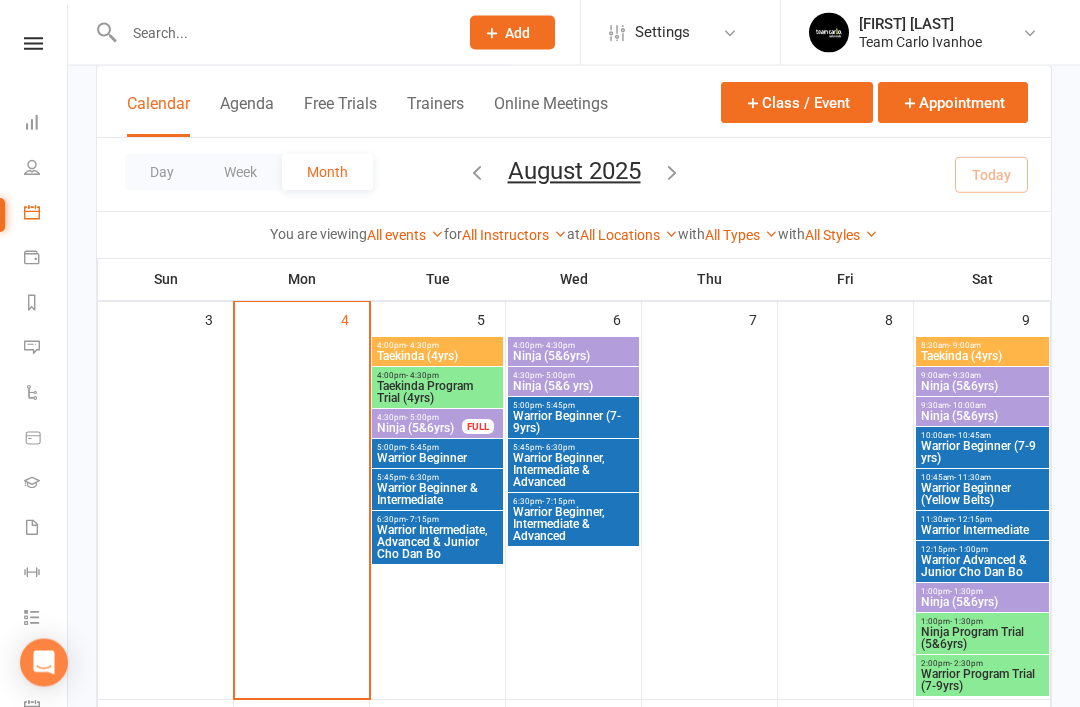 click on "Ninja (5&6yrs)" at bounding box center (982, 603) 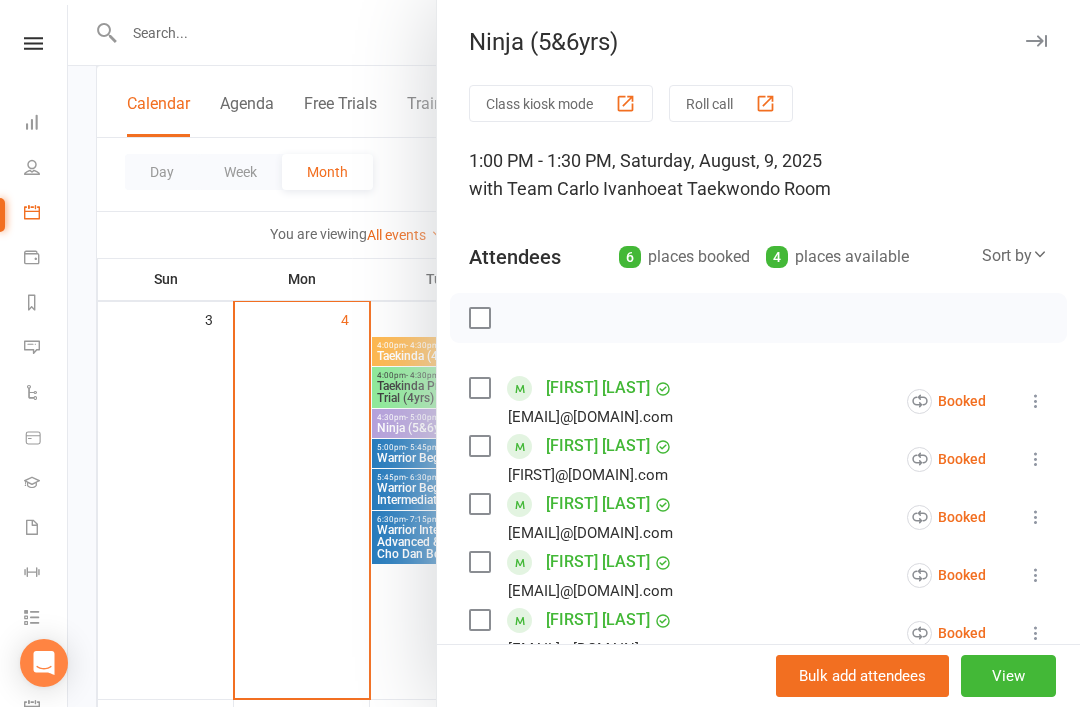 click at bounding box center [1036, 41] 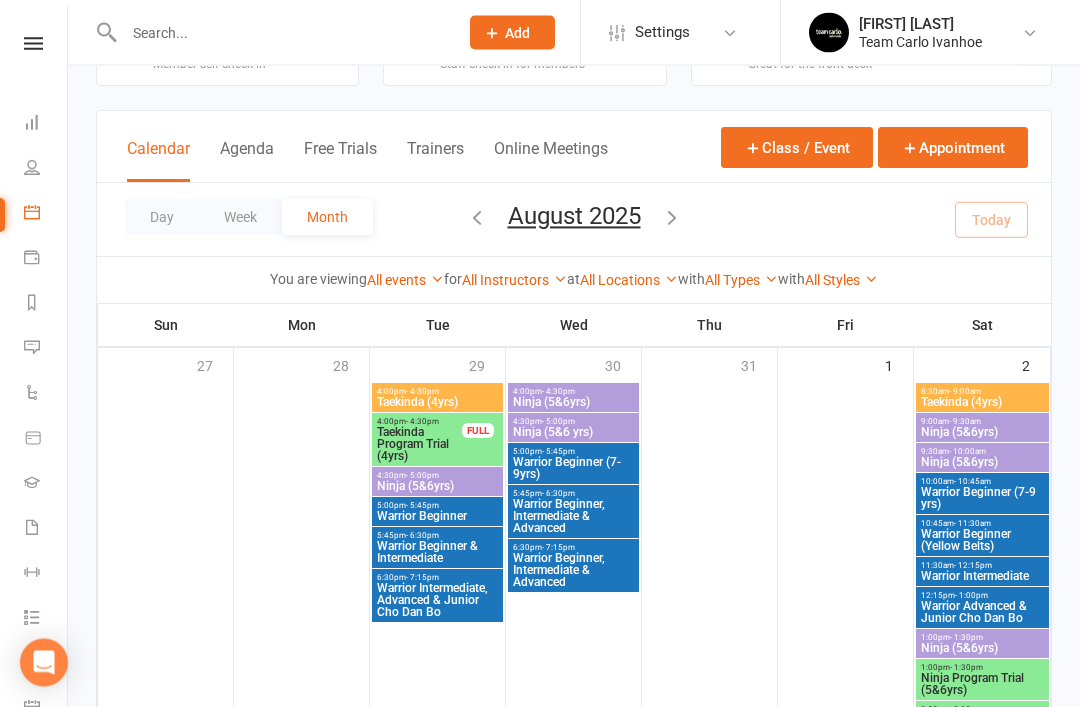 scroll, scrollTop: 0, scrollLeft: 0, axis: both 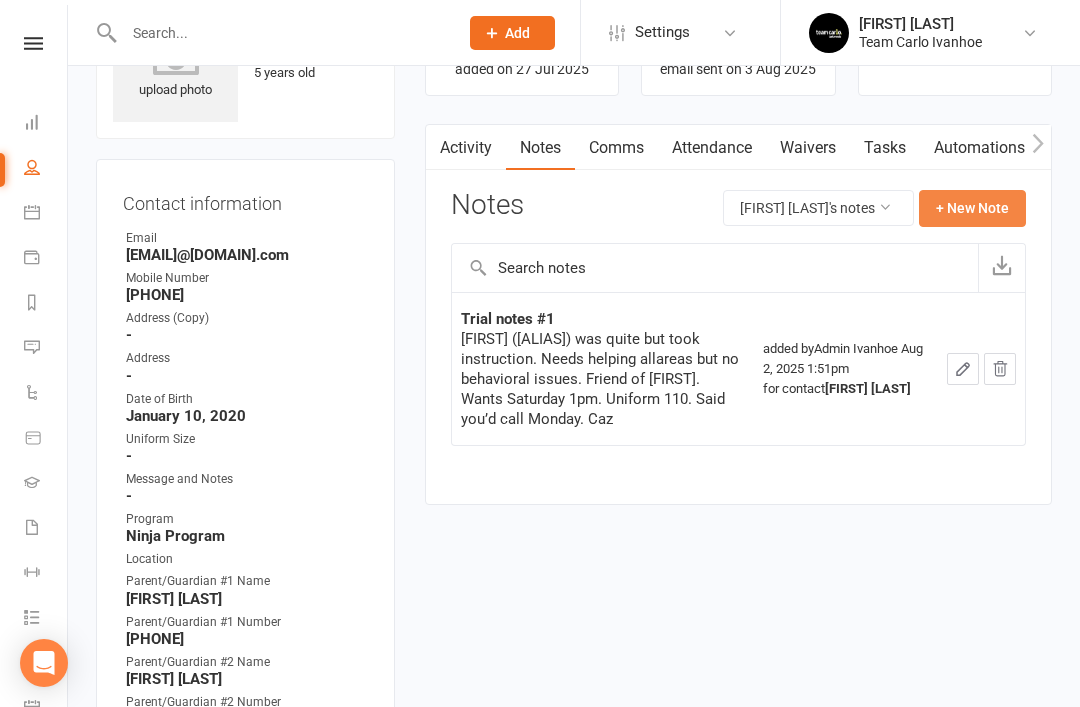 click on "+ New Note" at bounding box center (972, 208) 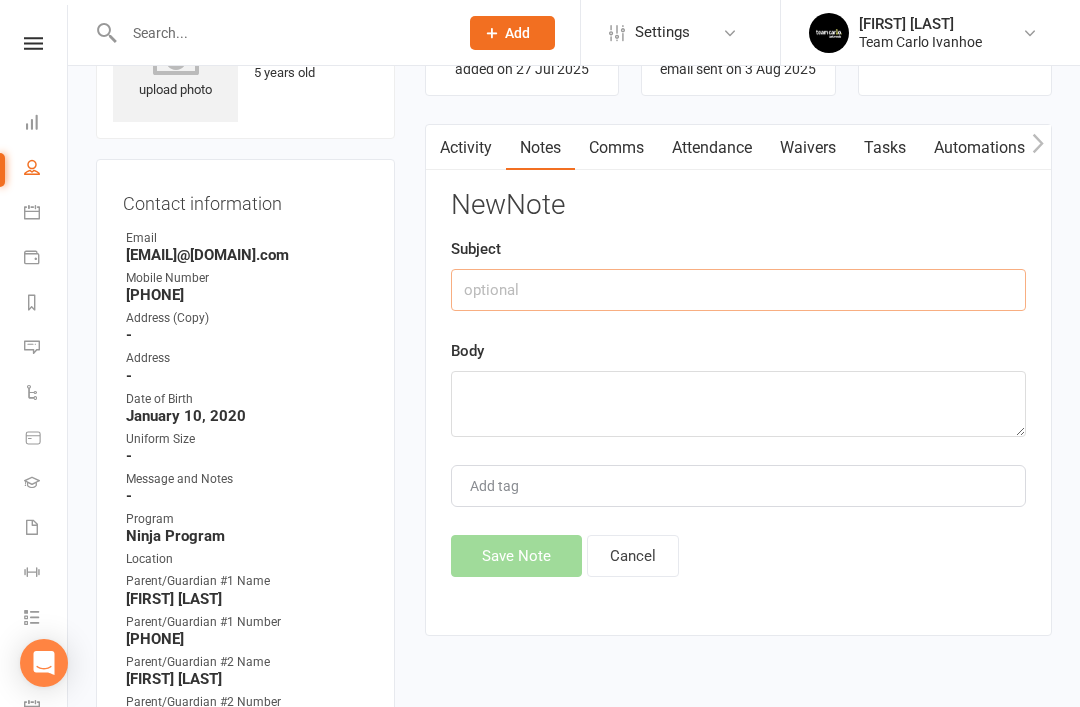 click at bounding box center [738, 290] 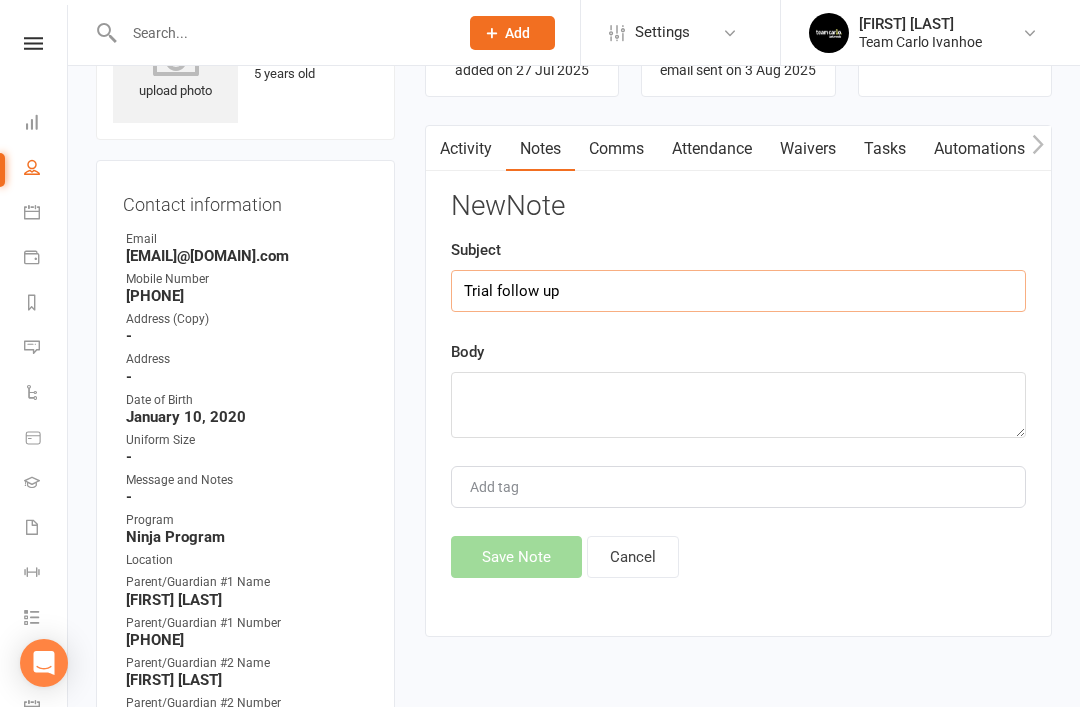 type on "Trial follow up" 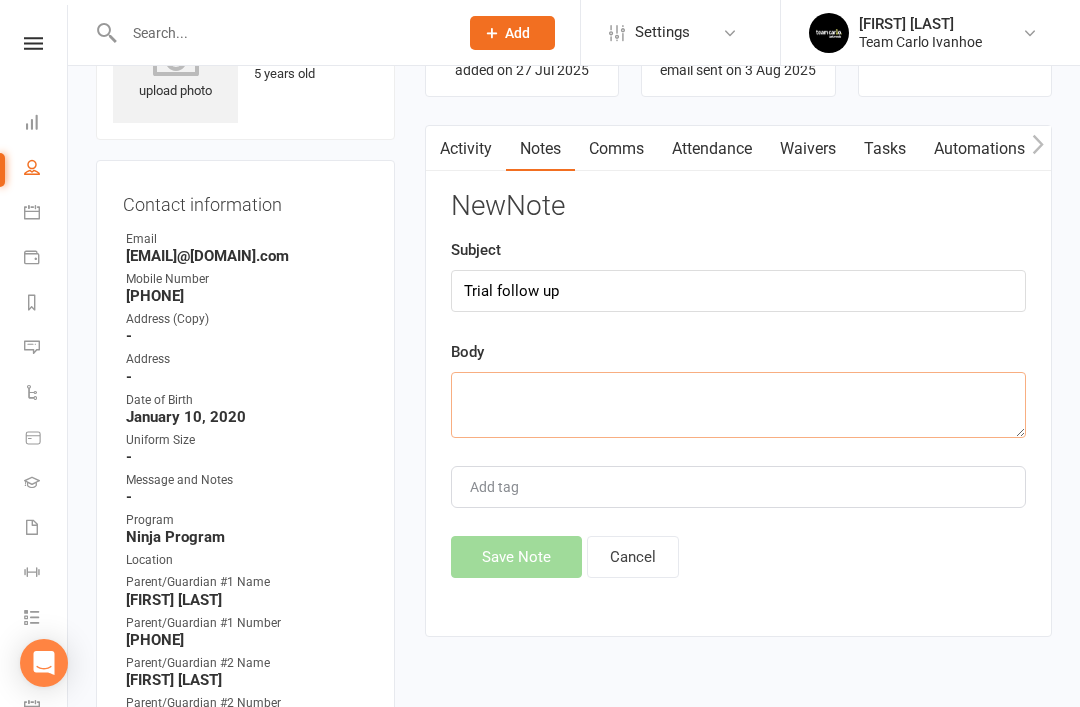 click at bounding box center [738, 405] 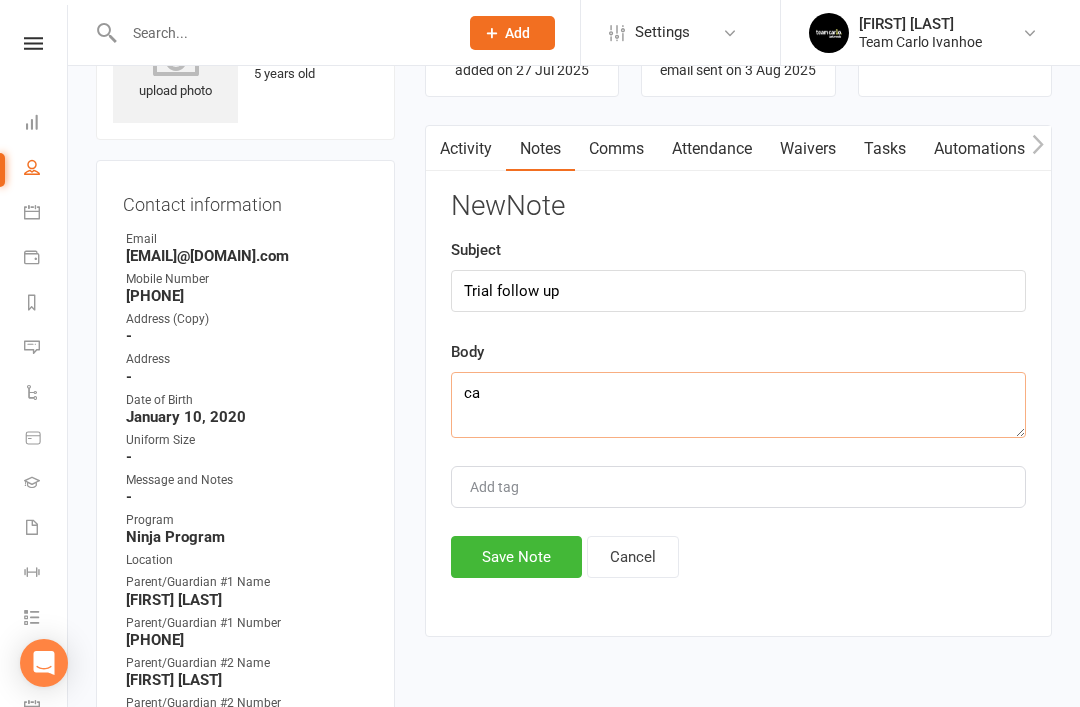 type on "c" 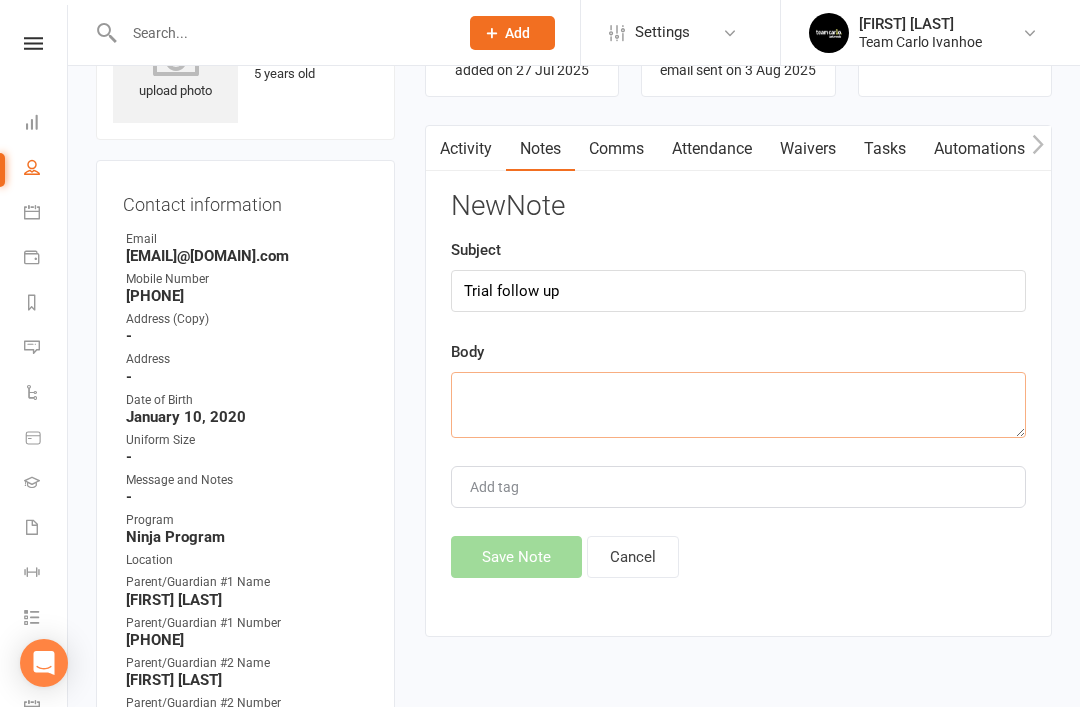type on "A" 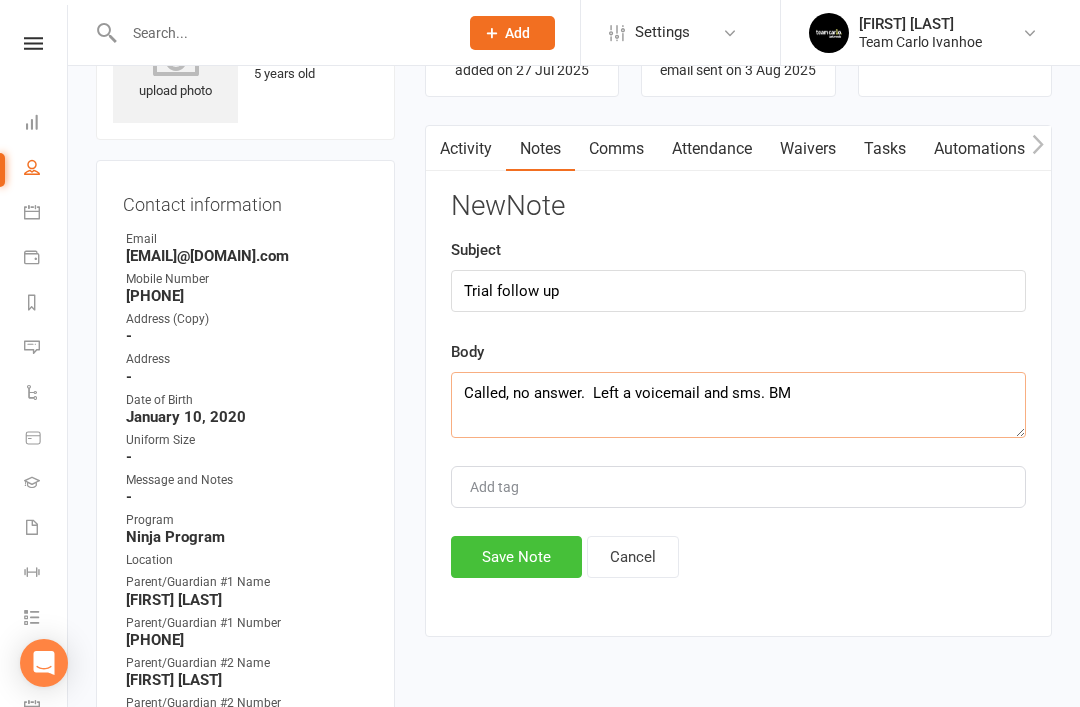 type on "Called, no answer.  Left a voicemail and sms. BM" 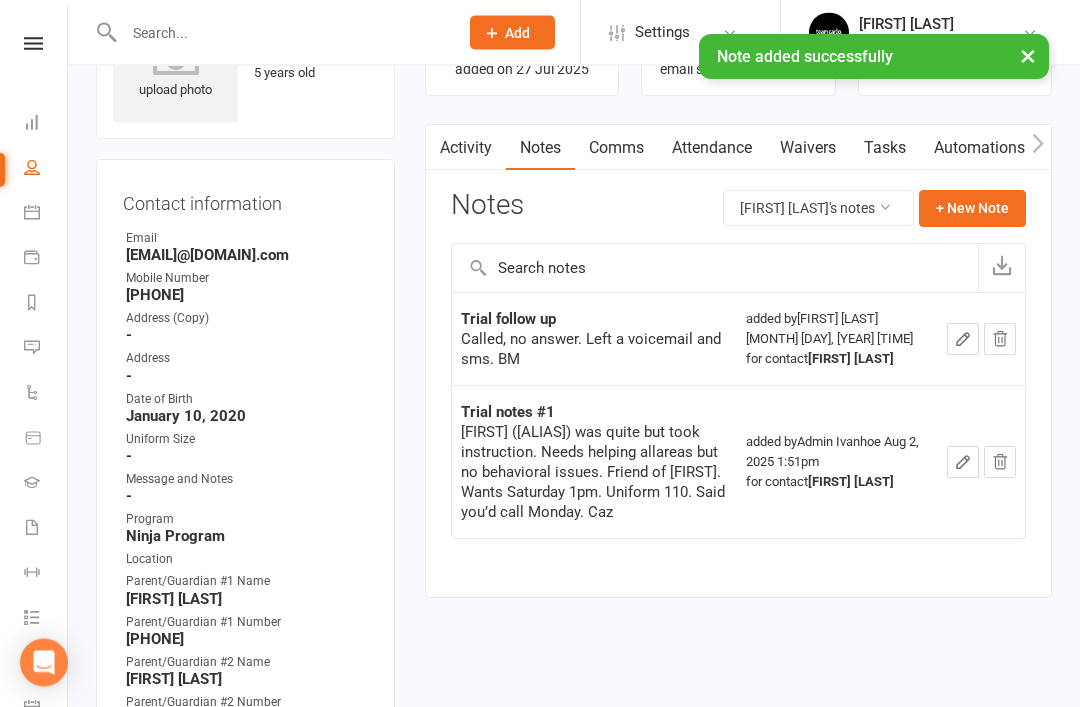 click on "Comms" at bounding box center [616, 149] 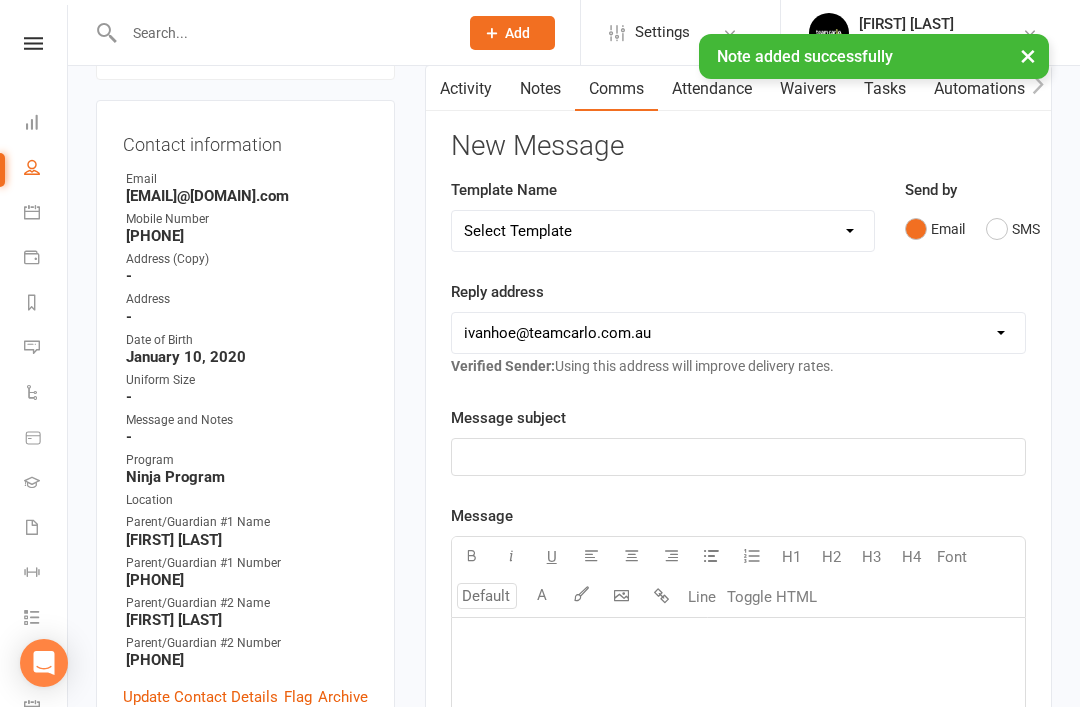 scroll, scrollTop: 178, scrollLeft: 0, axis: vertical 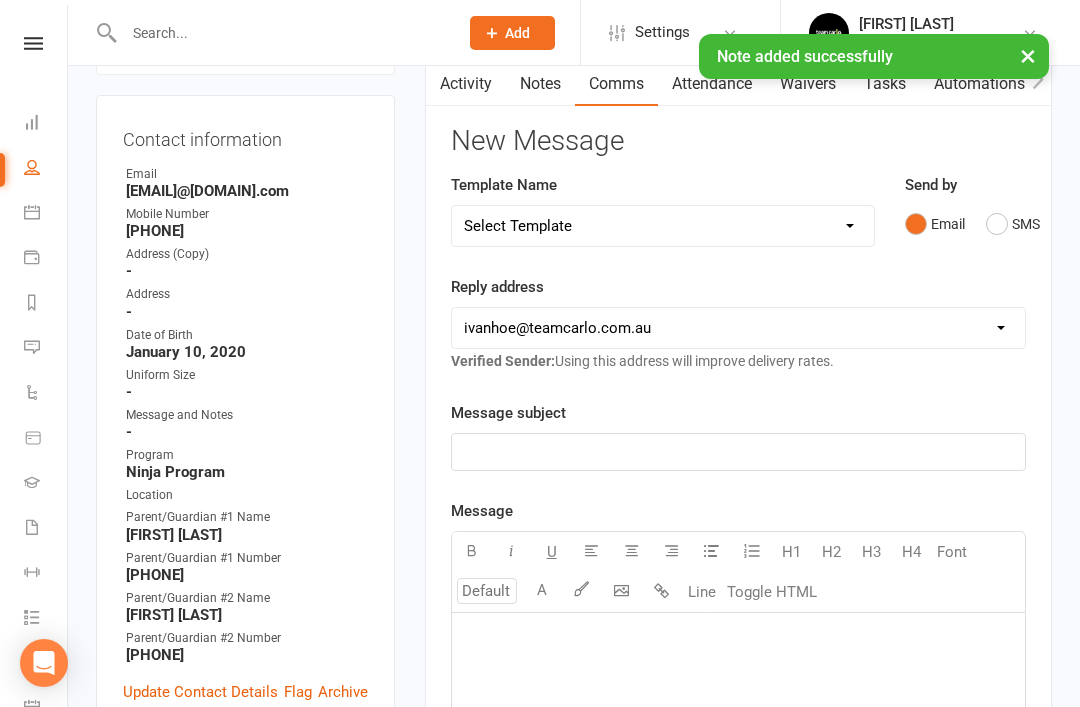 click on "Select Template [EMAIL] Delivery - Black Belt options advice [SMS] Direct Debit - AT Payment Reminder SMS [SMS] Direct Debit - December Instalment Payment Reminder [SMS] Direct Debit - January Instalment Reminder [SMS] Direct Debit - January Term Payment Reminder [SMS] Events - Event Booking Link (members & buddies) [SMS] Events - Event Booking Reminder [SMS] Events - Parent Week Reminder (White Belt Ninja & Warrior Families) [SMS] Events - Parent Week Reminder (White Belt Taekinda Families) [SMS] Finance - Direct Debit update confirmation [EMAIL] Grading Photo (Black Belt Stage & Full) [EMAIL] Grading Photo Email - Blue Belts [SMS] Member - Ivanhoe closure/Preston booking confirmation [SMS] Member - Referral Gift Notification [SMS] Member - Referral/Testimonial Link [SMS] Member Request - Link Cancellation [SMS] Member Request - Link Change of Class Form [SMS] Member Request - Link Suspension [SMS] Member Request - Link Upgrade Downgrade Form [EMAIL] Member Request - Processed Cancellation" at bounding box center (663, 226) 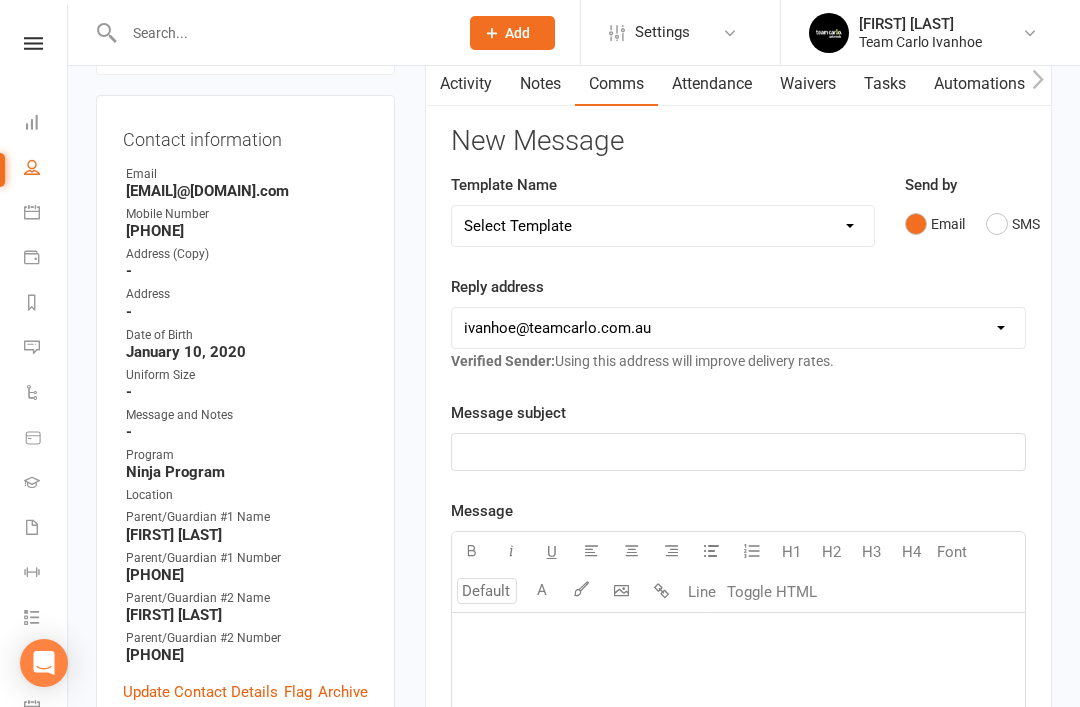 select on "40" 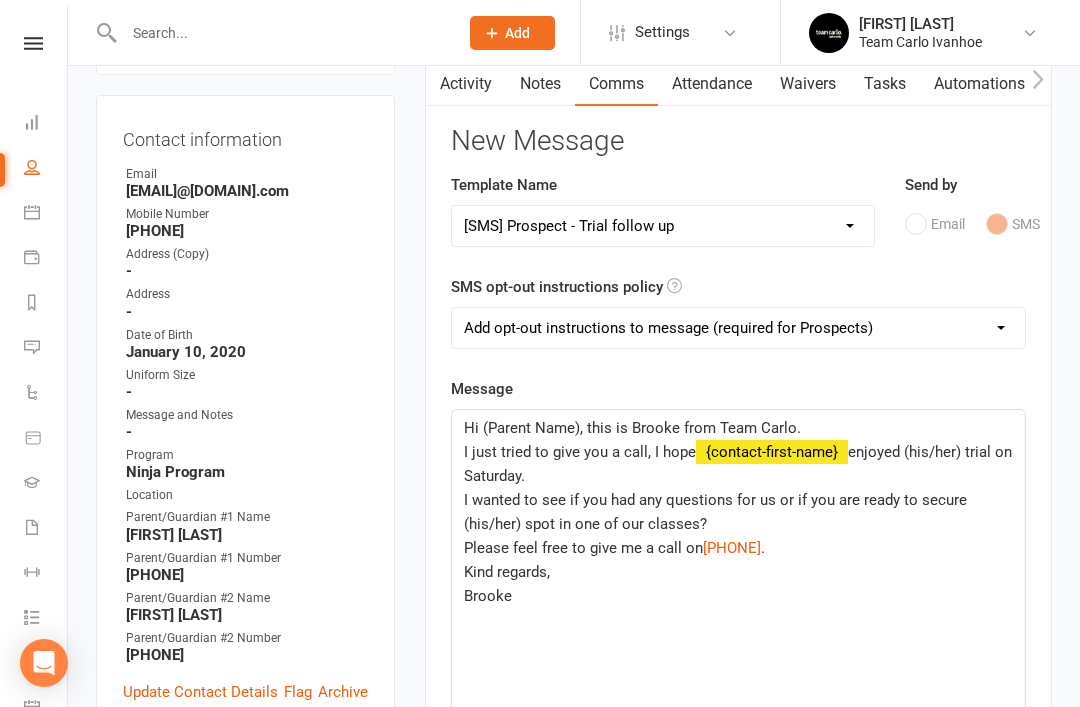 click on "Hi (Parent Name), this is Brooke from Team Carlo." 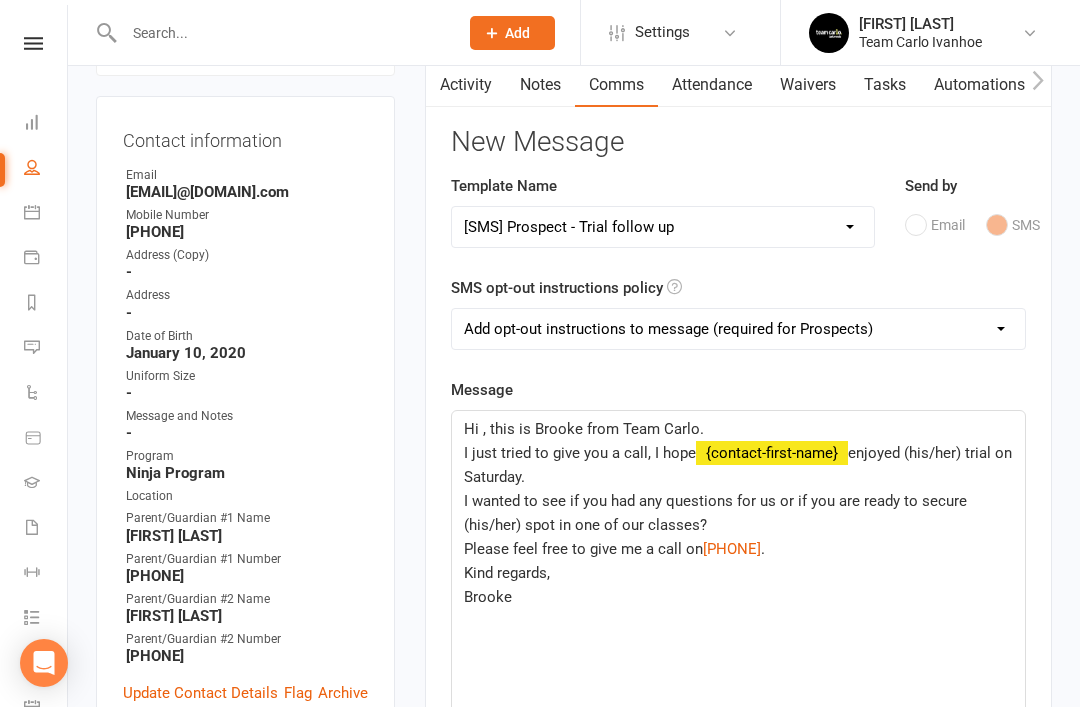 type 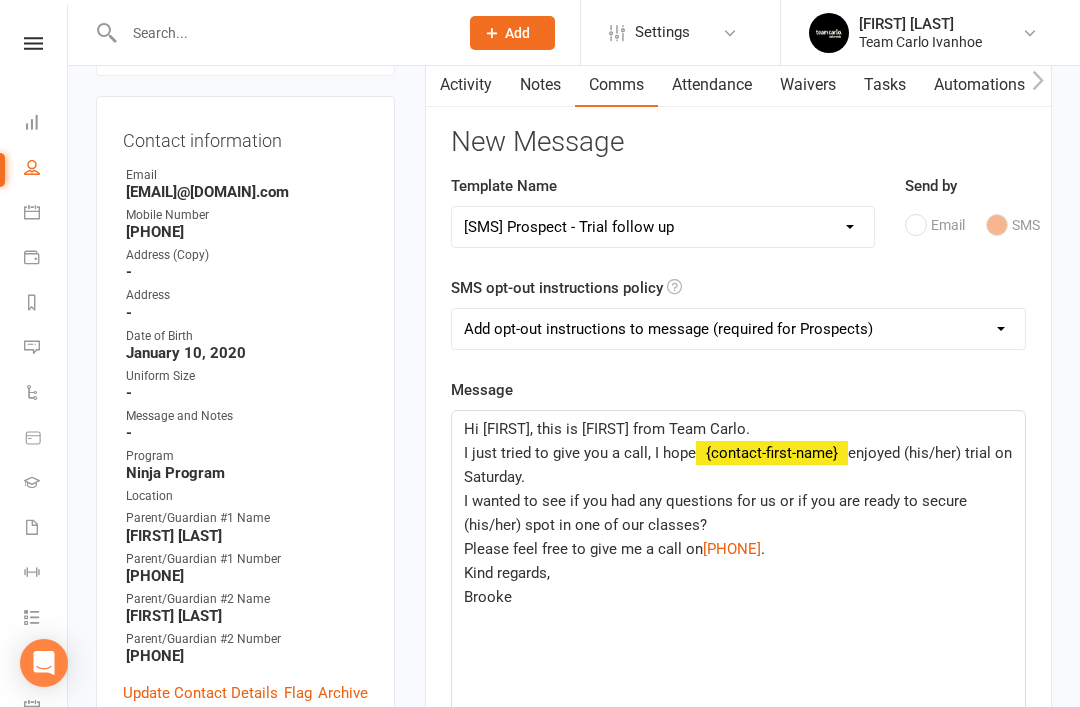 click on "enjoyed (his/her) trial on Saturday." 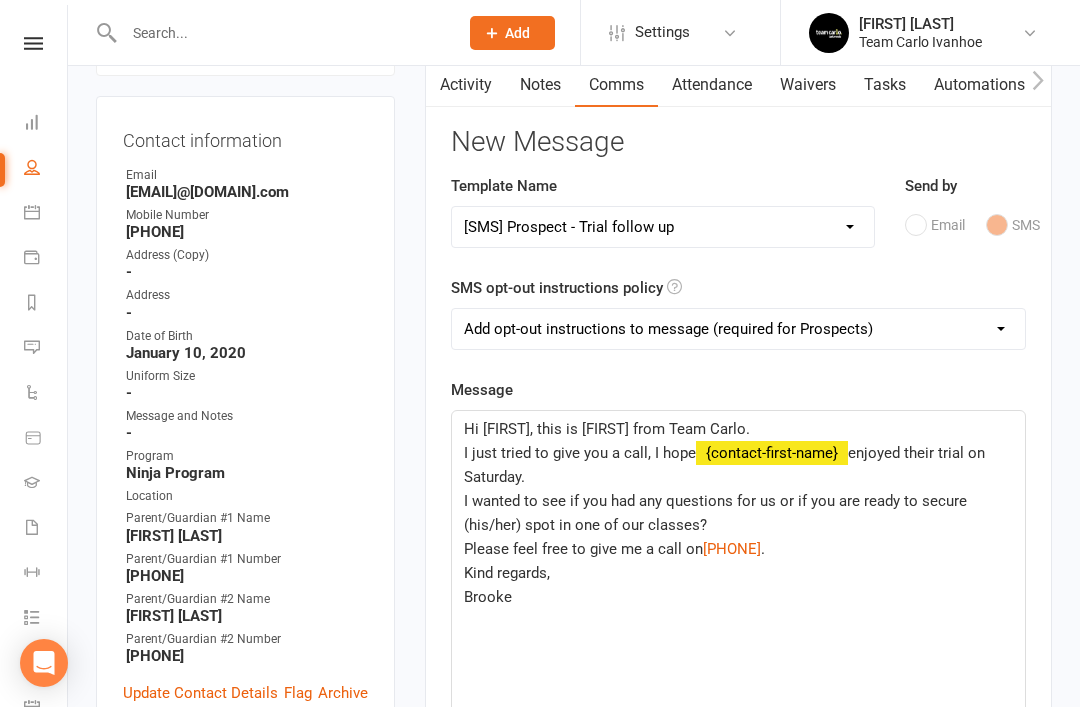 click on "I wanted to see if you had any questions for us or if you are ready to secure (his/her) spot in one of our classes?" 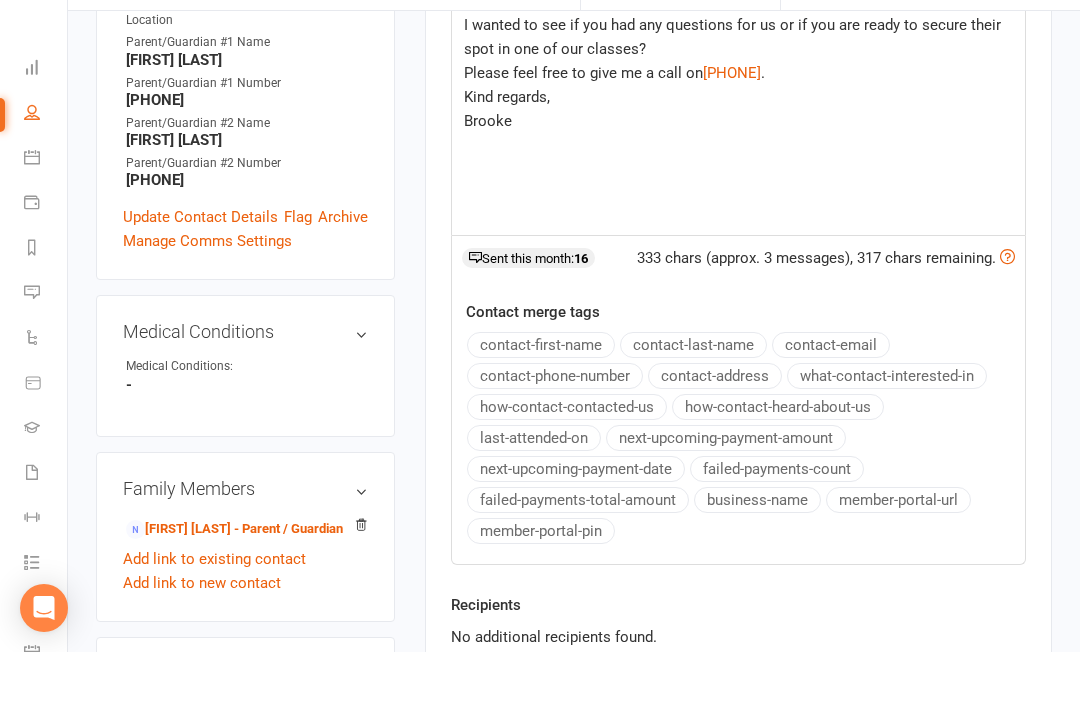 scroll, scrollTop: 601, scrollLeft: 0, axis: vertical 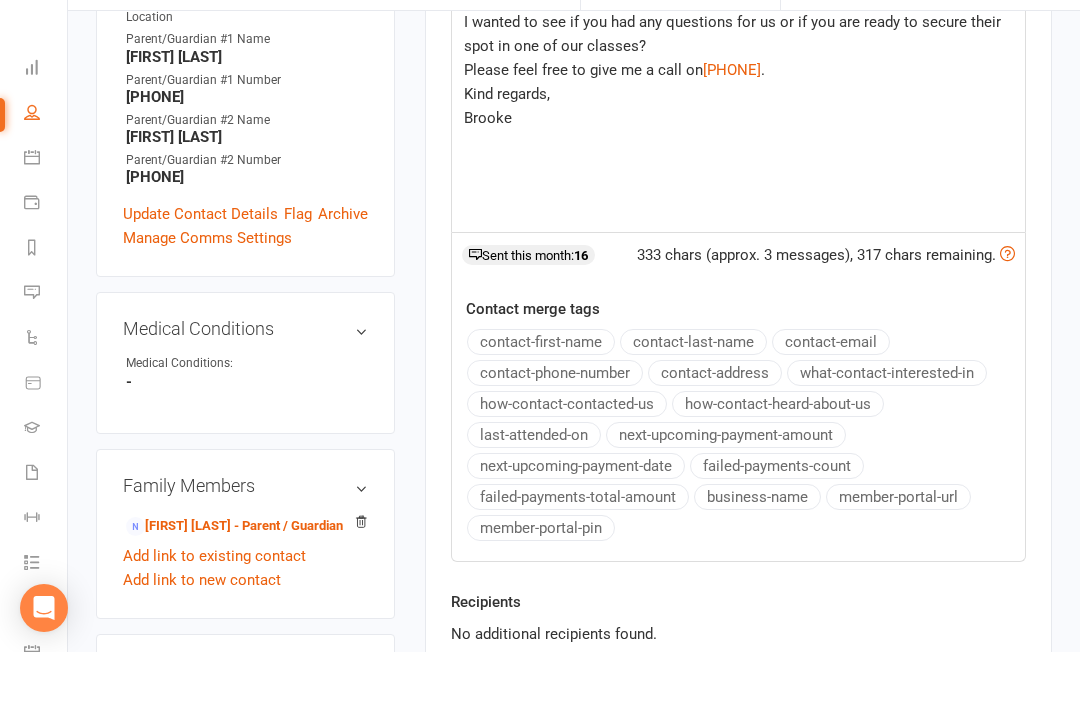 click on "Send Message" at bounding box center [531, 750] 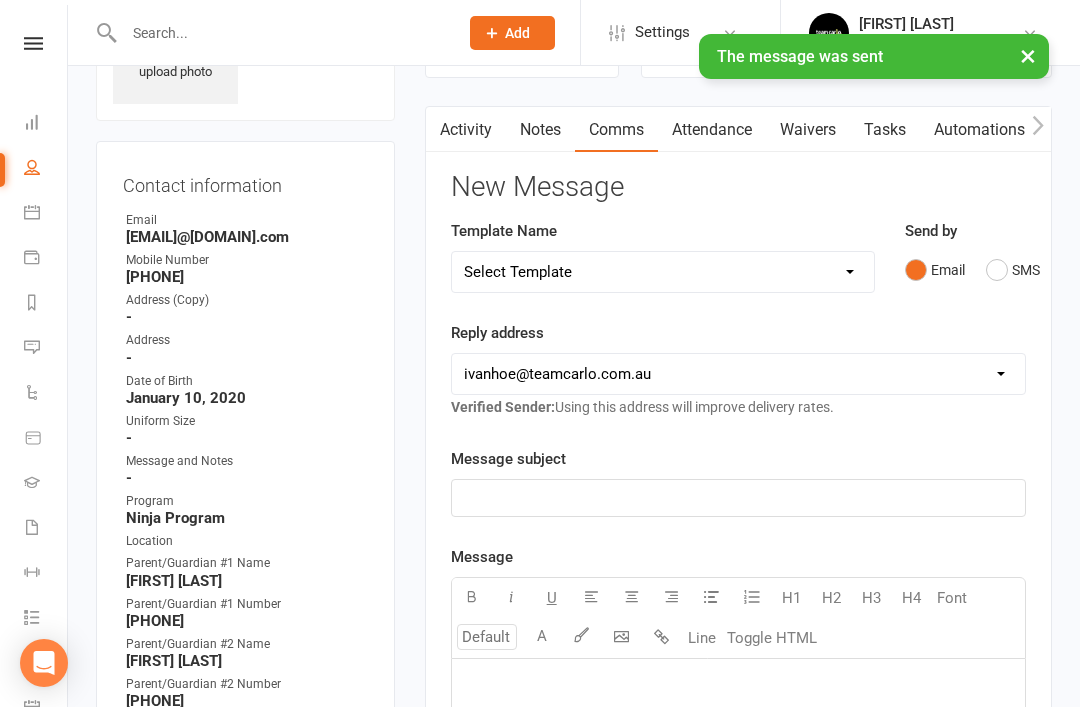 scroll, scrollTop: 0, scrollLeft: 0, axis: both 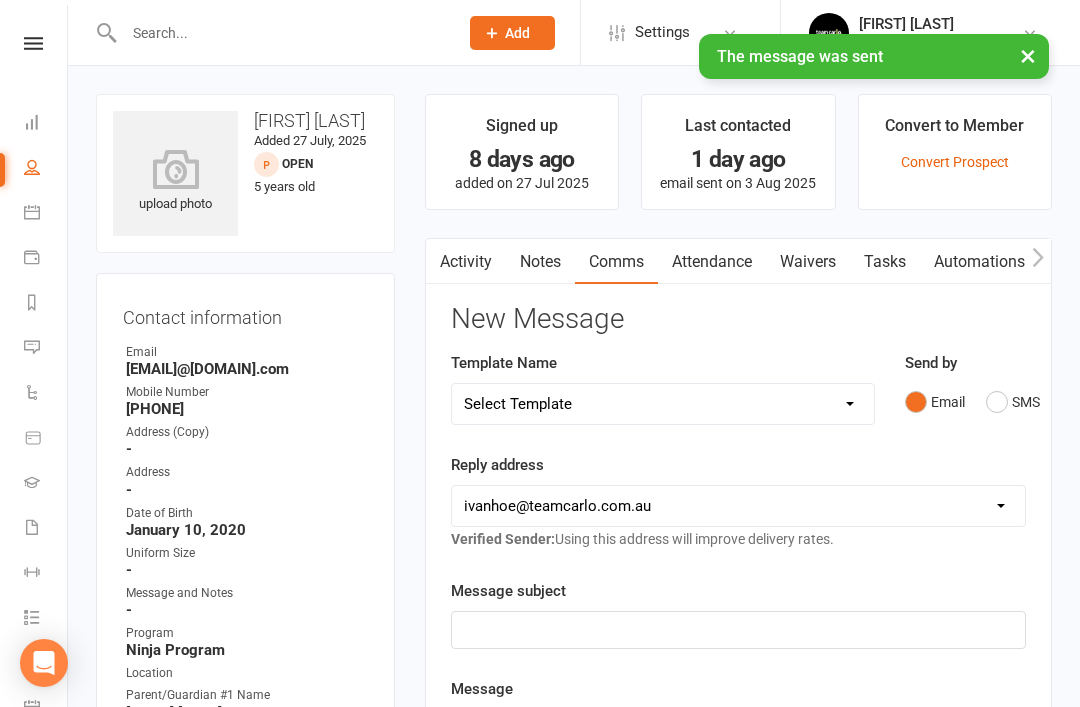 click on "Notes" at bounding box center (540, 262) 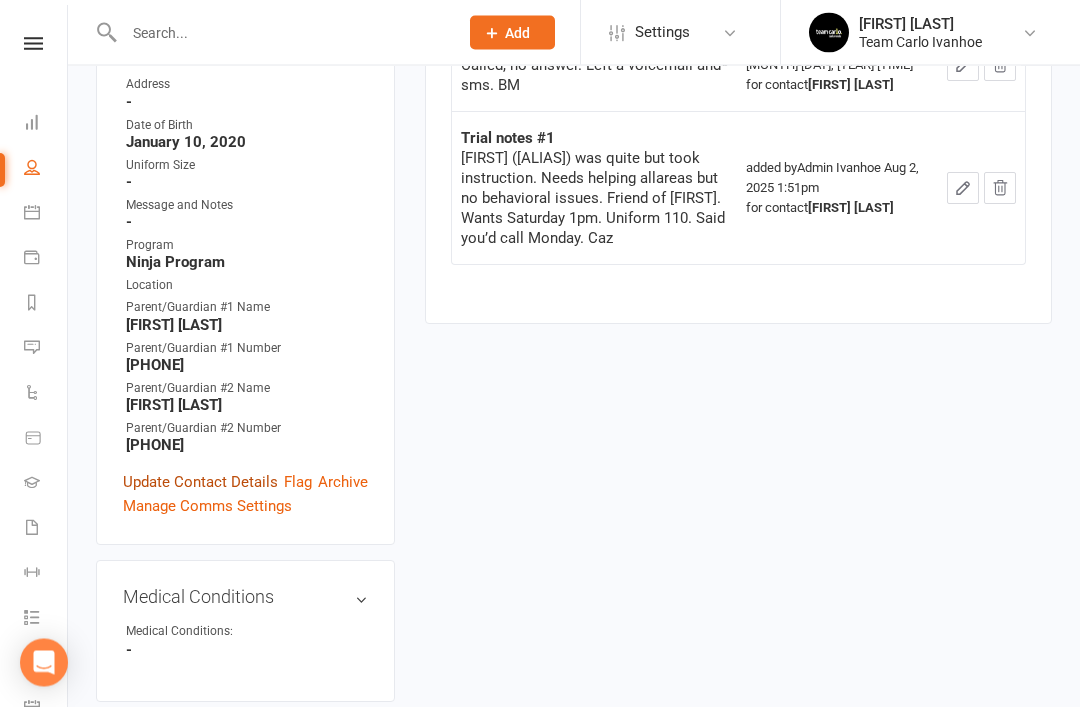 click on "Update Contact Details" at bounding box center (200, 483) 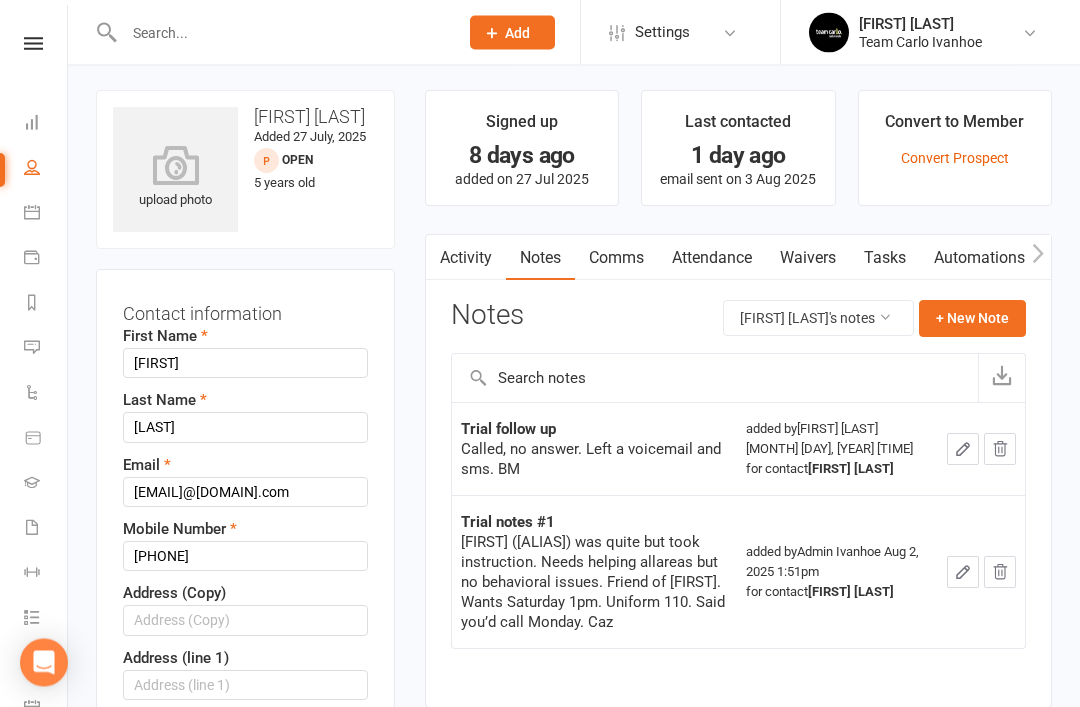 scroll, scrollTop: 0, scrollLeft: 0, axis: both 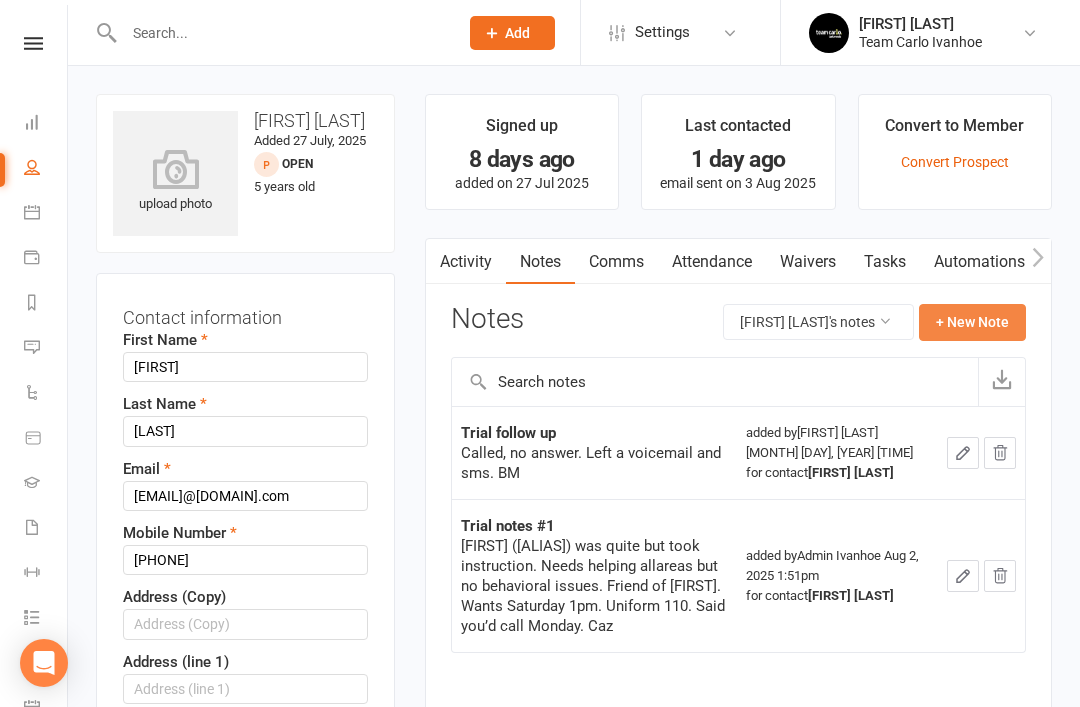 click on "+ New Note" at bounding box center [972, 322] 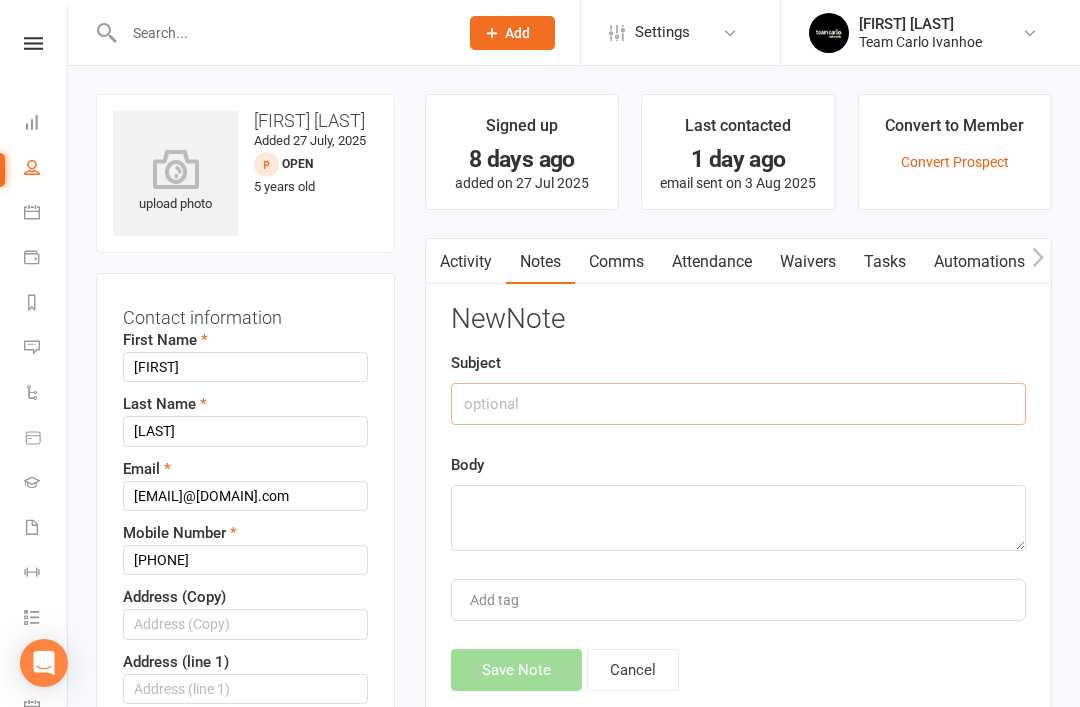 click at bounding box center [738, 404] 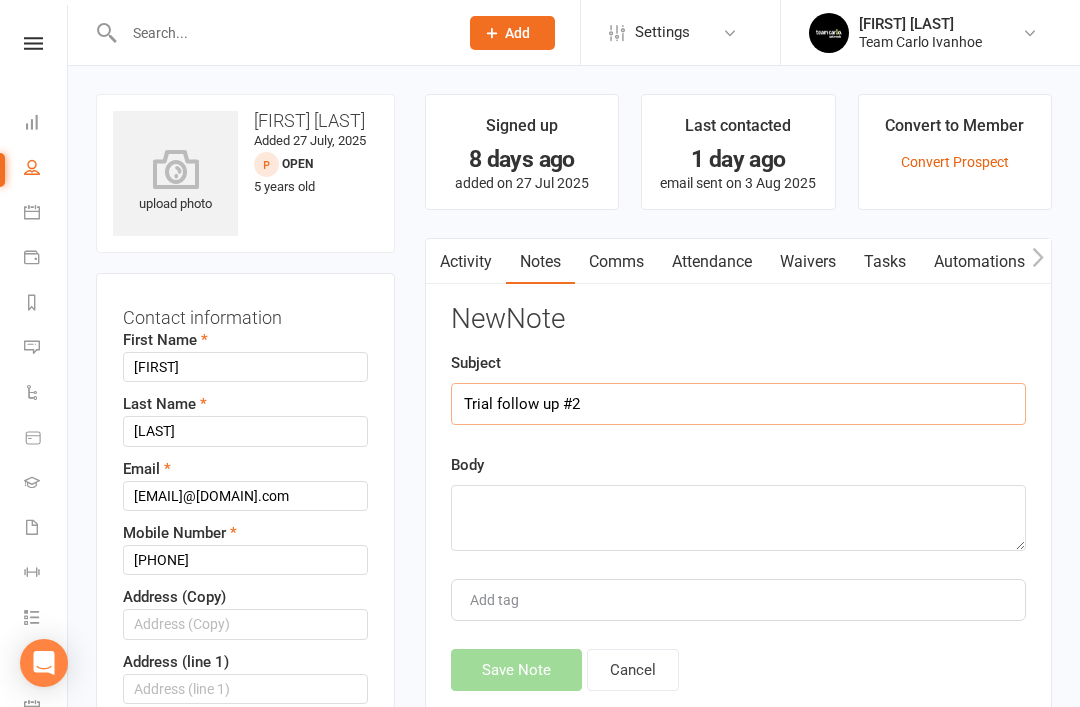 type on "Trial follow up #2" 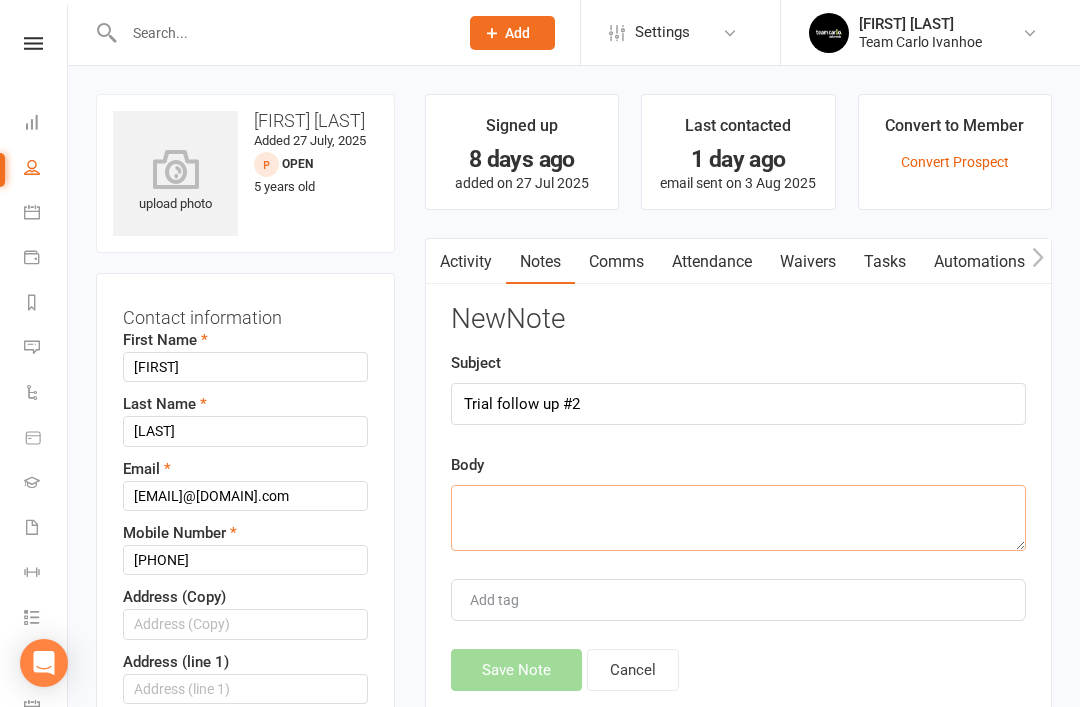click at bounding box center [738, 518] 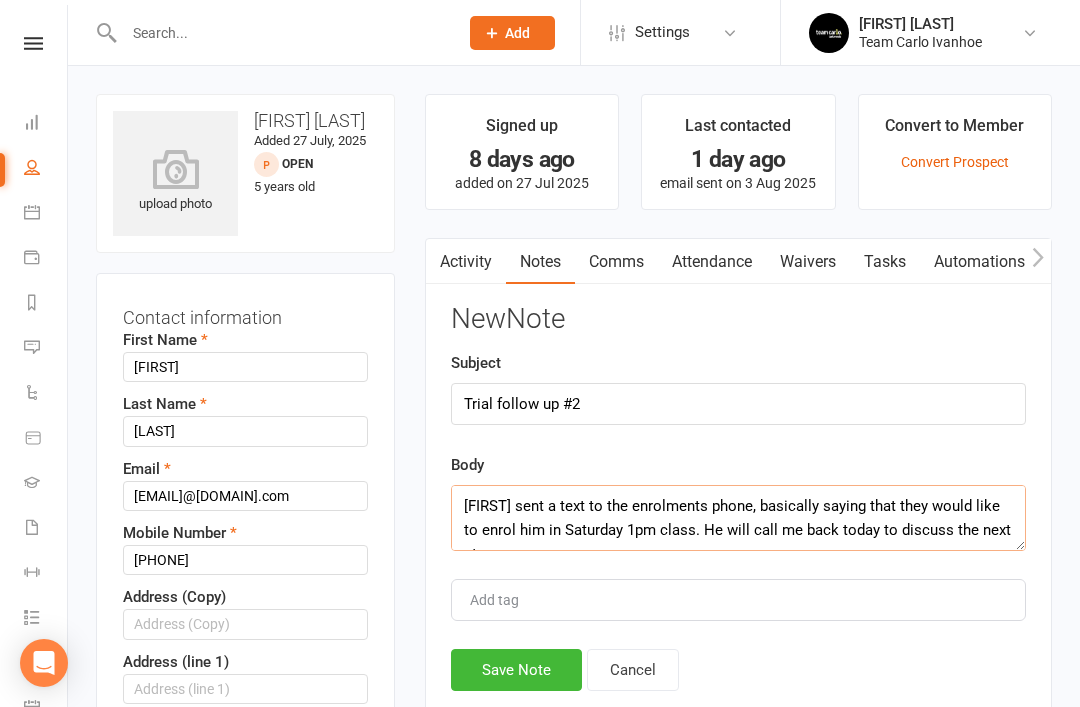 scroll, scrollTop: 13, scrollLeft: 0, axis: vertical 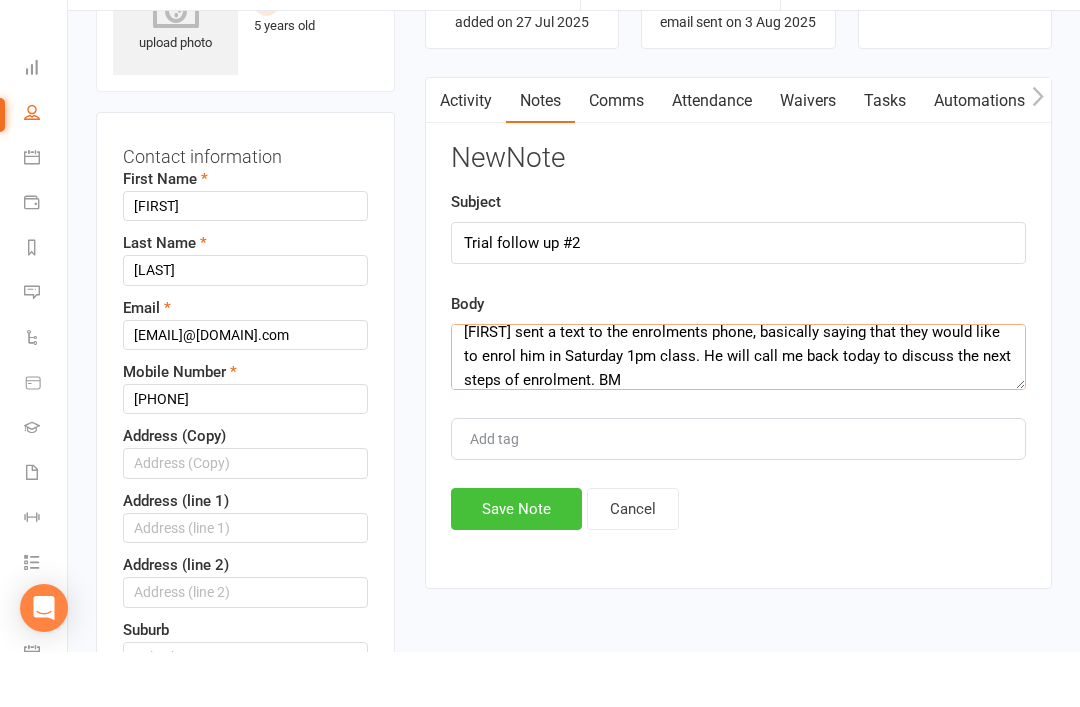 type on "[FIRST] sent a text to the enrolments phone, basically saying that they would like to enrol him in Saturday 1pm class. He will call me back today to discuss the next steps of enrolment. BM" 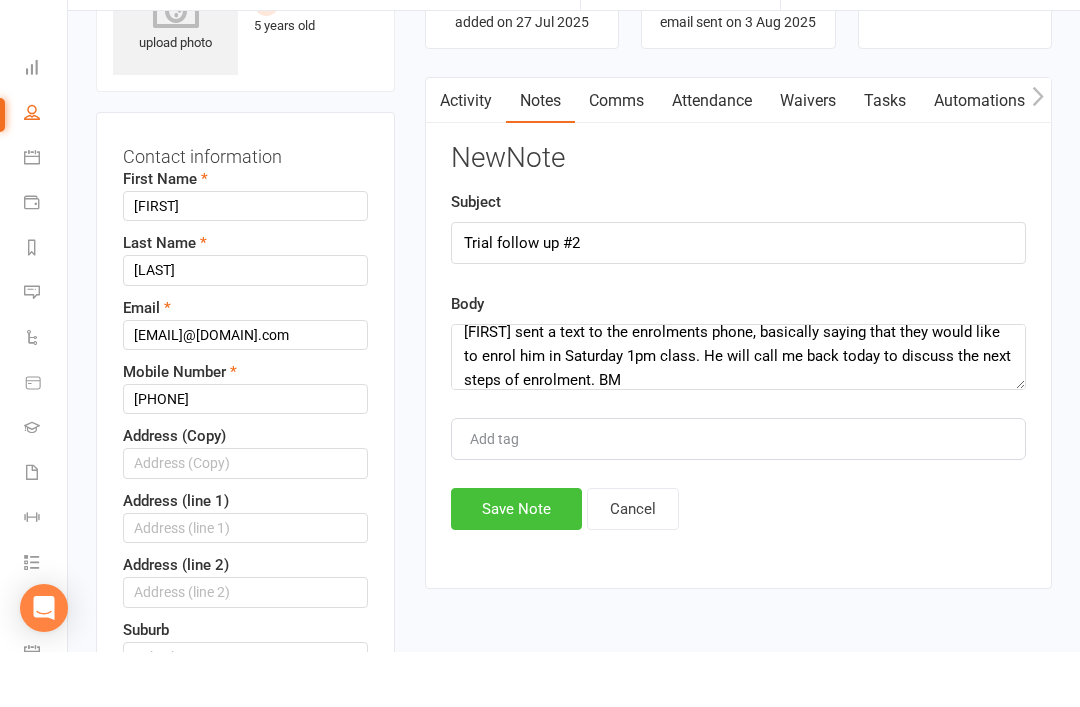 click on "Save Note" at bounding box center [516, 564] 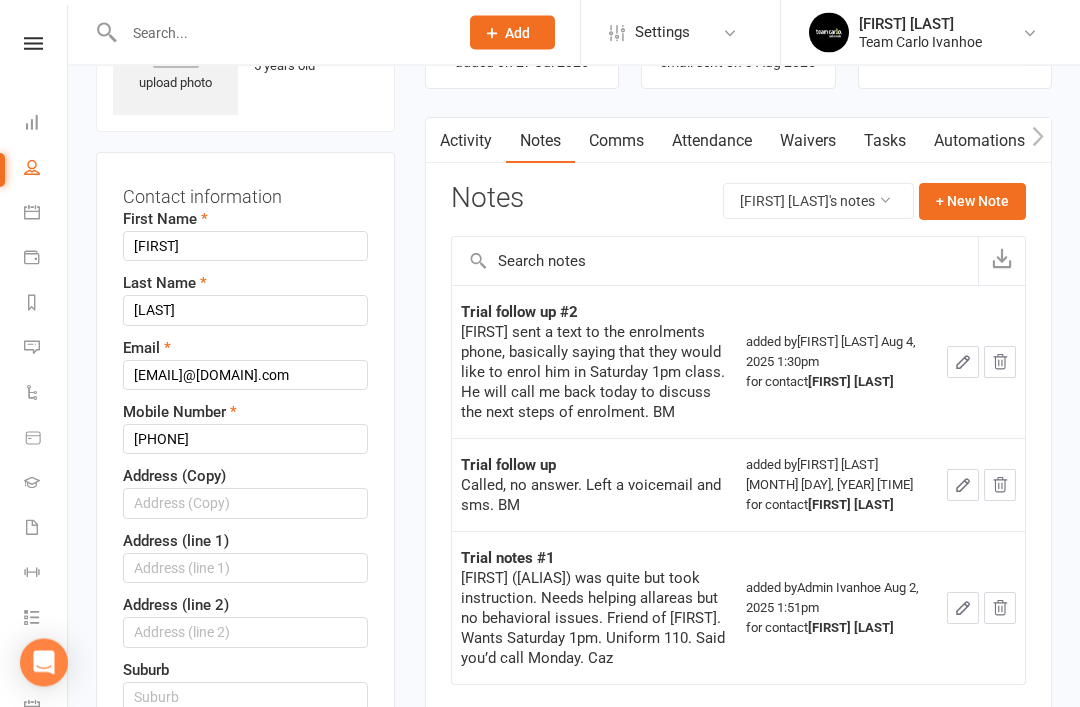 scroll, scrollTop: 0, scrollLeft: 0, axis: both 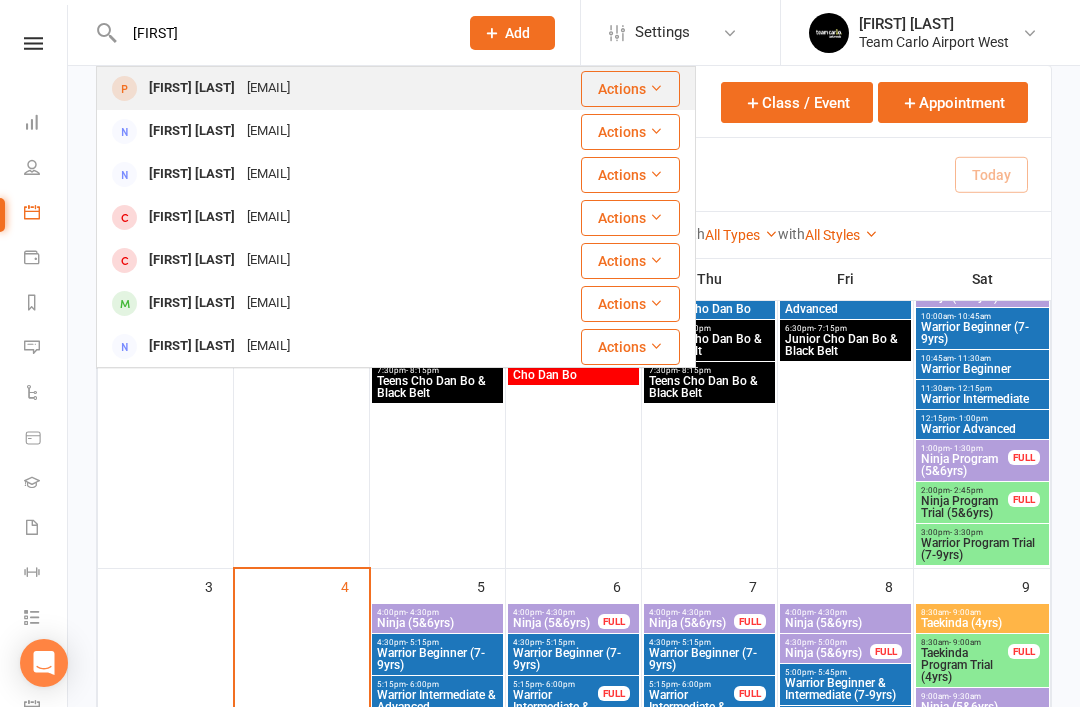 type on "[FIRST]" 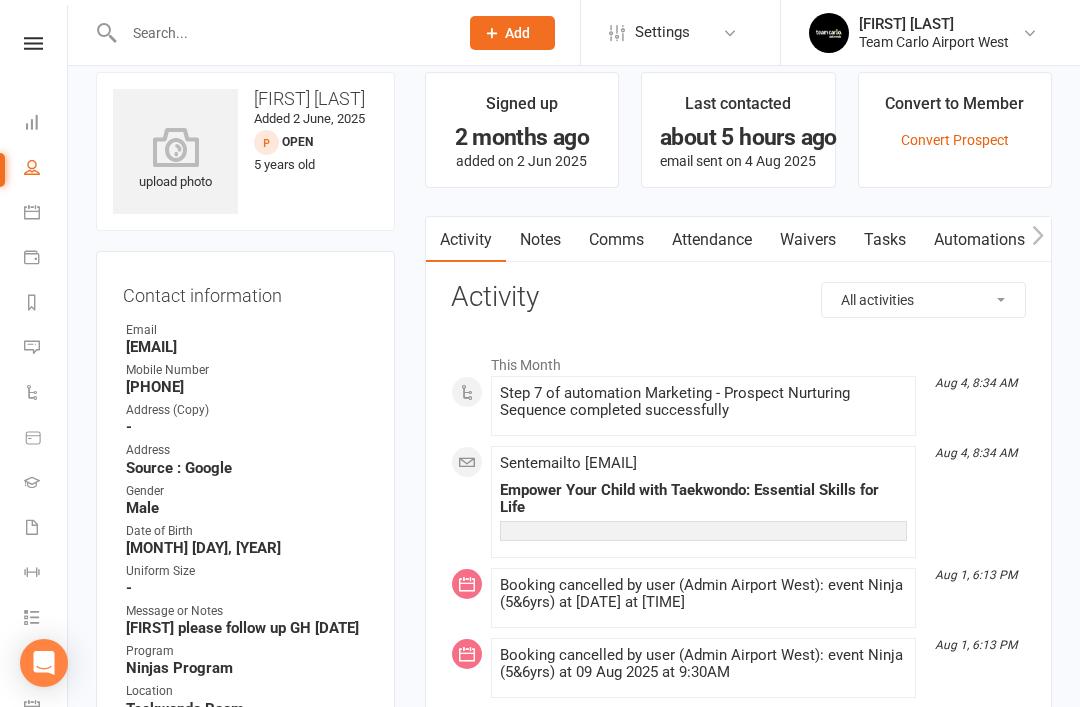 scroll, scrollTop: 0, scrollLeft: 0, axis: both 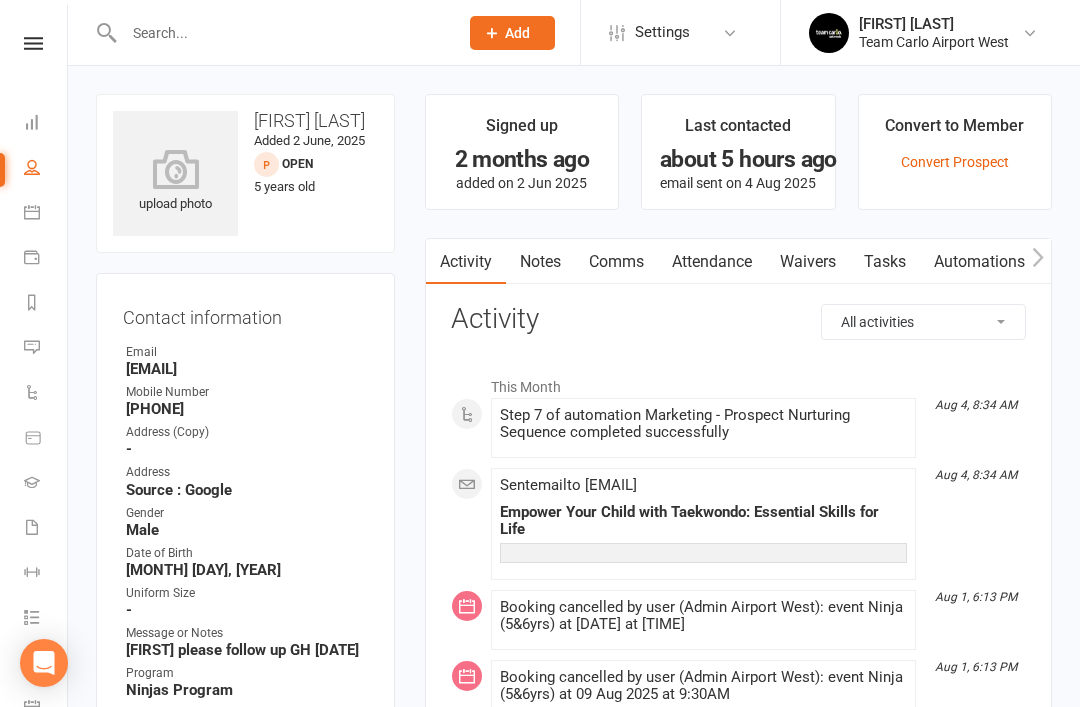 click on "Notes" at bounding box center [540, 262] 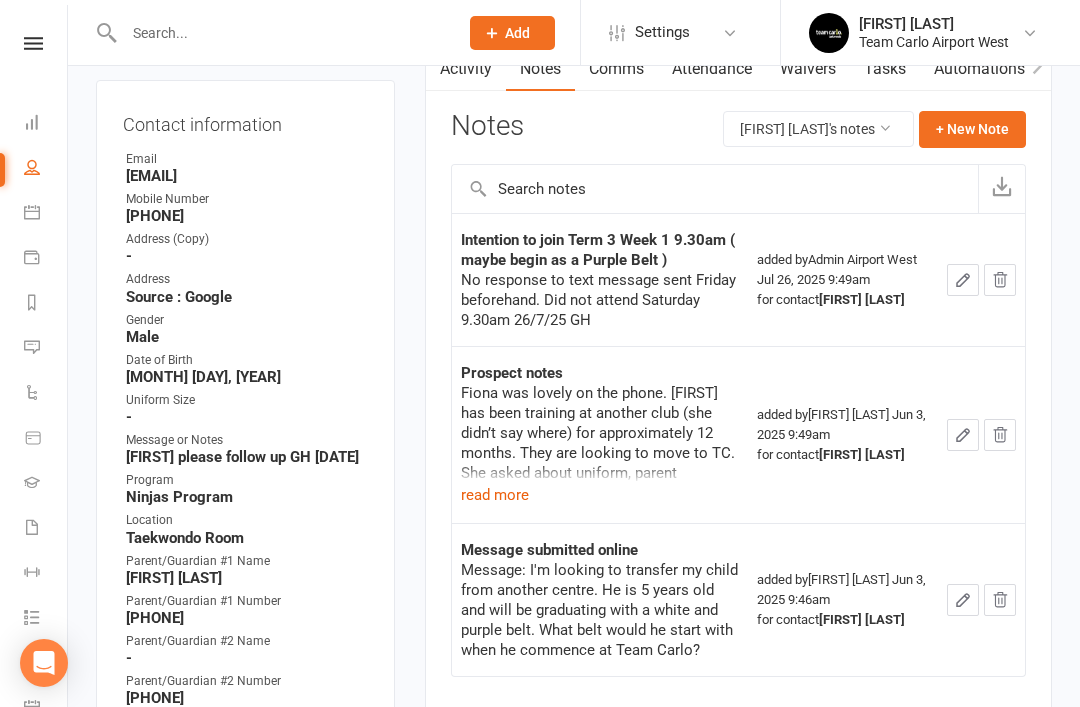 scroll, scrollTop: 0, scrollLeft: 0, axis: both 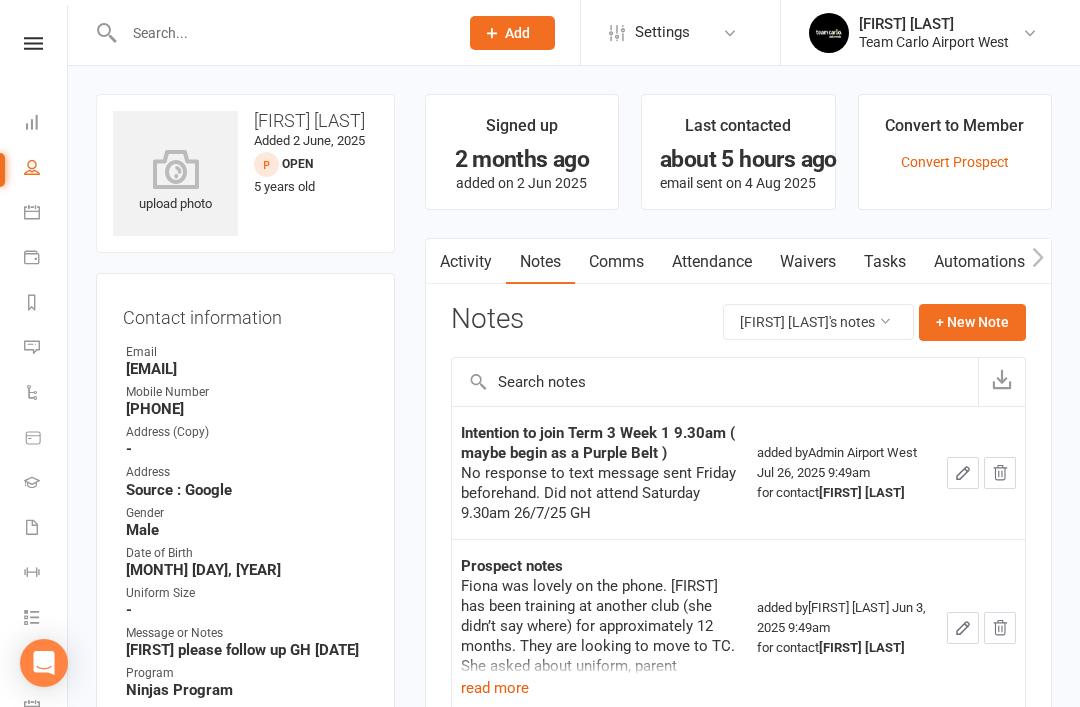 click at bounding box center (281, 33) 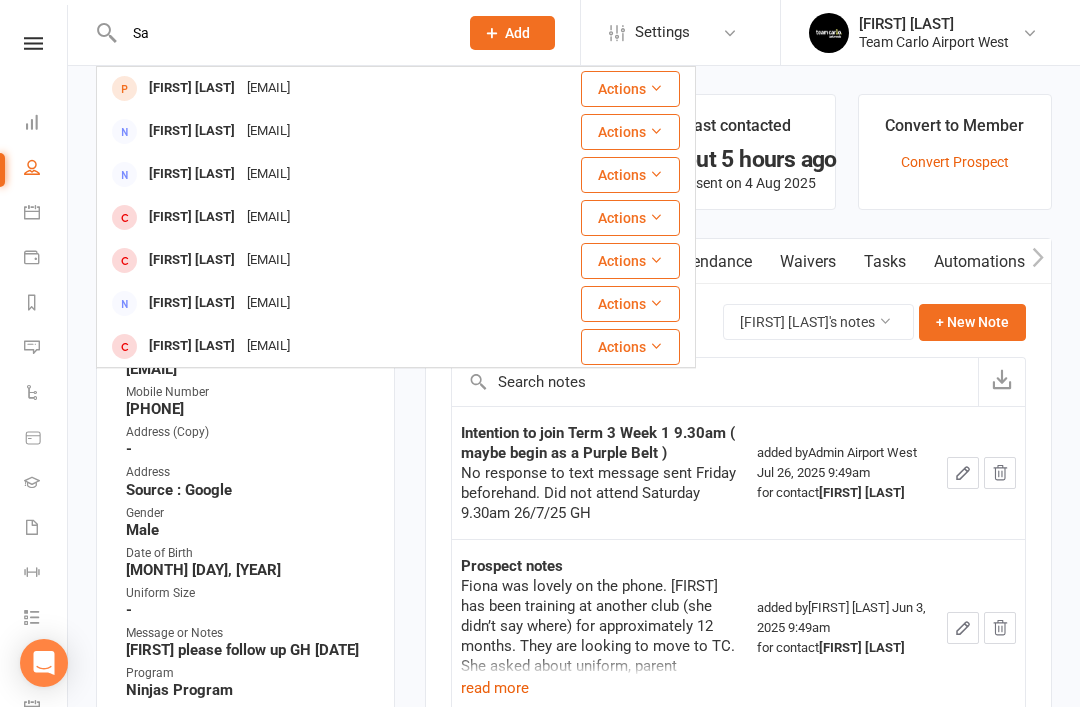type on "S" 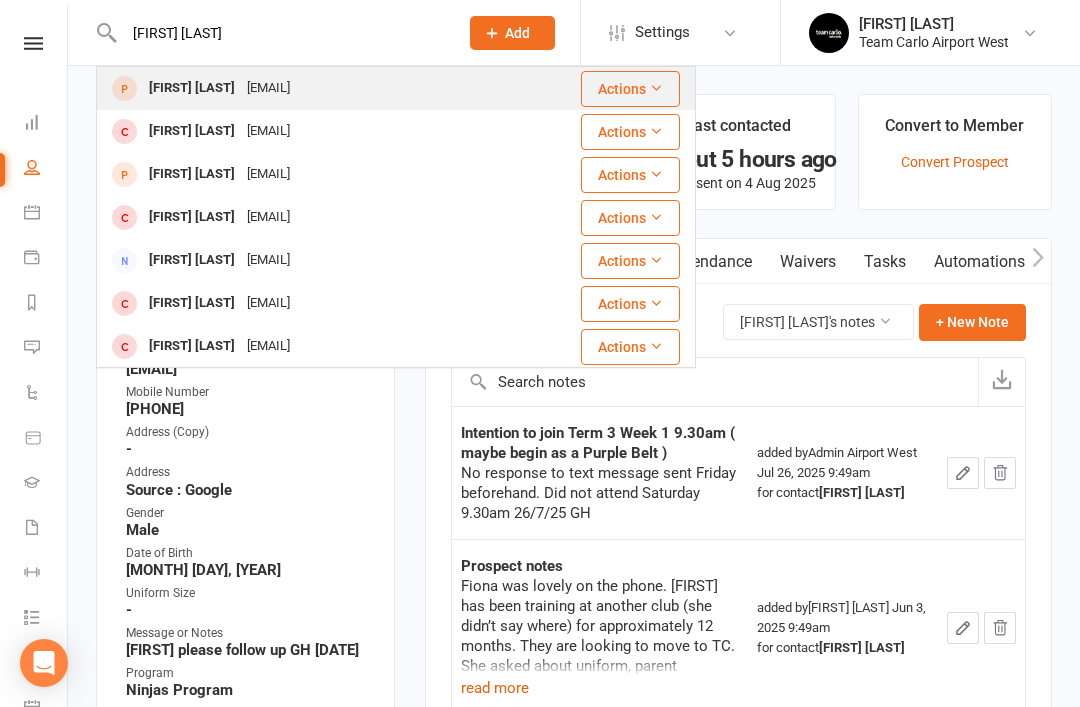 type on "[FIRST] [LAST]" 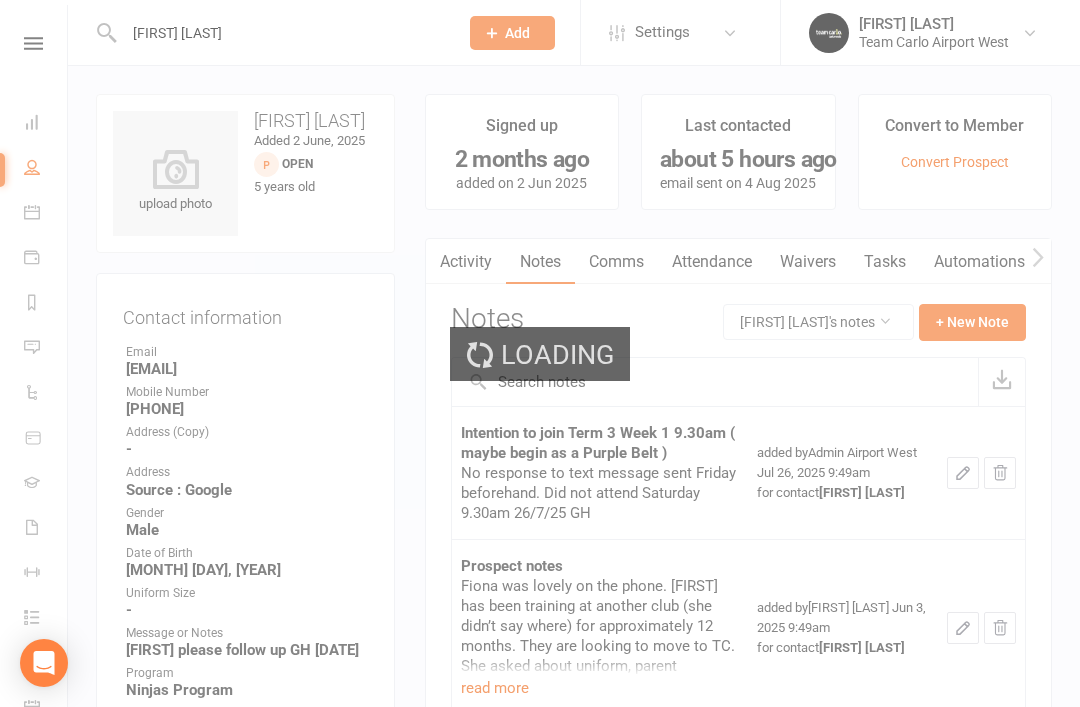 type 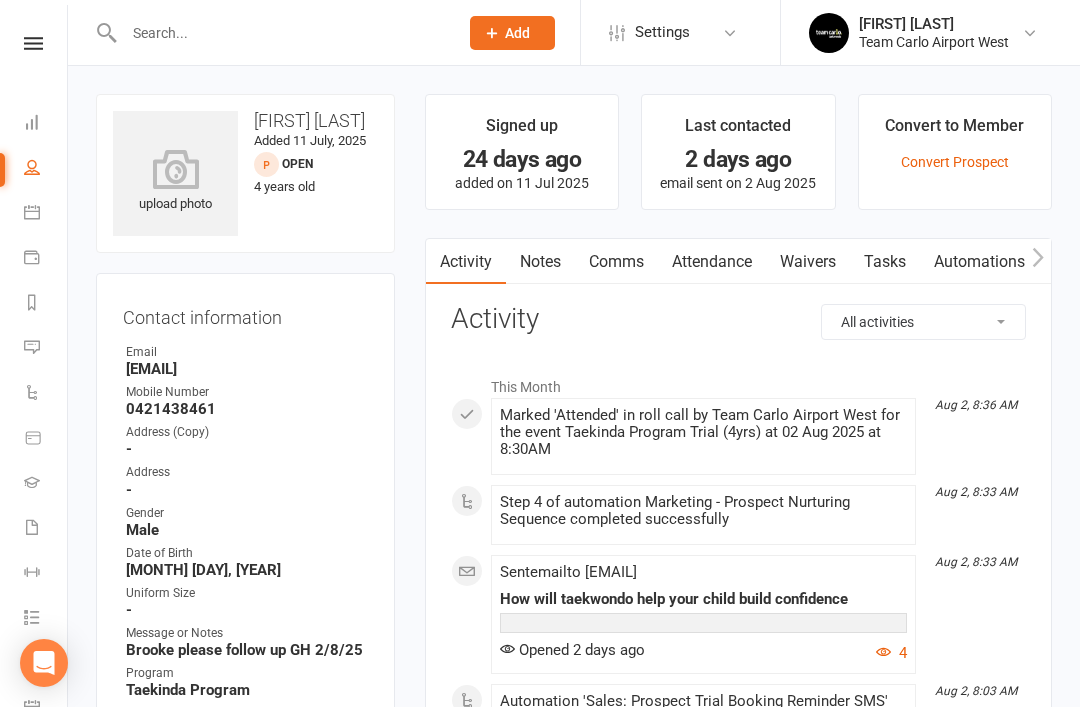 click on "Notes" at bounding box center (540, 262) 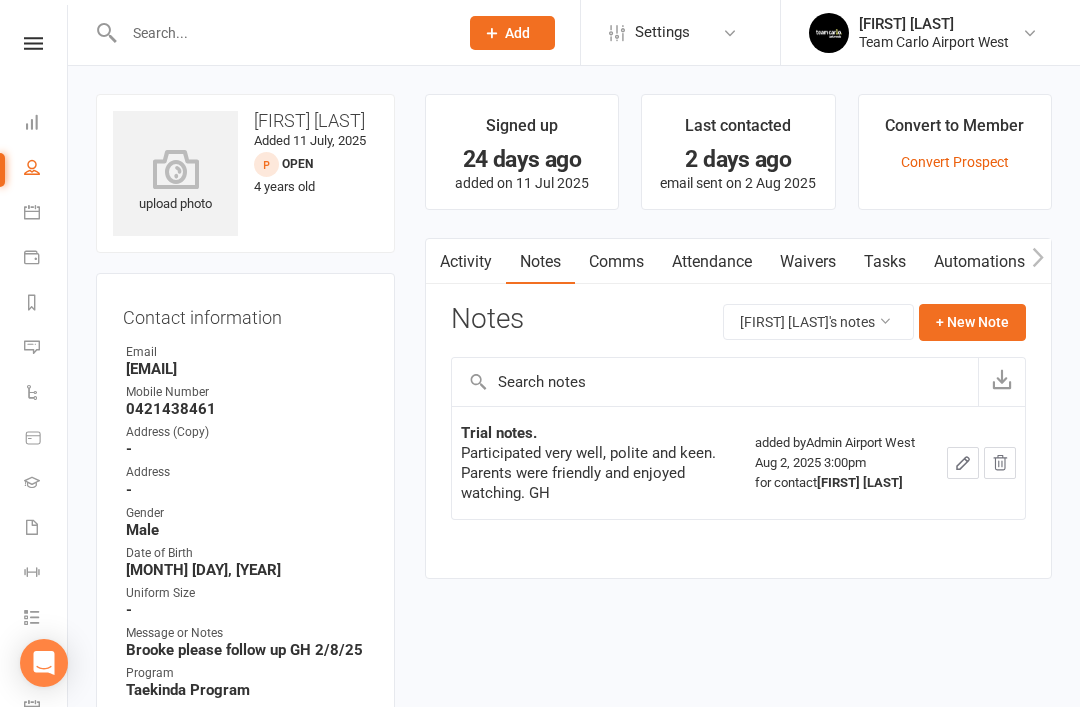 click on "Activity" at bounding box center (466, 262) 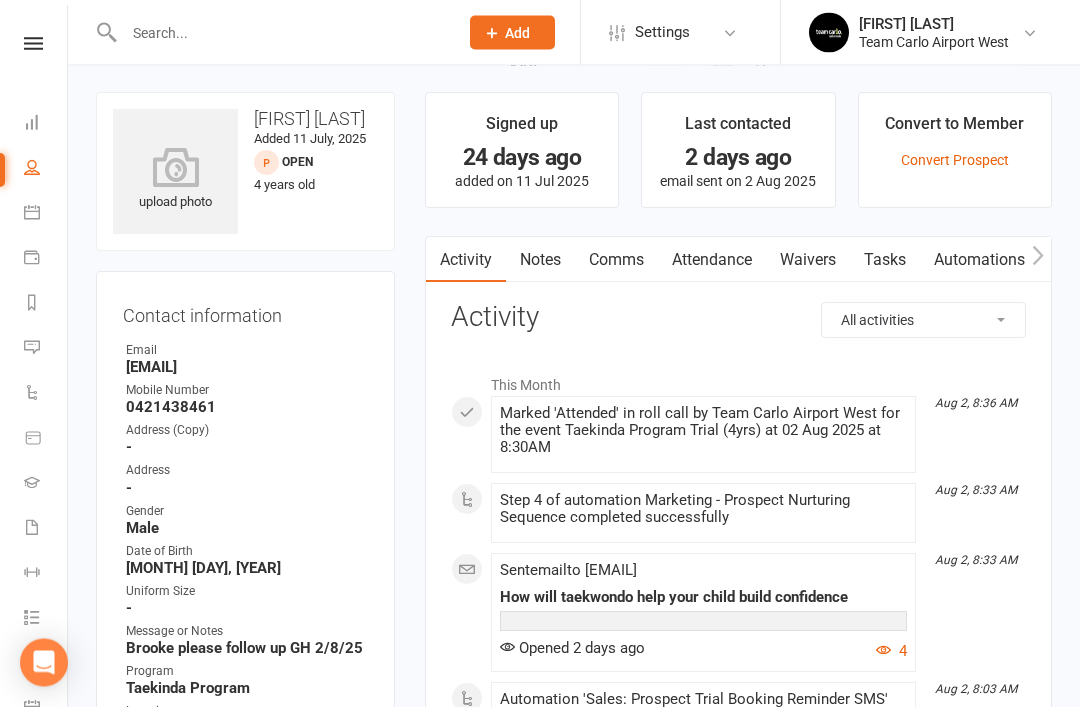 scroll, scrollTop: 0, scrollLeft: 0, axis: both 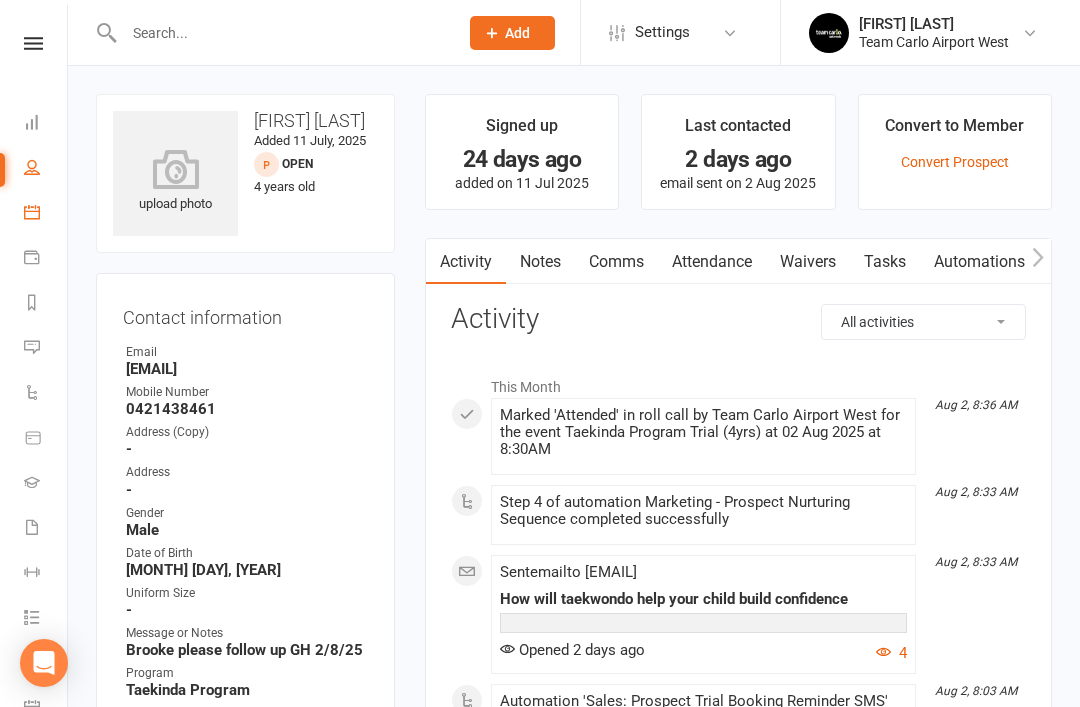 click on "Calendar" at bounding box center [46, 214] 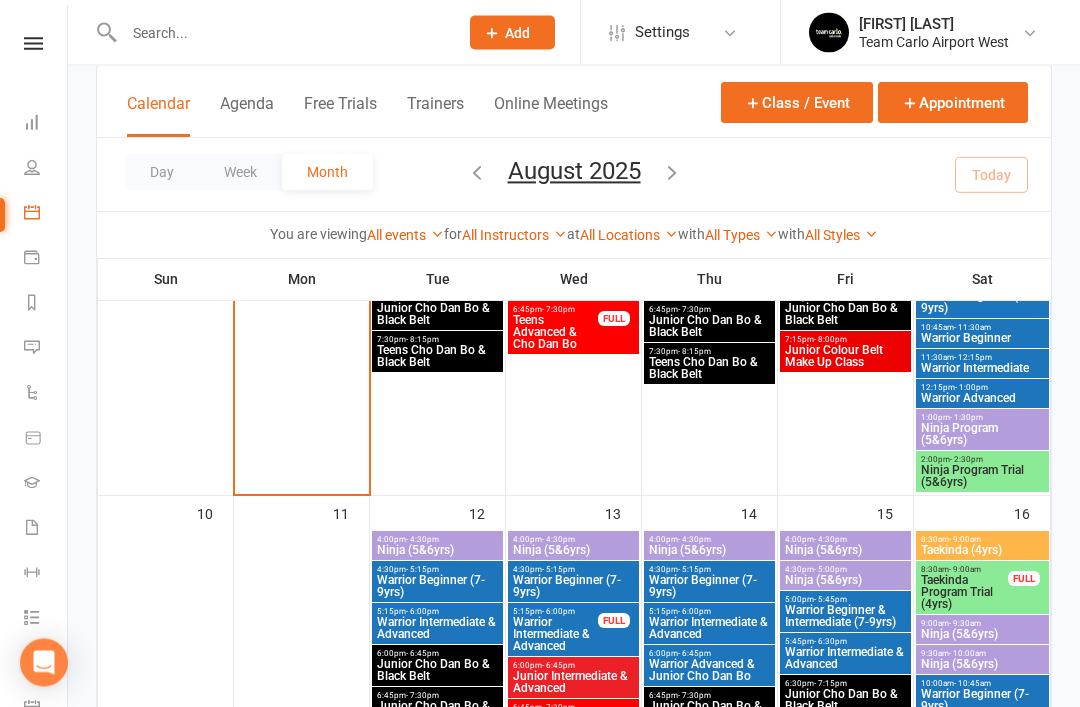 scroll, scrollTop: 774, scrollLeft: 0, axis: vertical 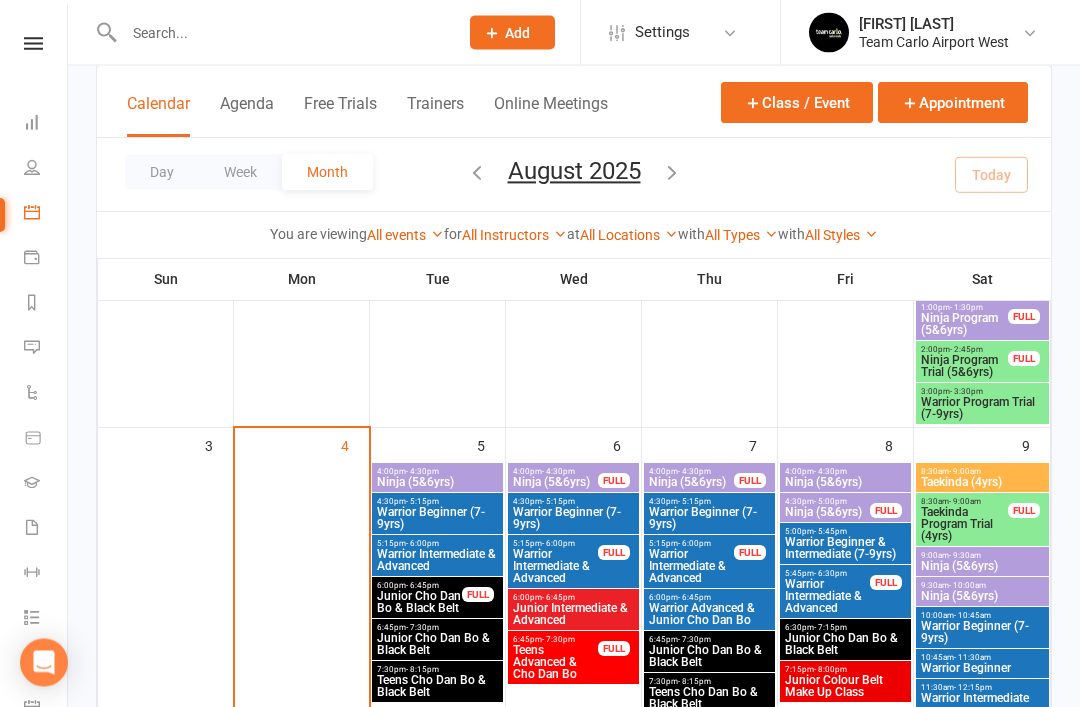 click on "Taekinda (4yrs)" at bounding box center (982, 483) 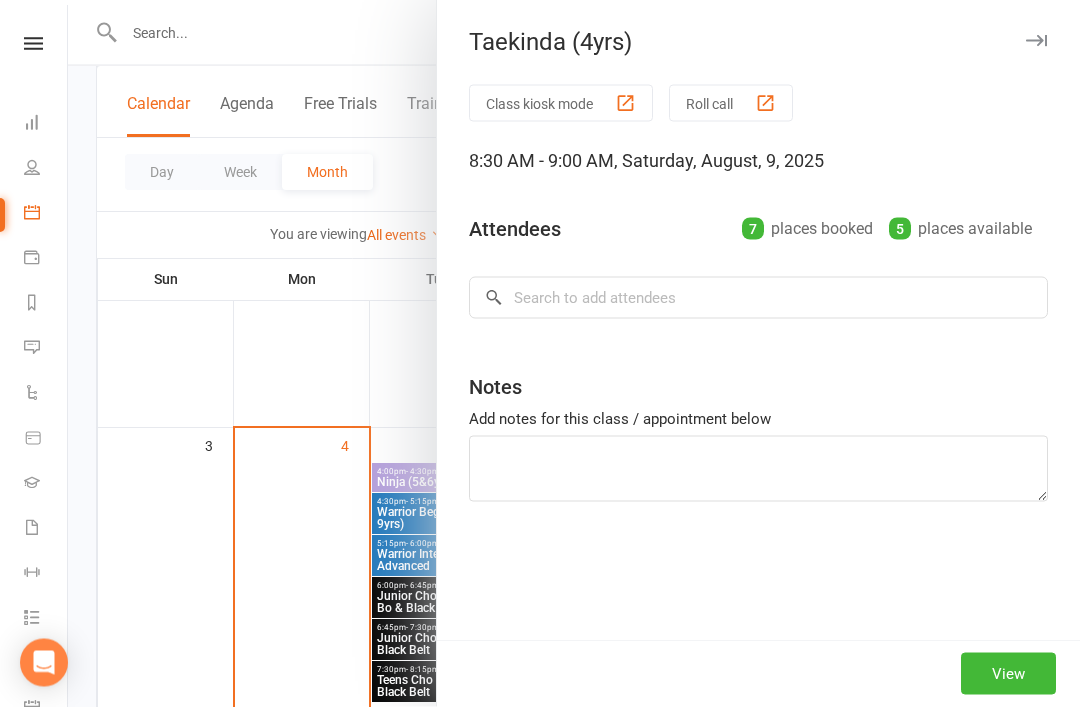 scroll, scrollTop: 437, scrollLeft: 0, axis: vertical 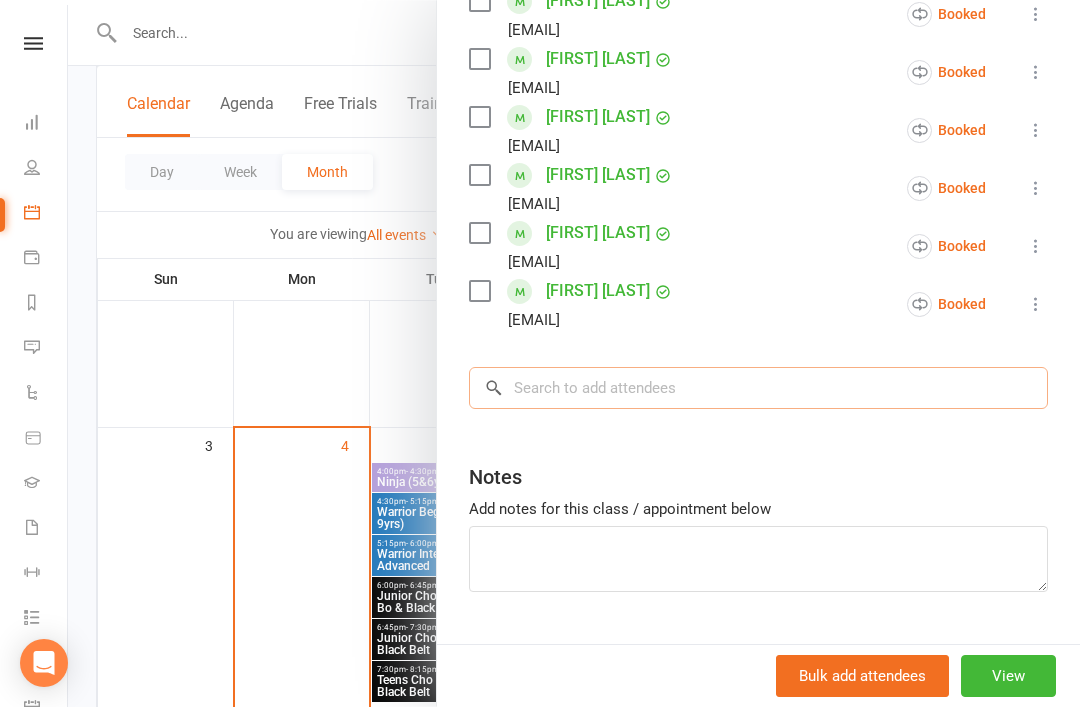 click at bounding box center (758, 388) 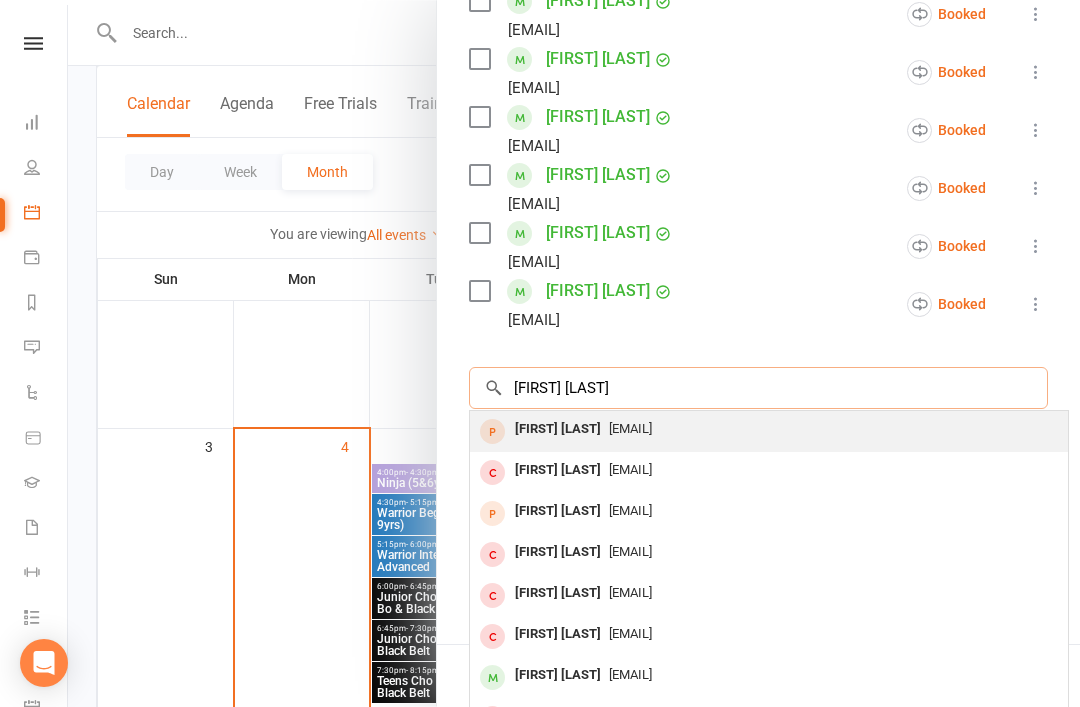 type on "[FIRST] [LAST]" 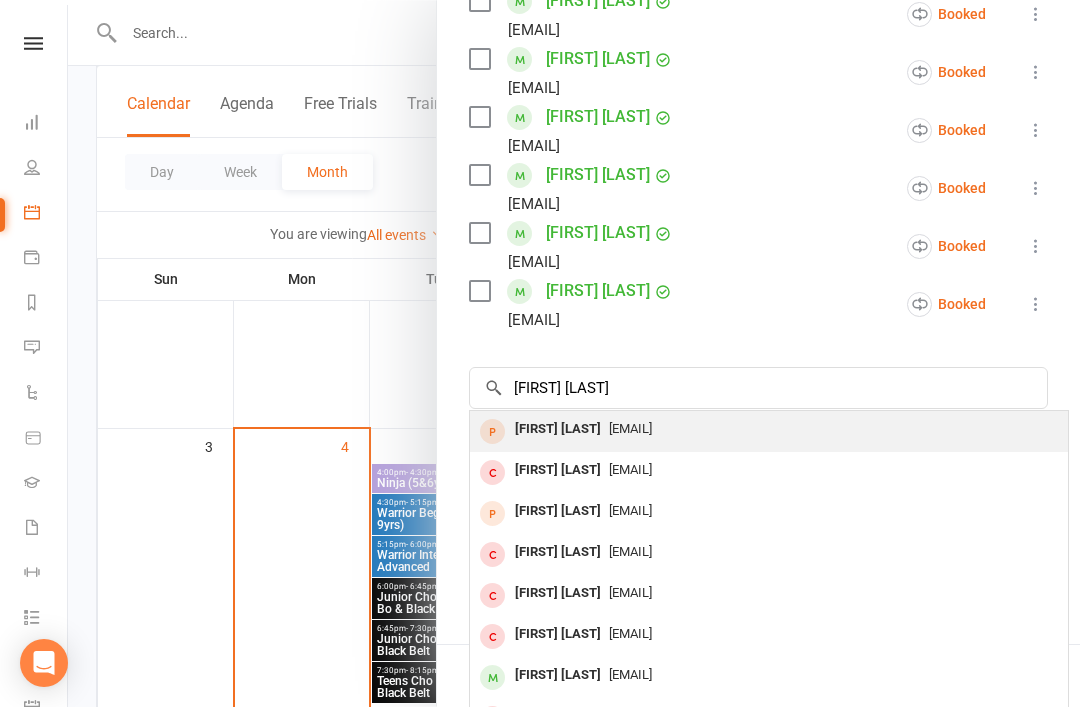 click on "[EMAIL]" at bounding box center (630, 428) 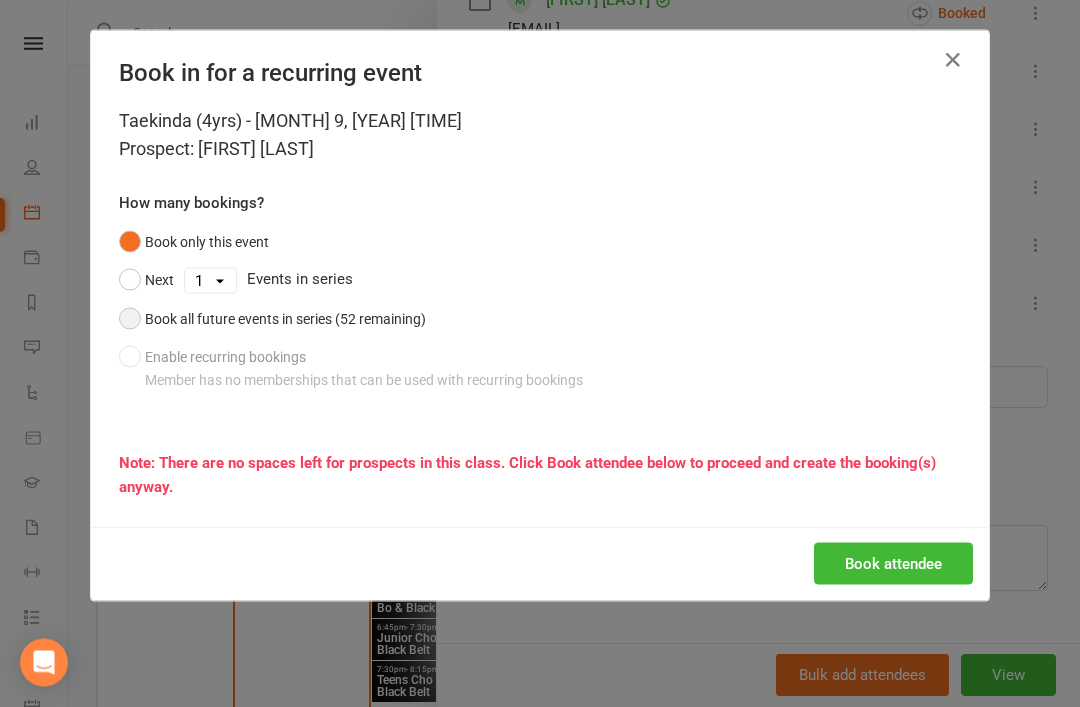 click on "Book all future events in series (52 remaining)" at bounding box center (272, 319) 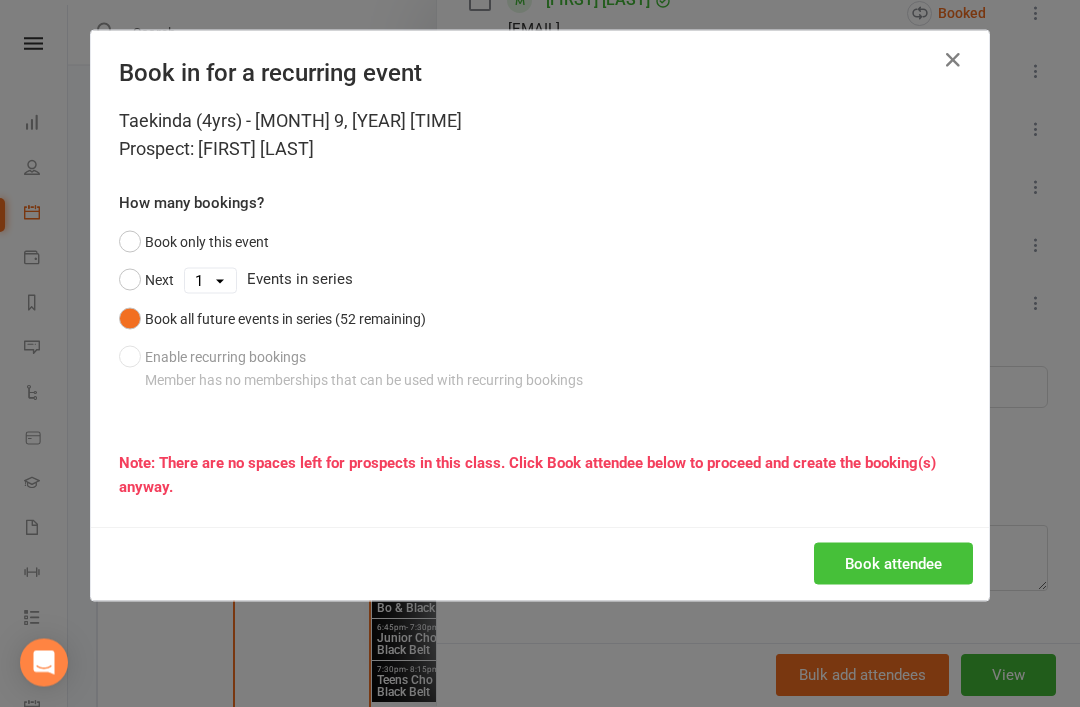 click on "Book attendee" at bounding box center (893, 564) 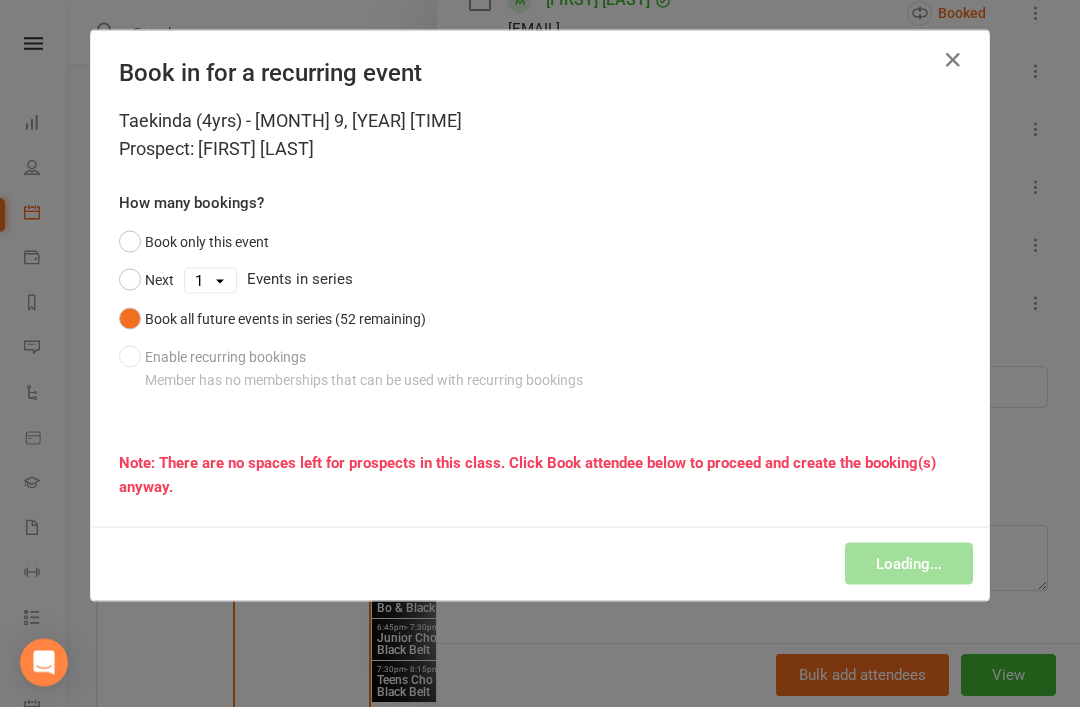 scroll, scrollTop: 437, scrollLeft: 0, axis: vertical 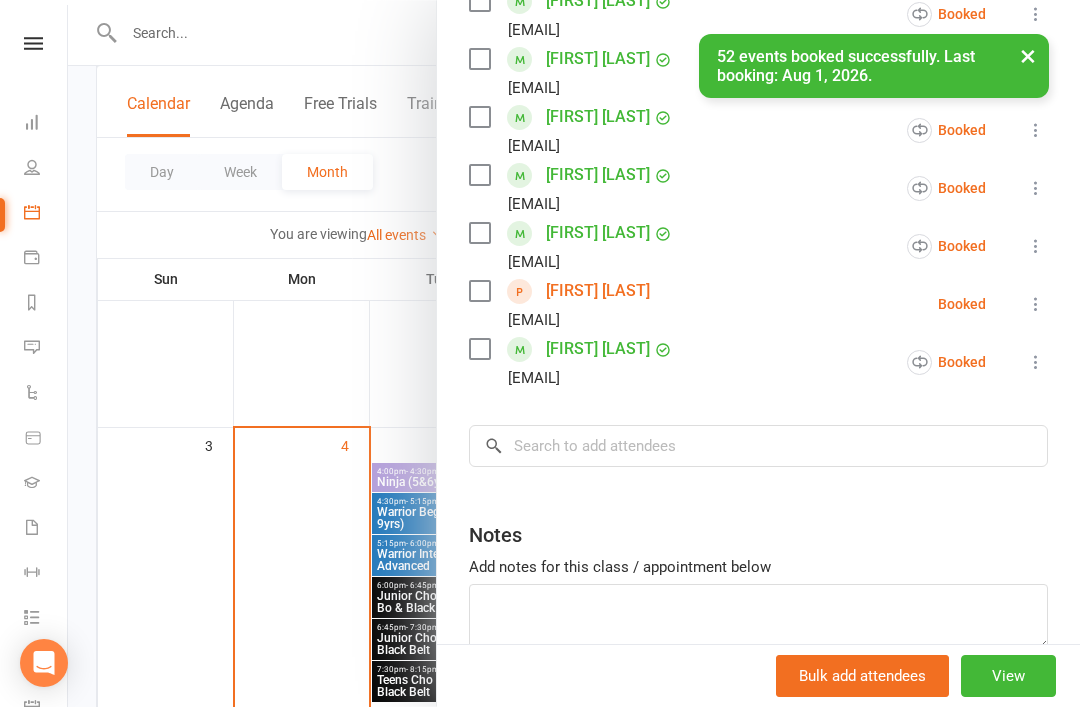 click on "Daniel Lampkin" at bounding box center [598, 291] 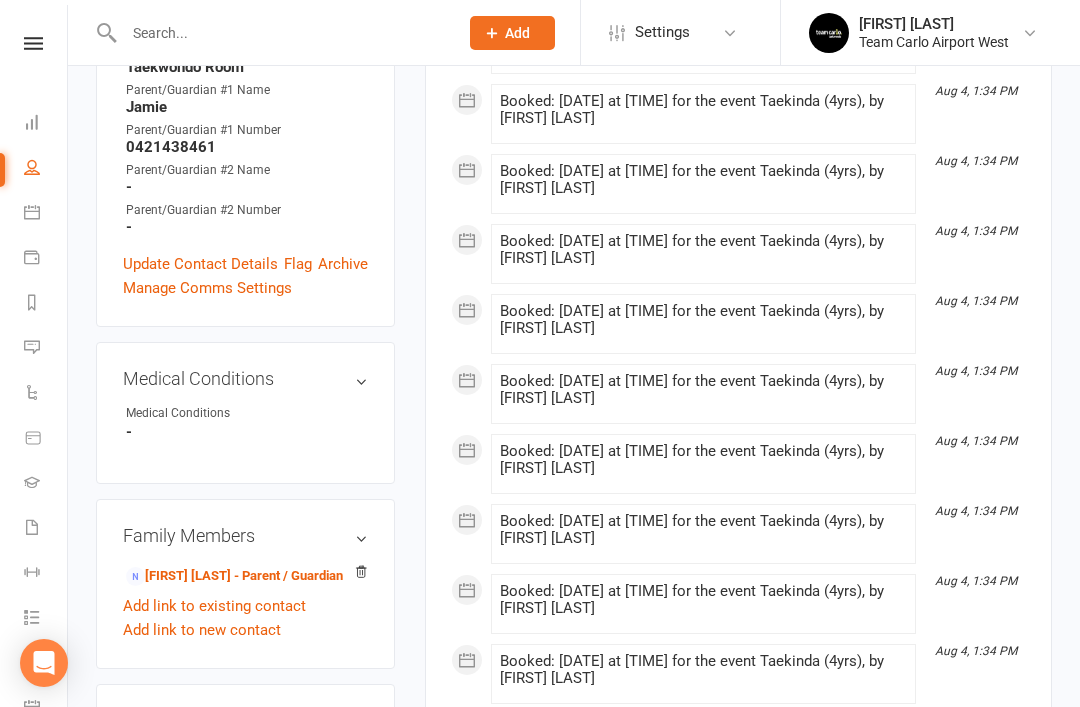 scroll, scrollTop: 668, scrollLeft: 0, axis: vertical 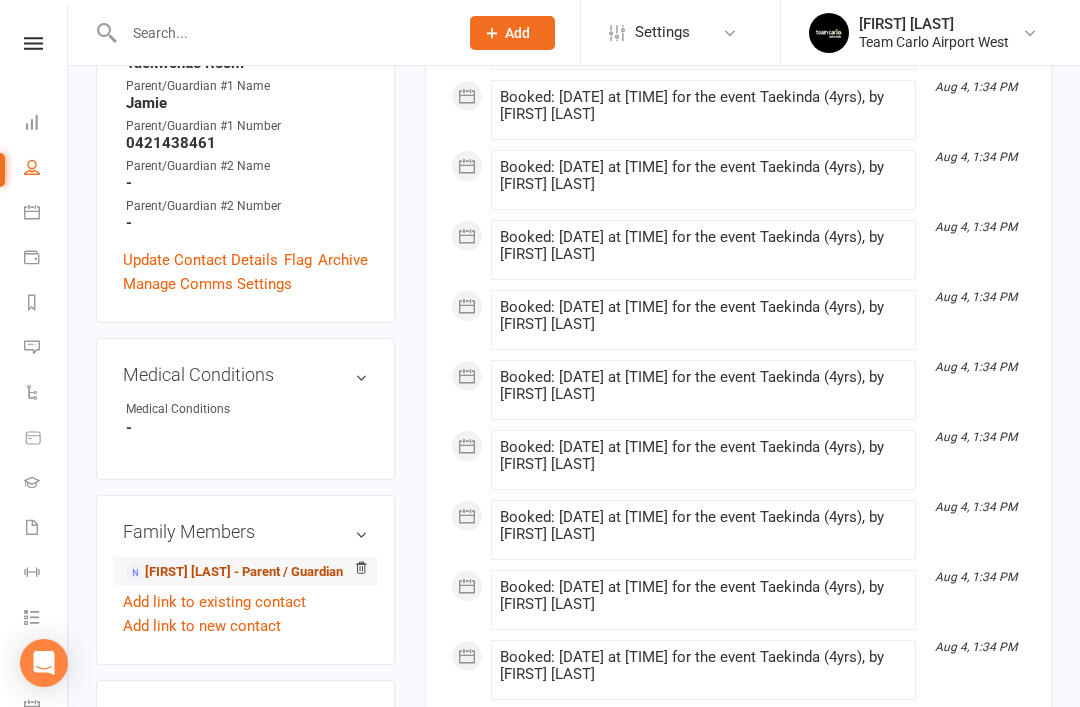 click on "Jamie Kim - Parent / Guardian" at bounding box center (234, 572) 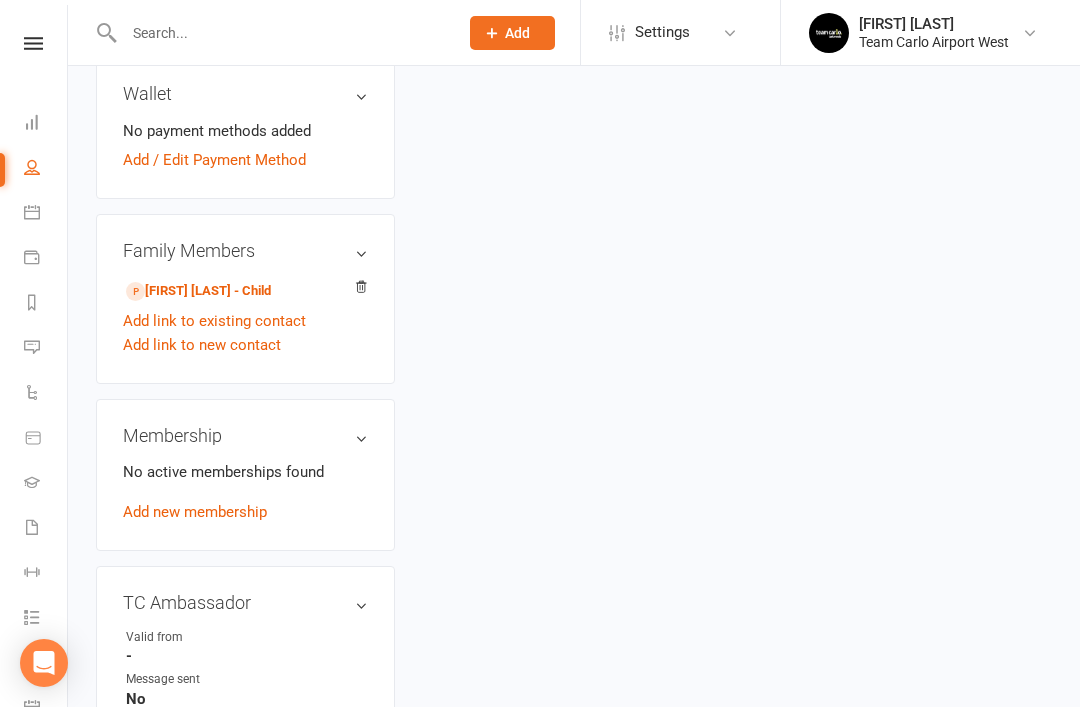 scroll, scrollTop: 0, scrollLeft: 0, axis: both 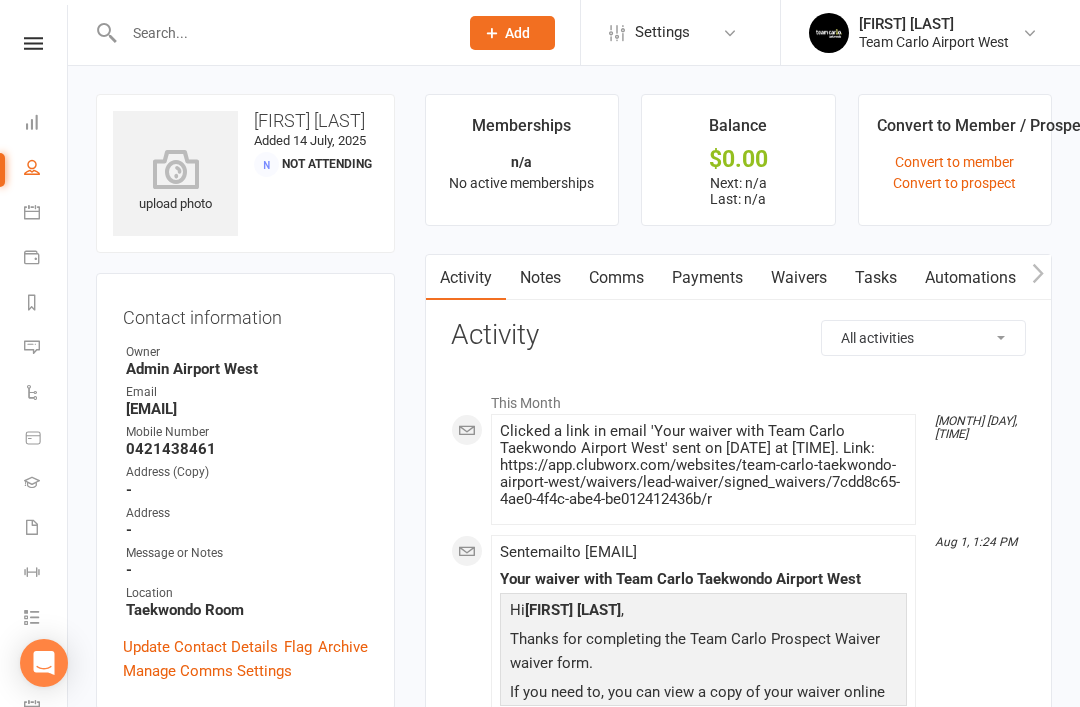 click on "Waivers" at bounding box center [799, 278] 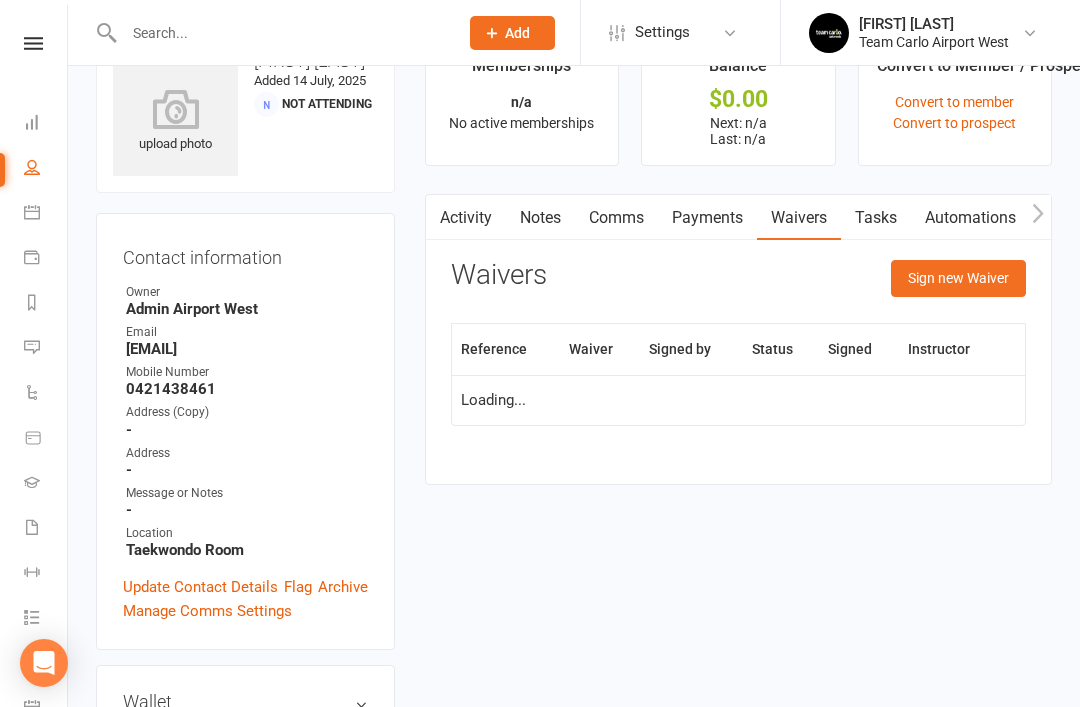 scroll, scrollTop: 64, scrollLeft: 0, axis: vertical 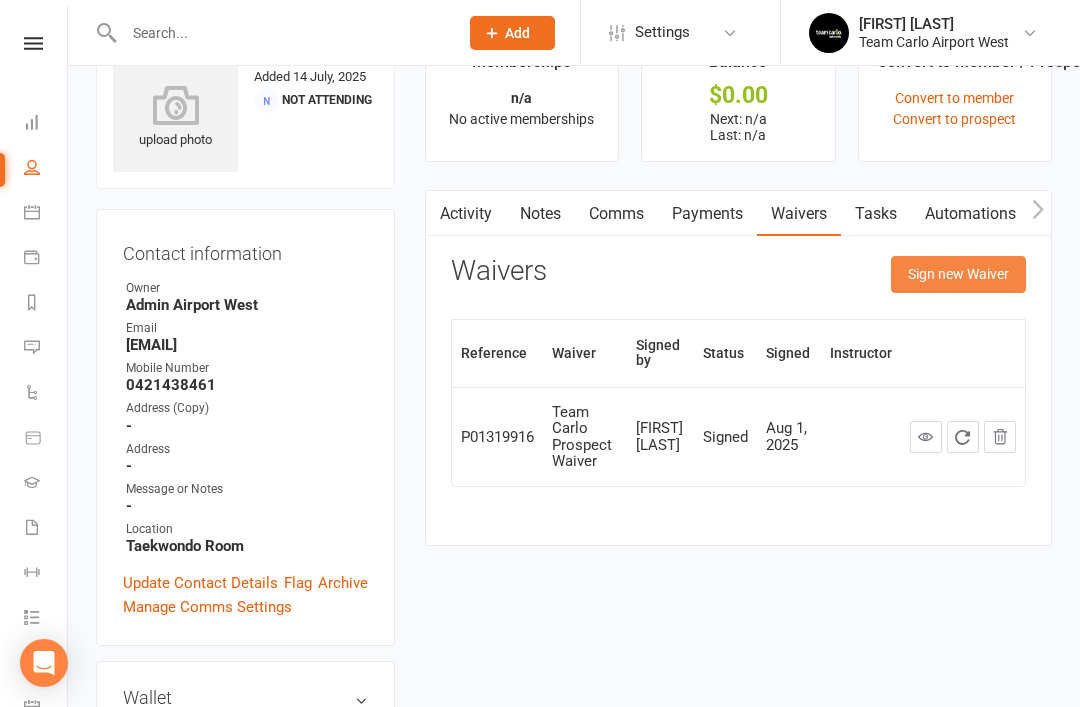 click on "Sign new Waiver" at bounding box center [958, 274] 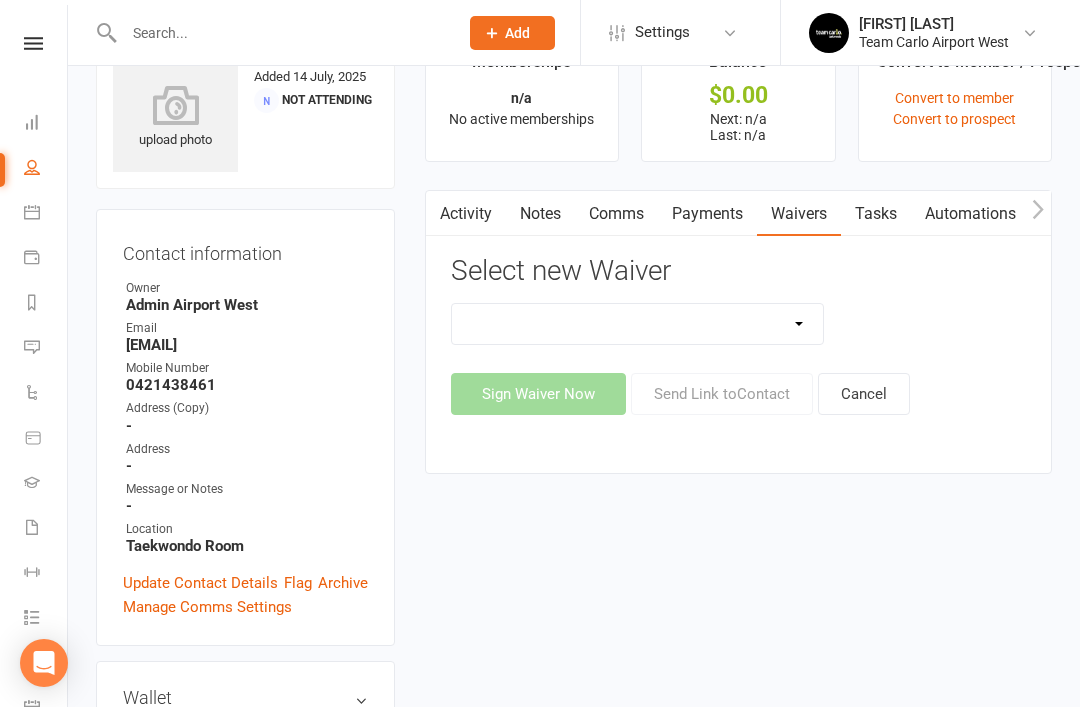 click on "Family Program Combination Member Waiver (3+ Family Members) Family Program Combination Member Waiver (Foundation + Taekwondo) Foundation Program Member Waiver (1 x Family Member) Foundation Program Member Waiver (2 x Family Member) Taekwondo Program Member Waiver (1 x Family Member) Taekwondo Program Member Waiver (2 x Family Member) Team Carlo Direct Debit Account Update Team Carlo Personal Contact Details Update Team Carlo Prospect Waiver Team Carlo Student Location Transfer" at bounding box center [638, 324] 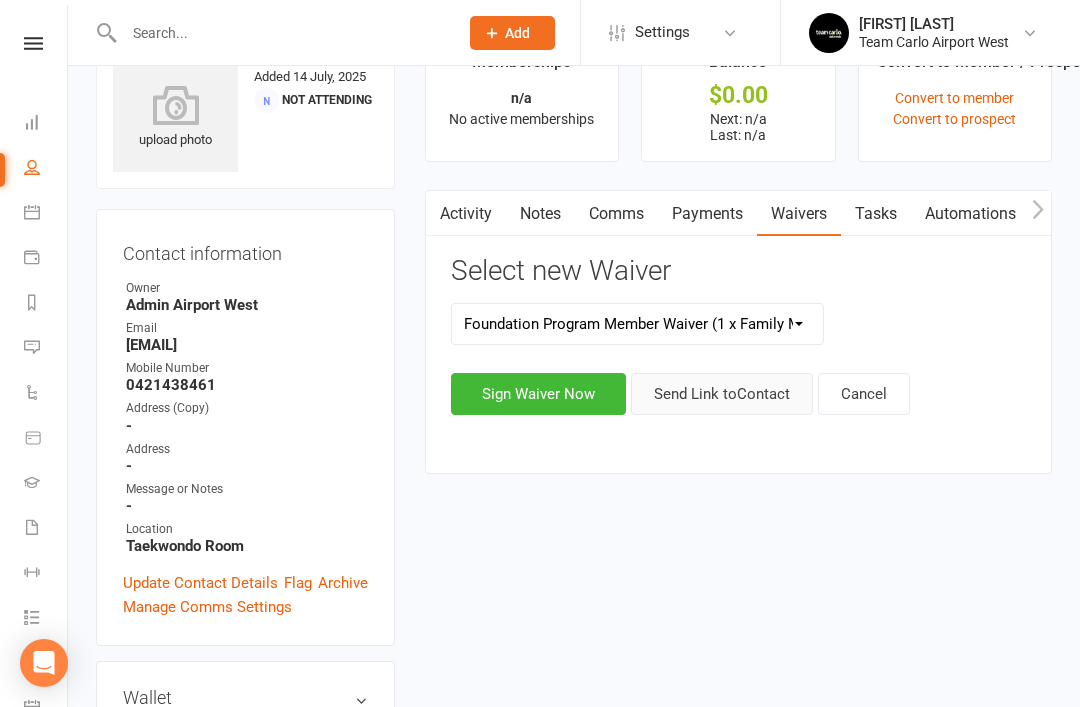 click on "Send Link to  Contact" at bounding box center [722, 394] 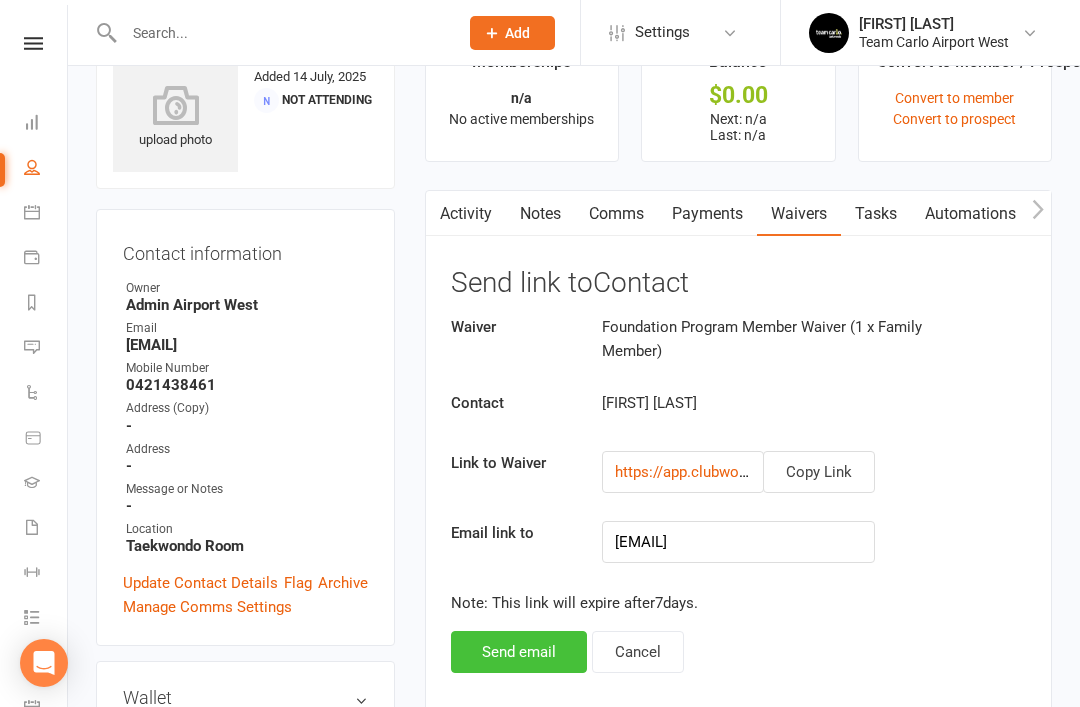 click on "Send email" at bounding box center [519, 652] 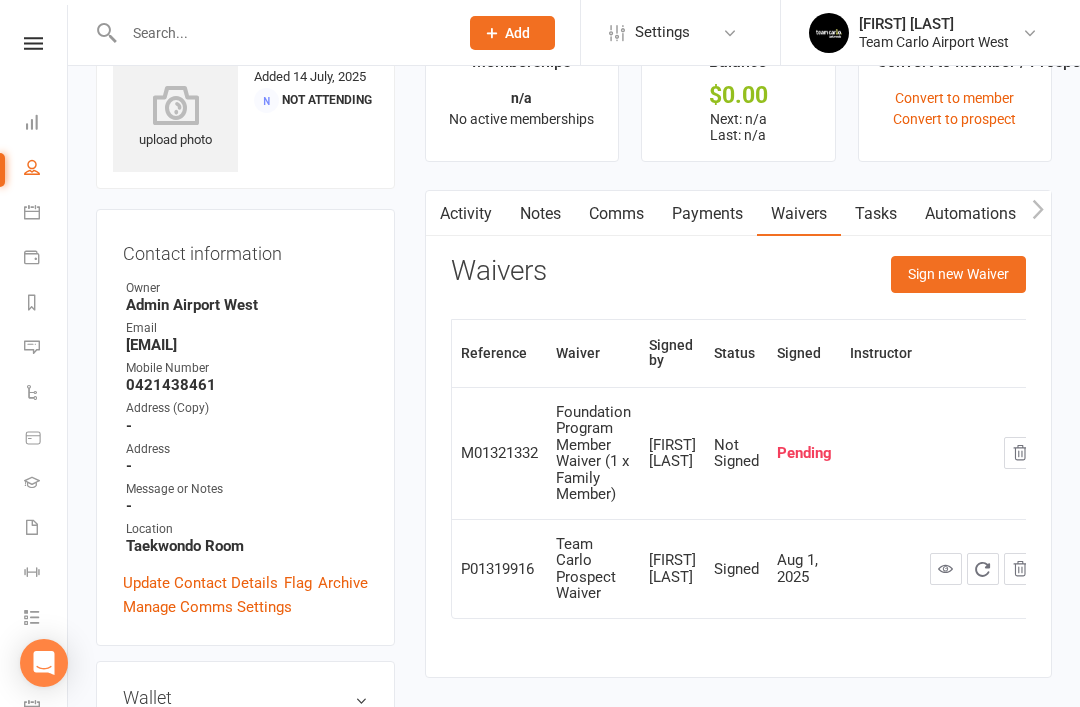 scroll, scrollTop: 0, scrollLeft: 0, axis: both 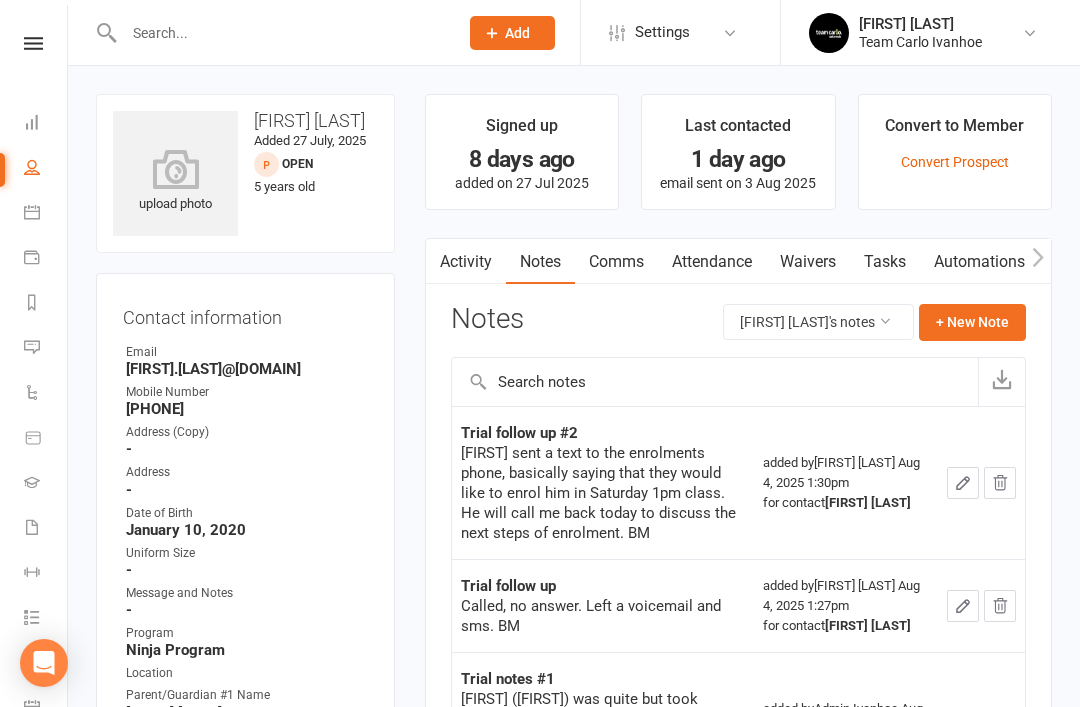 click at bounding box center (281, 33) 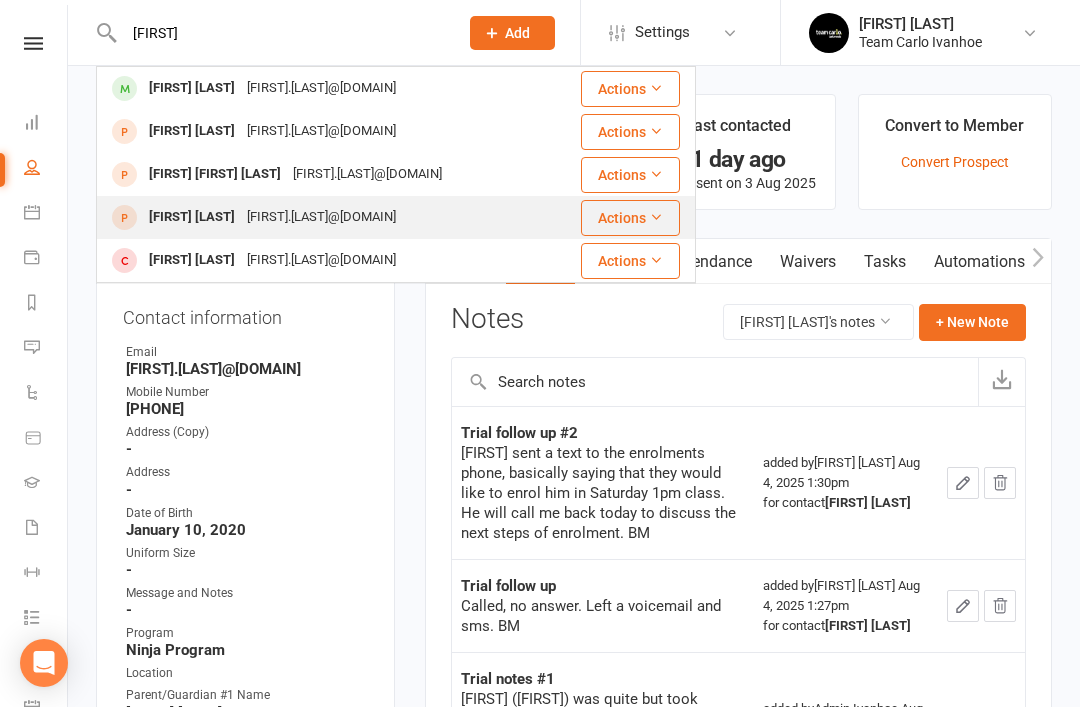 type on "[FIRST]" 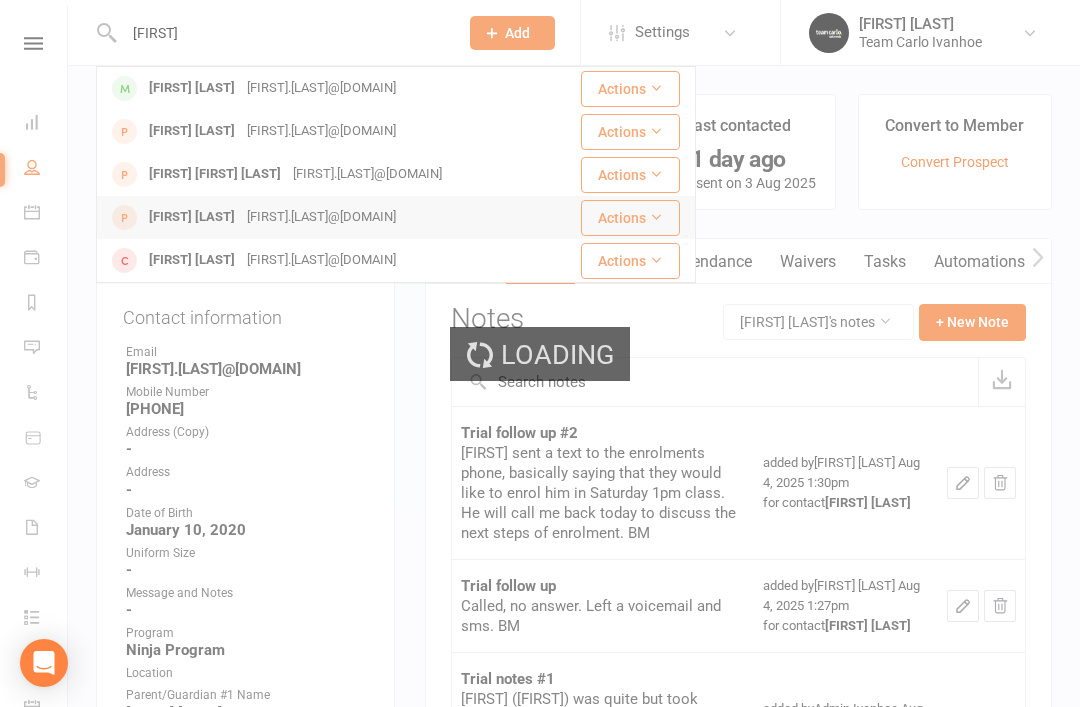 type 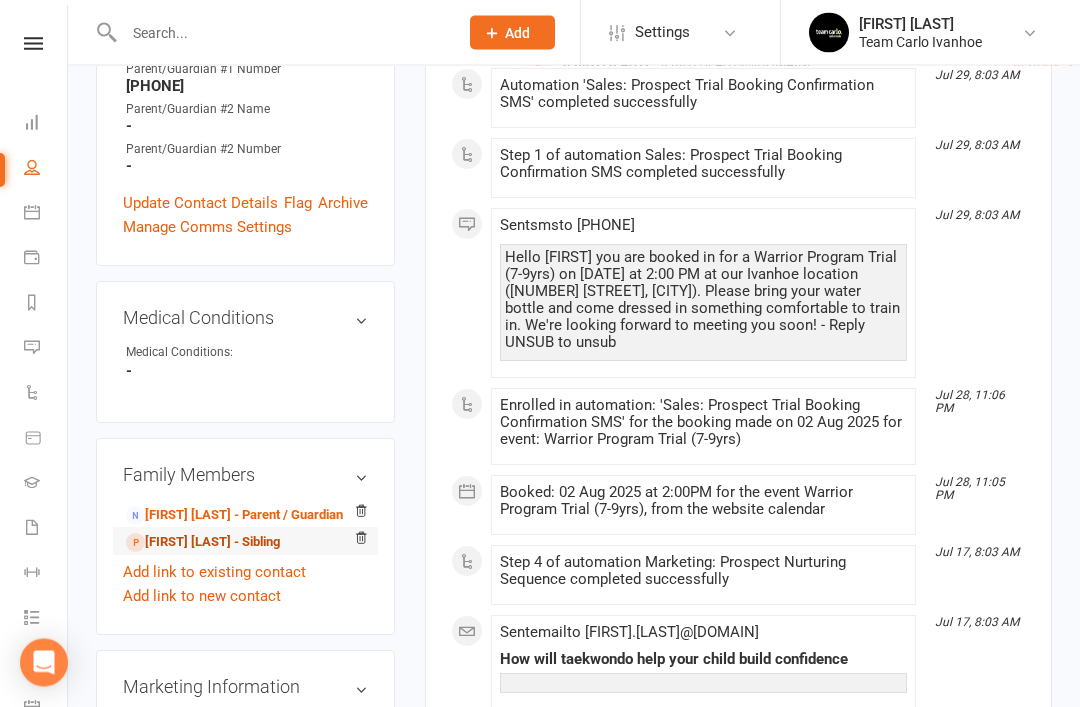 scroll, scrollTop: 685, scrollLeft: 0, axis: vertical 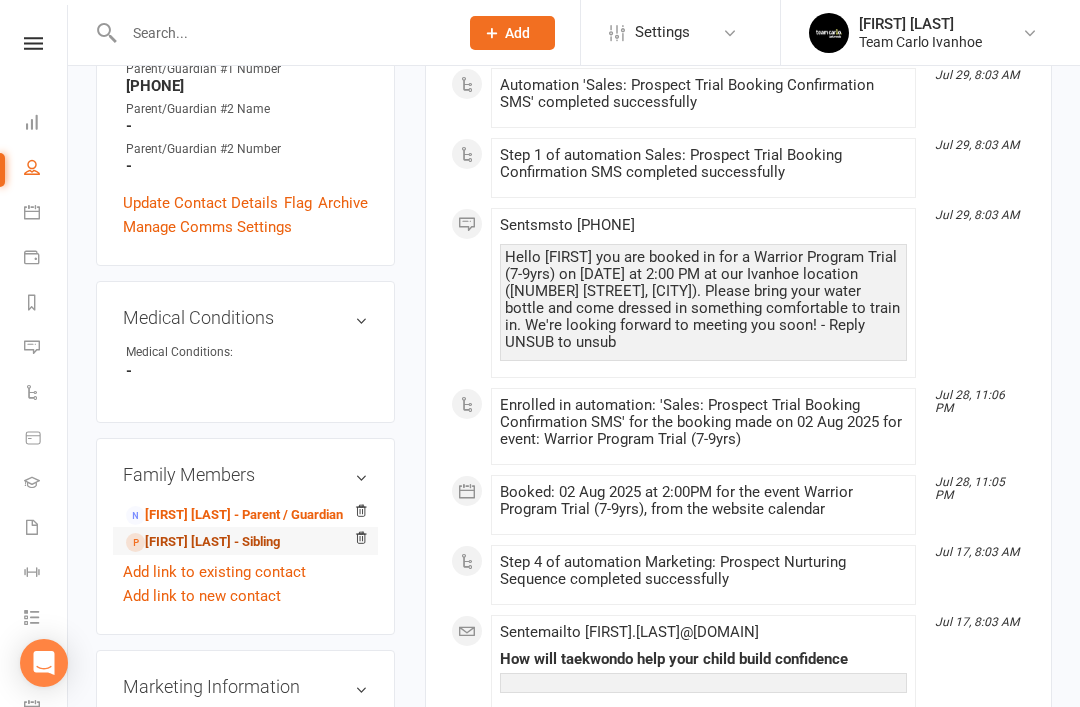 click on "Lucas Callaghan - Sibling" at bounding box center (203, 542) 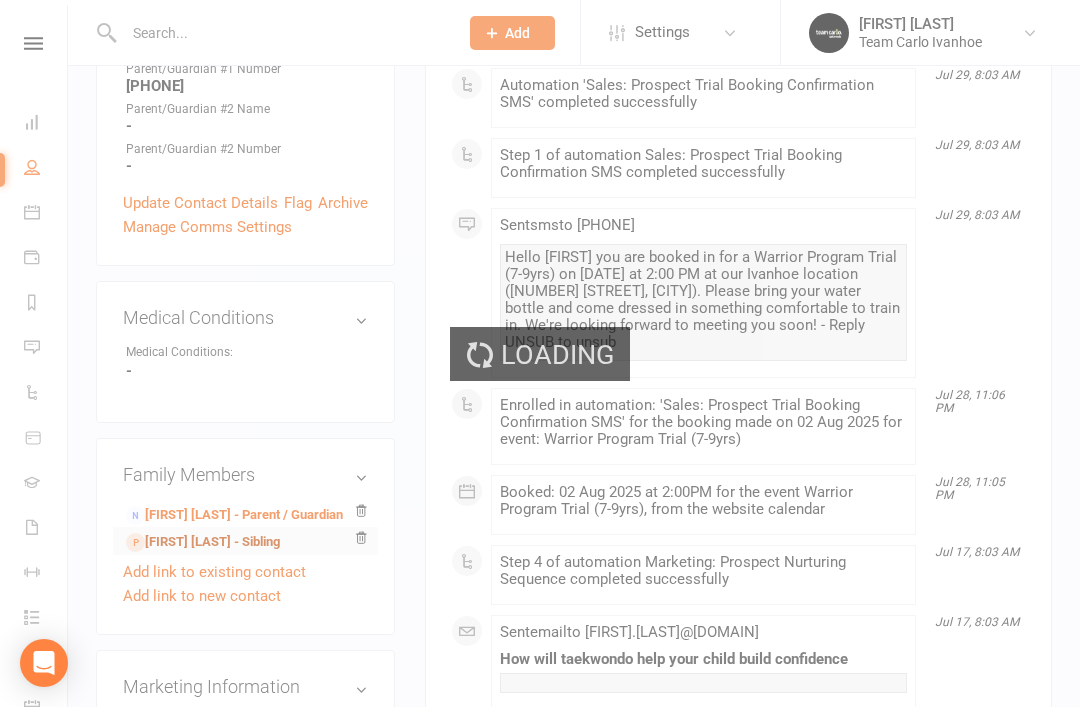 scroll, scrollTop: 0, scrollLeft: 0, axis: both 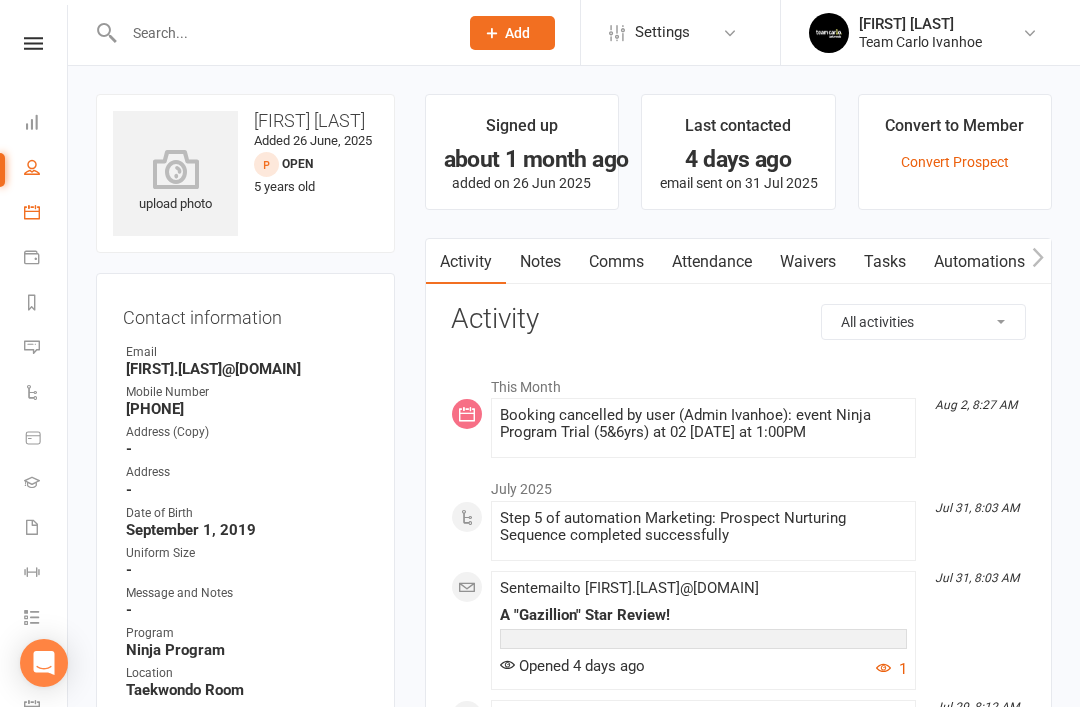 click on "Calendar" at bounding box center [46, 214] 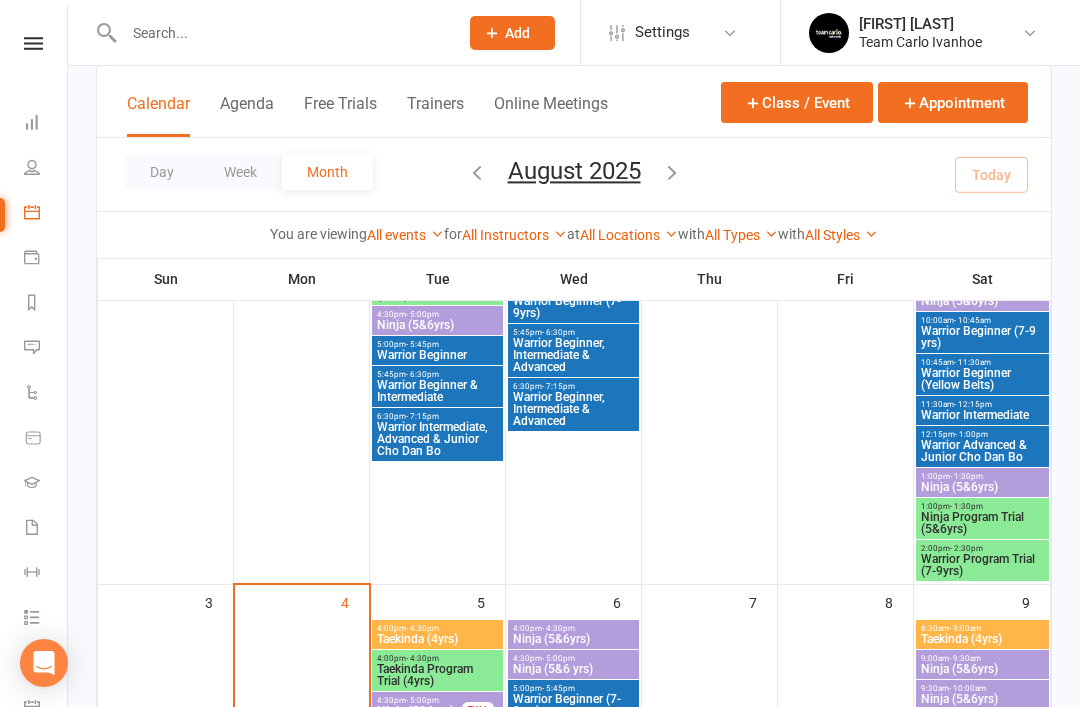 scroll, scrollTop: 218, scrollLeft: 0, axis: vertical 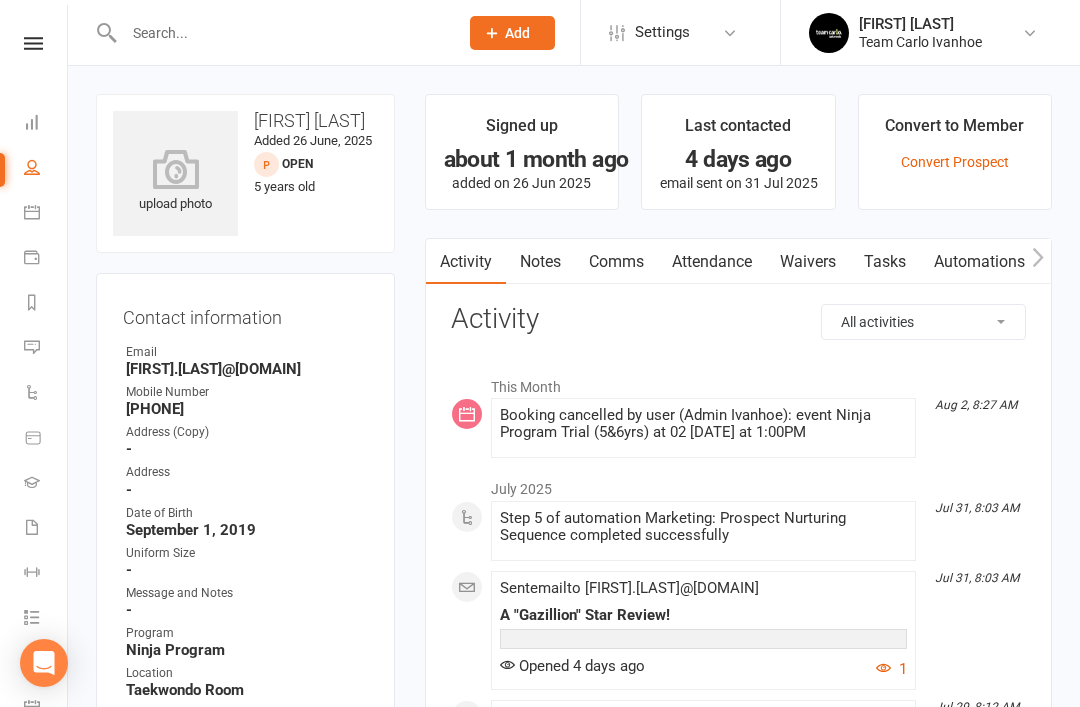 click on "Notes" at bounding box center [540, 262] 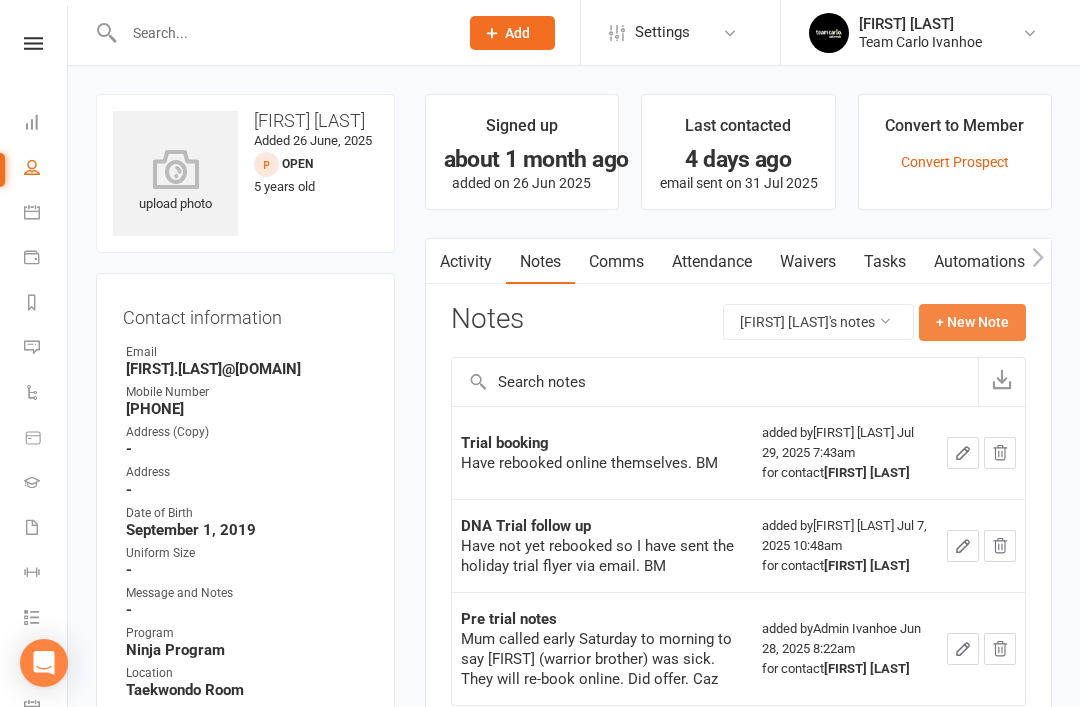 click on "+ New Note" at bounding box center (972, 322) 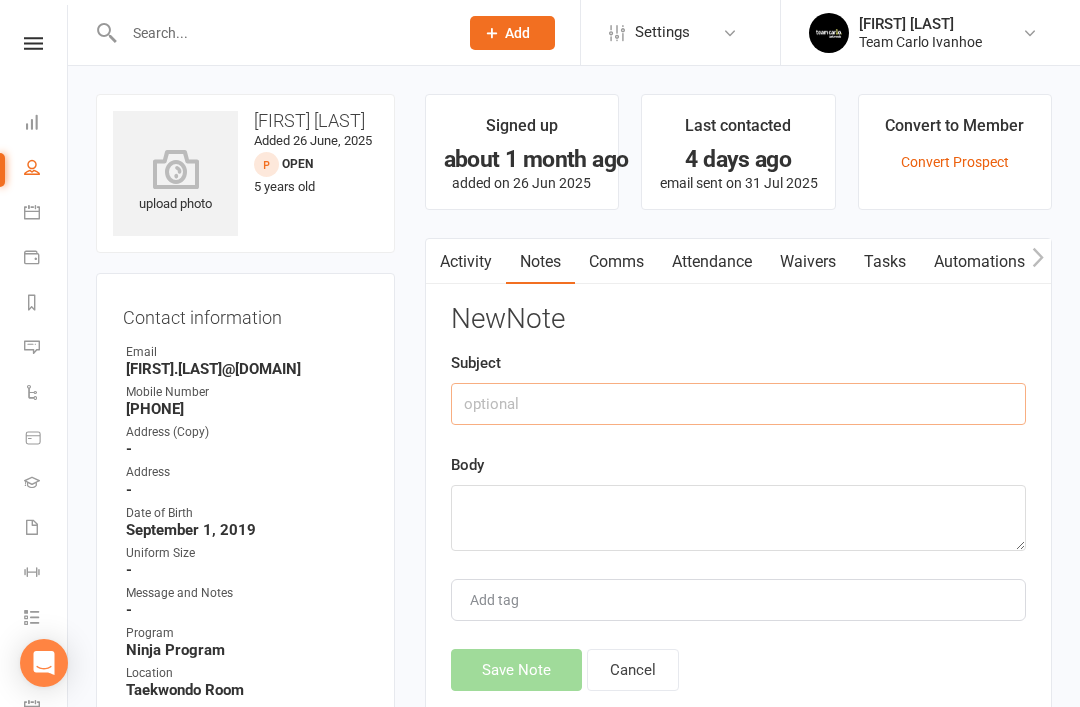 click at bounding box center [738, 404] 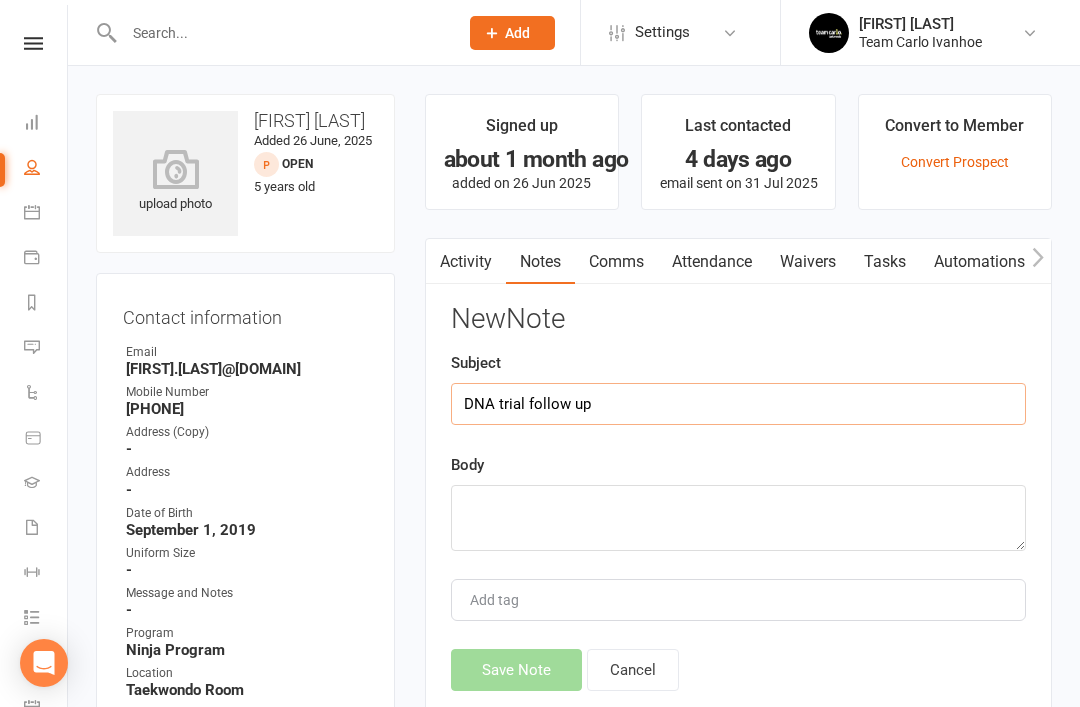 type on "DNA trial follow up" 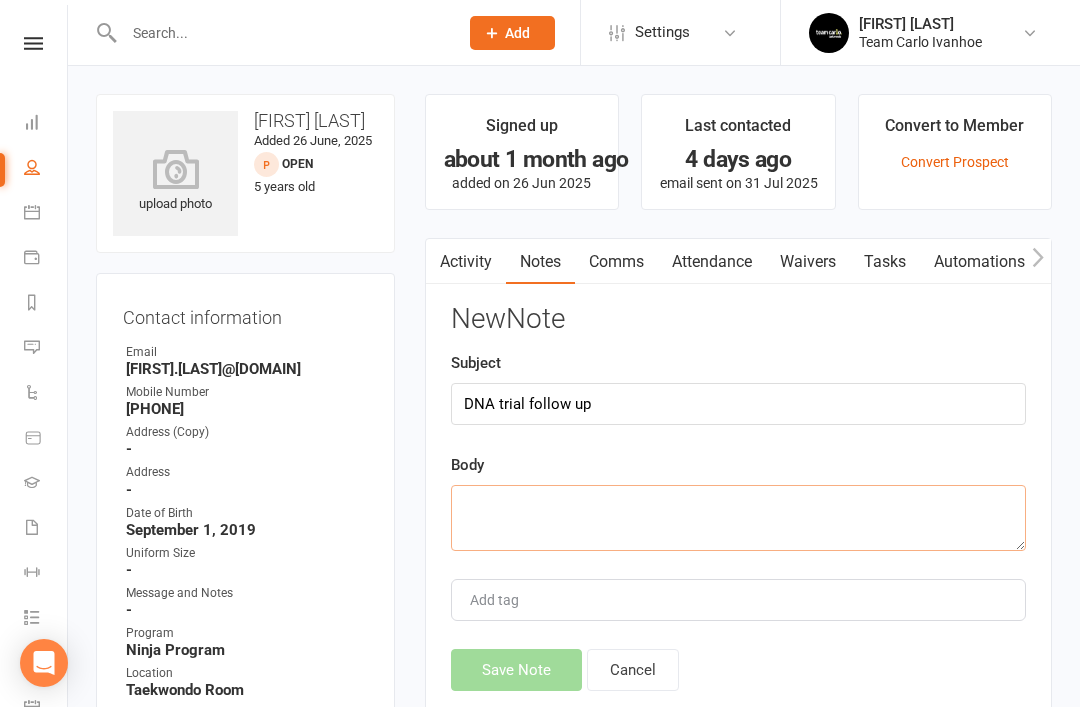 click at bounding box center [738, 518] 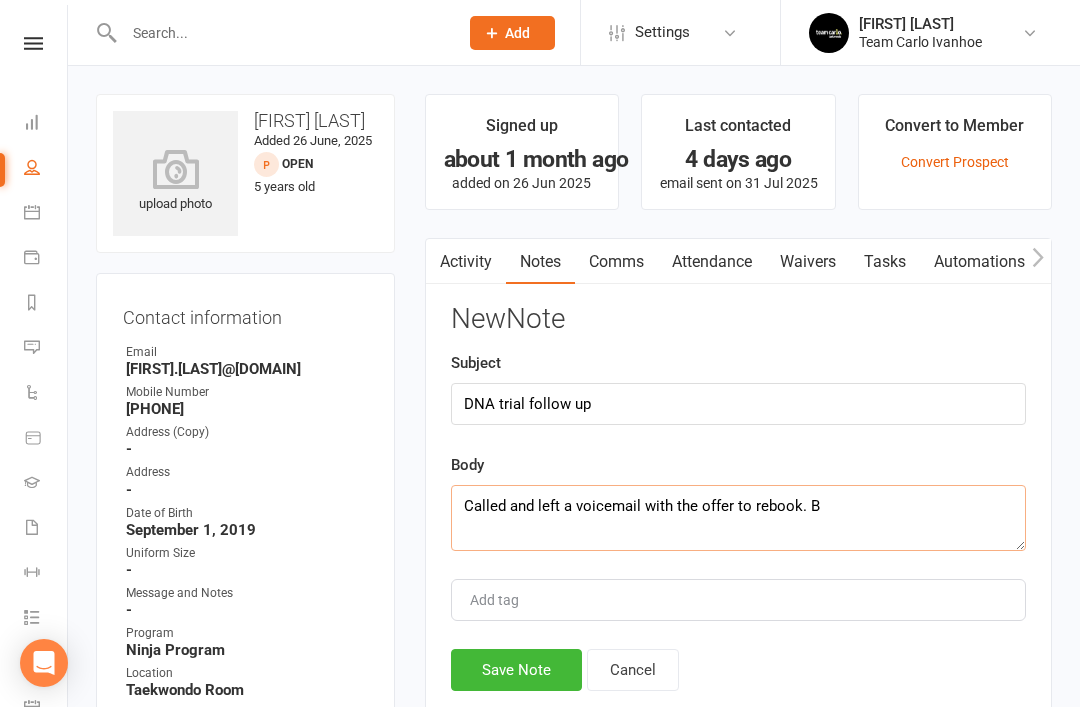type on "Called and left a voicemail with the offer to rebook. BM" 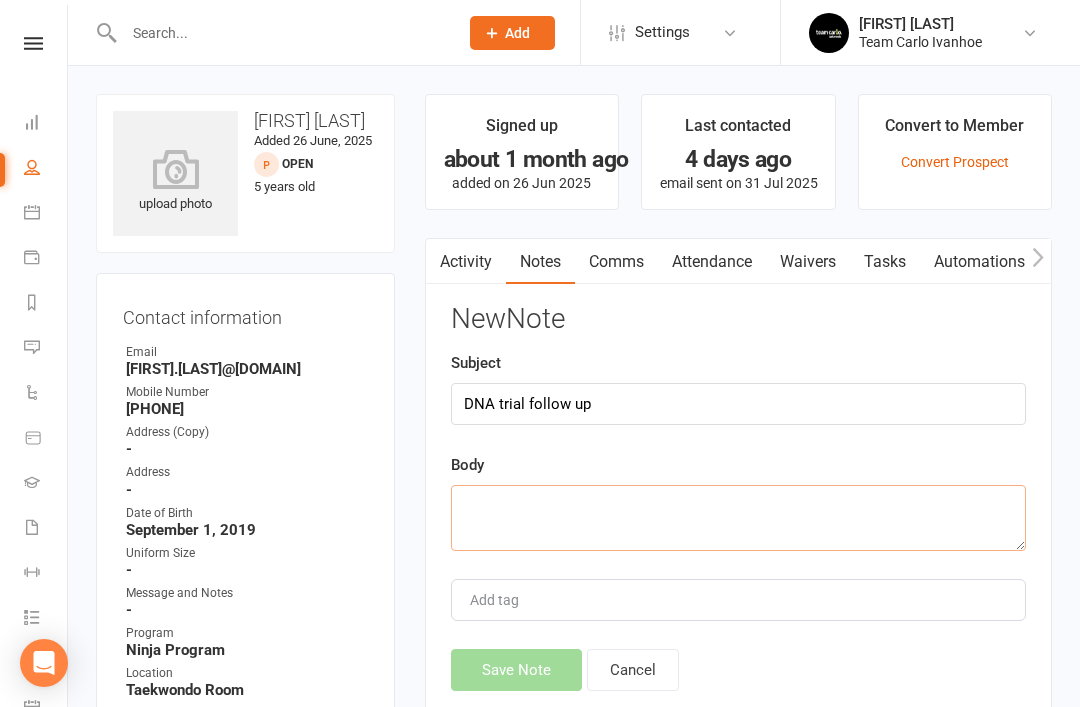 click at bounding box center (738, 518) 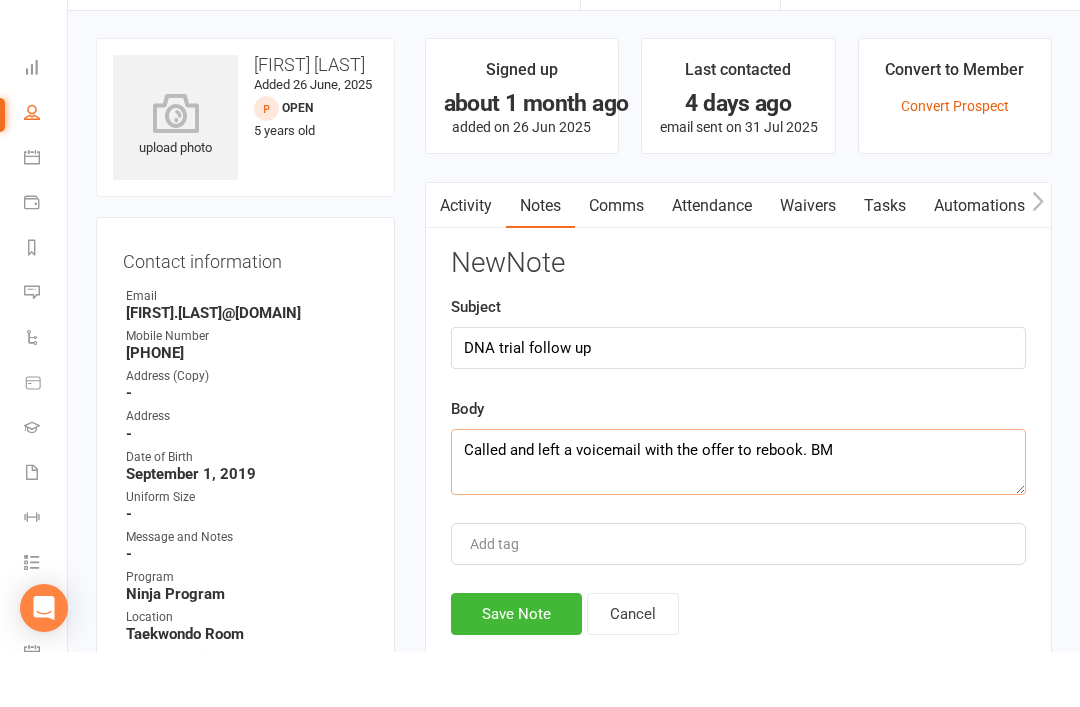 scroll, scrollTop: 2, scrollLeft: 0, axis: vertical 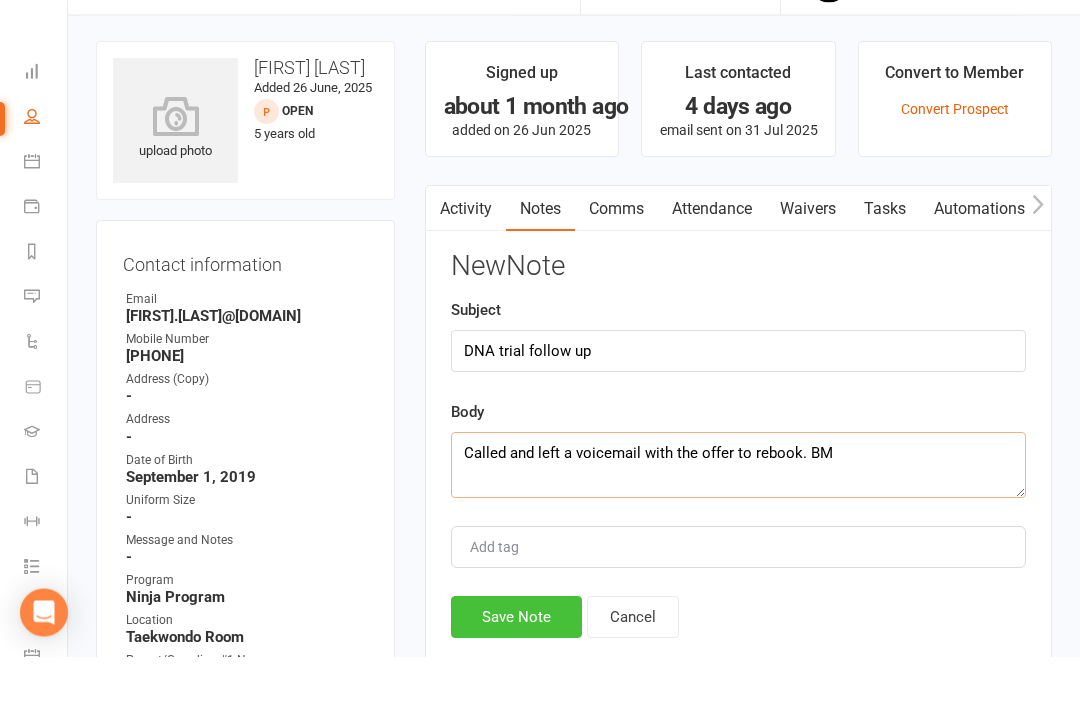 type on "Called and left a voicemail with the offer to rebook. BM" 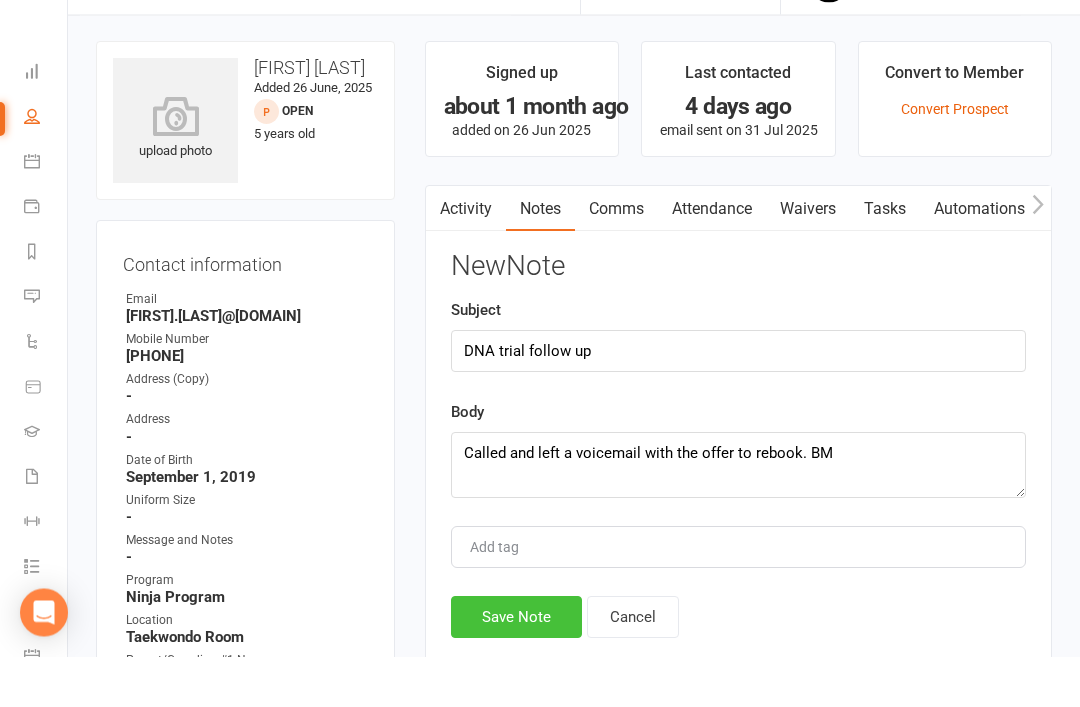 click on "Save Note" at bounding box center (516, 668) 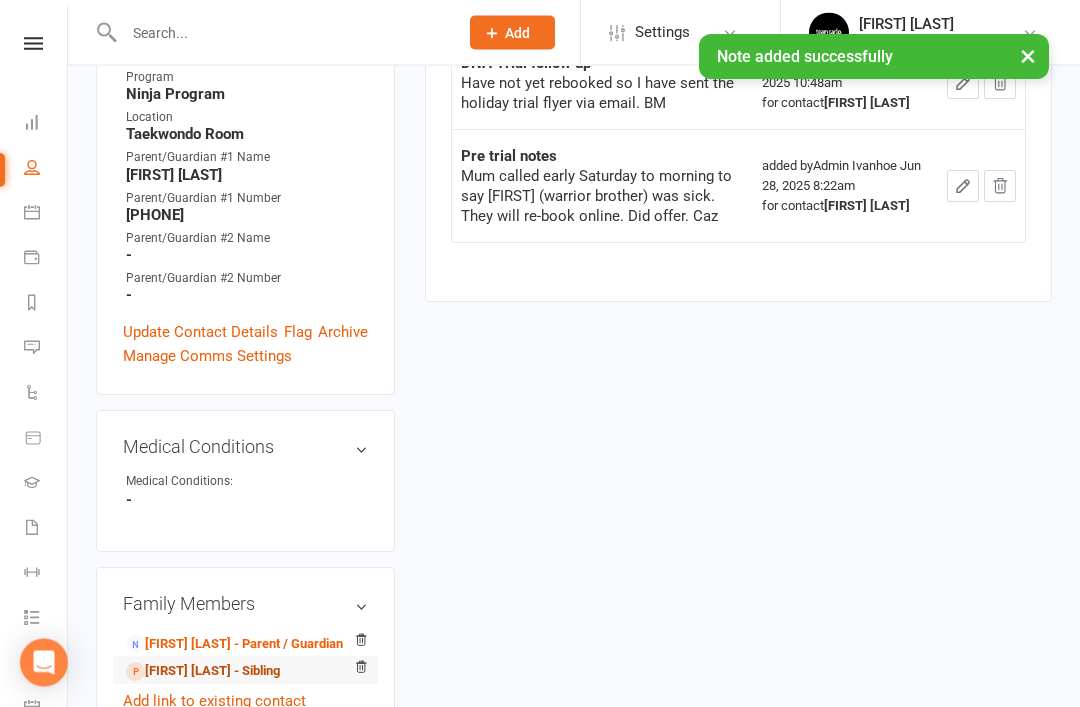 scroll, scrollTop: 556, scrollLeft: 0, axis: vertical 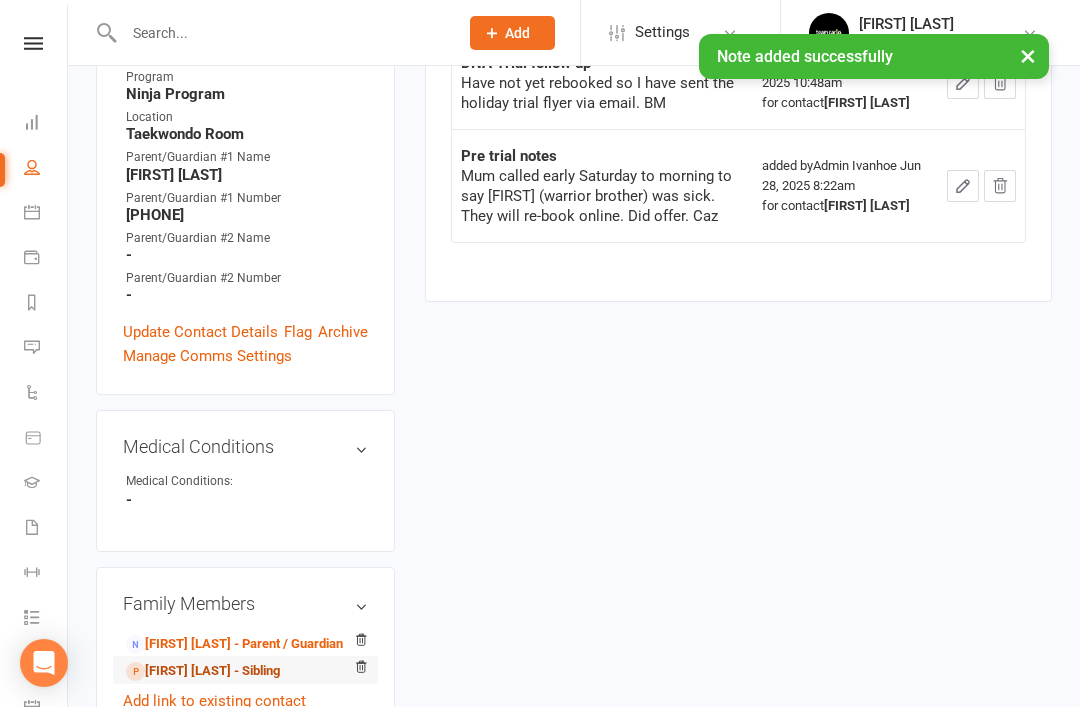 click on "Xavier Callaghan - Sibling" at bounding box center (203, 671) 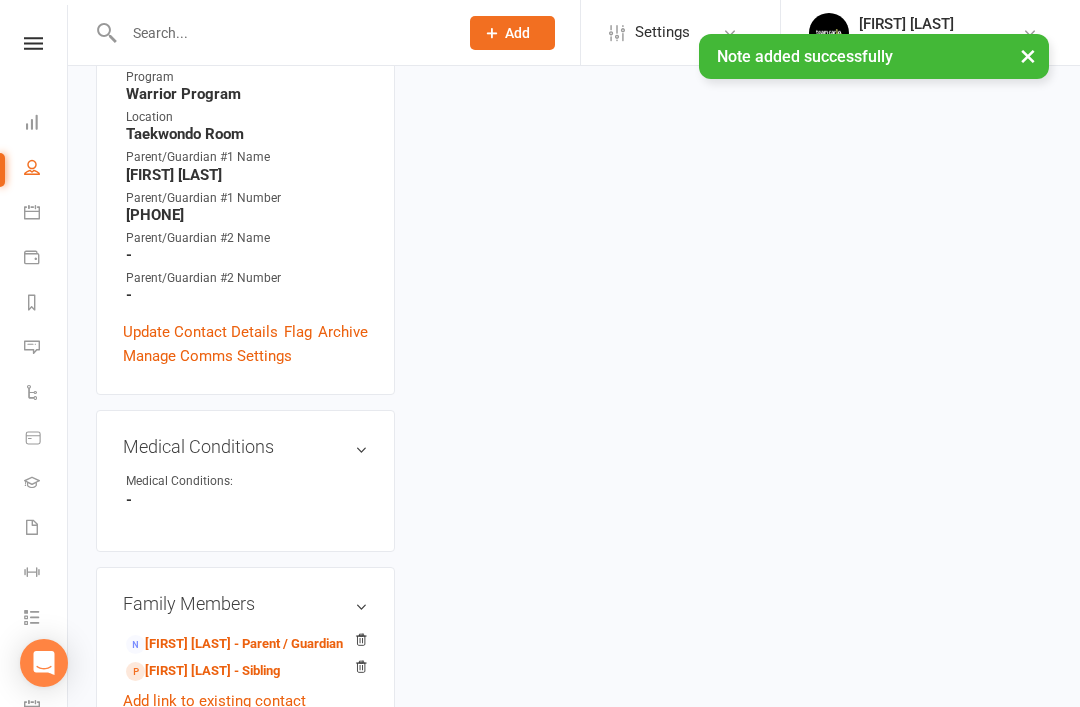 scroll, scrollTop: 0, scrollLeft: 0, axis: both 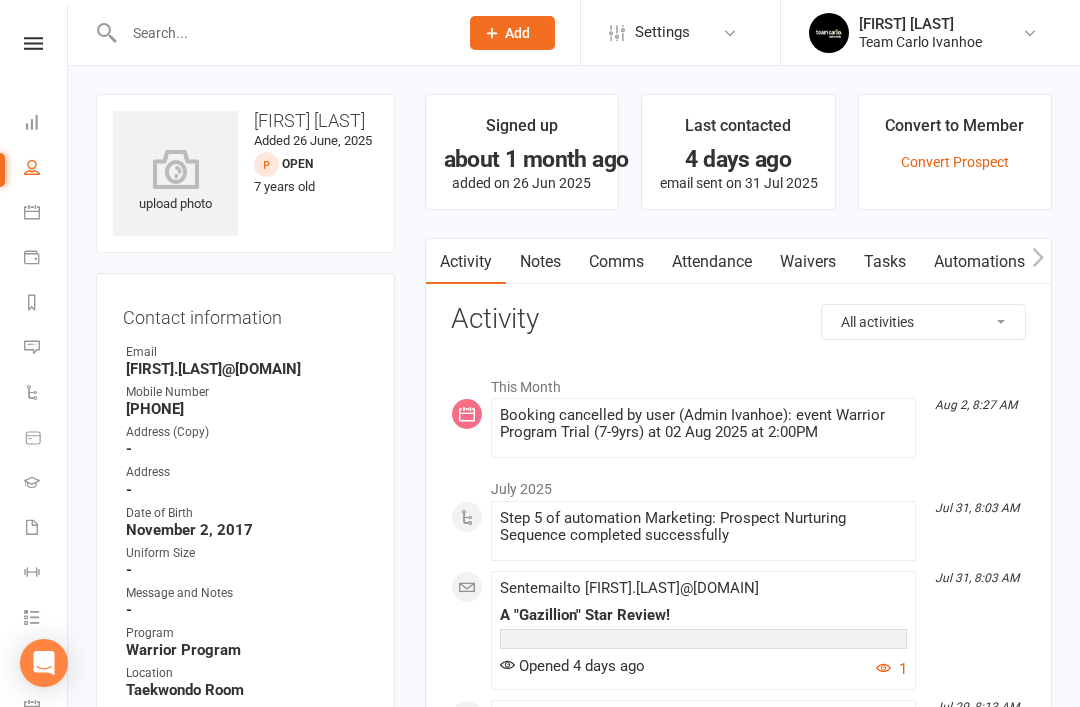 click on "Notes" at bounding box center (540, 262) 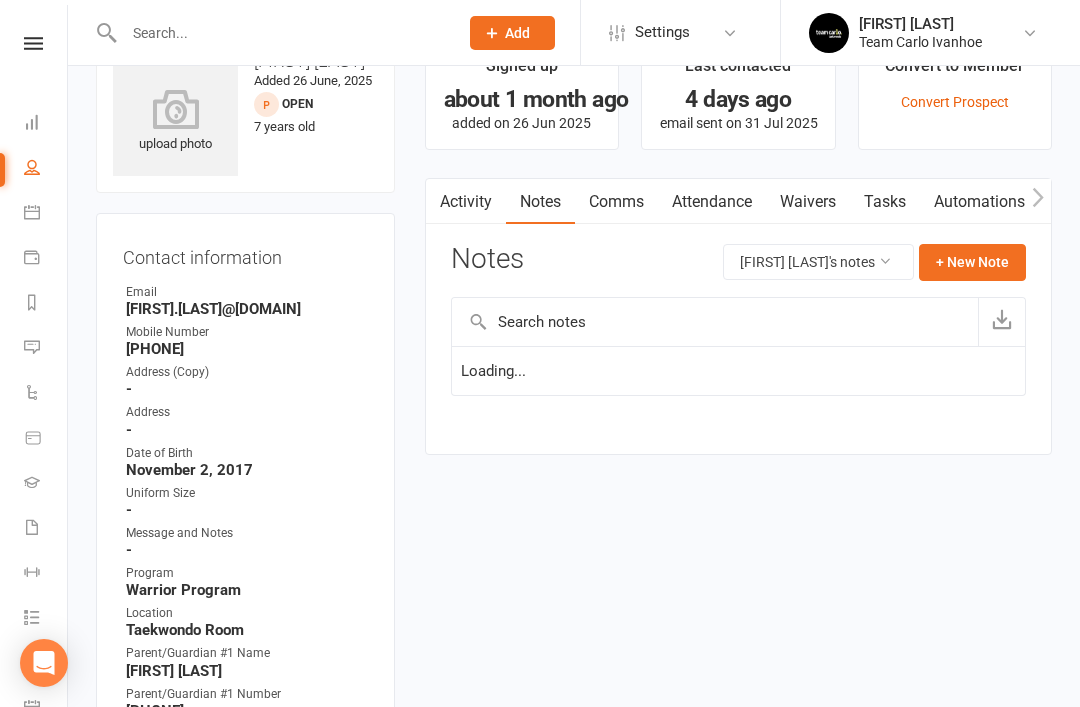 scroll, scrollTop: 64, scrollLeft: 0, axis: vertical 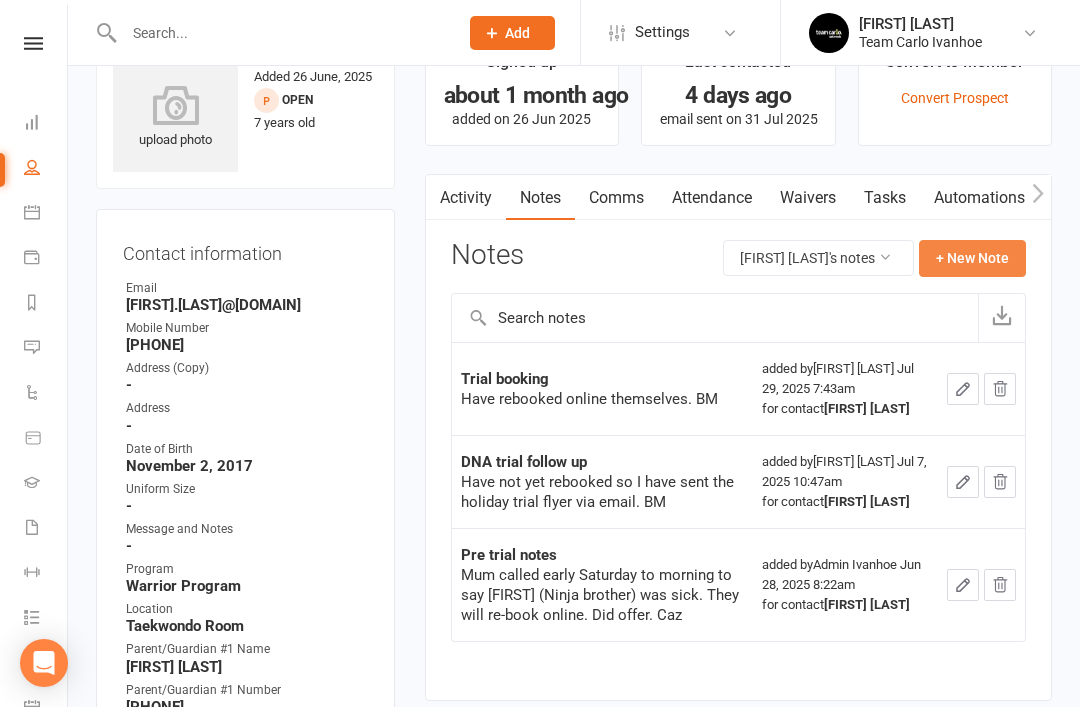 click on "+ New Note" at bounding box center [972, 258] 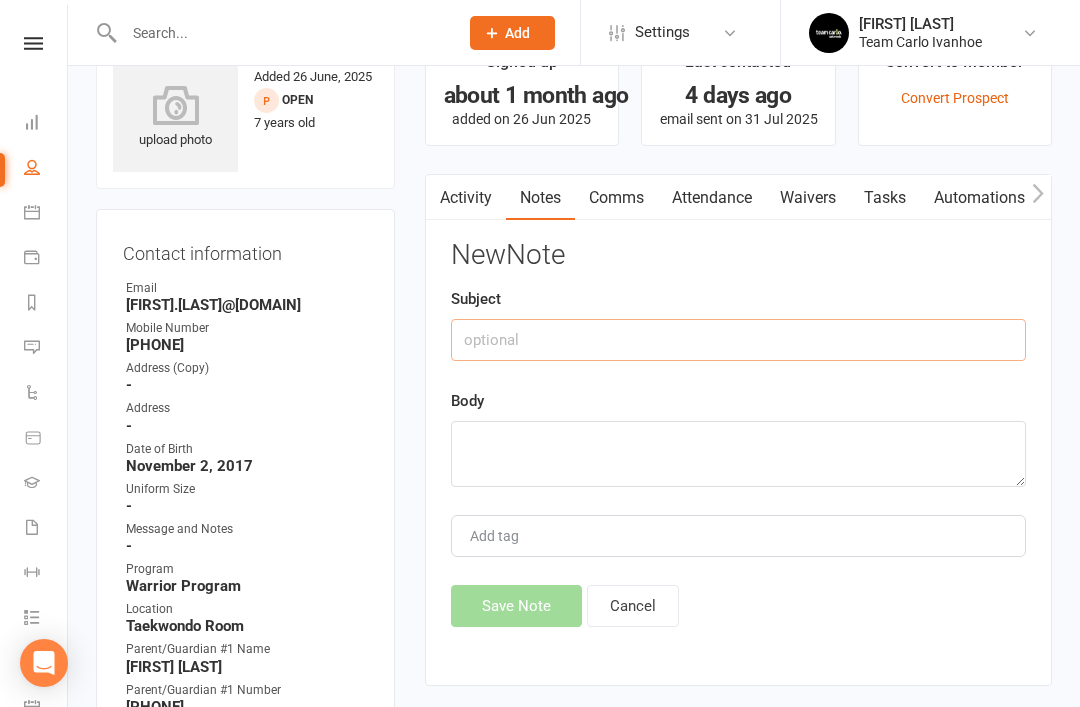 click at bounding box center [738, 340] 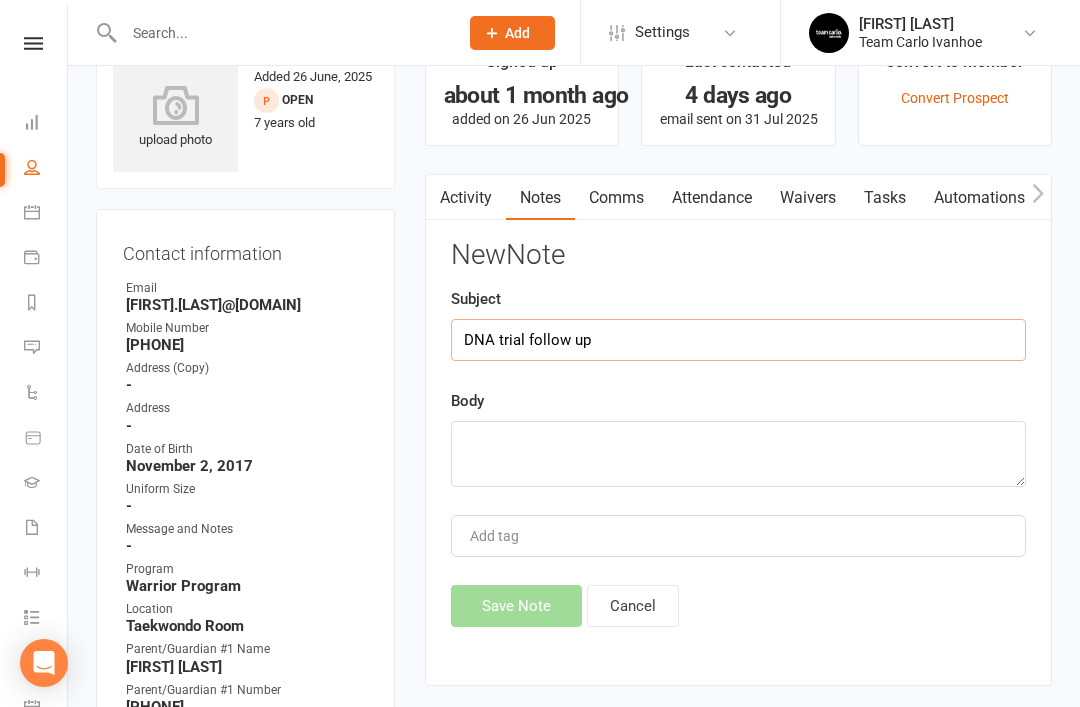 type on "DNA trial follow up" 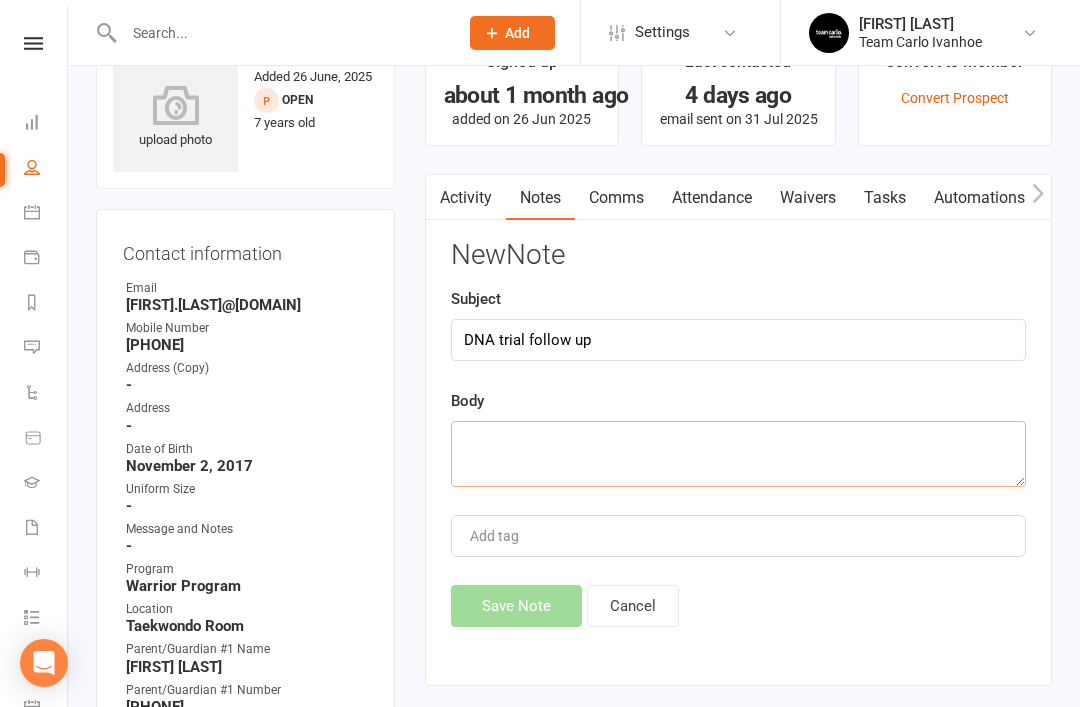 click at bounding box center [738, 454] 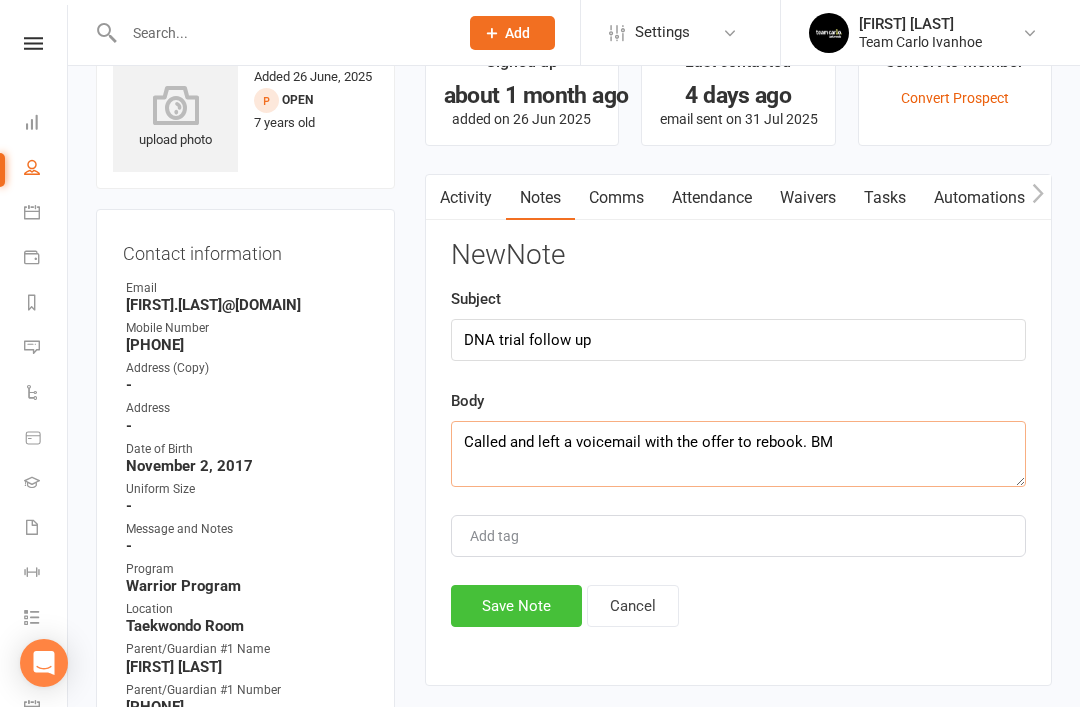 type on "Called and left a voicemail with the offer to rebook. BM" 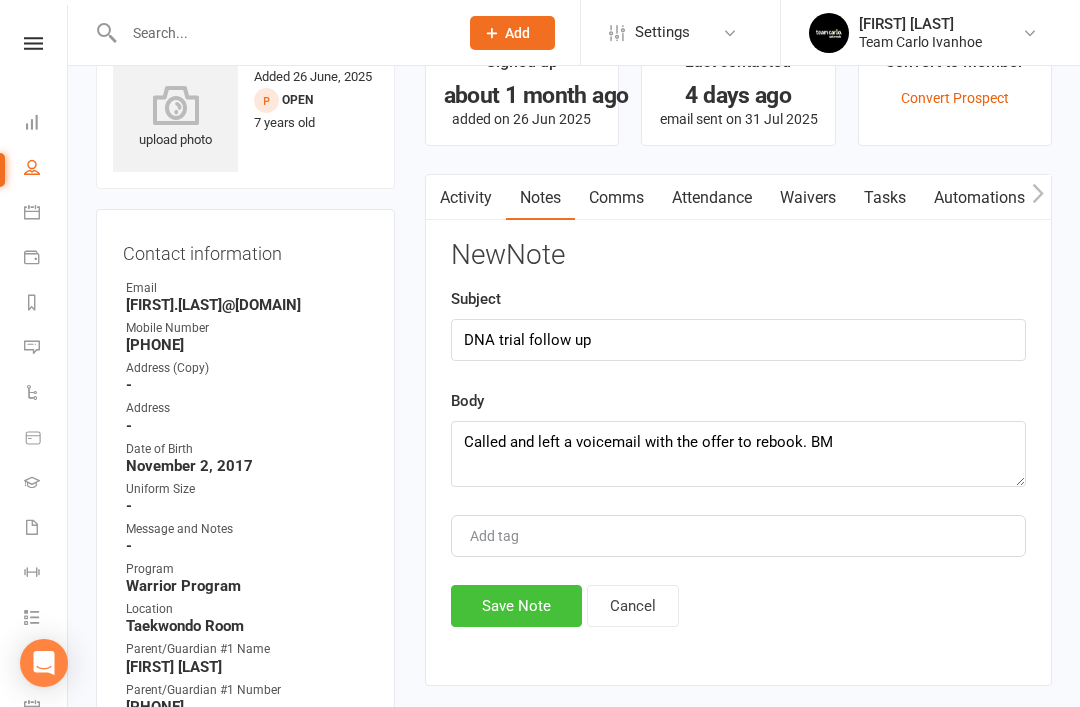 click on "Save Note" at bounding box center (516, 606) 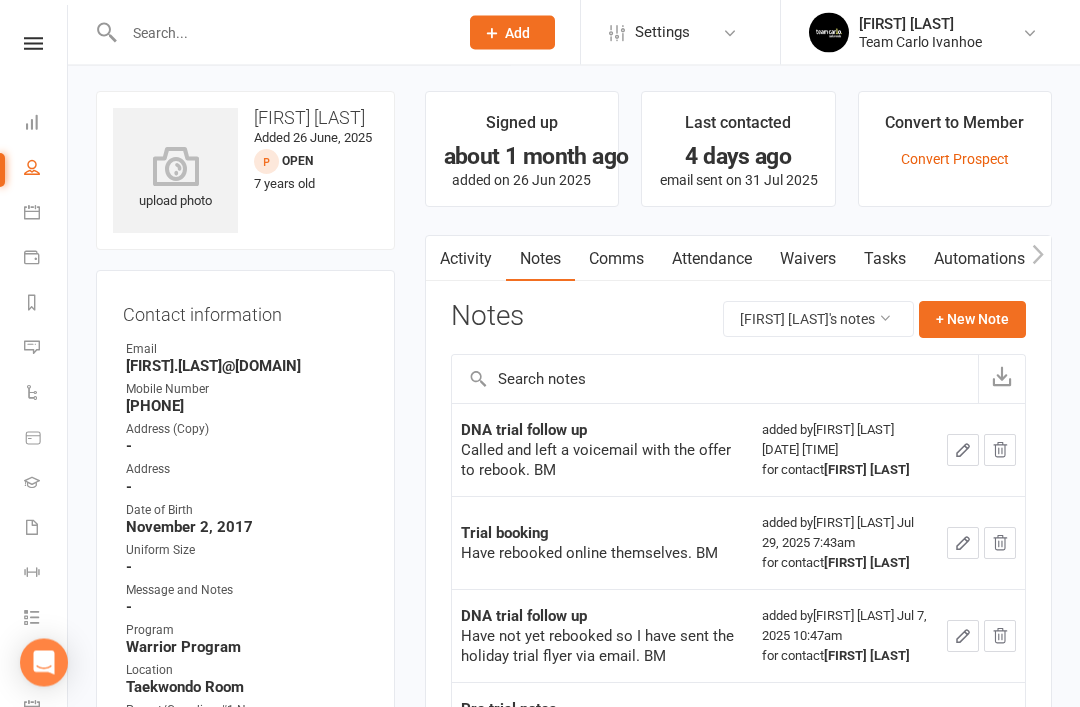 scroll, scrollTop: 0, scrollLeft: 0, axis: both 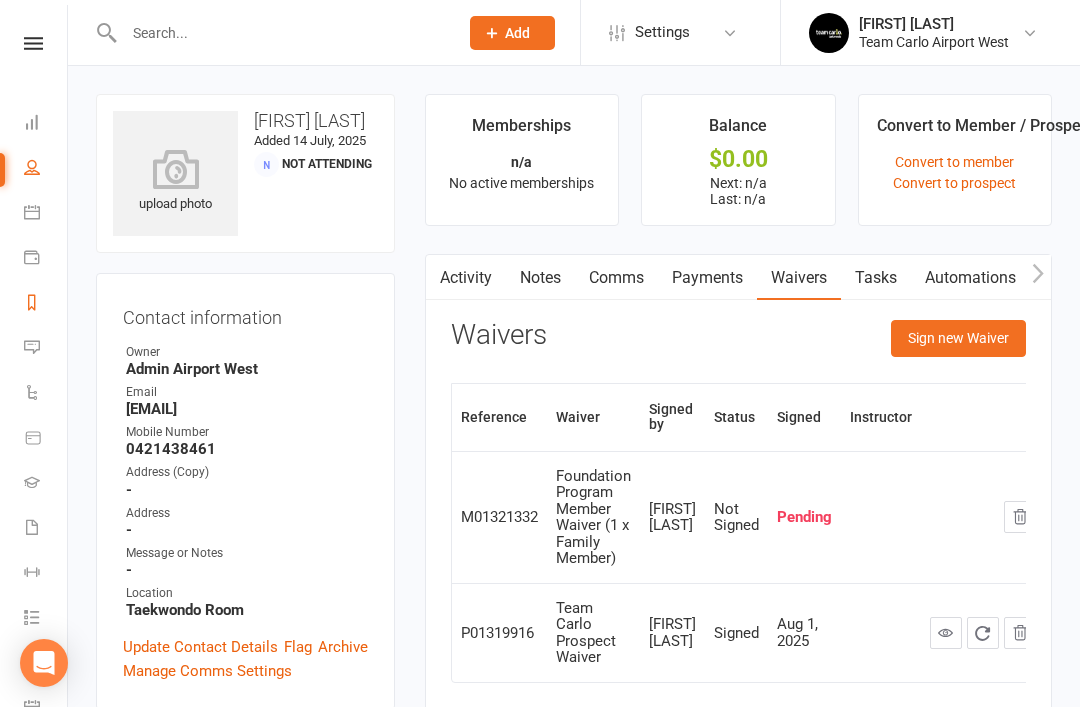 click on "Reports" at bounding box center [46, 304] 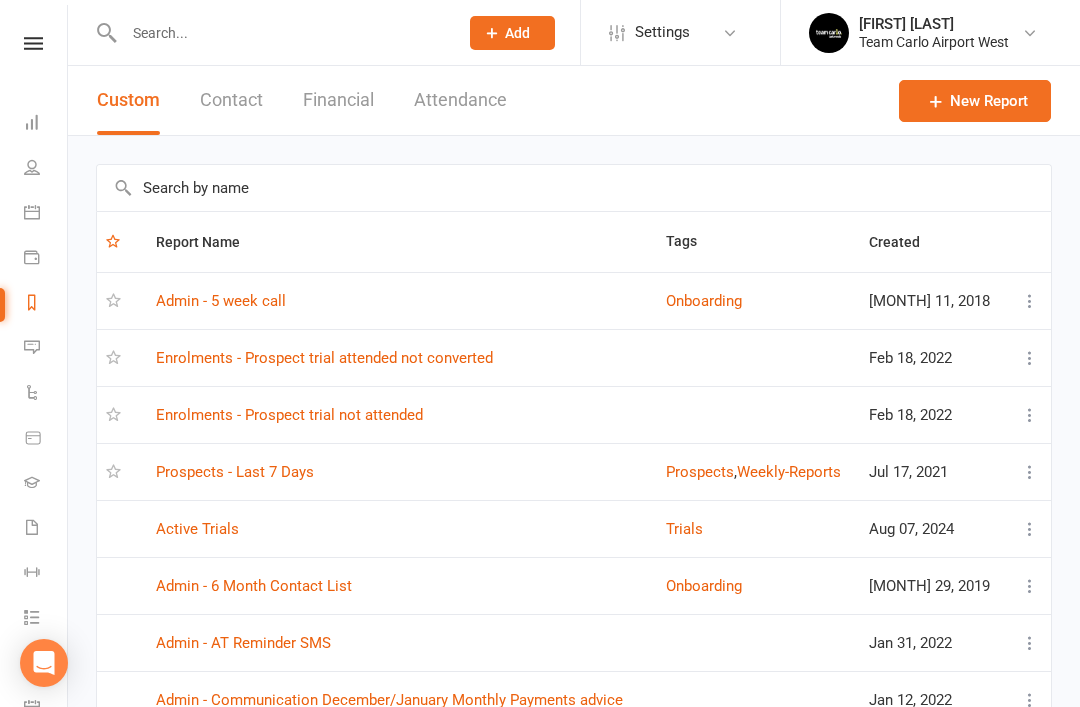 click at bounding box center [574, 188] 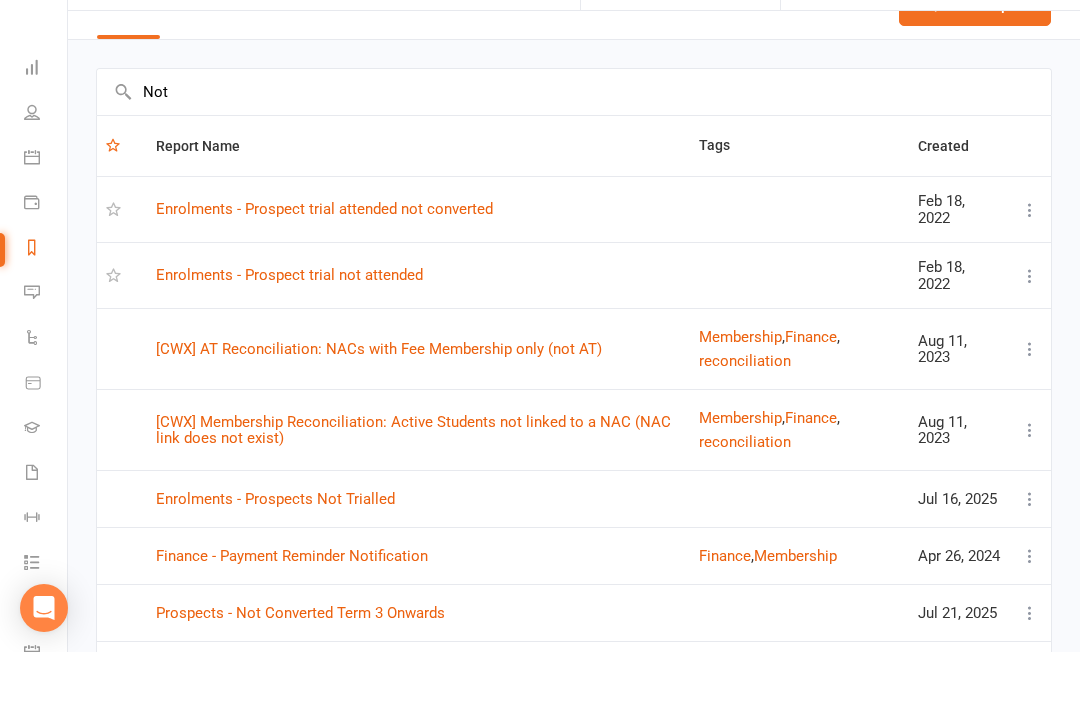 scroll, scrollTop: 215, scrollLeft: 0, axis: vertical 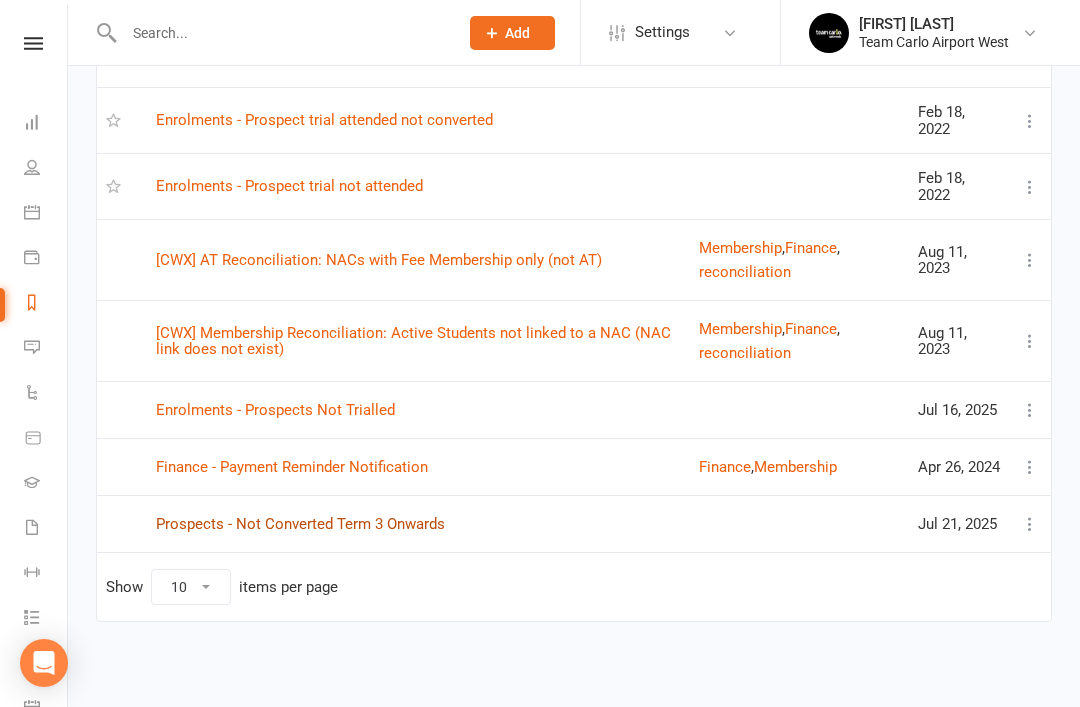type on "Not" 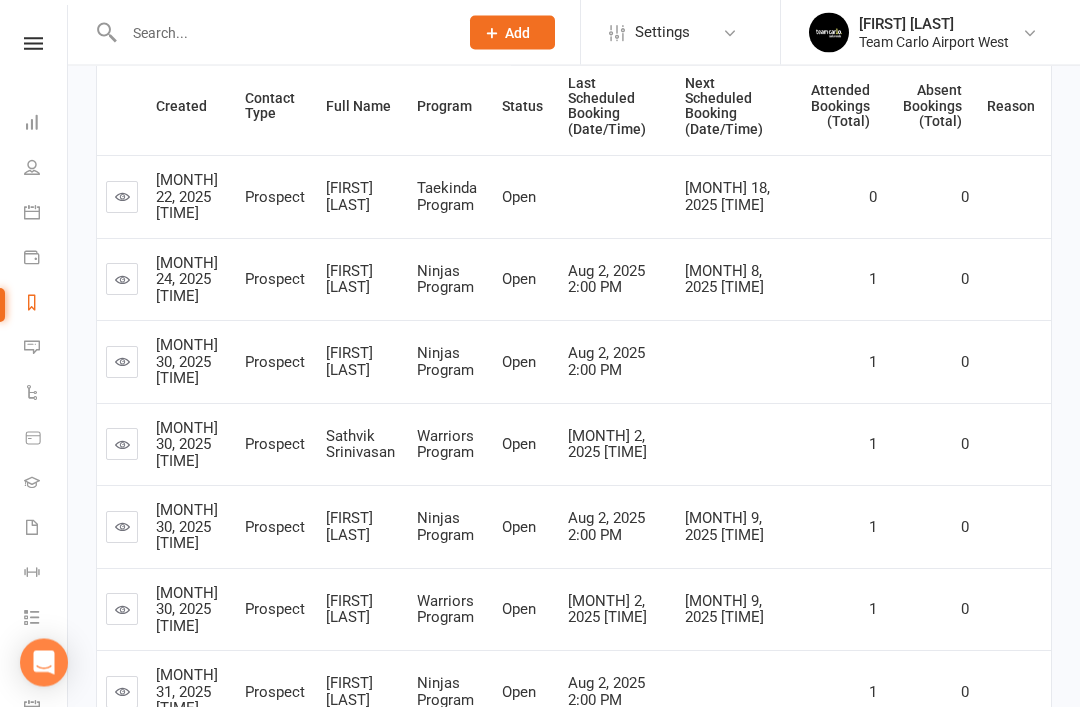 scroll, scrollTop: 324, scrollLeft: 0, axis: vertical 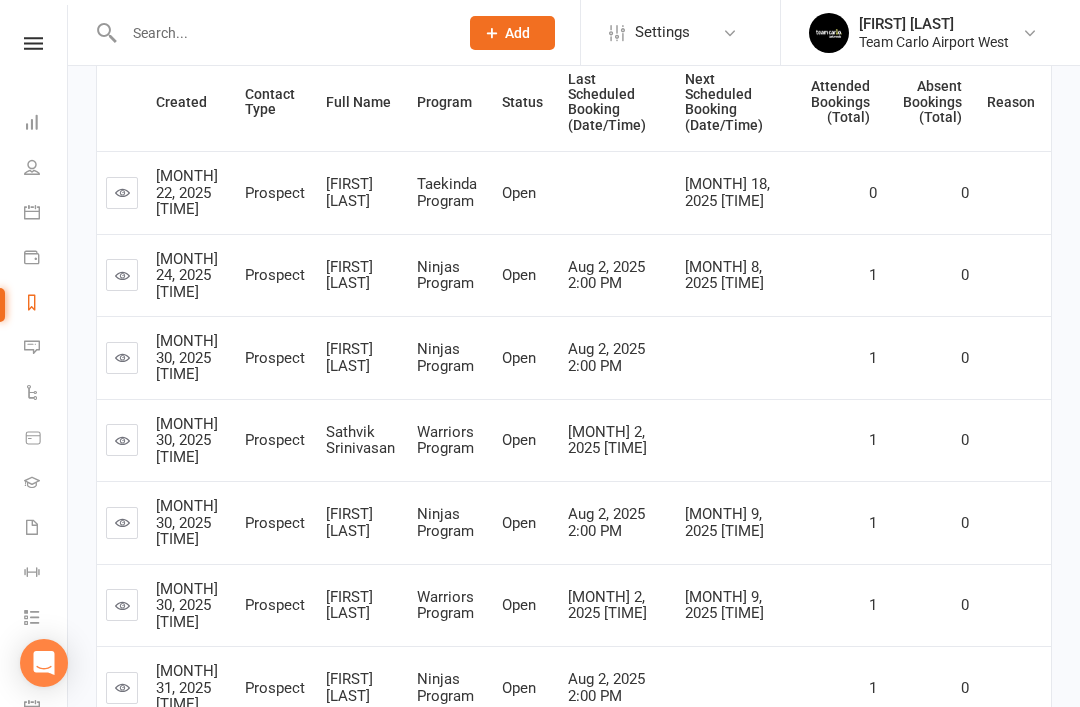 click at bounding box center (122, 358) 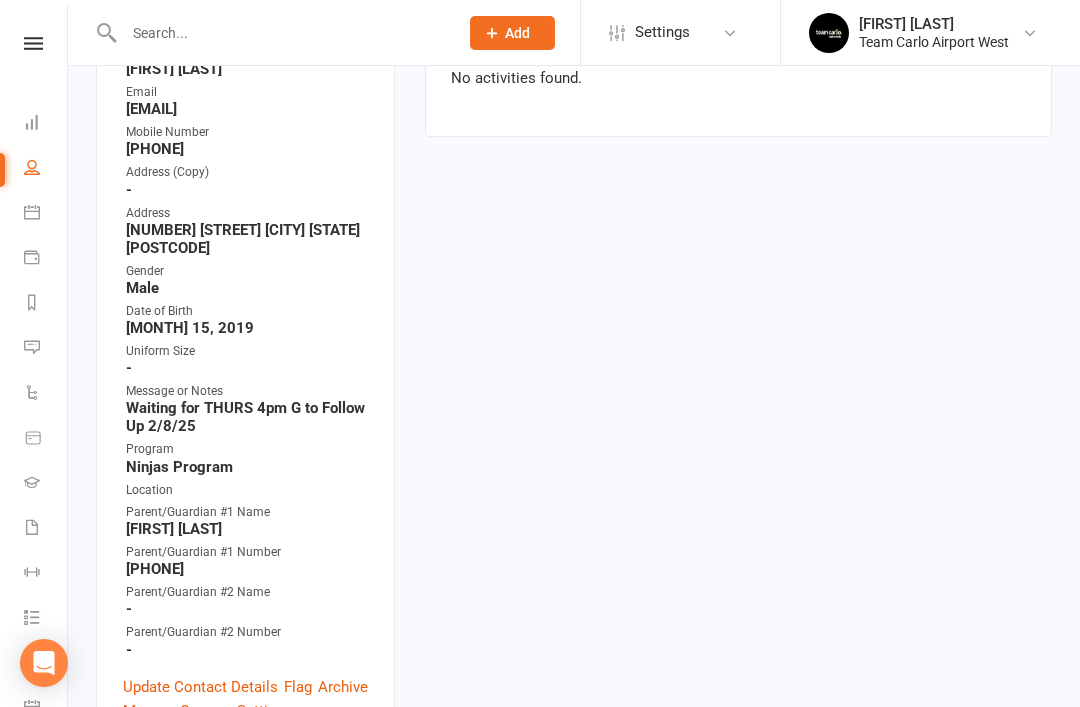 scroll, scrollTop: 0, scrollLeft: 0, axis: both 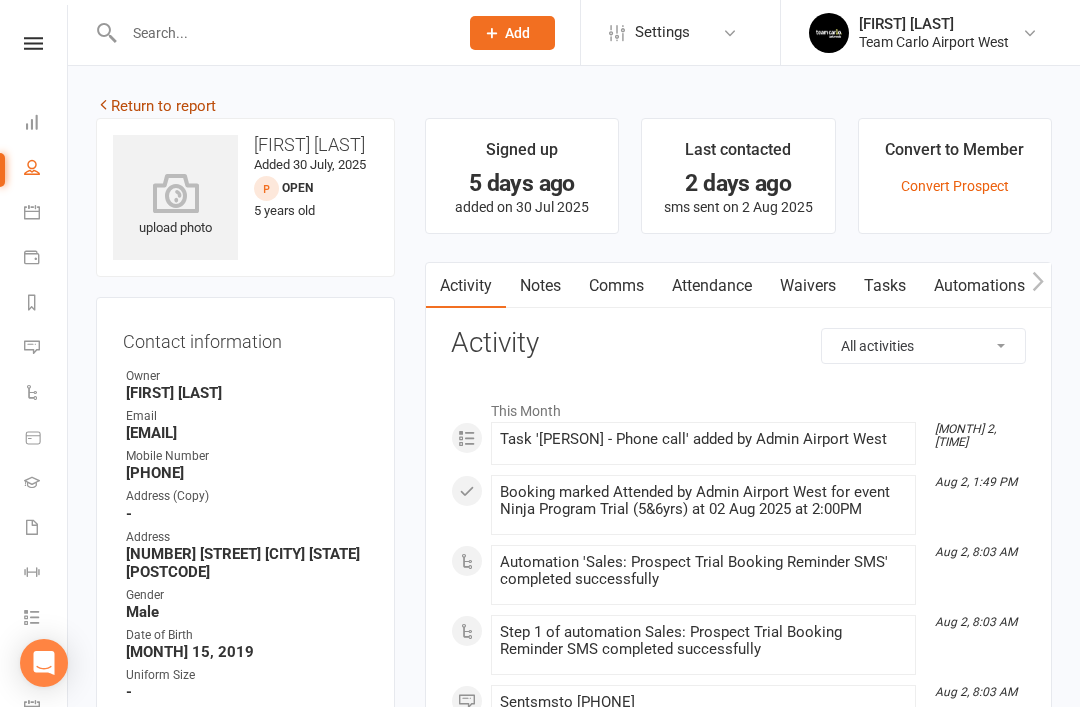 click on "Return to report" at bounding box center (156, 106) 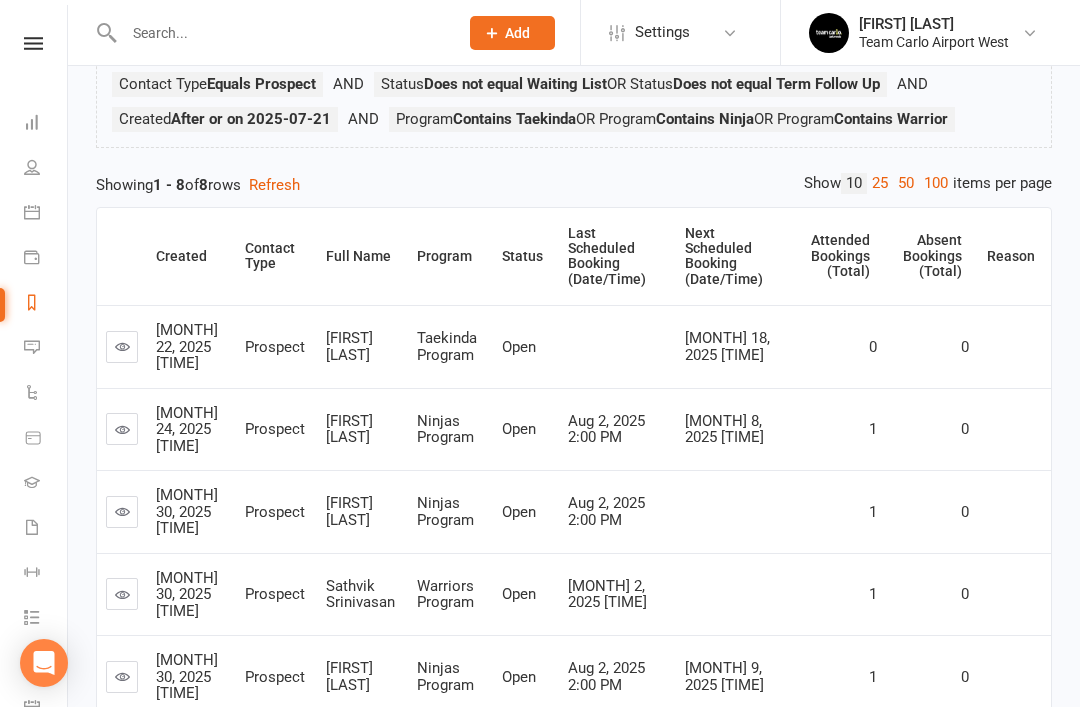 scroll, scrollTop: 0, scrollLeft: 0, axis: both 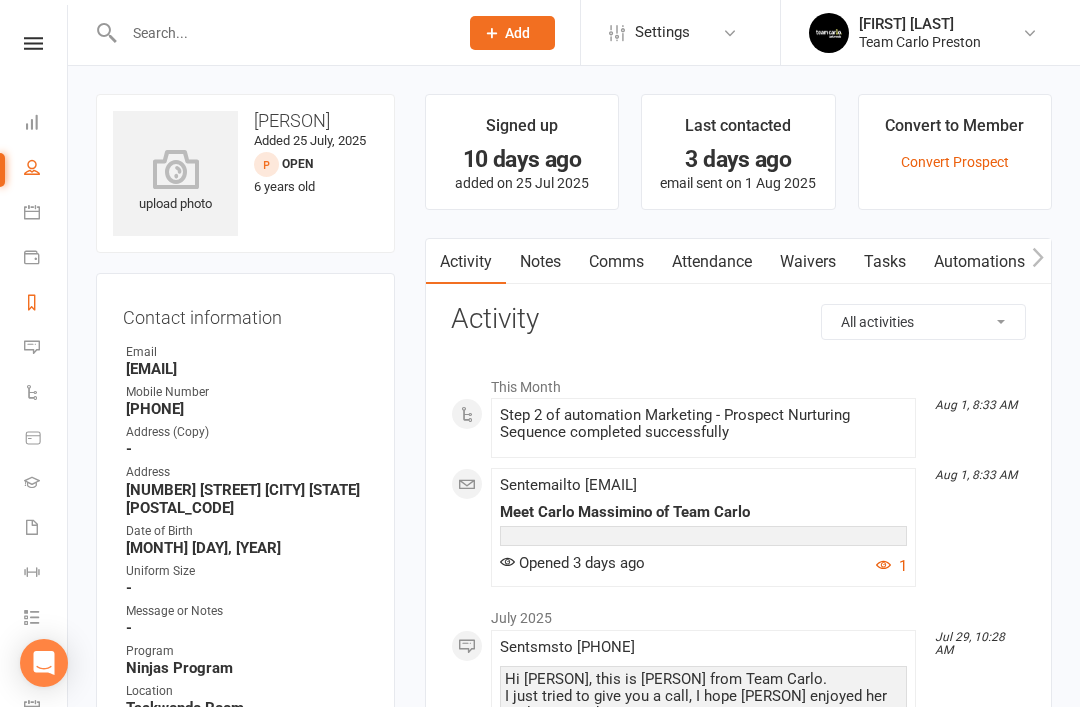 click on "Reports" at bounding box center (46, 304) 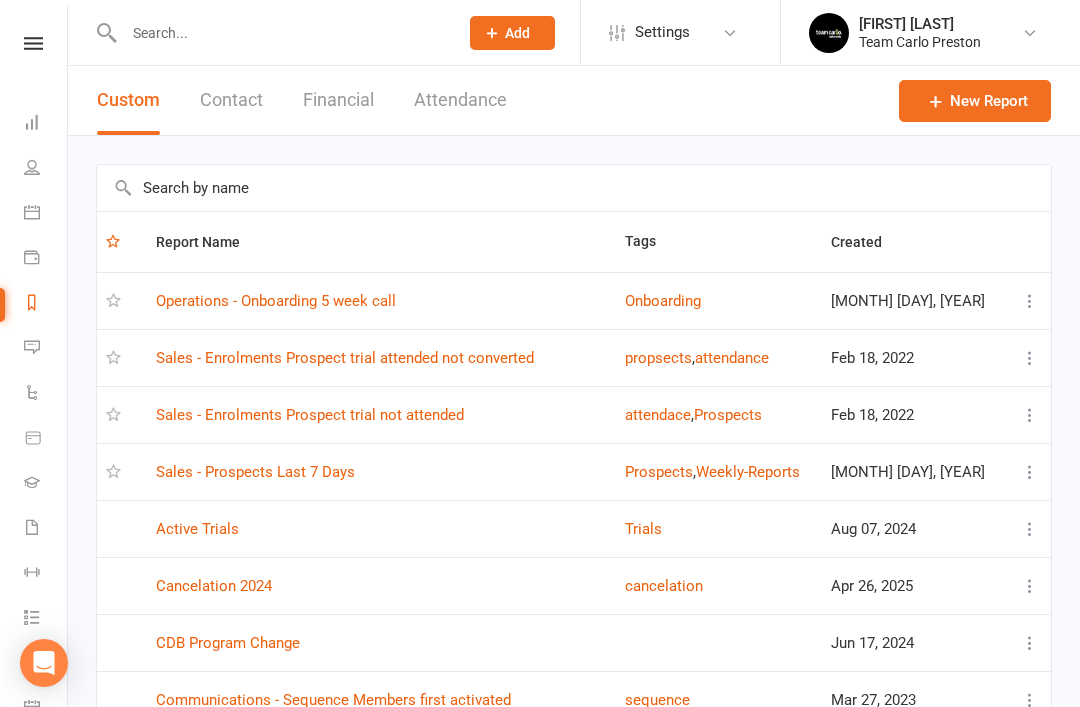 click at bounding box center [574, 188] 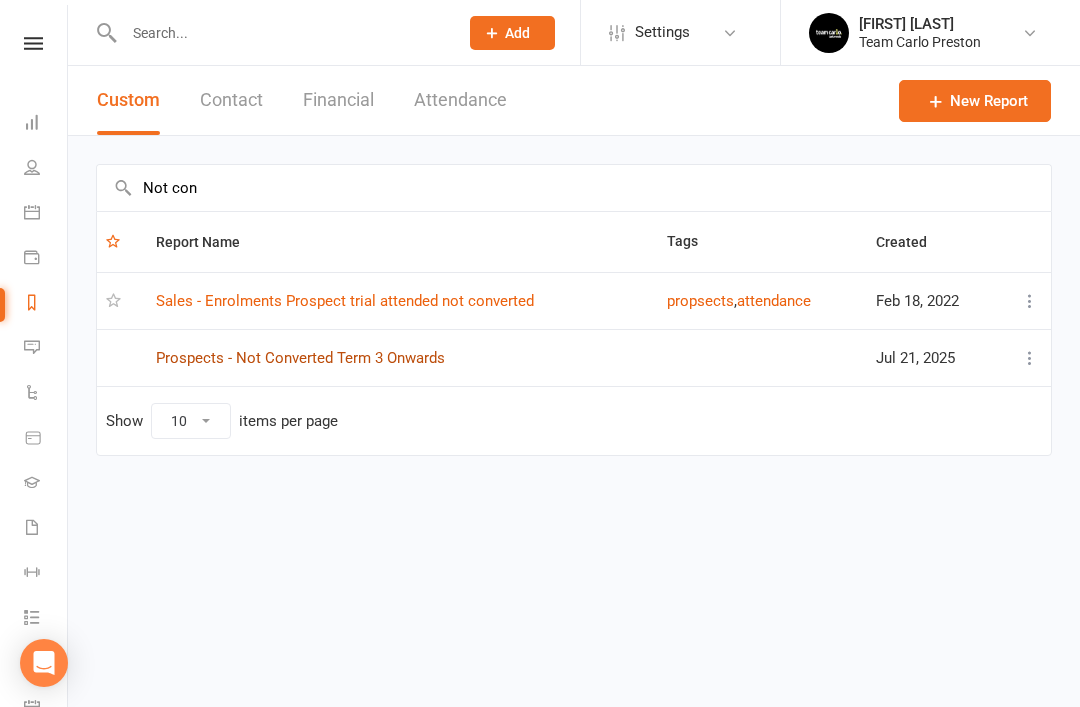 type on "Not con" 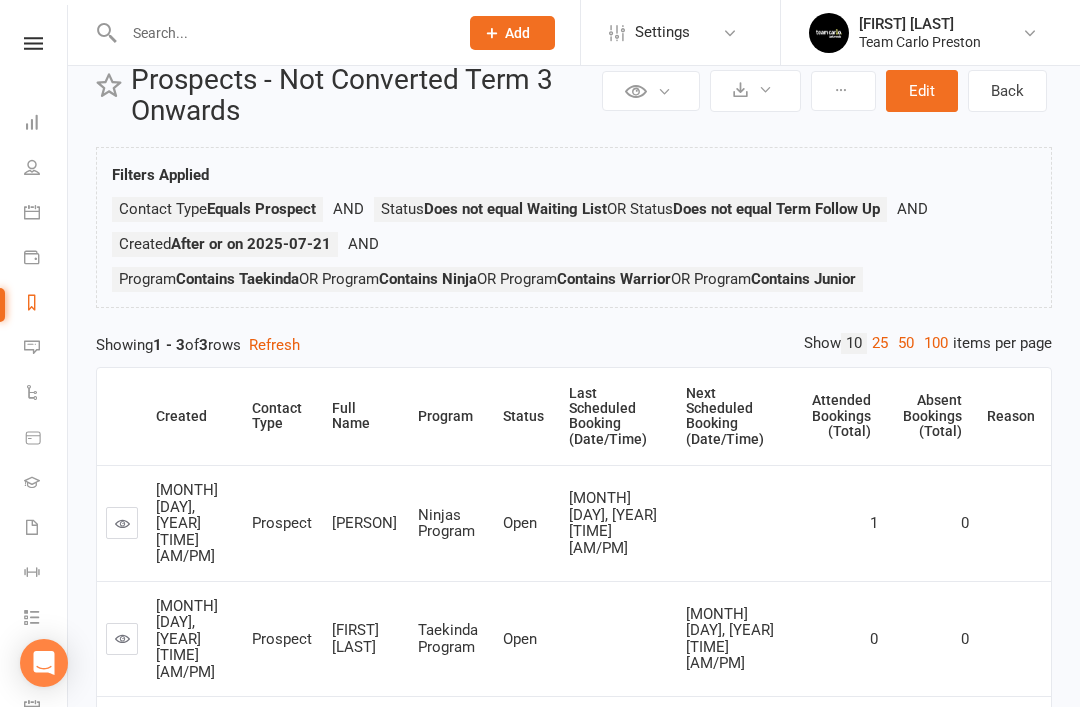 scroll, scrollTop: 110, scrollLeft: 0, axis: vertical 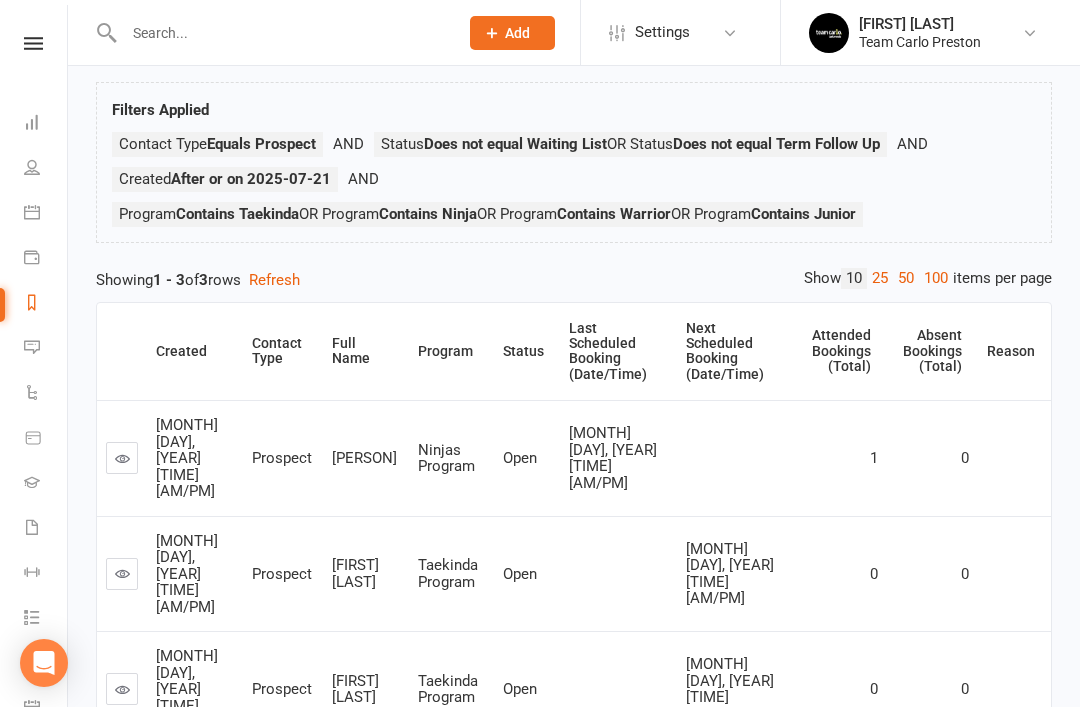click at bounding box center [122, 458] 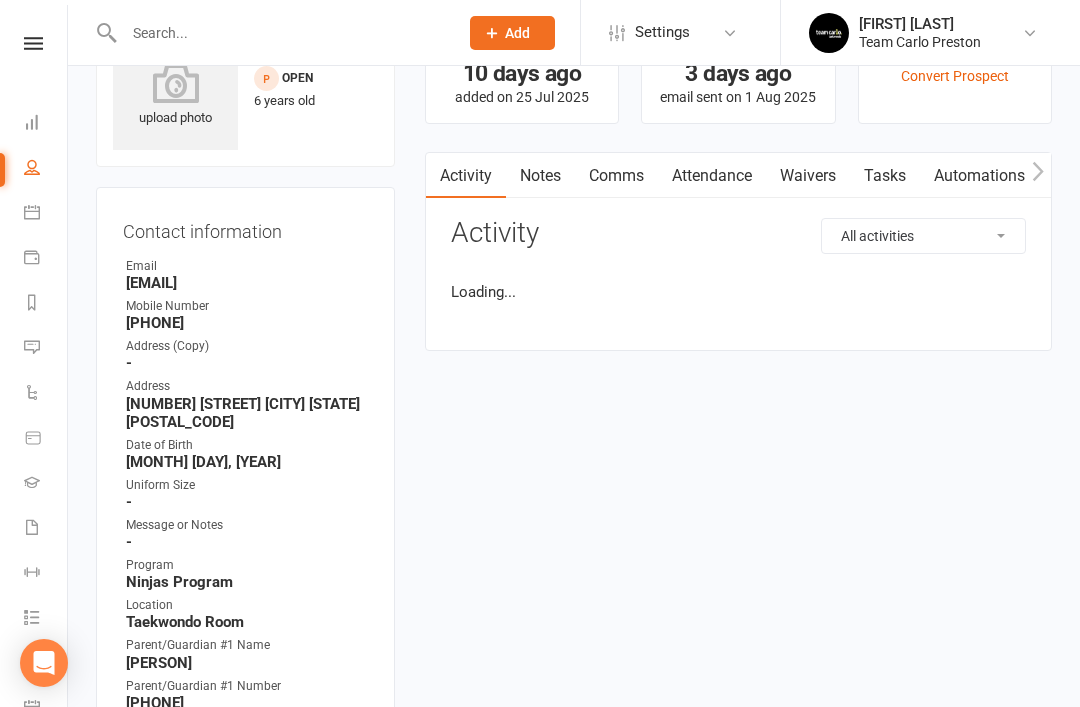 scroll, scrollTop: 0, scrollLeft: 0, axis: both 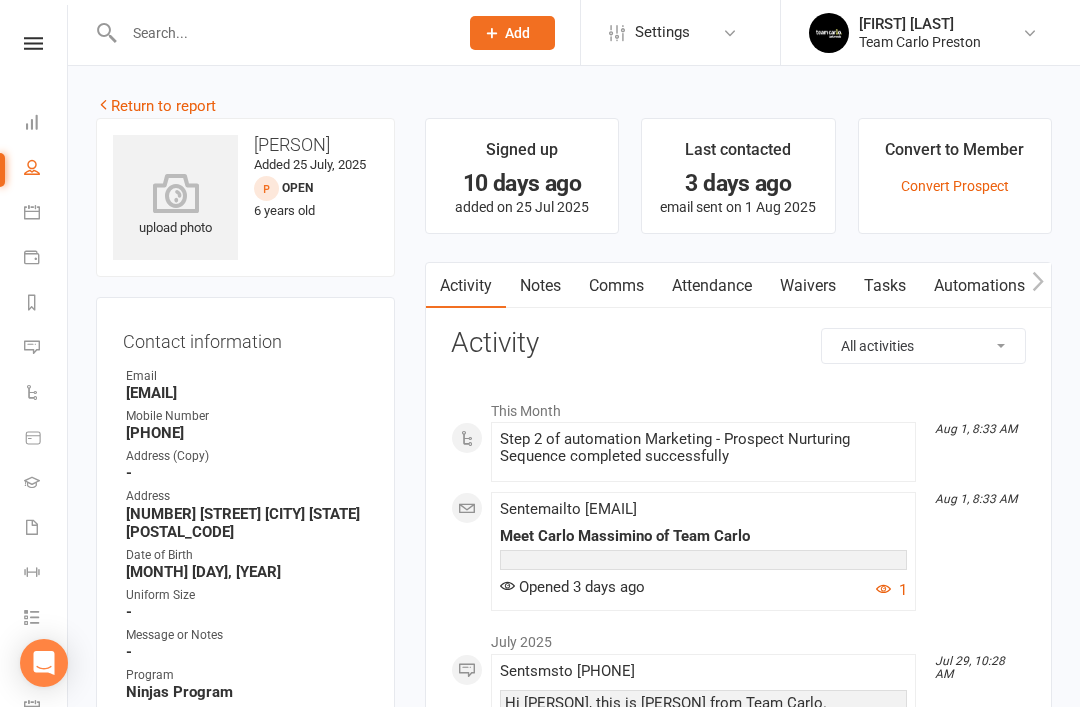 click on "Notes" at bounding box center (540, 286) 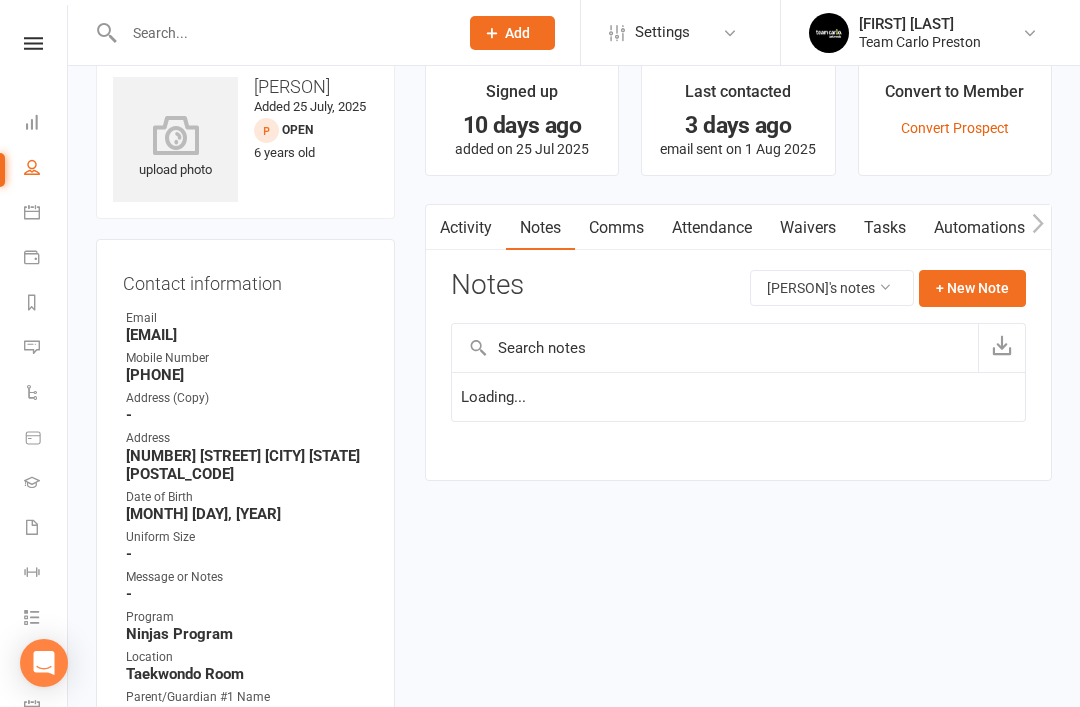 scroll, scrollTop: 64, scrollLeft: 0, axis: vertical 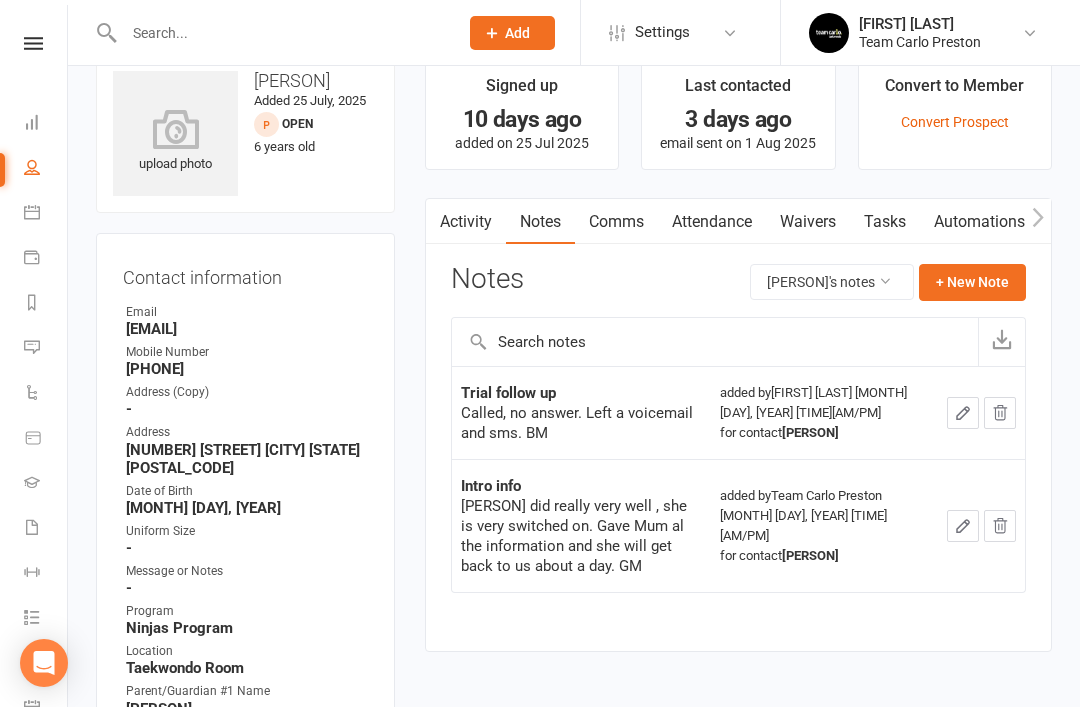 click on "Activity" at bounding box center (466, 222) 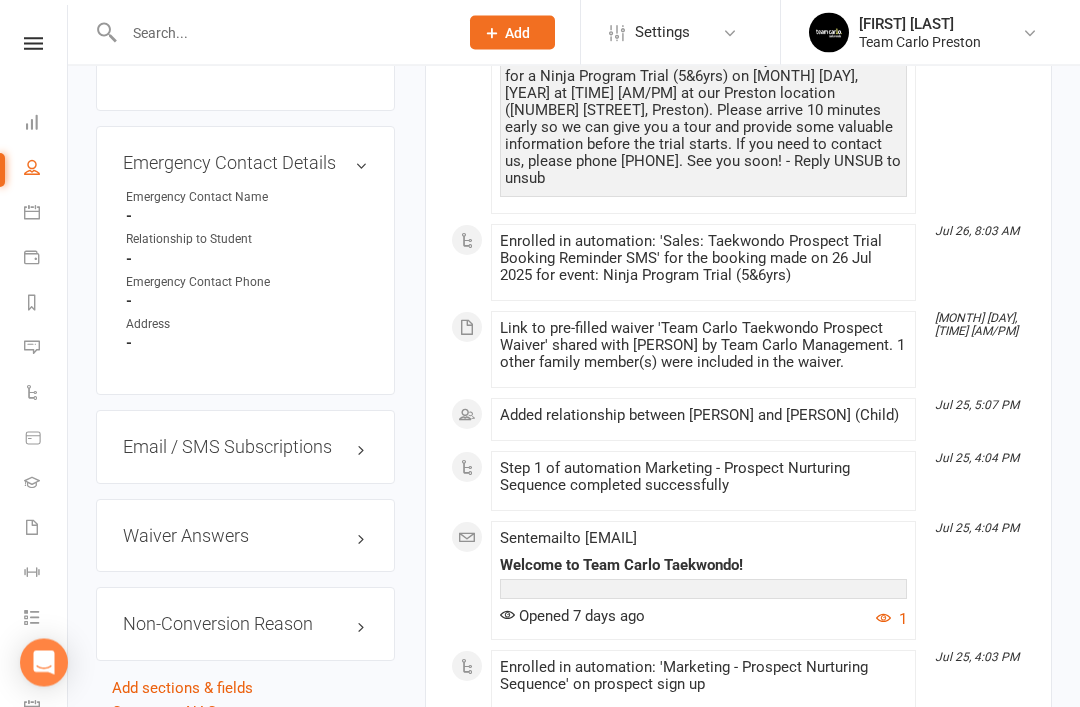 scroll, scrollTop: 1406, scrollLeft: 0, axis: vertical 